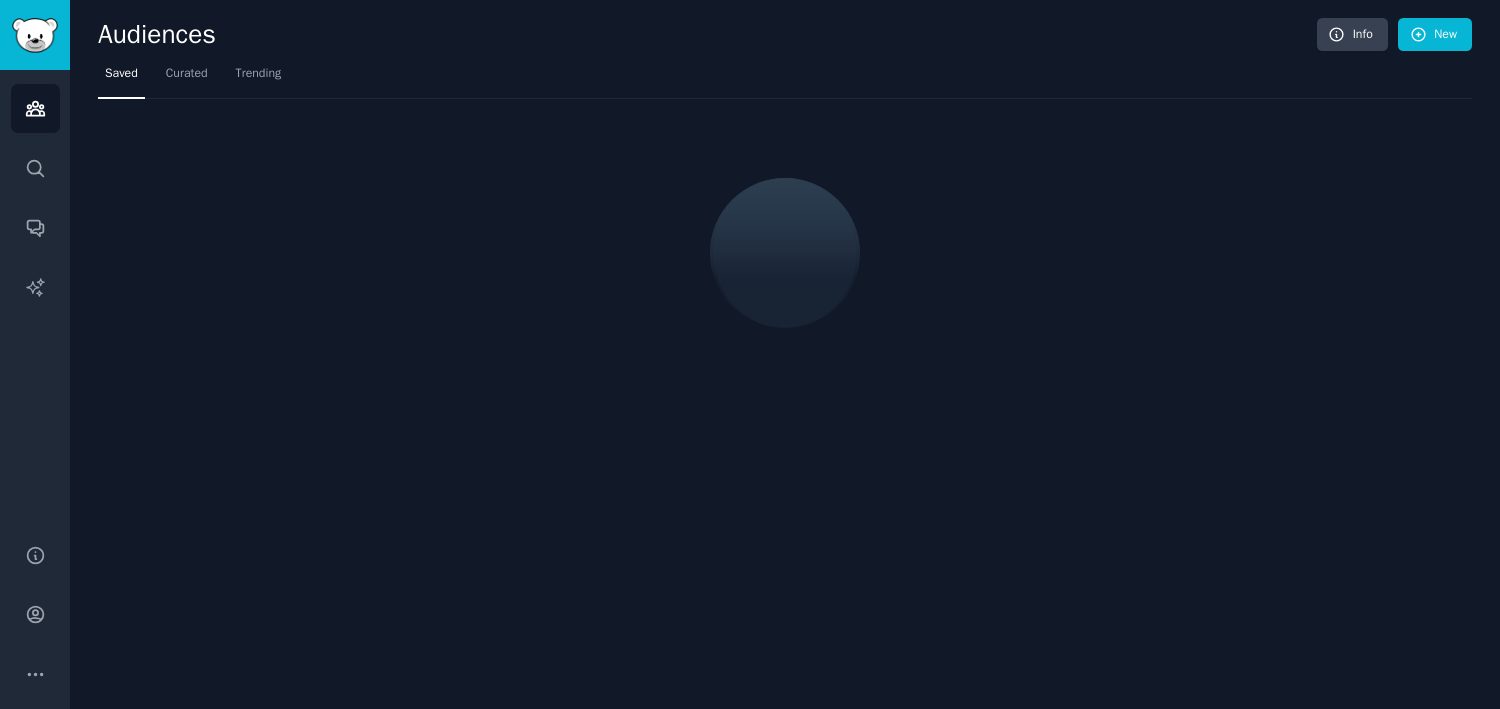 scroll, scrollTop: 0, scrollLeft: 0, axis: both 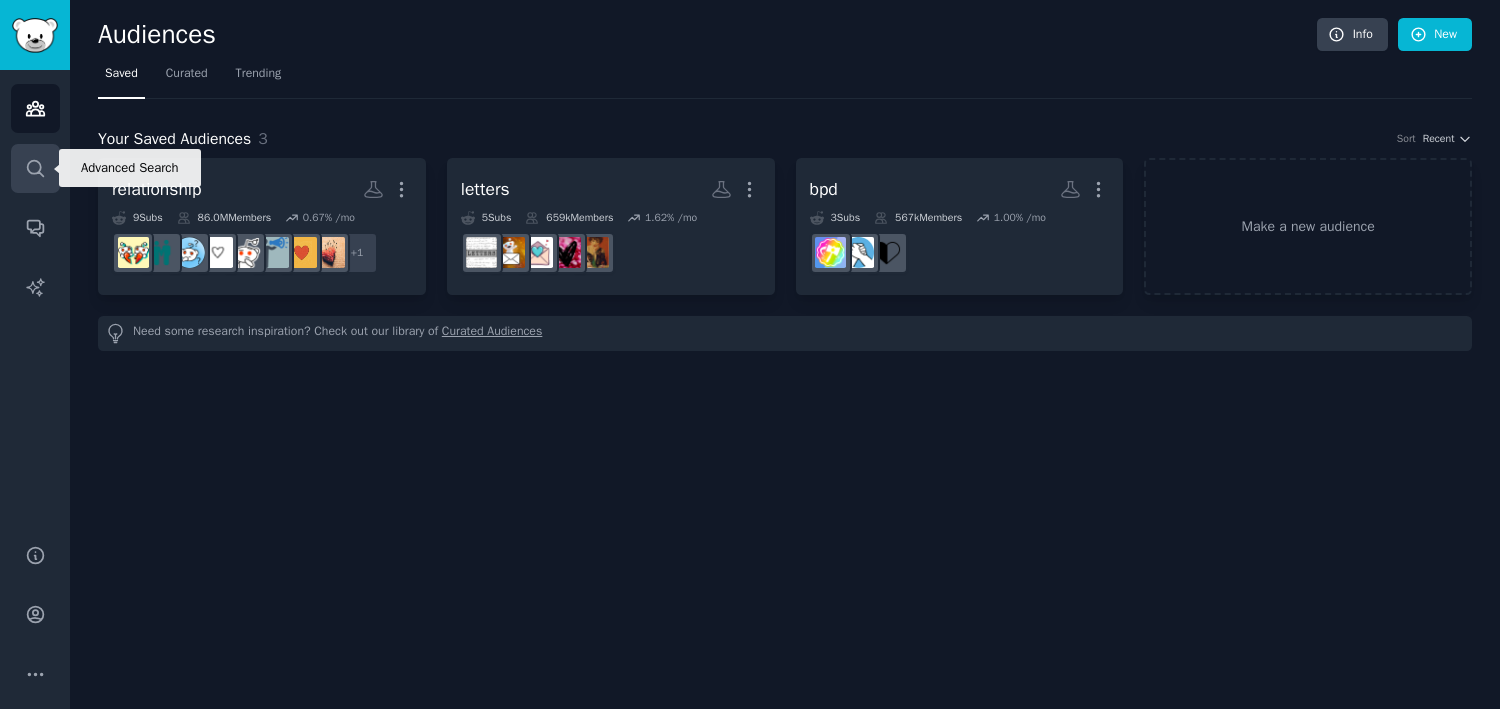click on "Search" at bounding box center (35, 168) 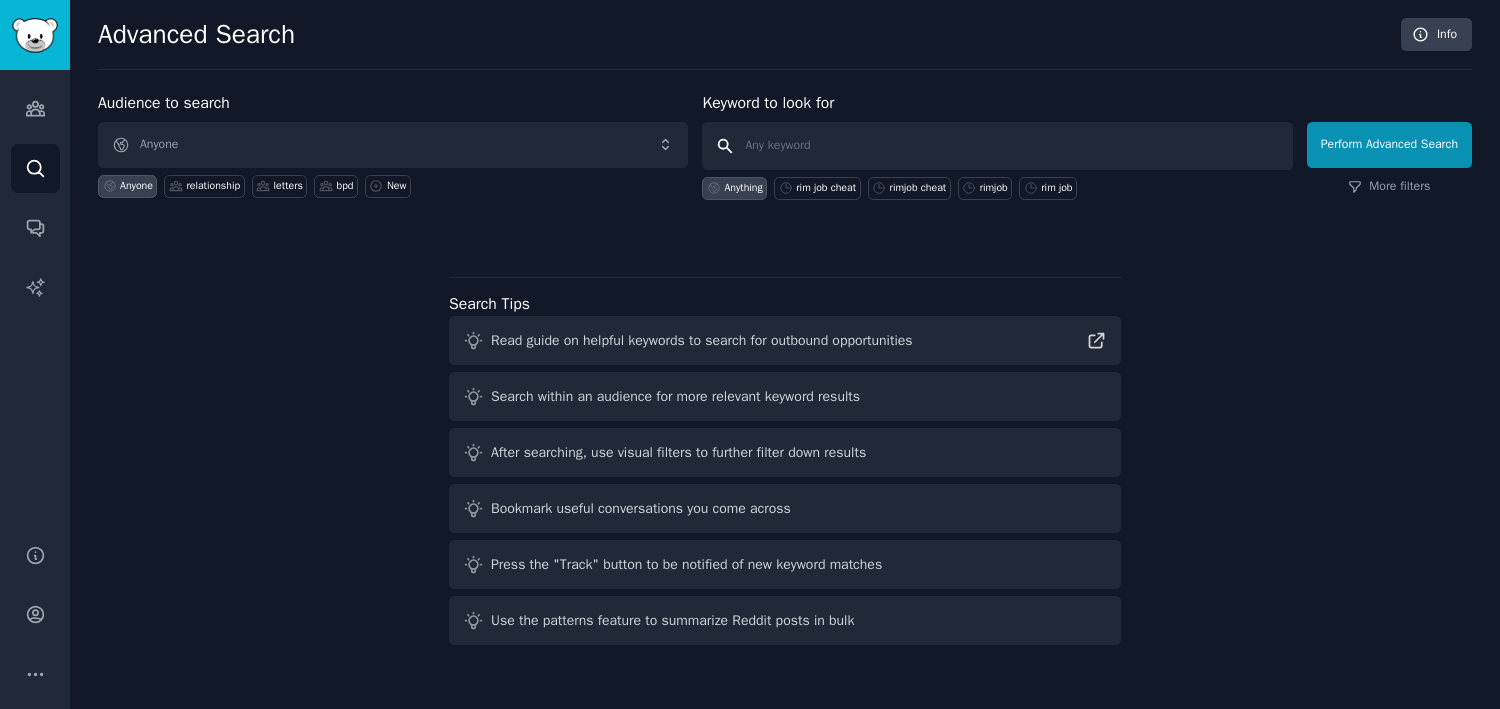 click at bounding box center (997, 146) 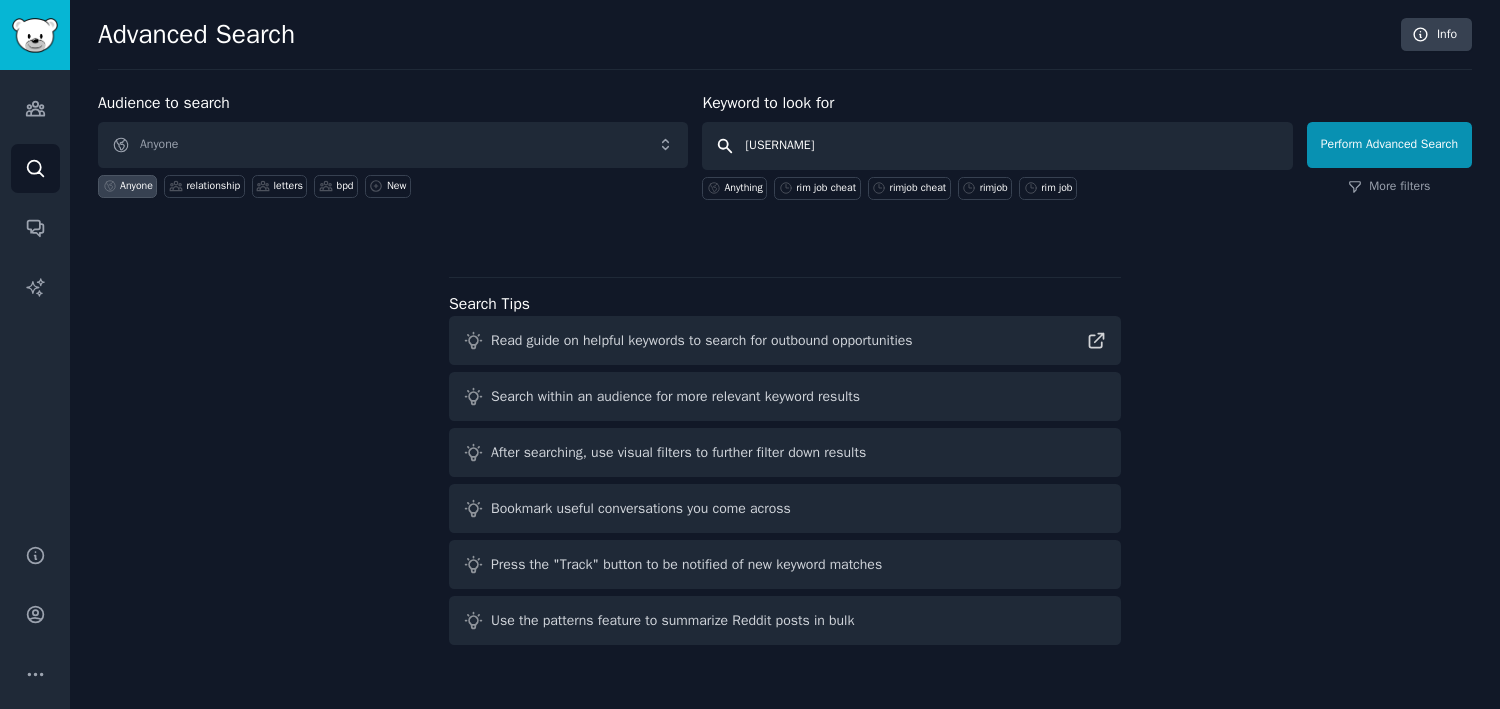 type on "mojo-risin" 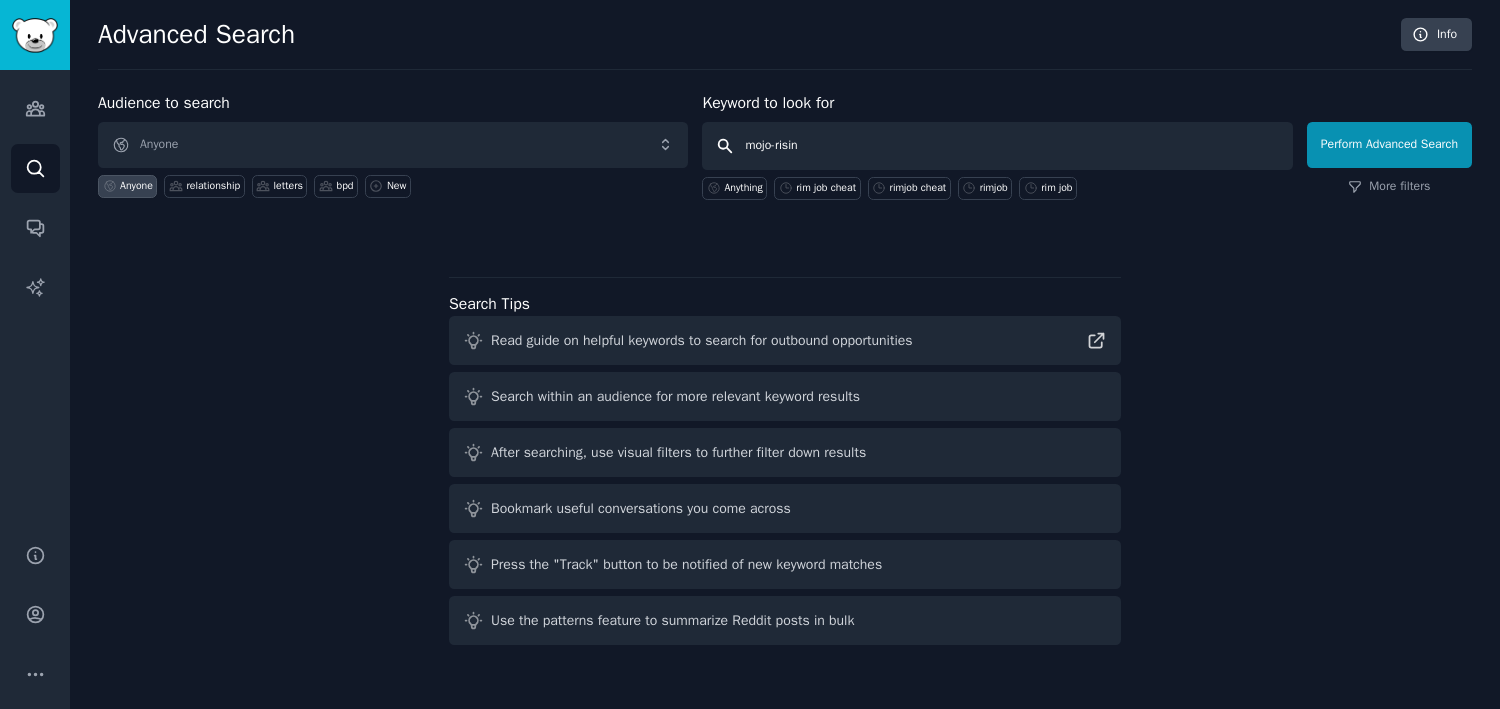 click on "Perform Advanced Search" at bounding box center [1389, 145] 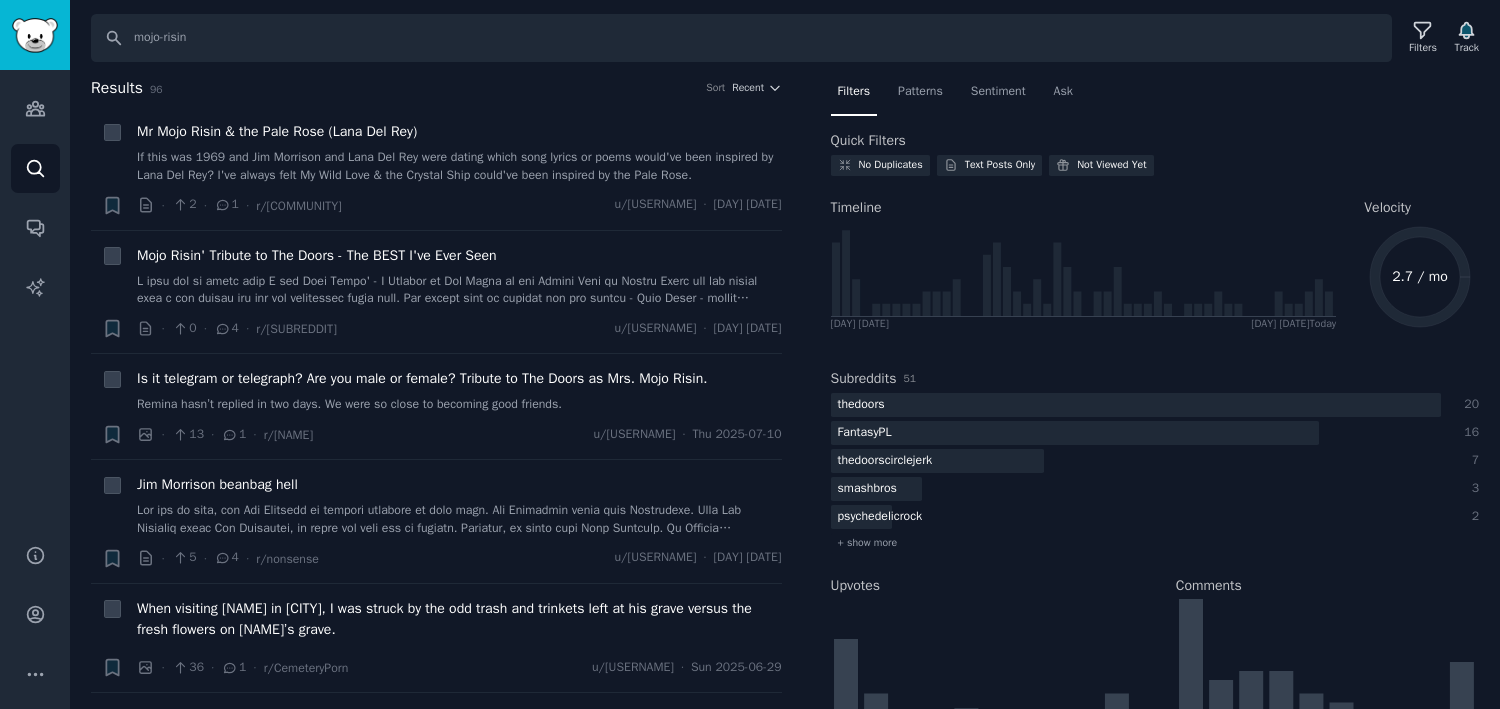 scroll, scrollTop: 0, scrollLeft: 0, axis: both 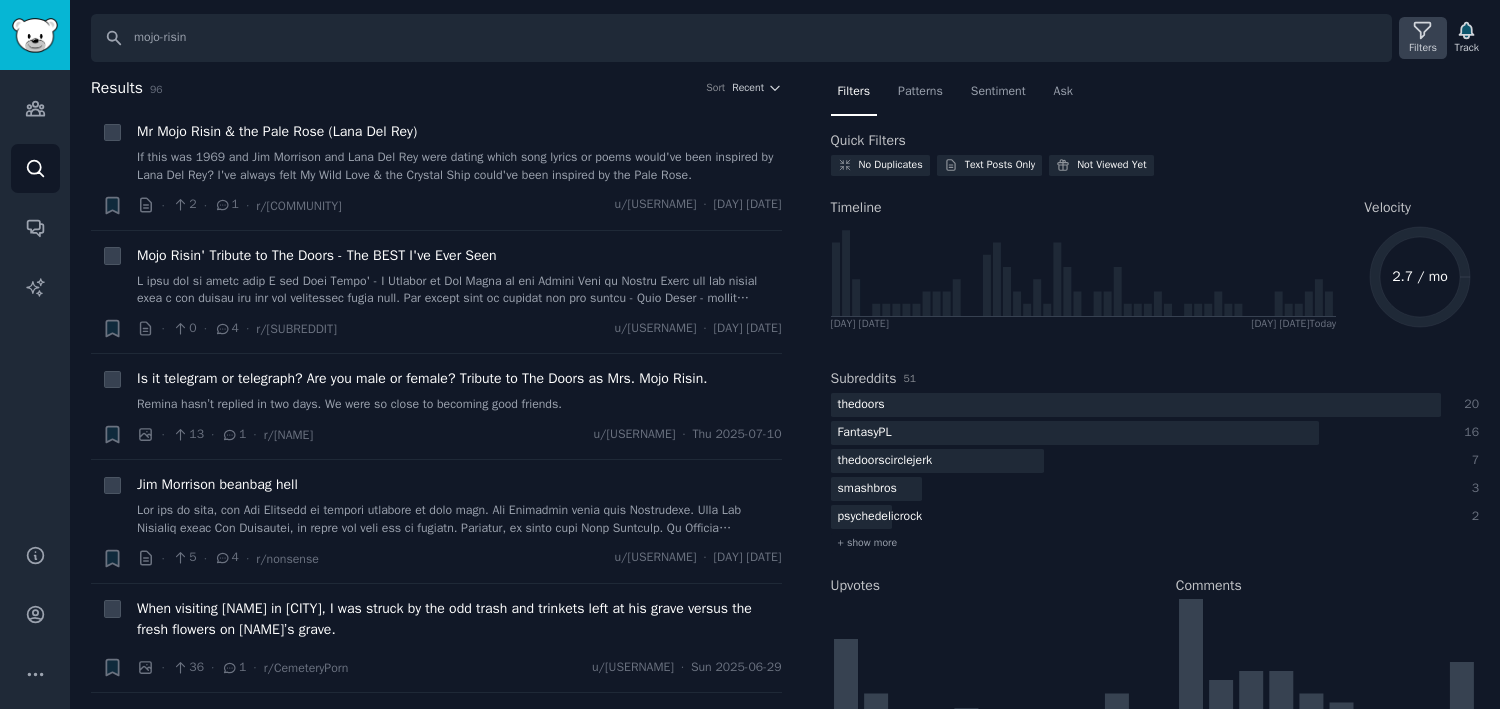 click 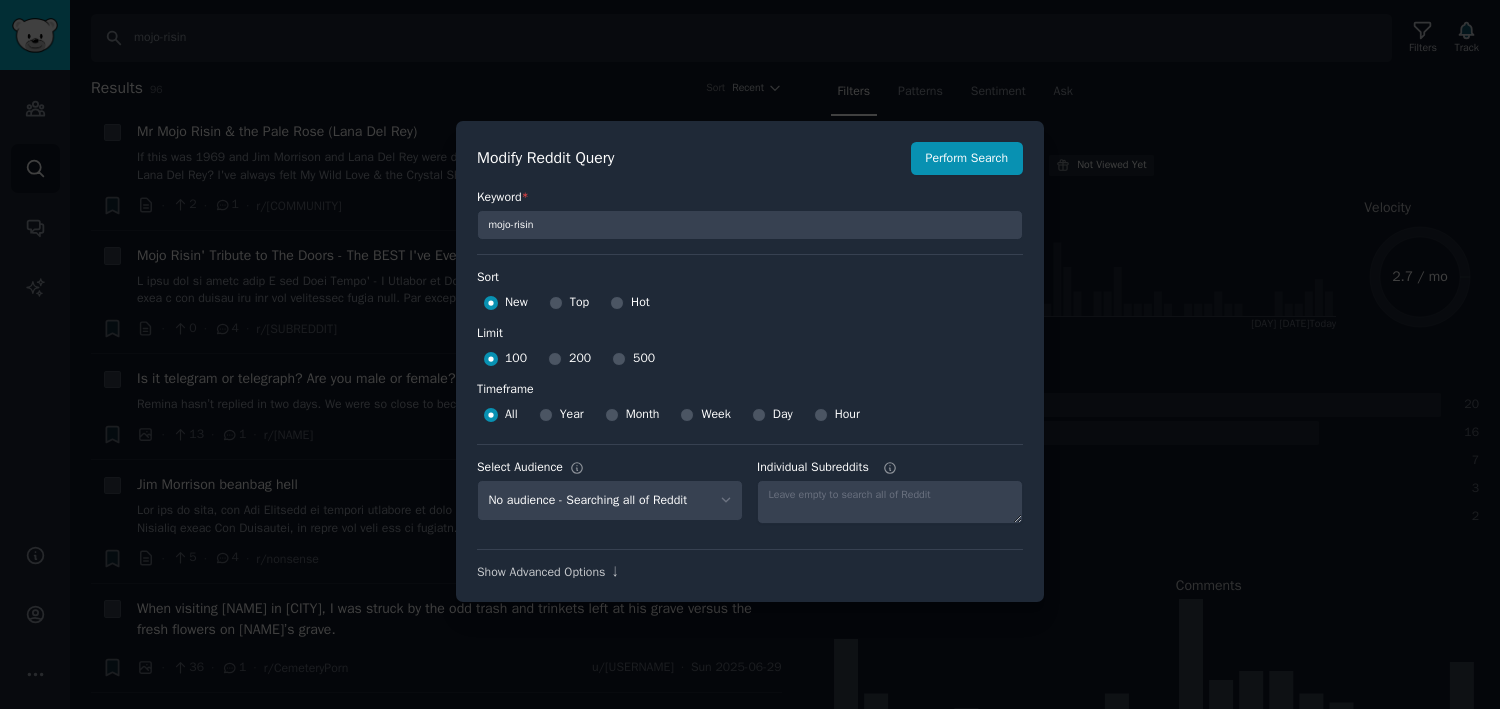 click on "Modify Reddit Query Perform Search Keyword  * mojo-risin Sort Sort New Top Hot Limit Limit 100 200 500 Timeframe Timeframe All Year Month Week Day Hour Select Audience No audience - Searching all of Reddit relationship - 9 Subreddits letters - 5 Subreddits bpd - 3 Subreddits Individual Subreddits Show Advanced Options ↓ Search" at bounding box center (750, 362) 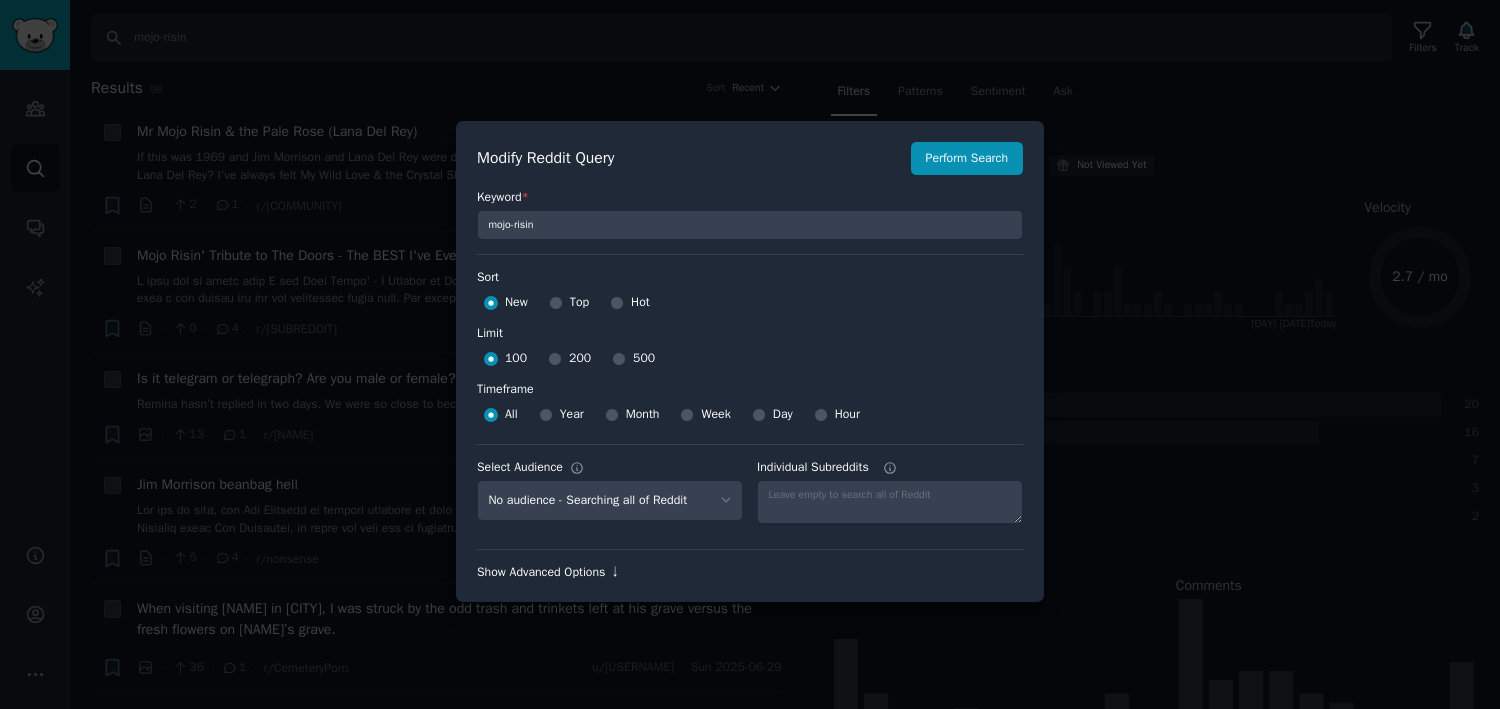 click on "Show Advanced Options ↓" at bounding box center (750, 573) 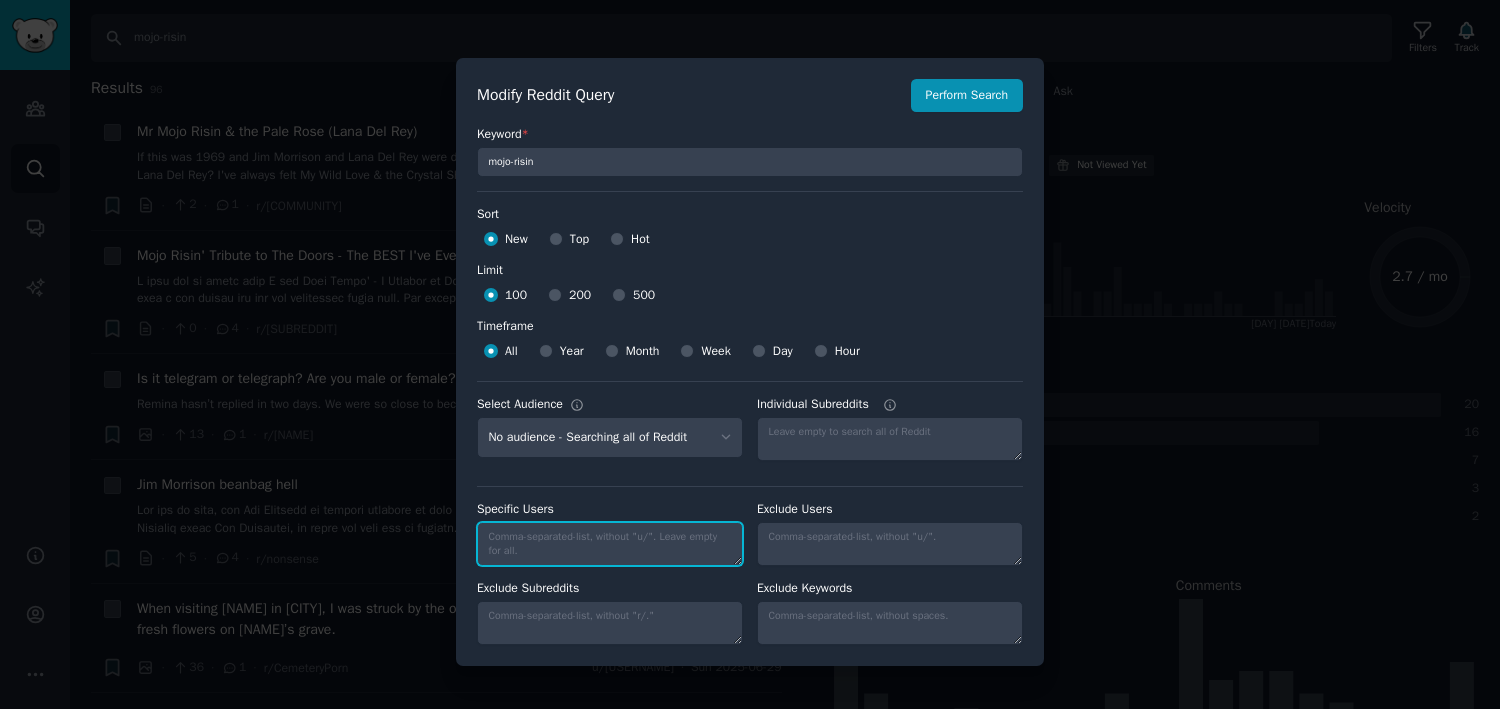 click on "Specific Users" at bounding box center (610, 544) 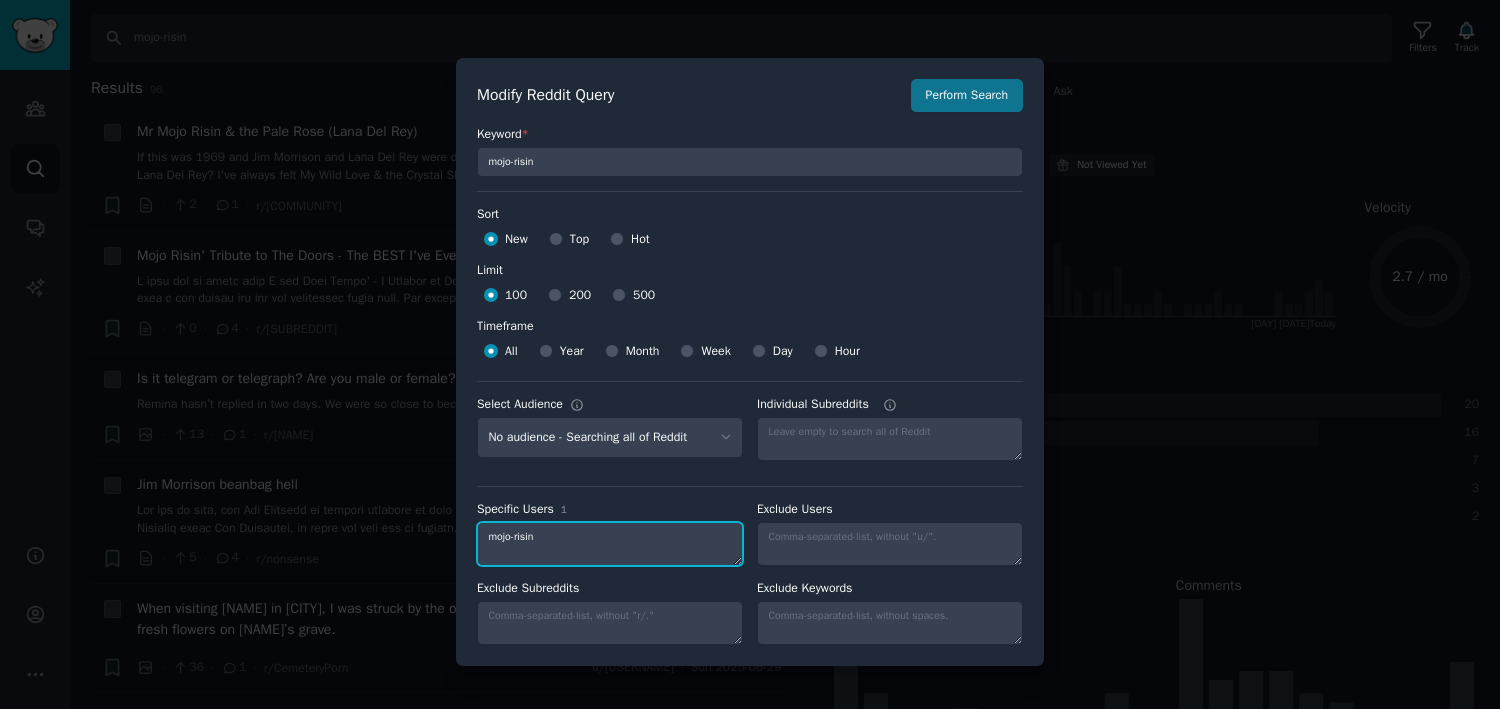 type on "mojo-risin" 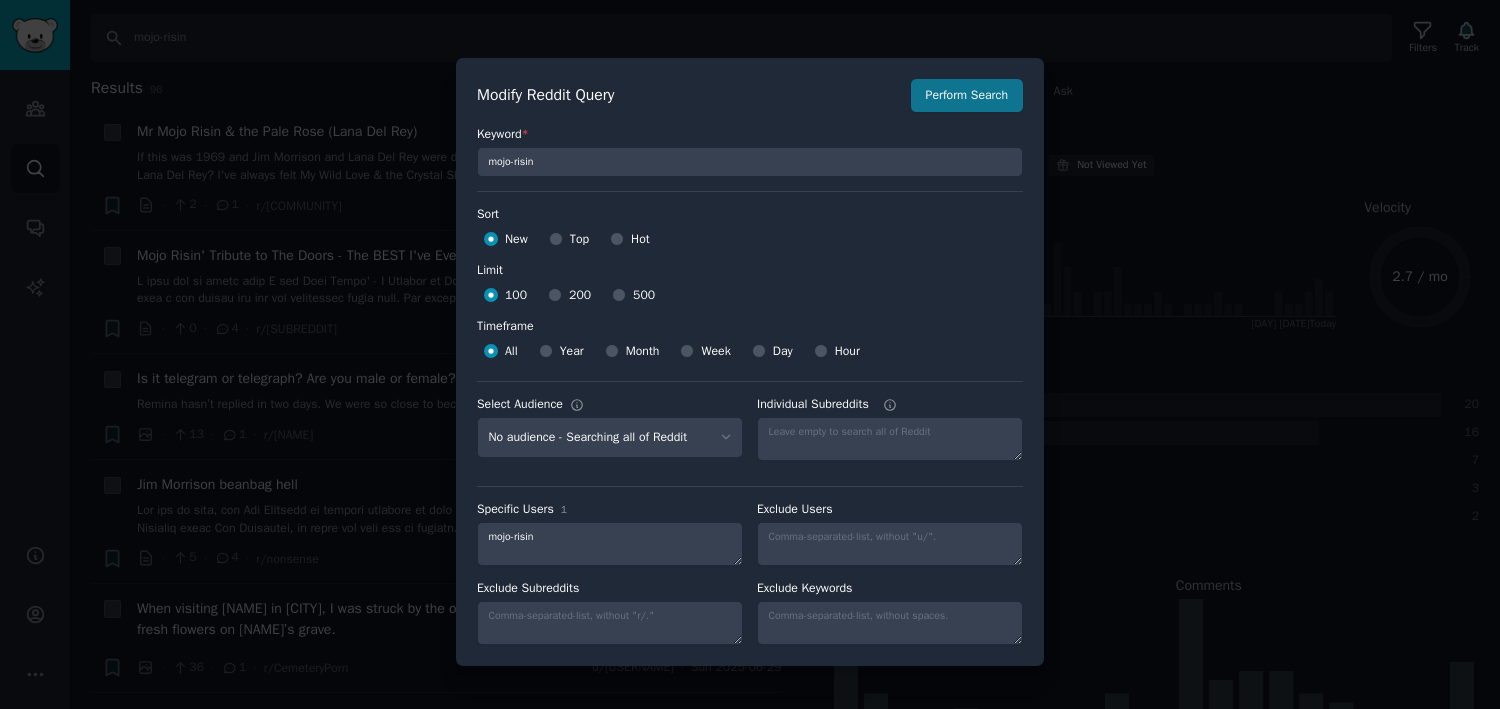 click on "Perform Search" at bounding box center (967, 96) 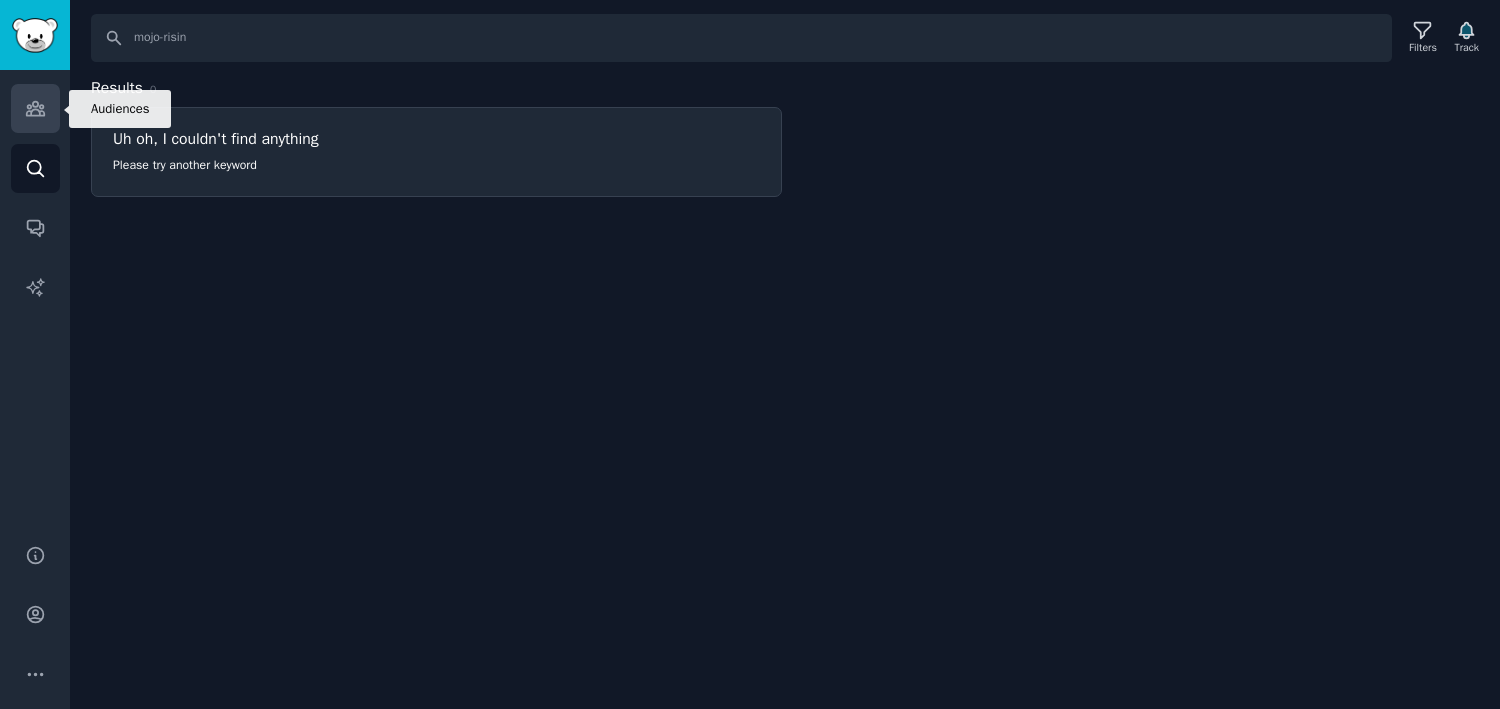 click on "Audiences" at bounding box center (35, 108) 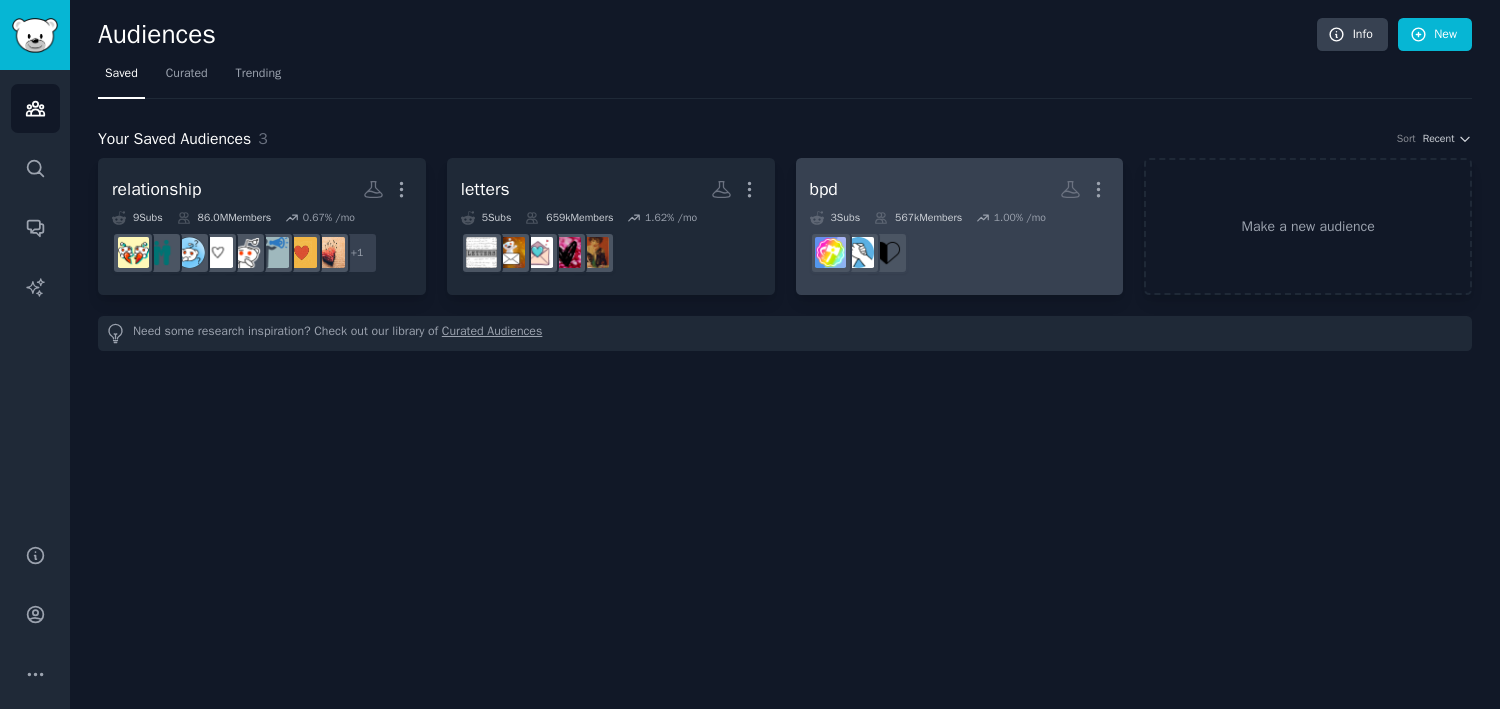 click on "bpd More" at bounding box center (960, 189) 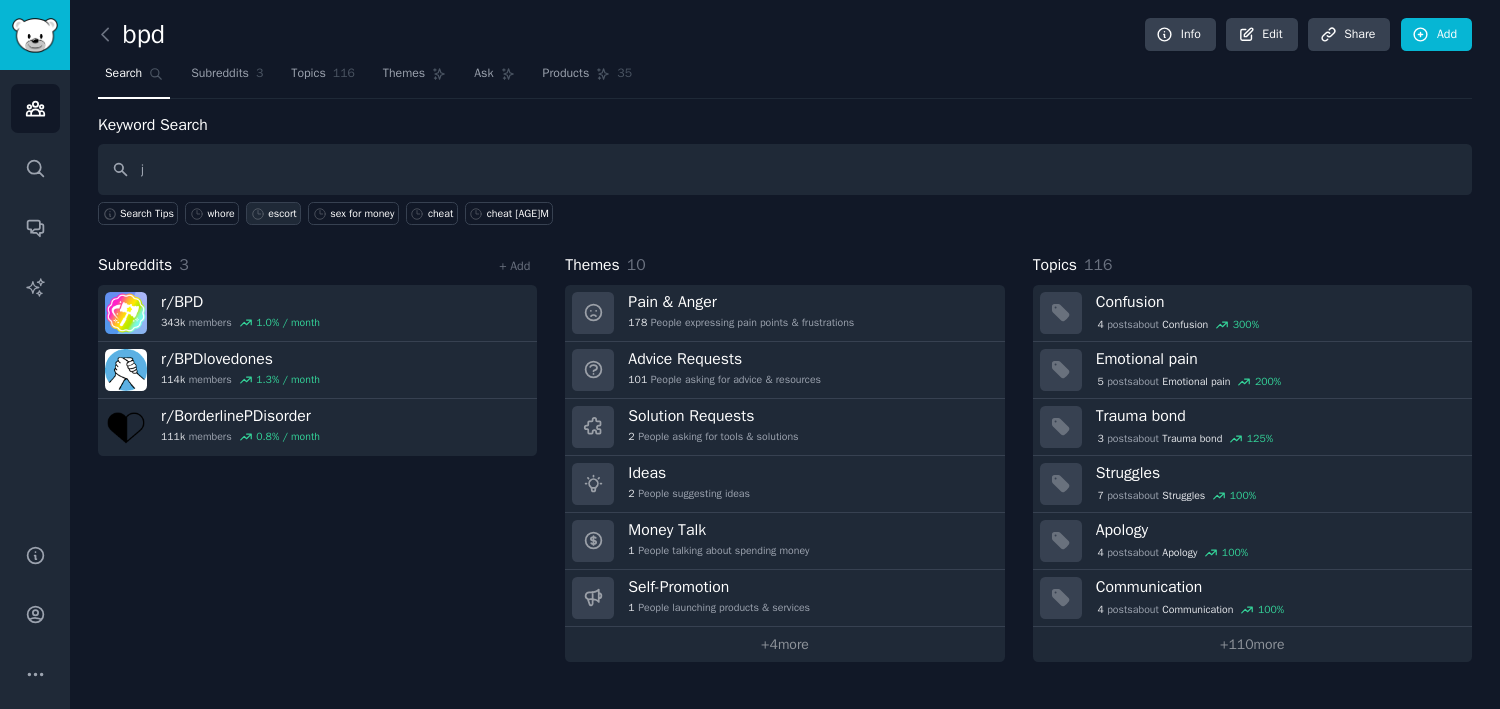 type on "j" 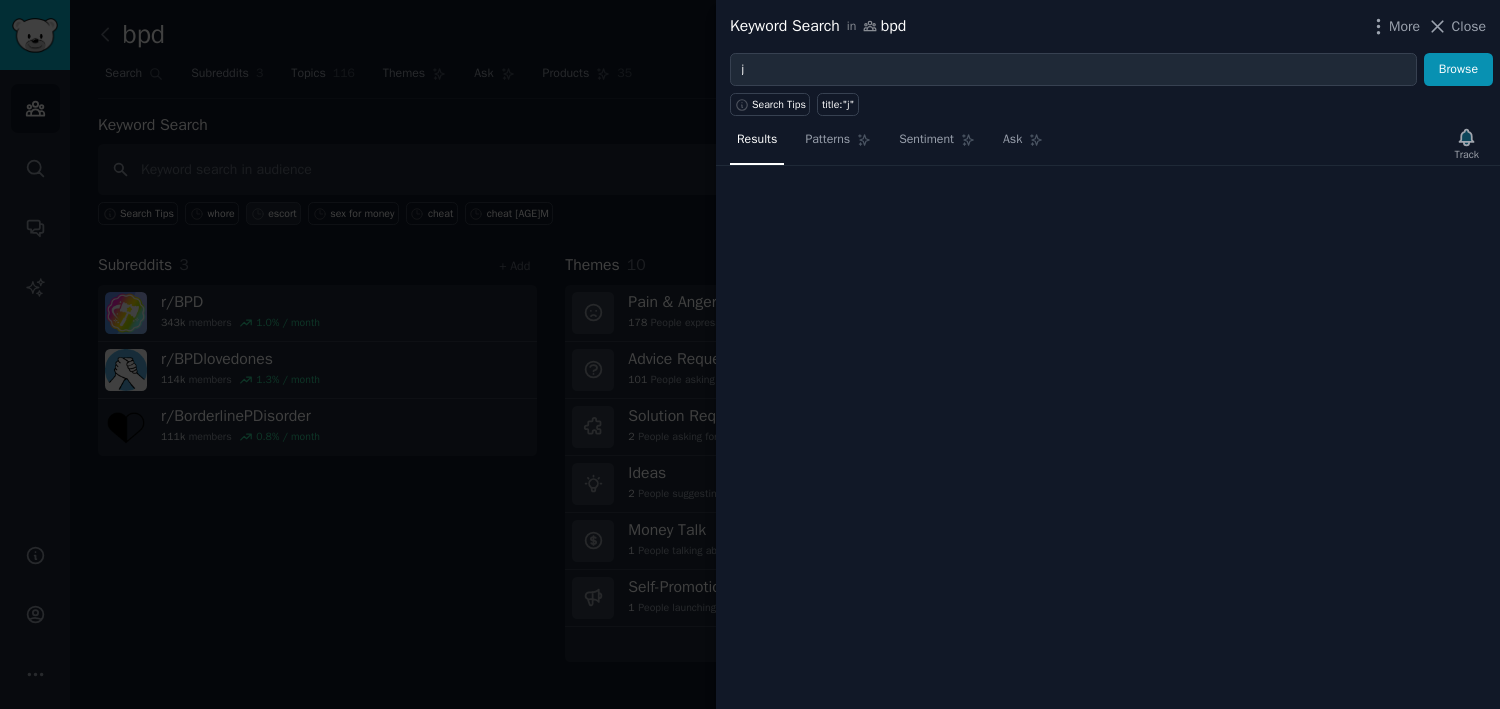 type 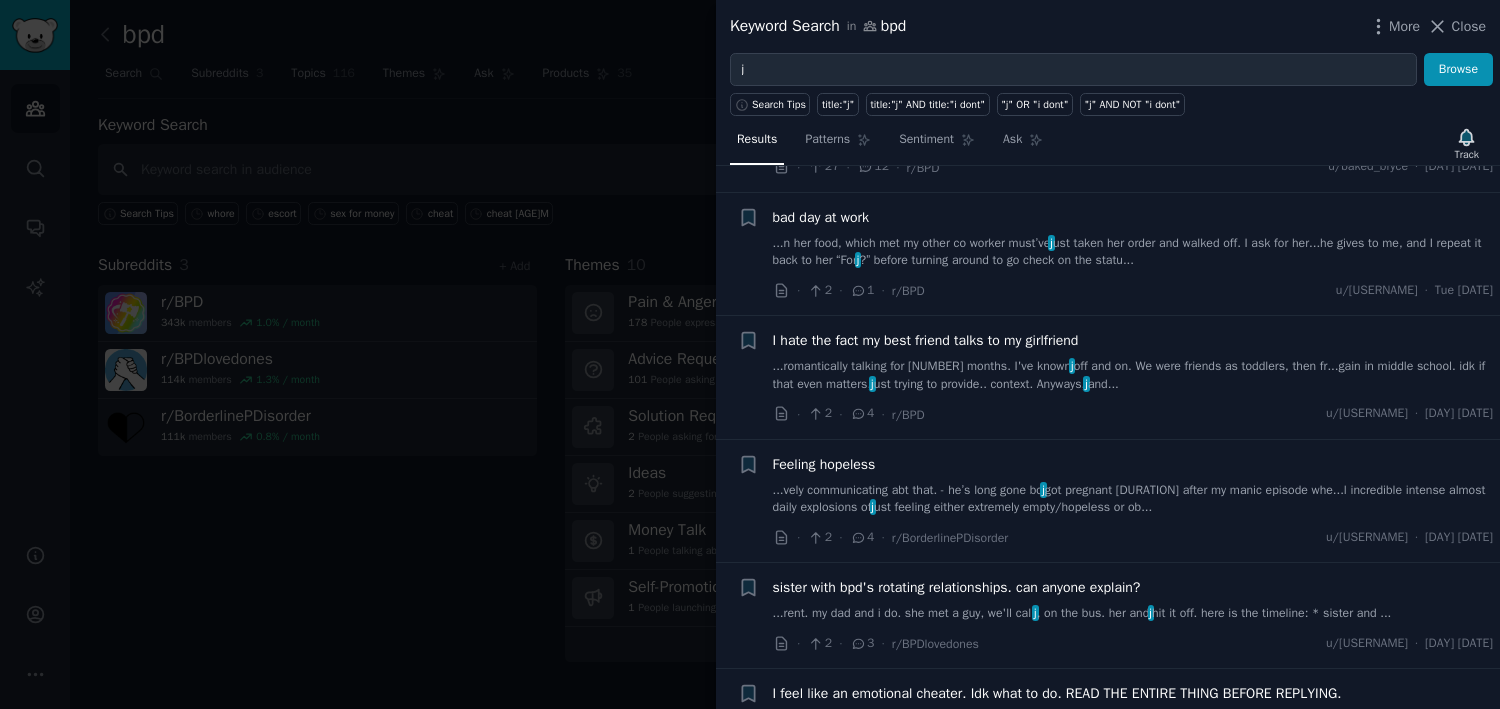 scroll, scrollTop: 2431, scrollLeft: 0, axis: vertical 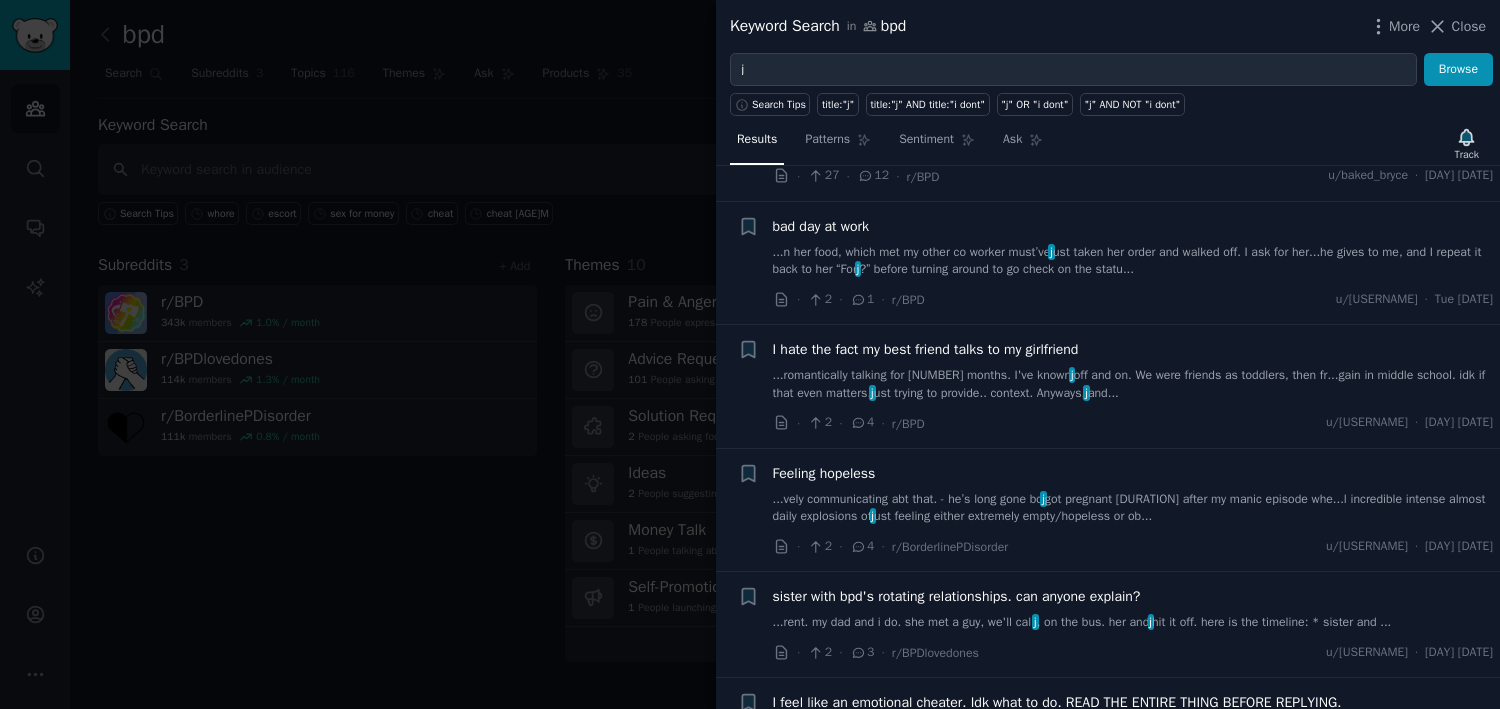 click on "...n her food, which met my other co worker must’ve just taken her order and walked off. I ask for her...he gives to me, and I repeat it back to her “For j ?” before turning around to go check on the statu..." at bounding box center (1133, 261) 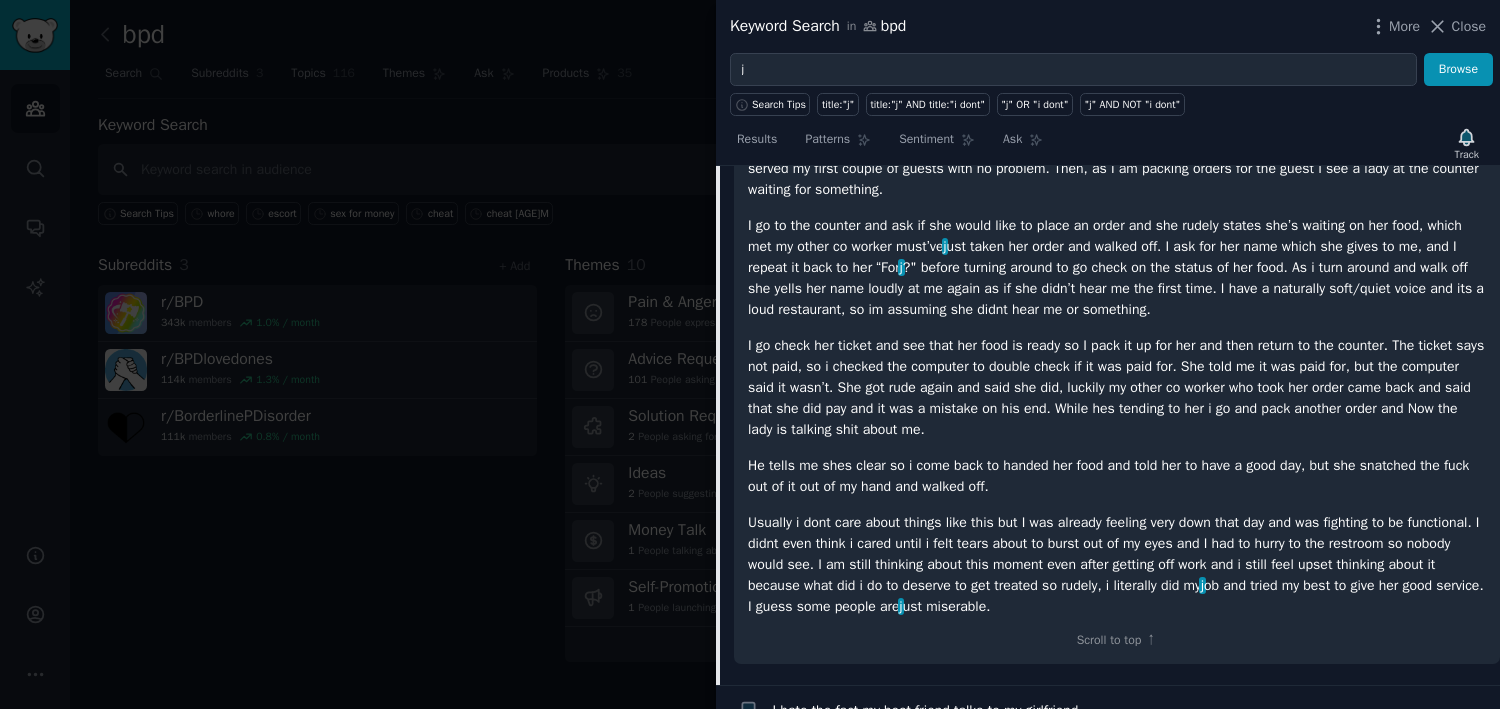 scroll, scrollTop: 2763, scrollLeft: 0, axis: vertical 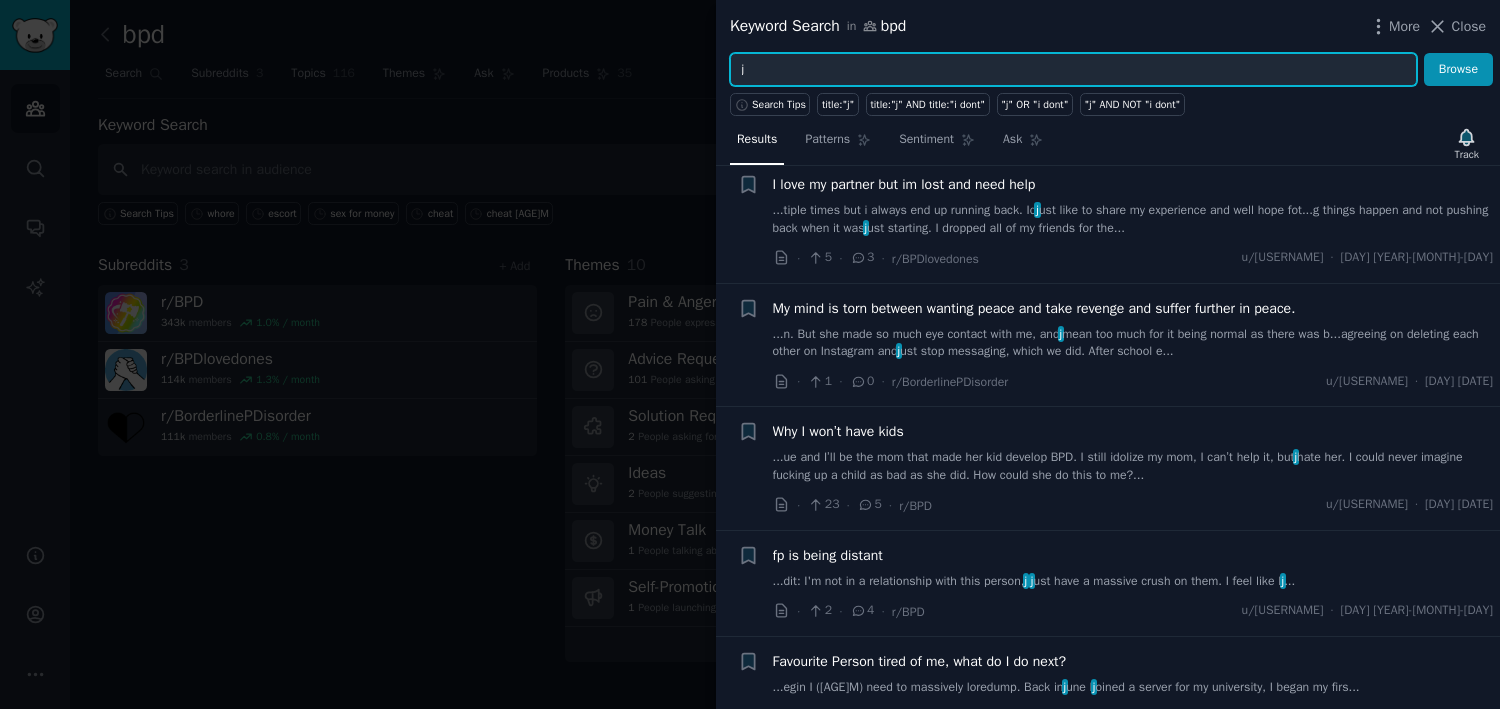 click on "j" at bounding box center (1073, 70) 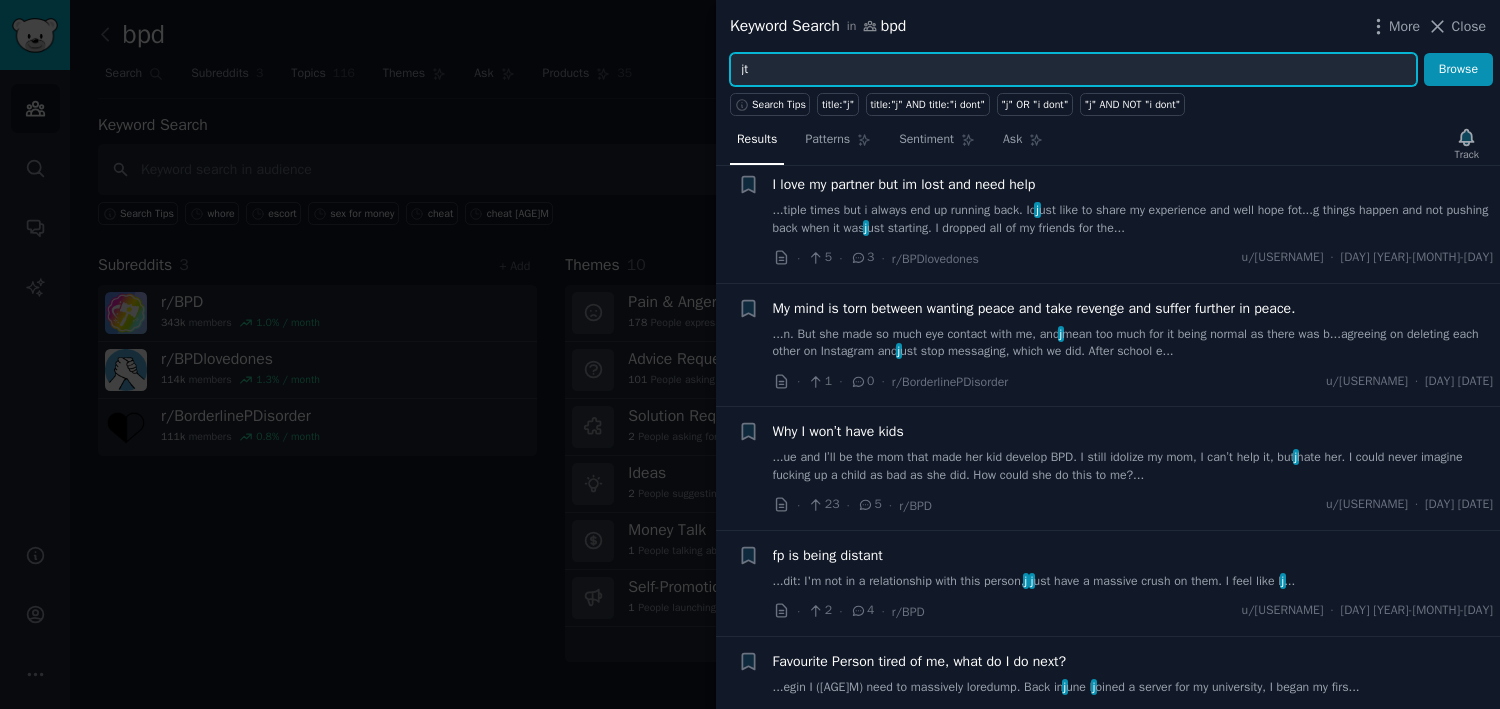 click on "Browse" at bounding box center (1458, 70) 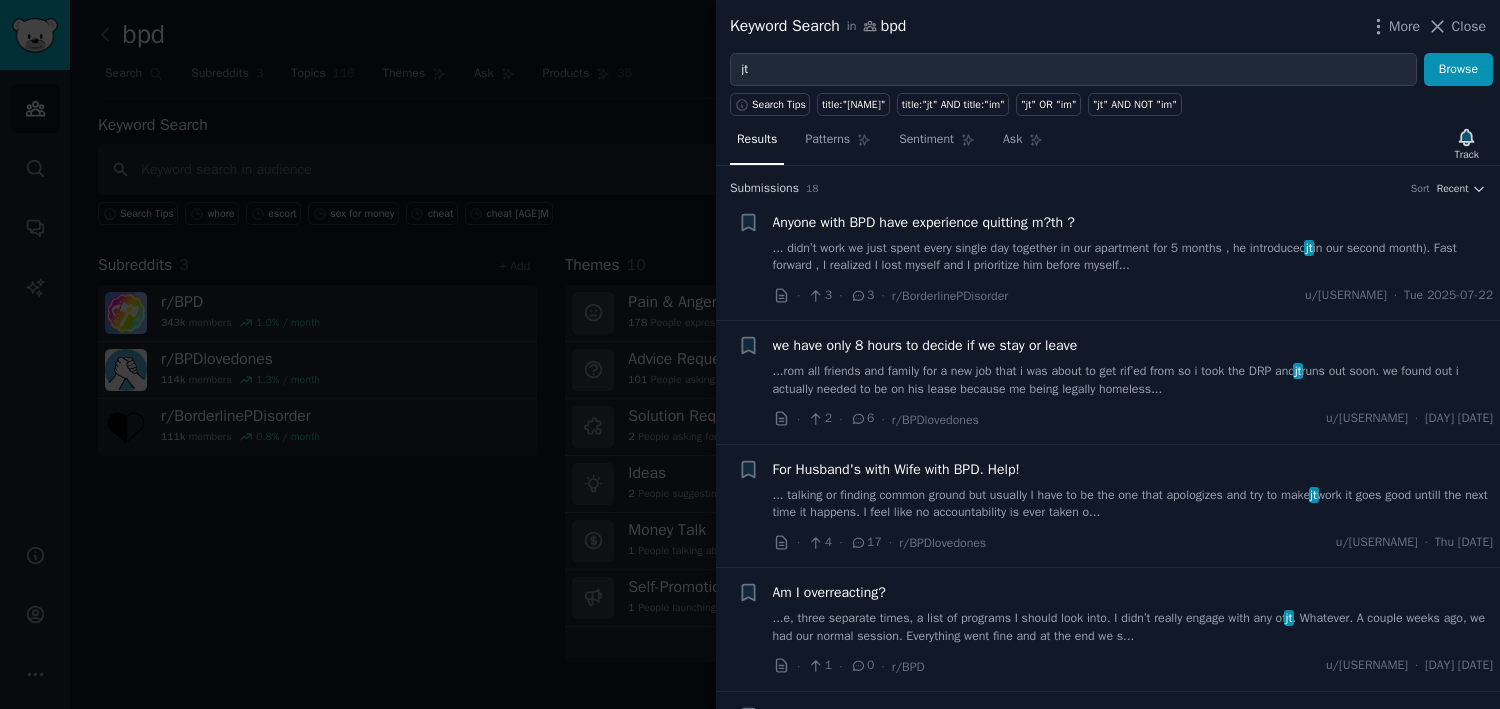 click on "... didn’t work we just spent every single day together in our apartment for [AGE] months , he introduced  jt  in our second month).
Fast forward , I realized I lost myself and I prioritize him before myself..." at bounding box center [1133, 257] 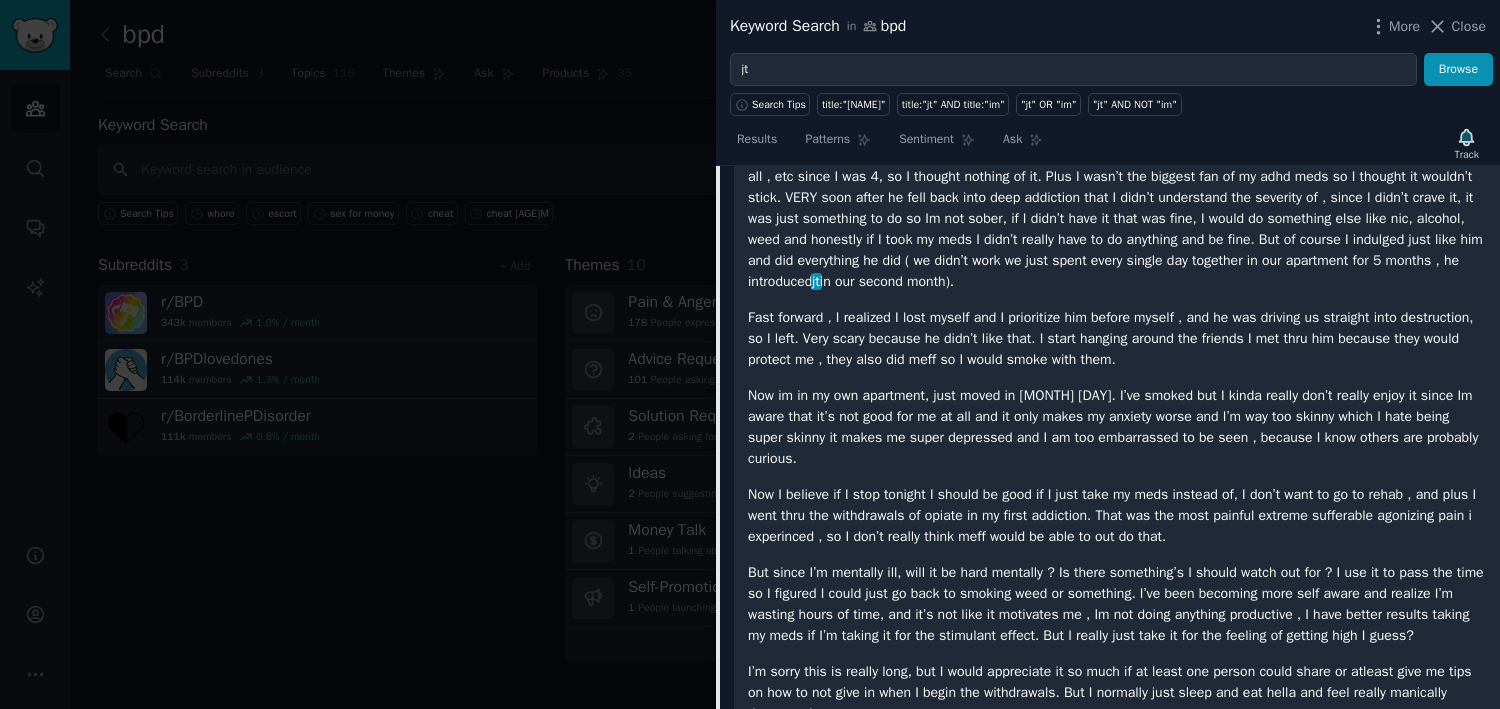 scroll, scrollTop: 285, scrollLeft: 0, axis: vertical 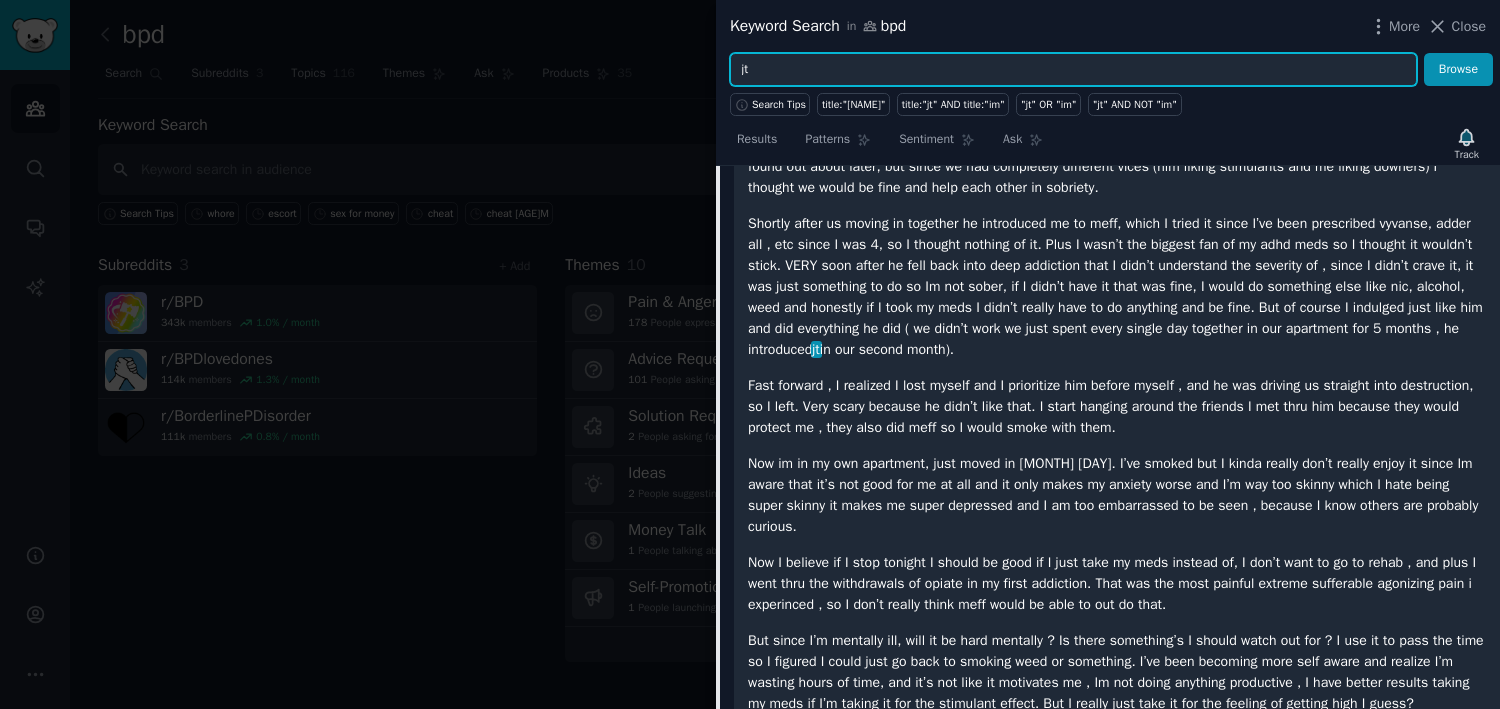 click on "jt" at bounding box center [1073, 70] 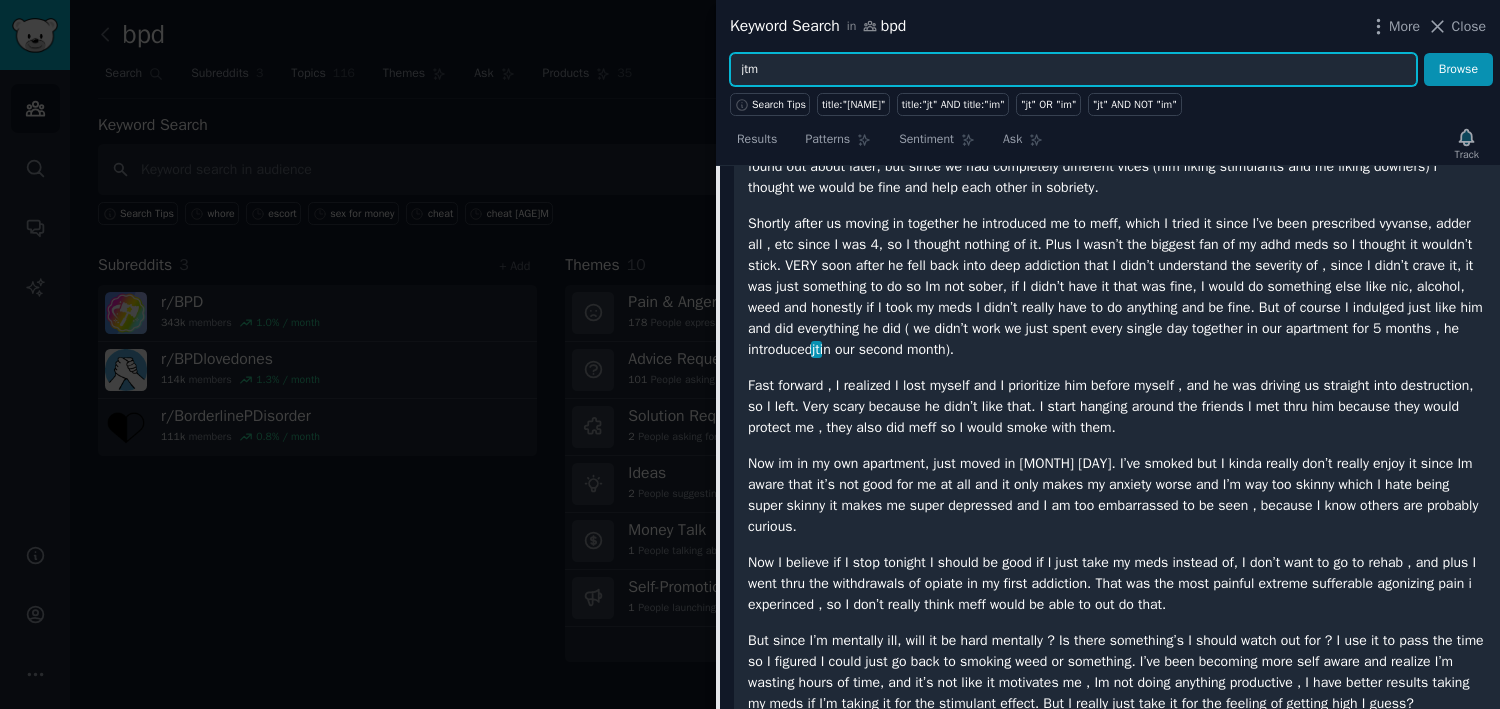 click on "Browse" at bounding box center [1458, 70] 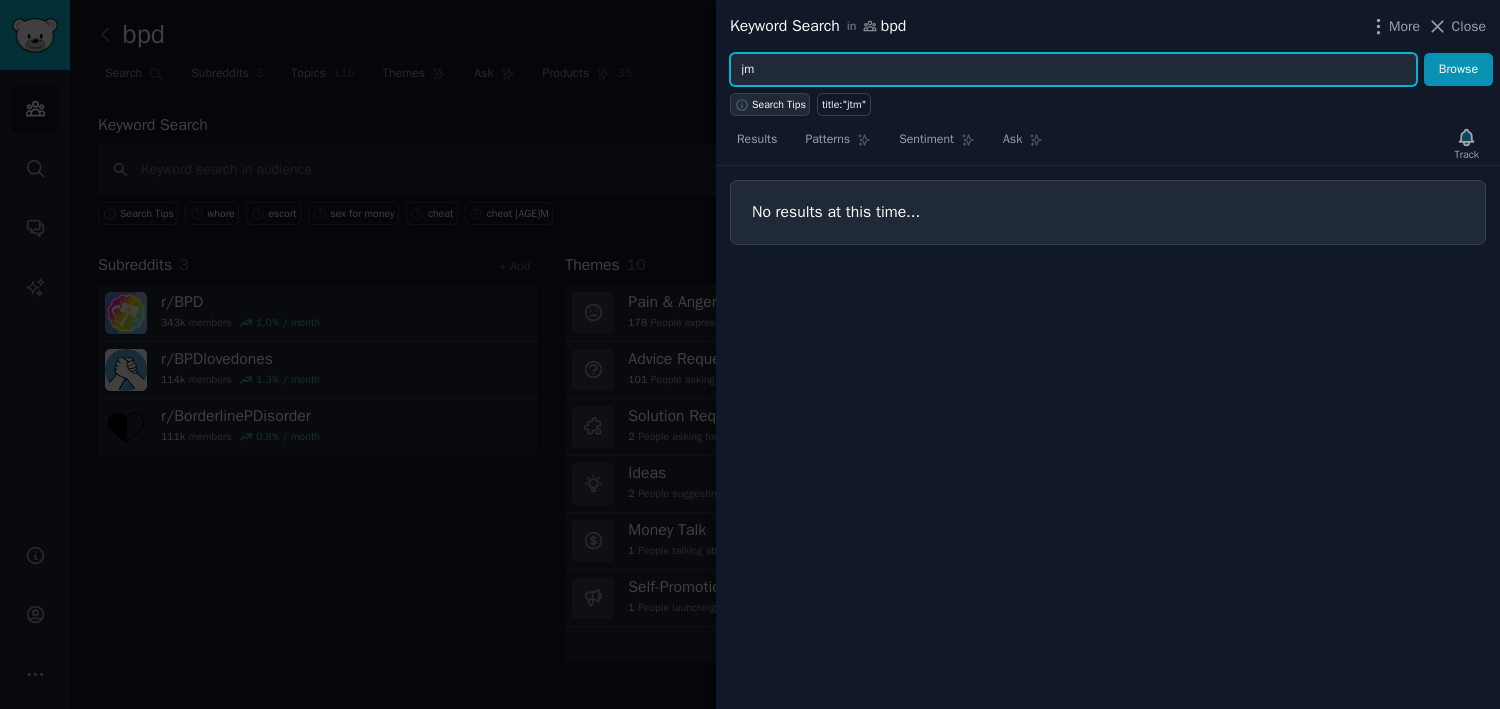 type on "jm" 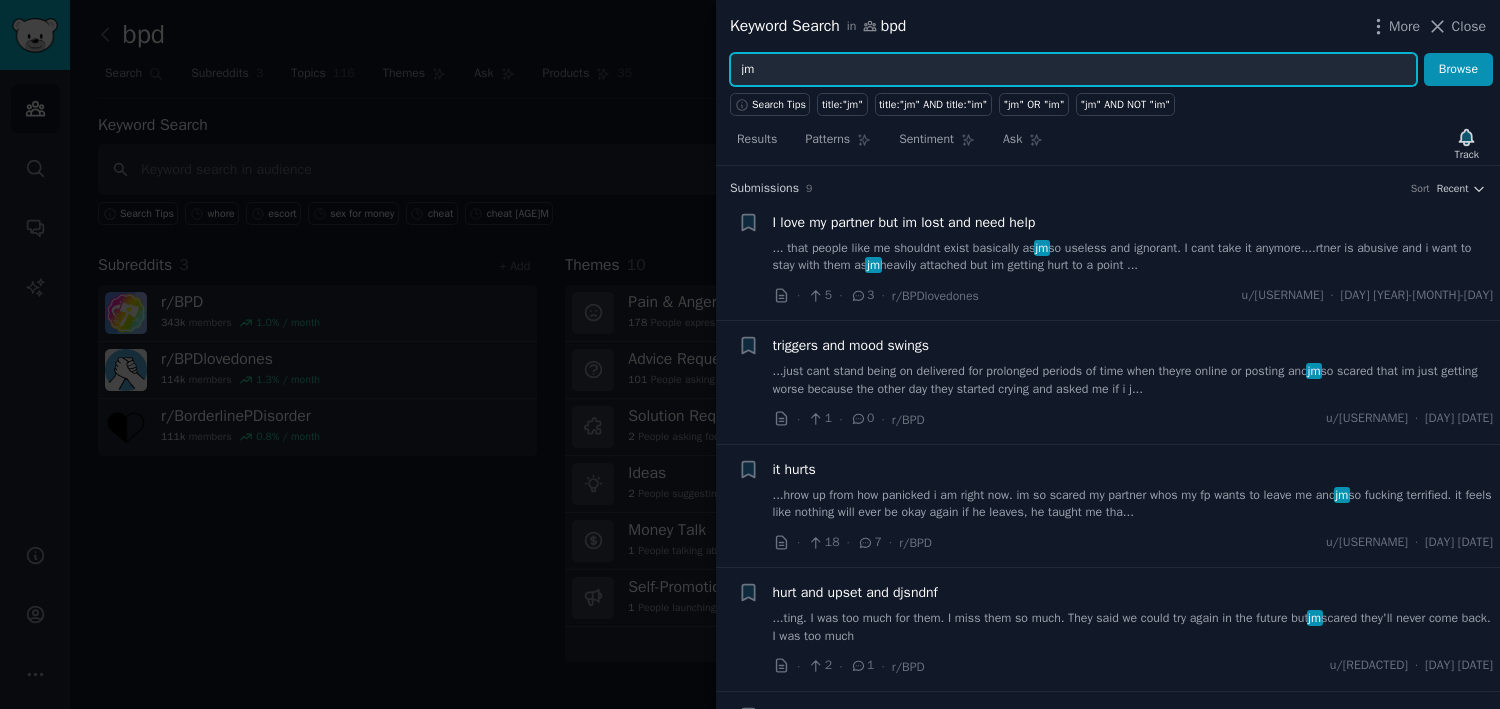 scroll, scrollTop: 0, scrollLeft: 0, axis: both 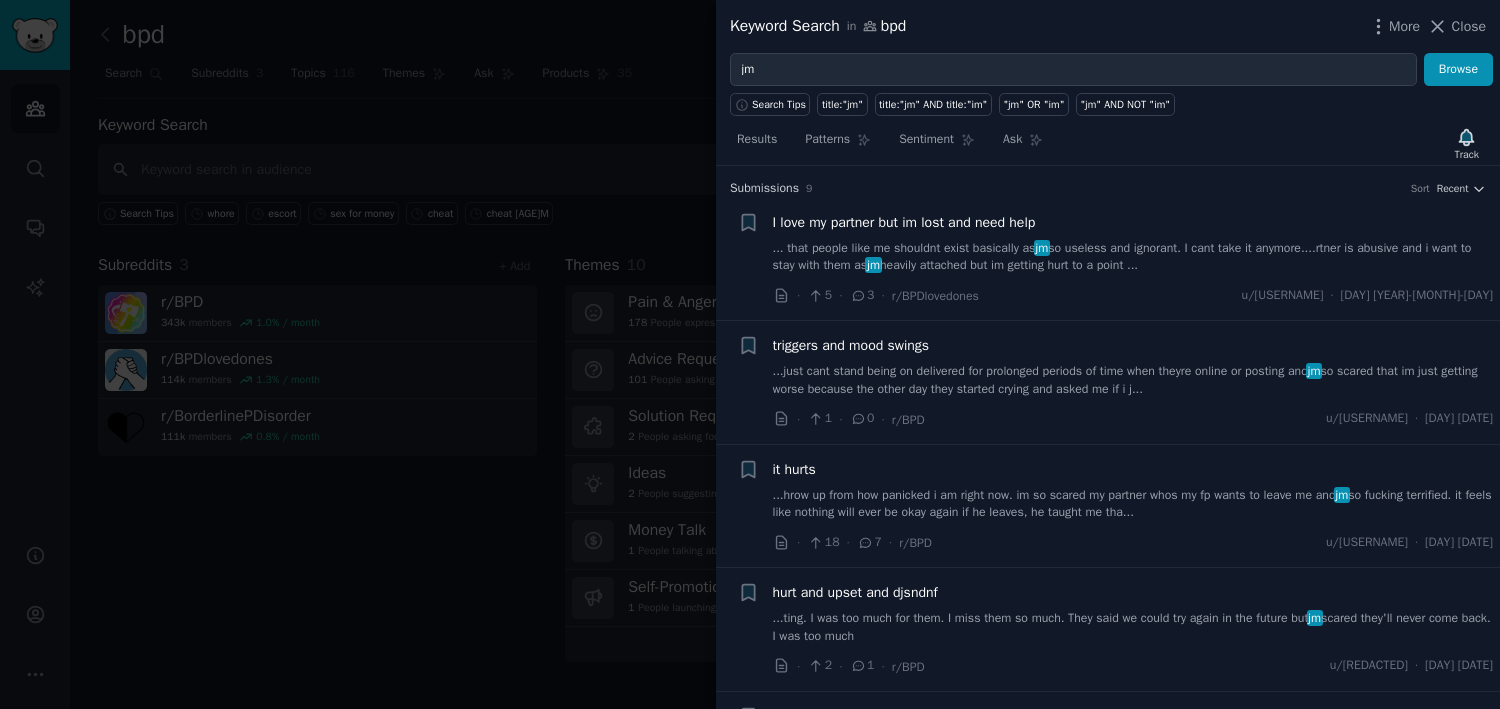 click at bounding box center [750, 354] 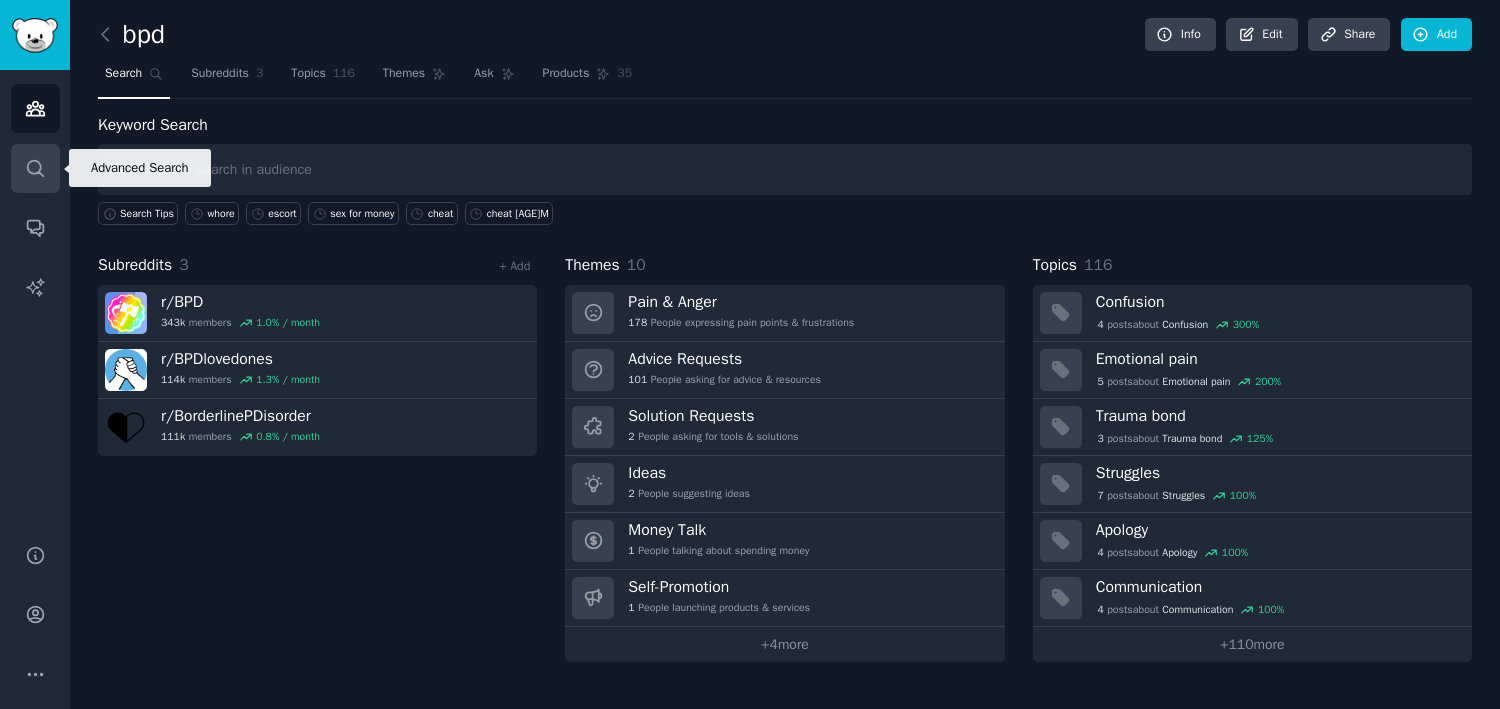 click 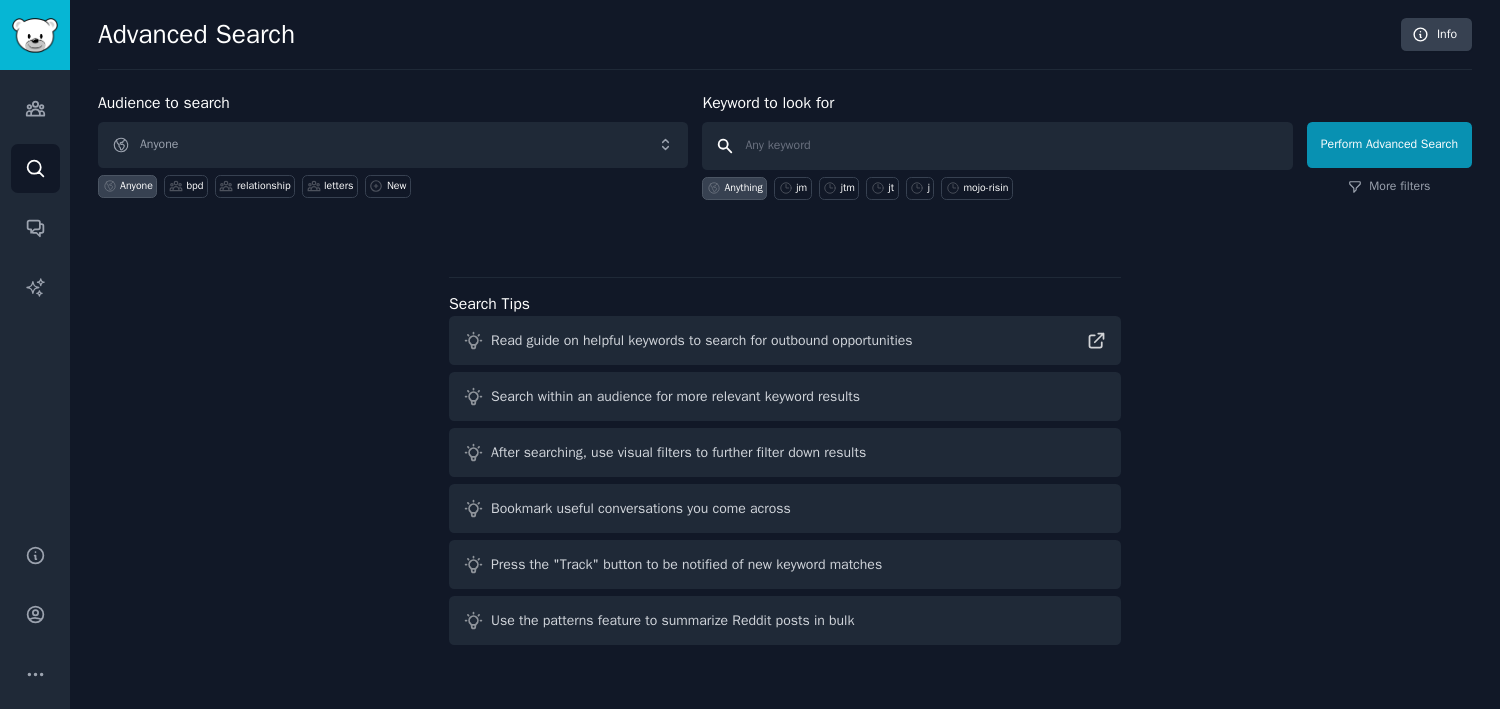 click at bounding box center [997, 146] 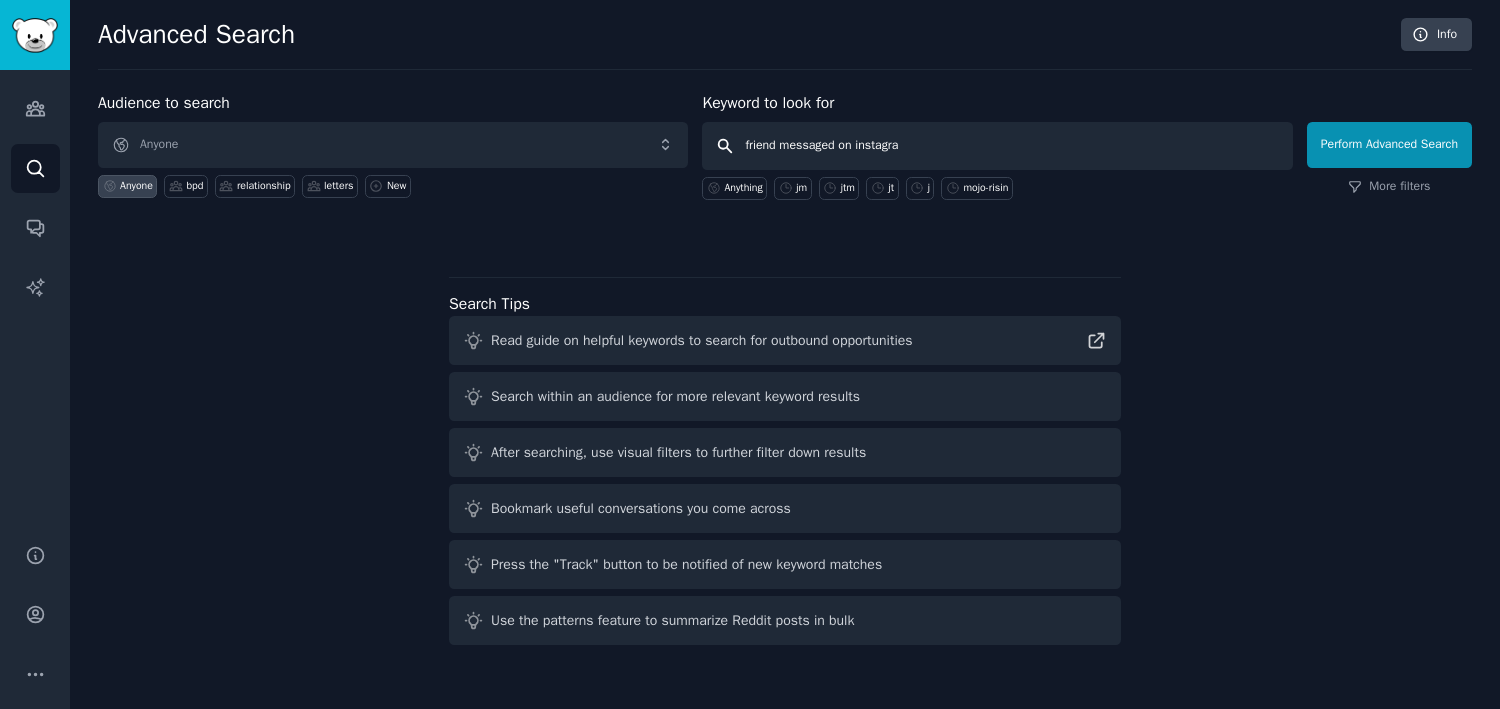 type on "friend messaged on instagram" 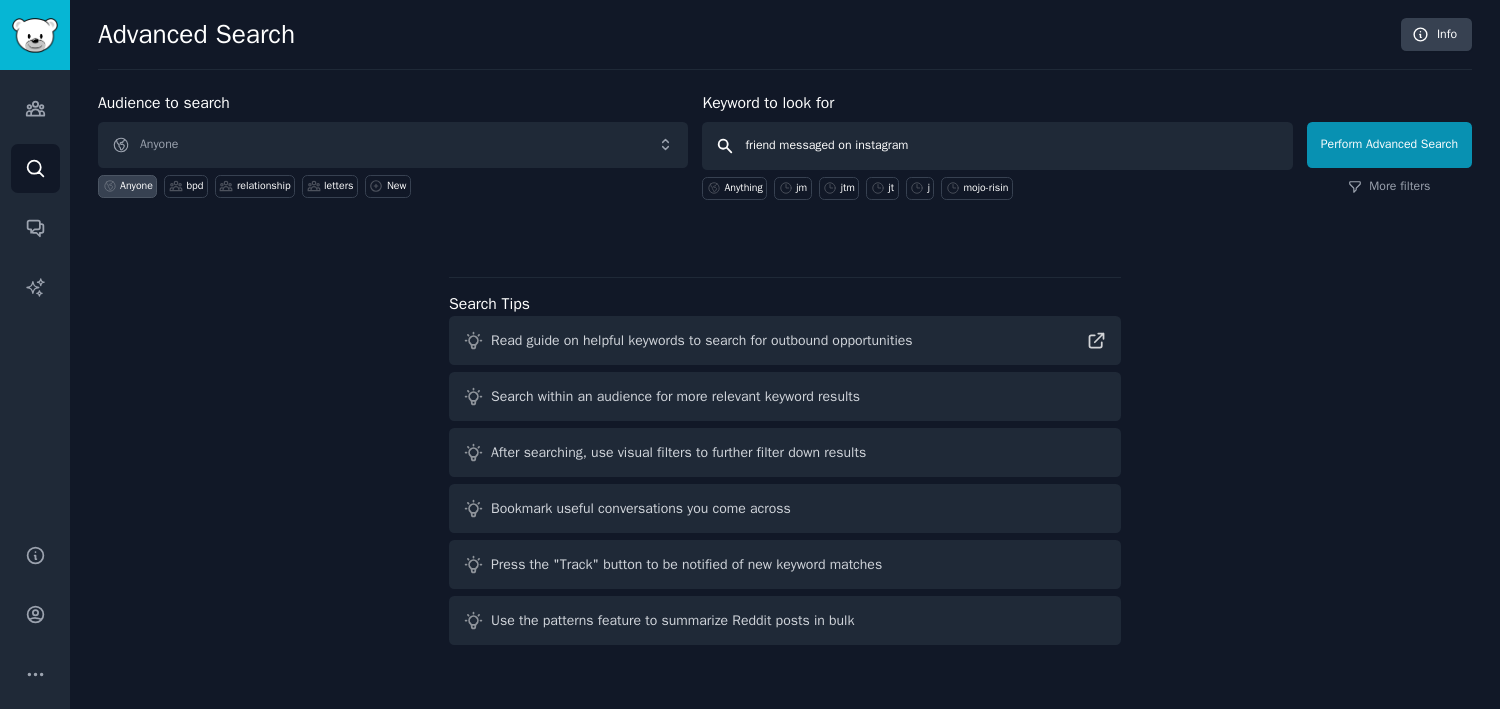 click on "Perform Advanced Search" at bounding box center (1389, 145) 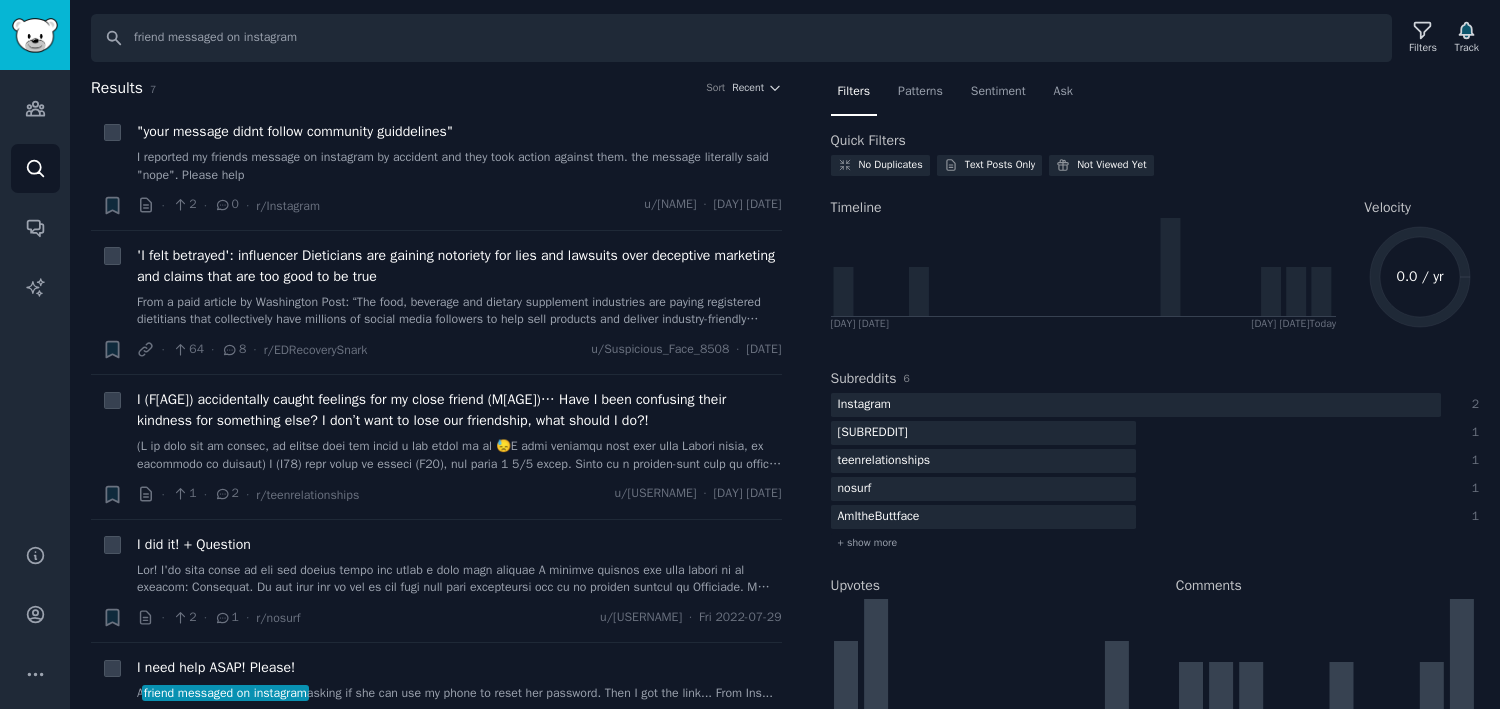 scroll, scrollTop: 0, scrollLeft: 0, axis: both 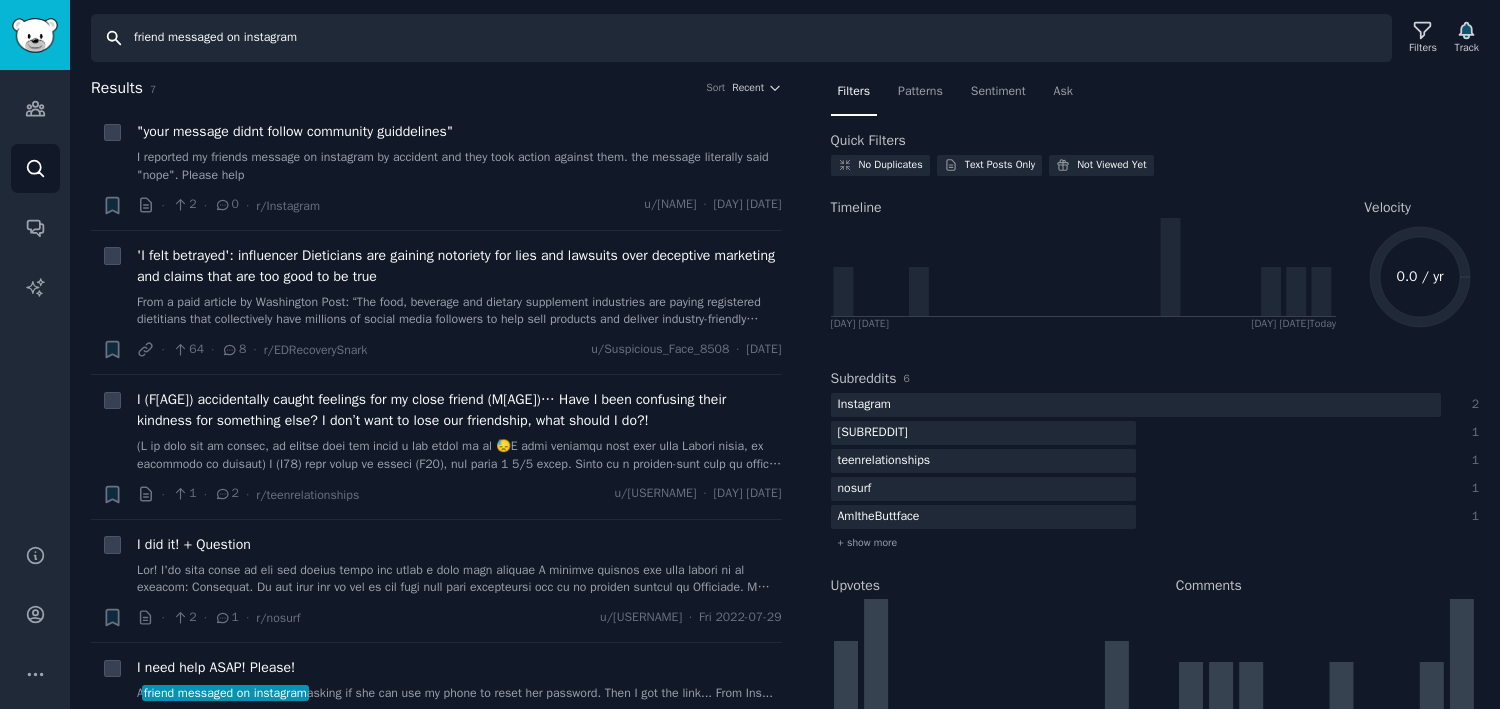 click on "friend messaged on instagram" at bounding box center [741, 38] 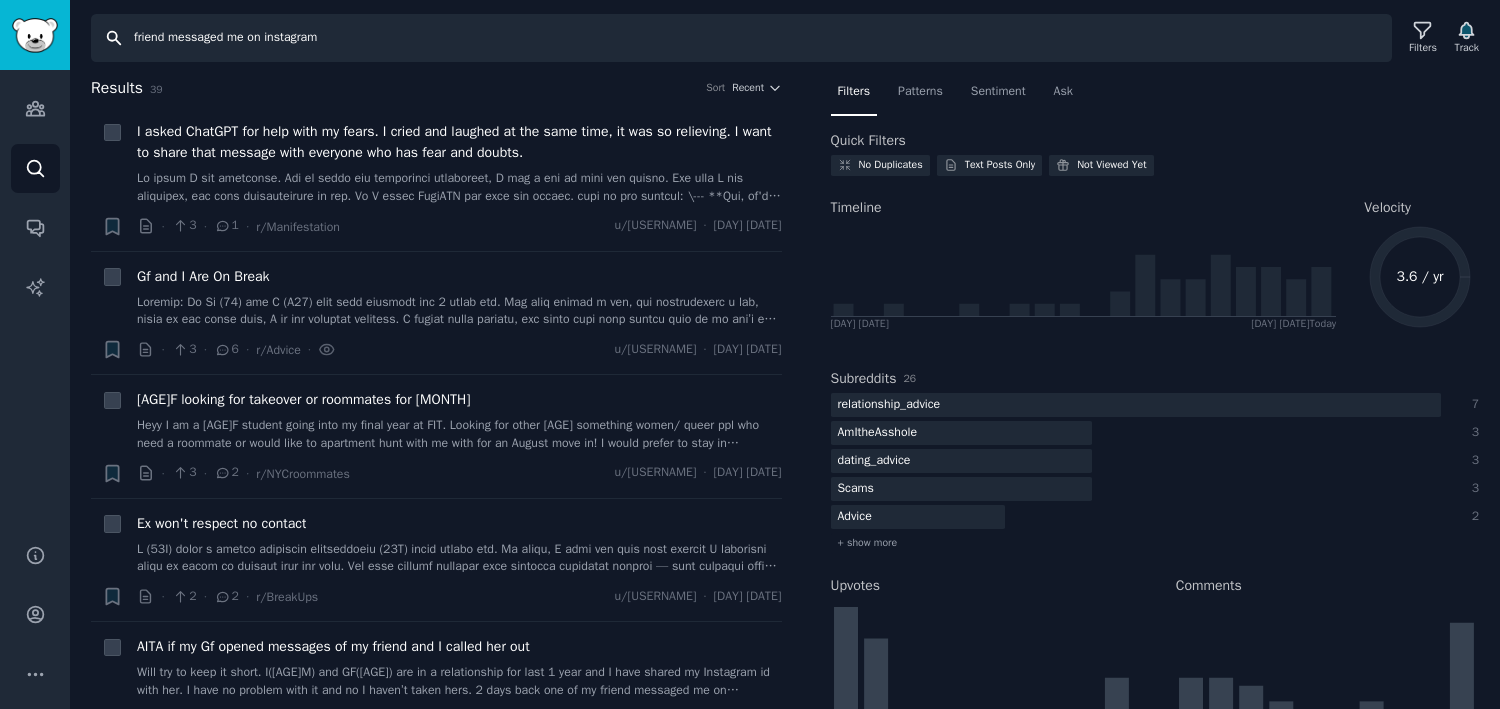 scroll, scrollTop: 0, scrollLeft: 0, axis: both 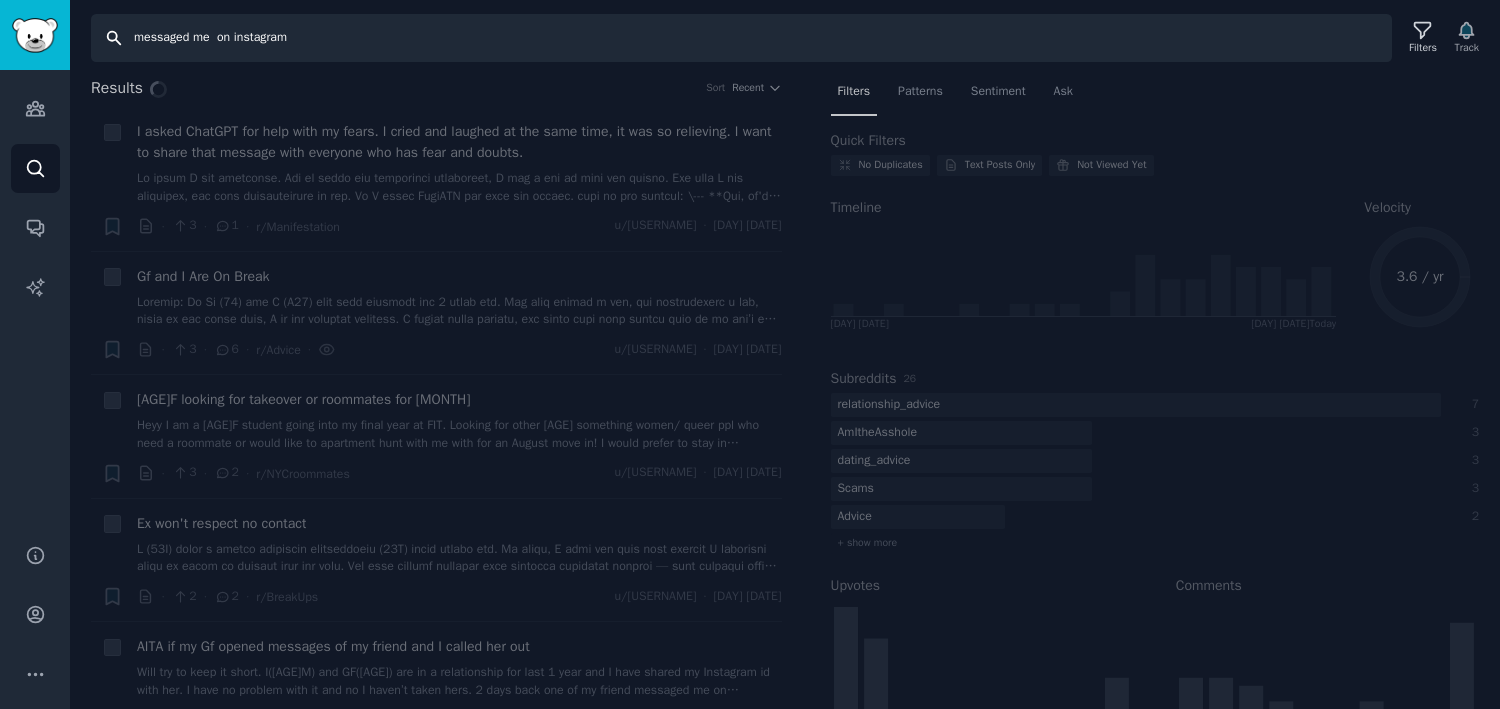 click on "messaged me  on instagram" at bounding box center [741, 38] 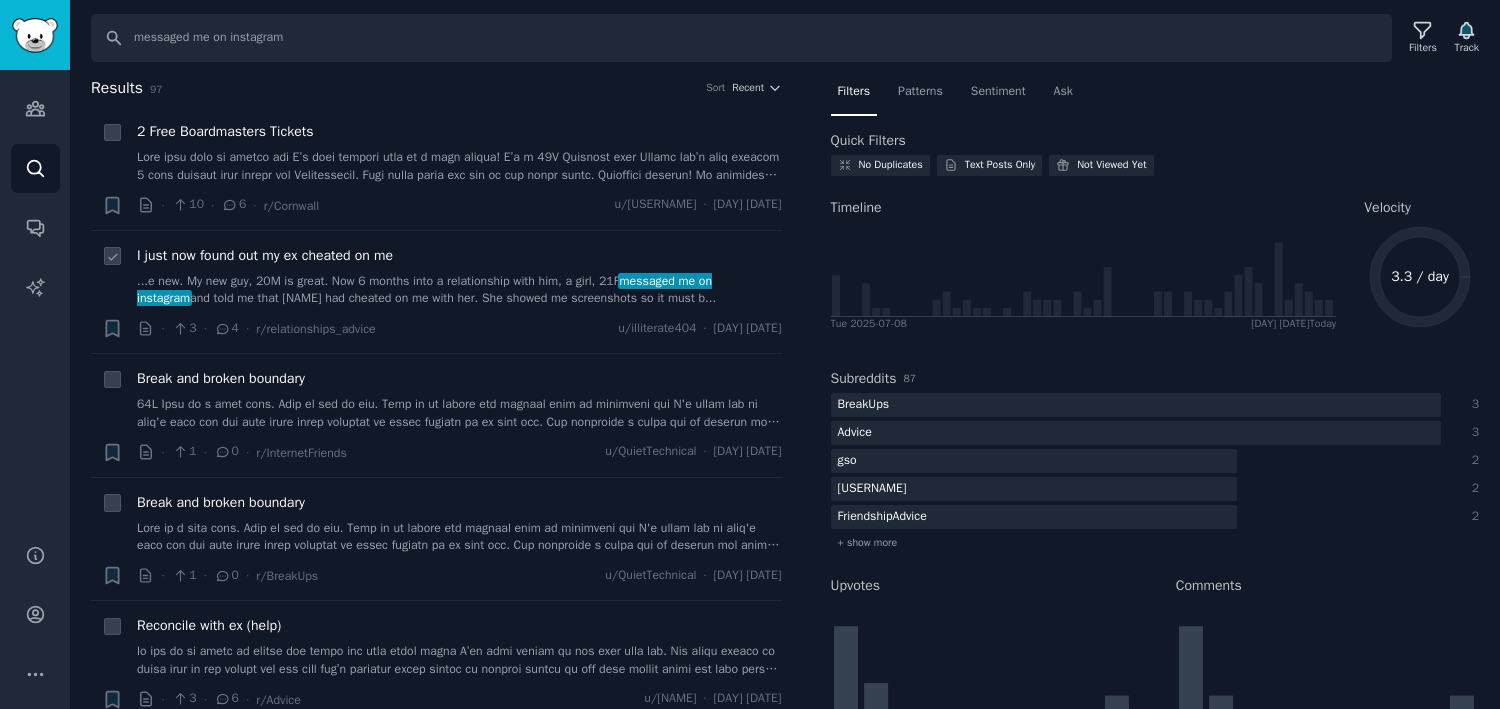 click on "My new guy, [AGE]M is great. Now 6 months into a relationship with him, a girl, [AGE]F  messaged me on instagram  and told me that Jon had cheated on me with her. She showed me screenshots so it must b..." at bounding box center (459, 290) 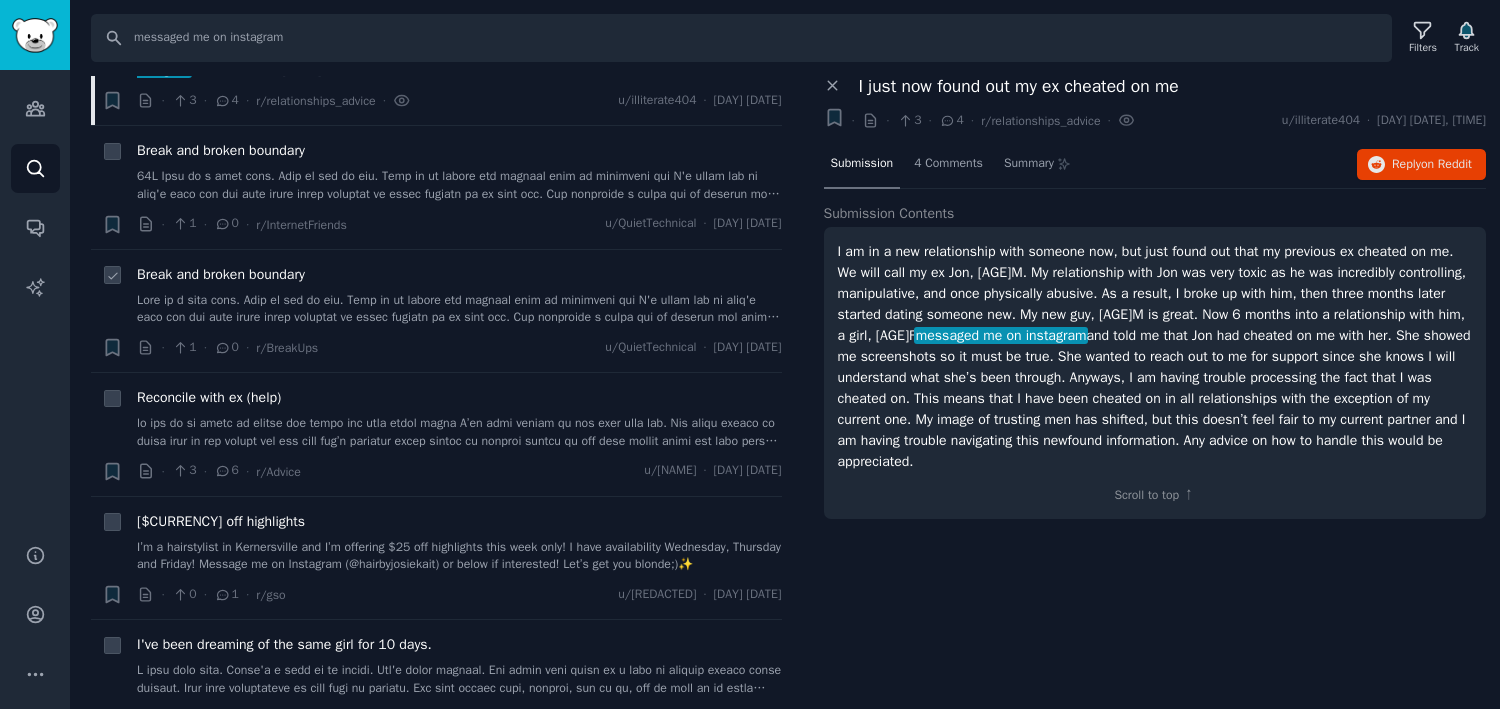 scroll, scrollTop: 234, scrollLeft: 0, axis: vertical 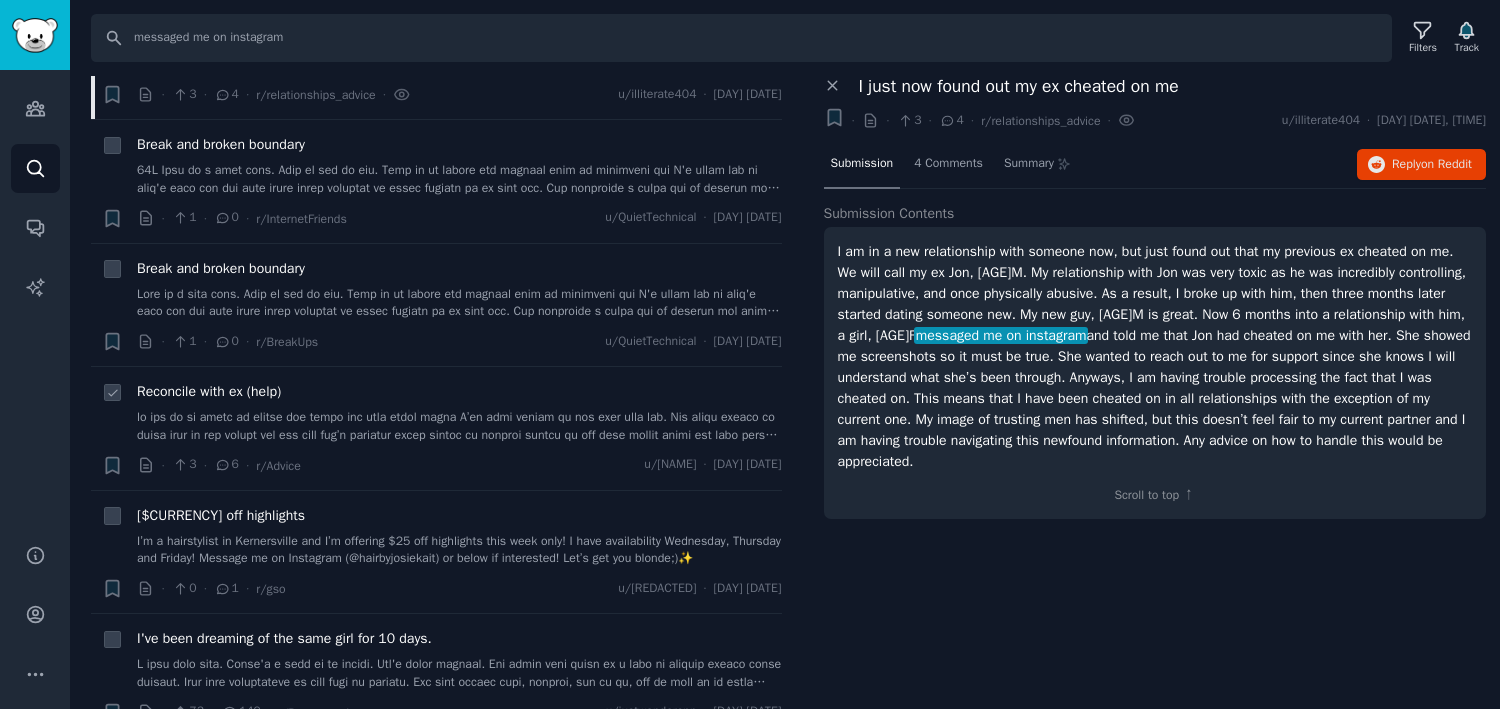 click at bounding box center (459, 426) 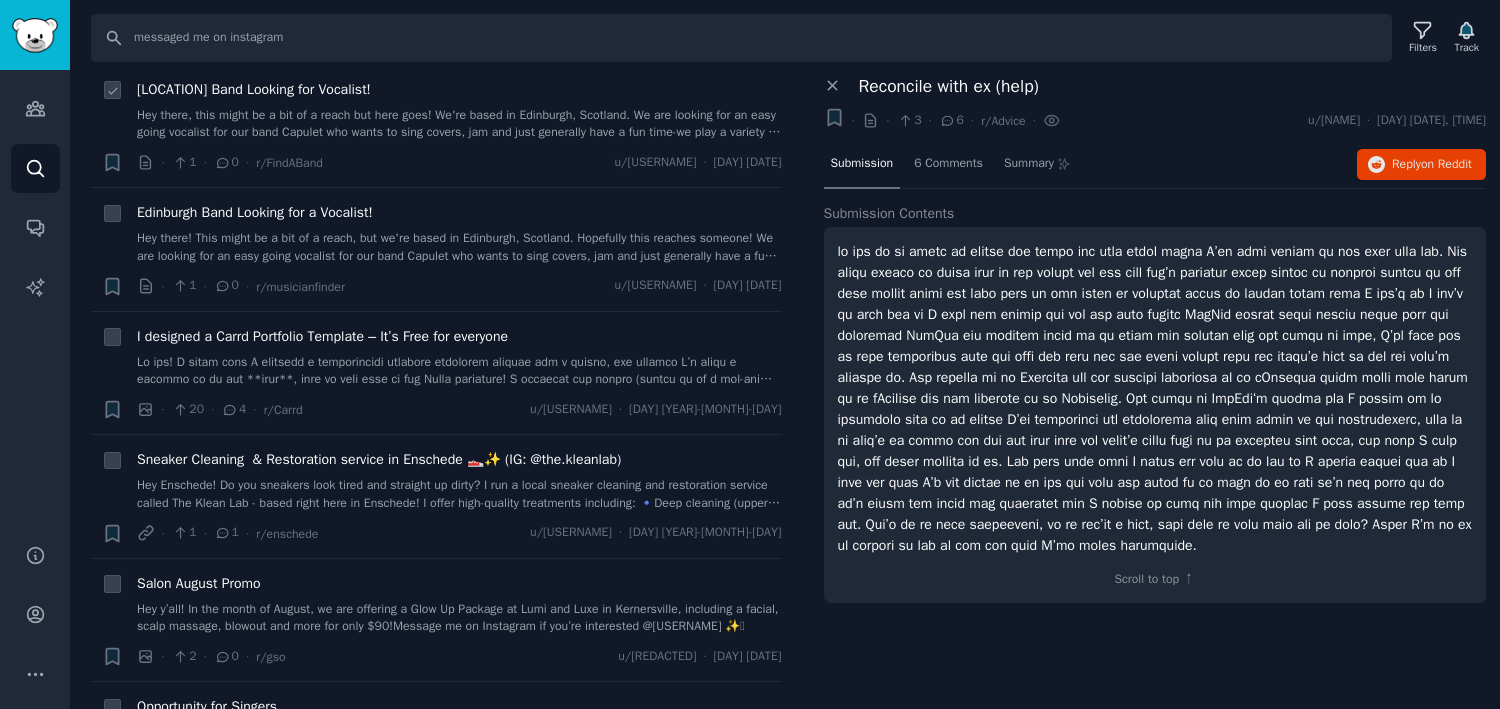 scroll, scrollTop: 5772, scrollLeft: 0, axis: vertical 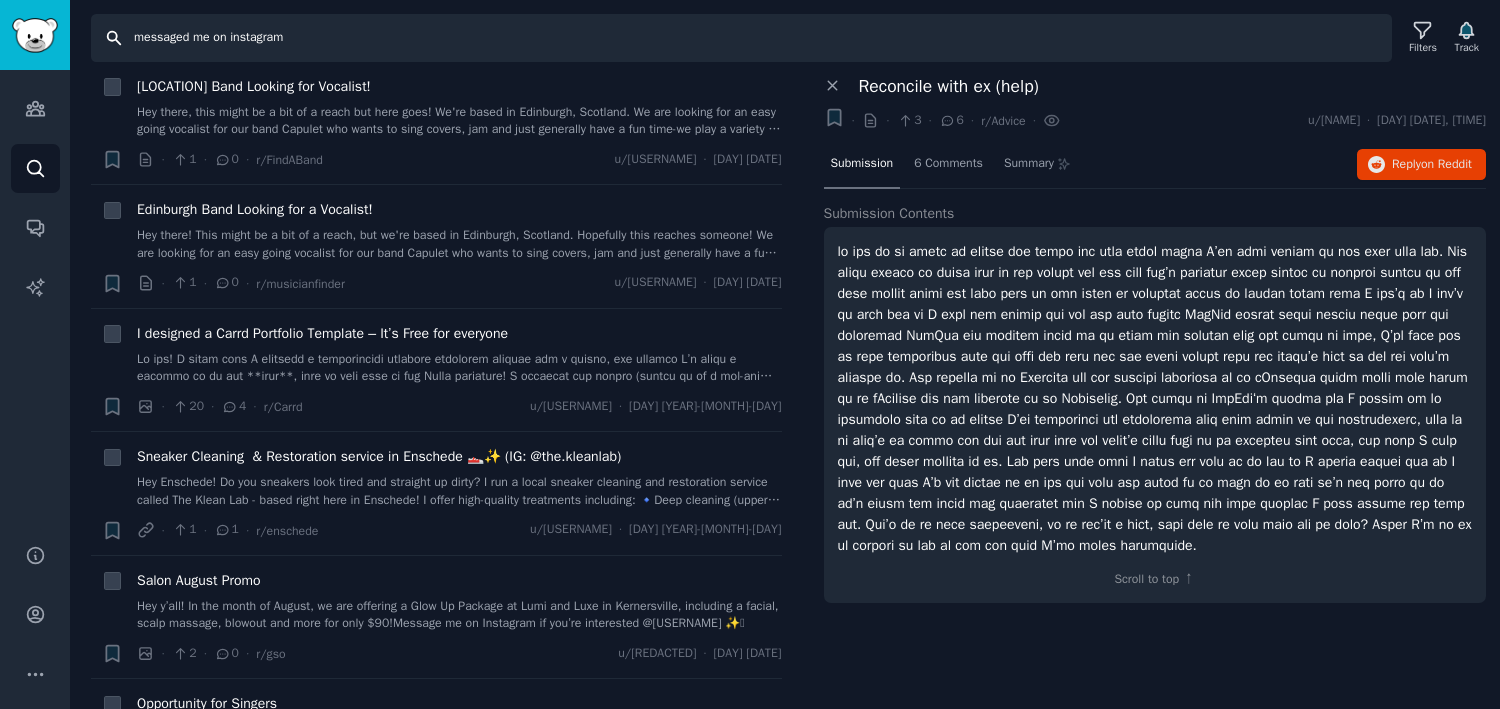 click on "messaged me on instagram" at bounding box center [741, 38] 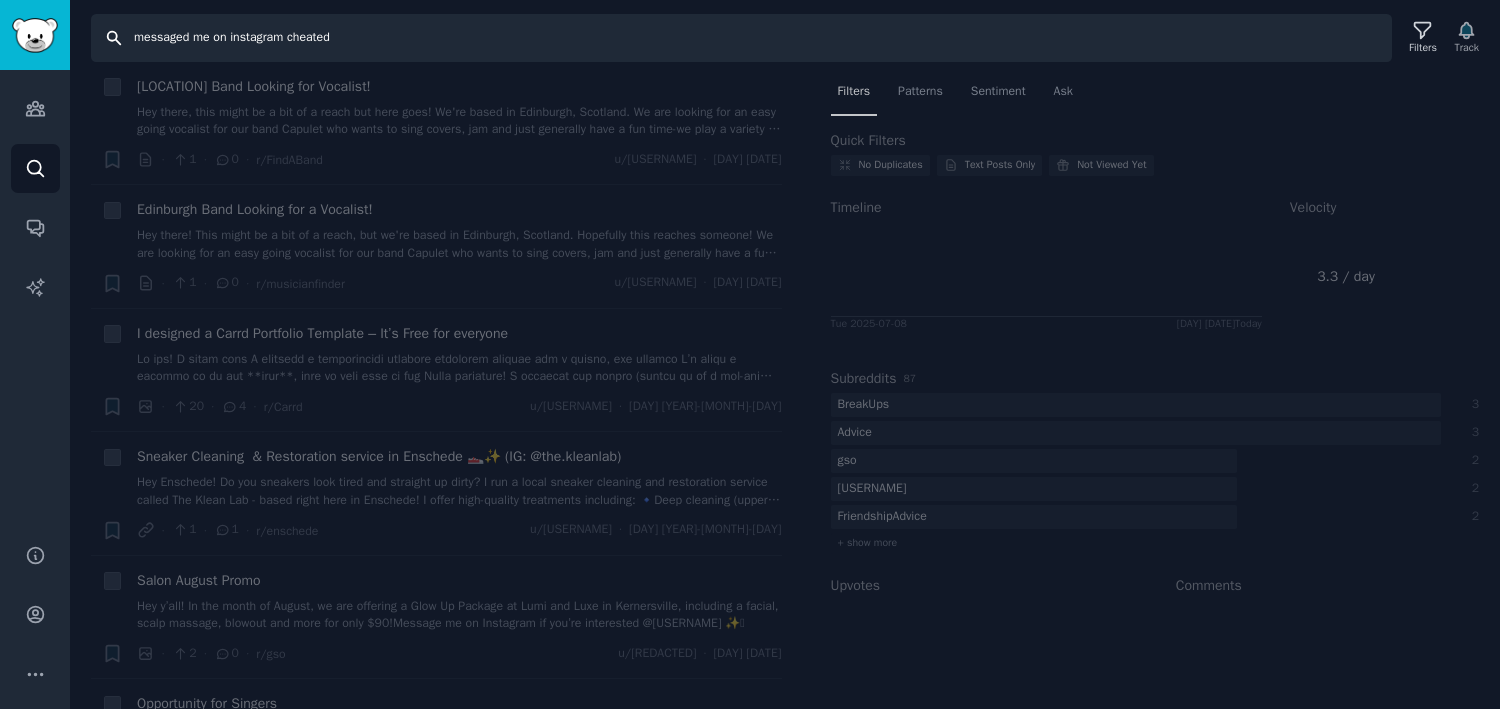 scroll, scrollTop: 0, scrollLeft: 0, axis: both 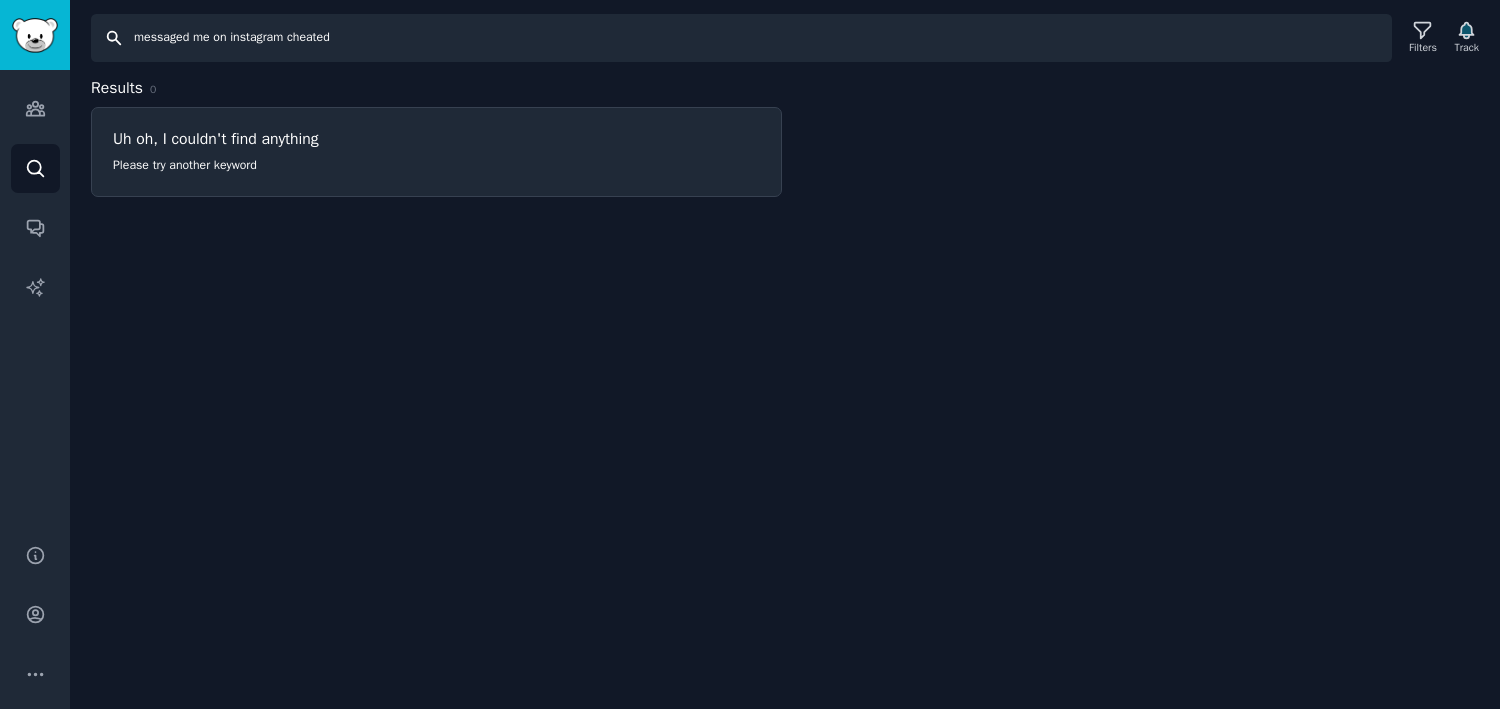 drag, startPoint x: 234, startPoint y: 37, endPoint x: 130, endPoint y: 30, distance: 104.23531 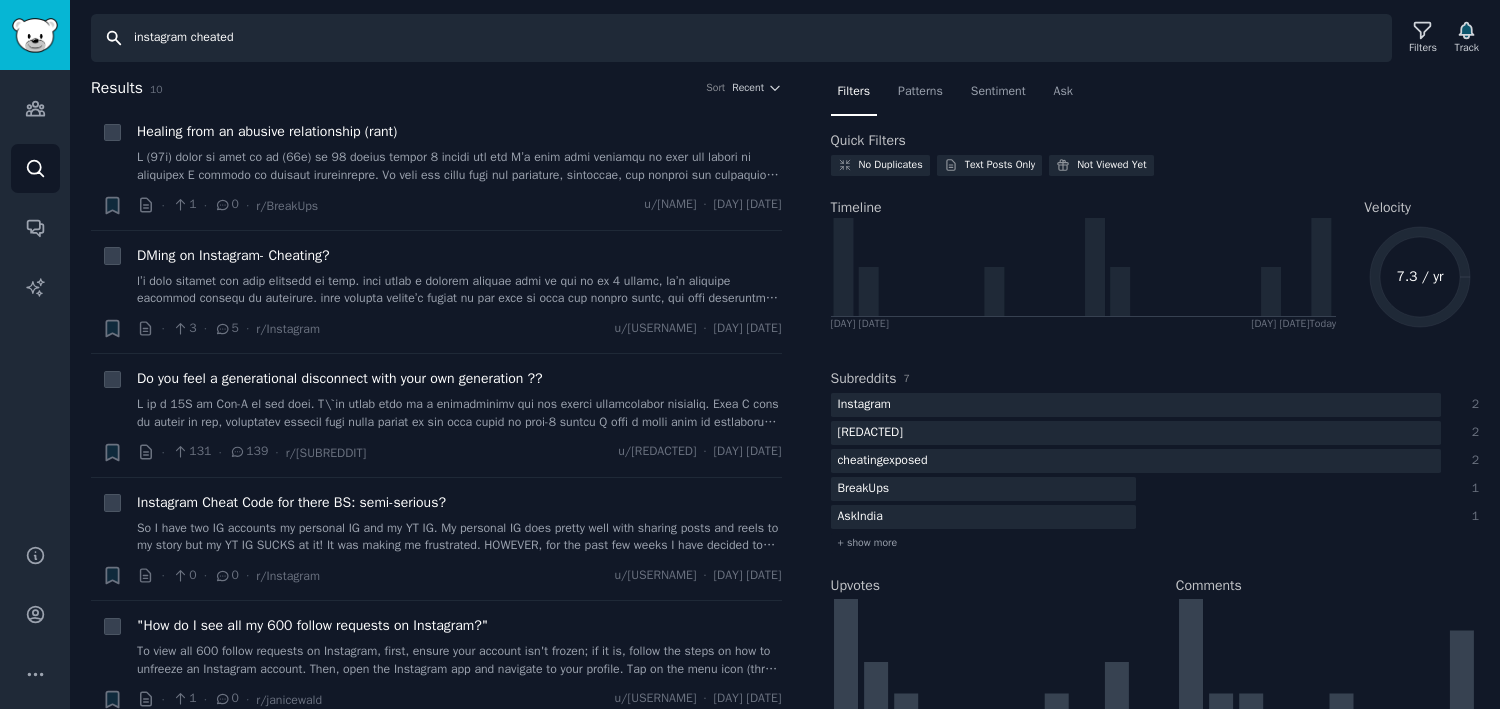 drag, startPoint x: 195, startPoint y: 37, endPoint x: 124, endPoint y: 28, distance: 71.568146 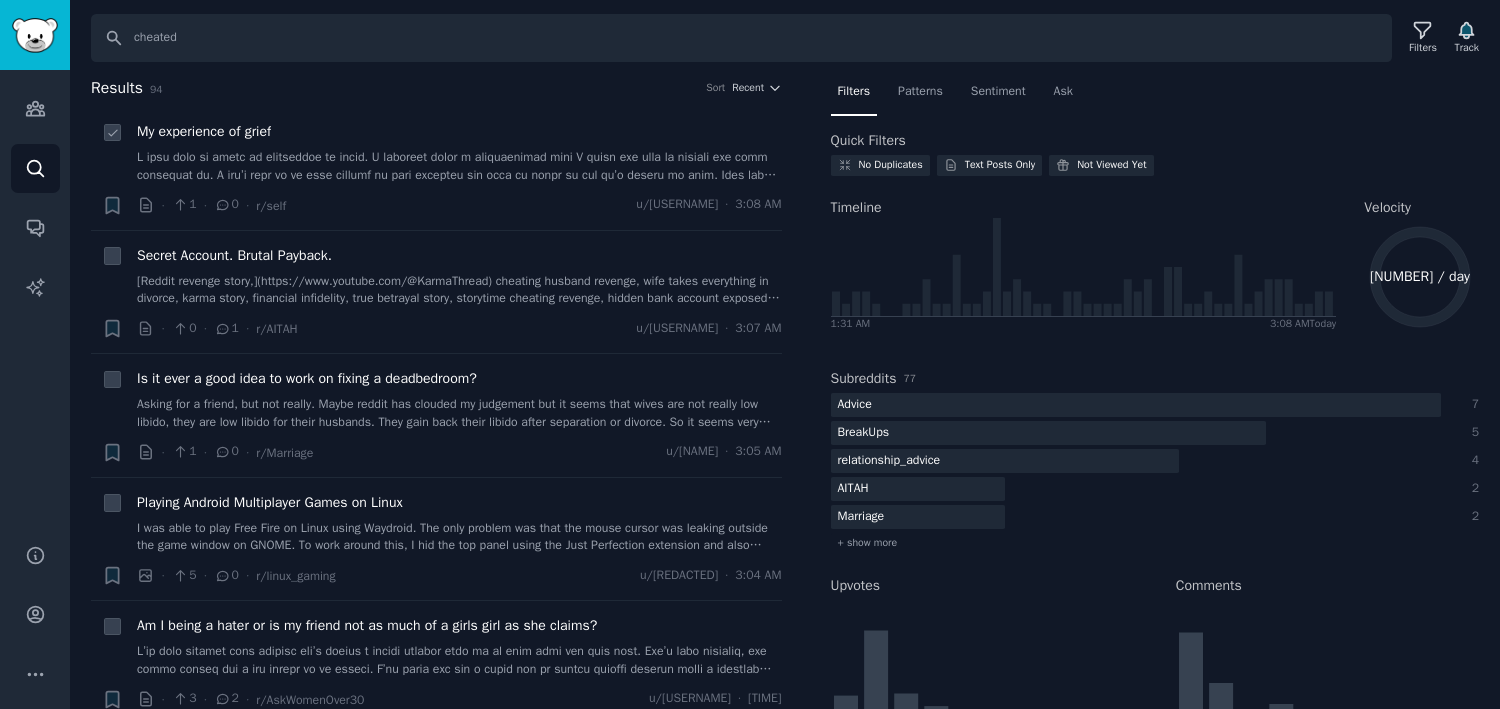 click at bounding box center (459, 166) 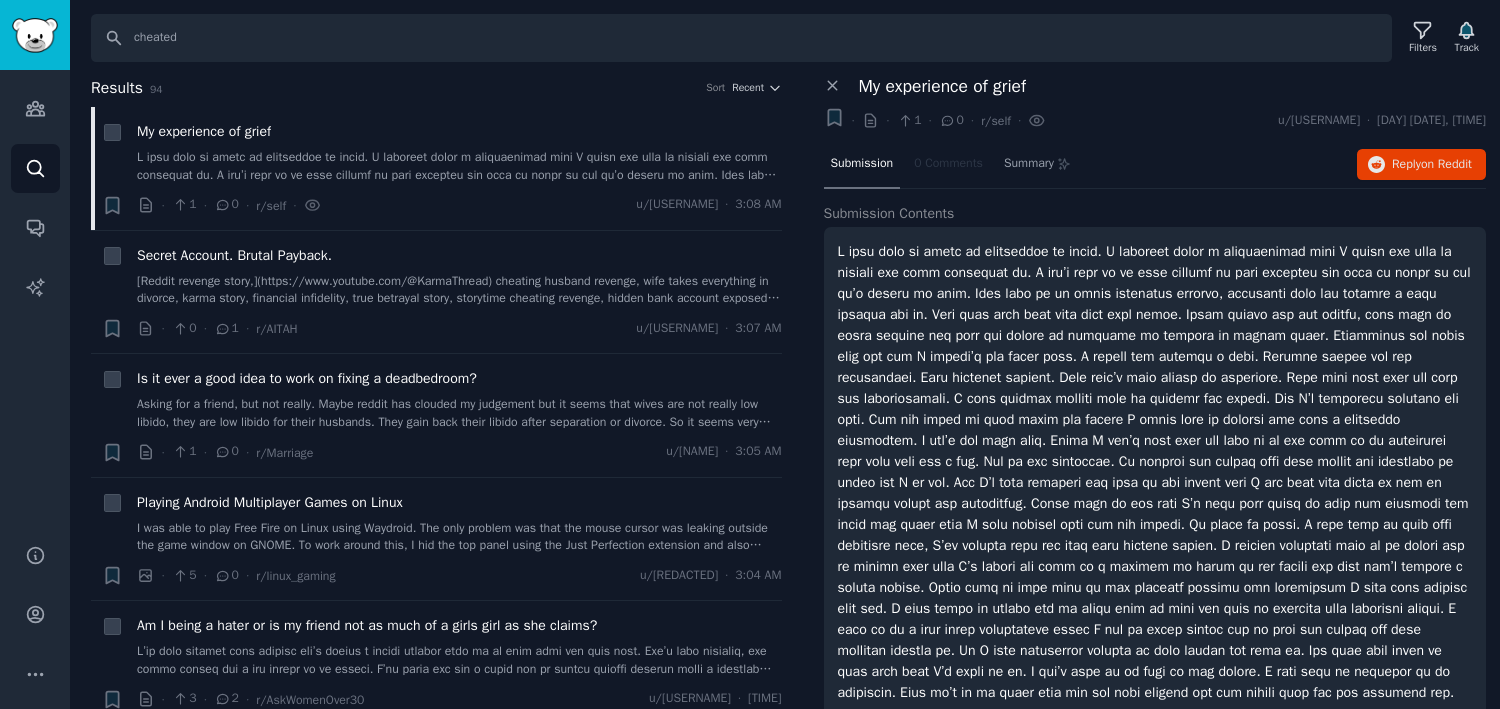 scroll, scrollTop: 0, scrollLeft: 0, axis: both 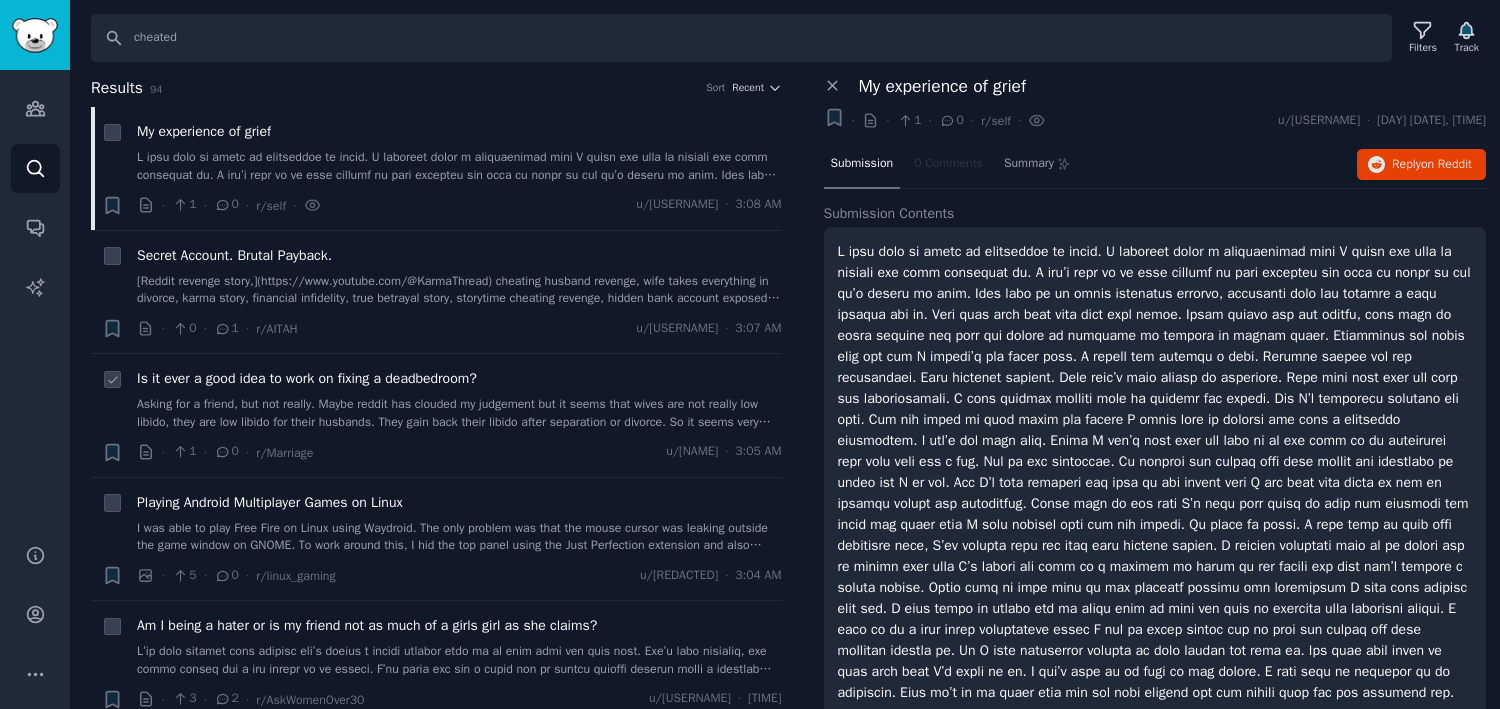 click on "Asking for a friend, but not really.
Maybe reddit has clouded my judgement but it seems that wives are not really low libido, they are low libido for their husbands. They gain back their libido after separation or divorce.
So it seems very demeaning to "work" on a relationship to get bare minimum once a week sex when some random guy has to smile and your ex wife won't want "emotional connection" or "therapy" or "mental load" or whatever new reason is going around these days,. I would rather be the random dude than a husband. He is treated better sexually..
There also seems to be a Minefield of coercion that a man needs to navigate, if he gets disappointed or is not near perfect while handling rejection, he damaged his wife forever and he should just accept it.
I feel just easier and more rewarding to cheat or divorce and find another woman who has easier time having sex.
It's just feels hopeless and wants me to give up." at bounding box center [459, 413] 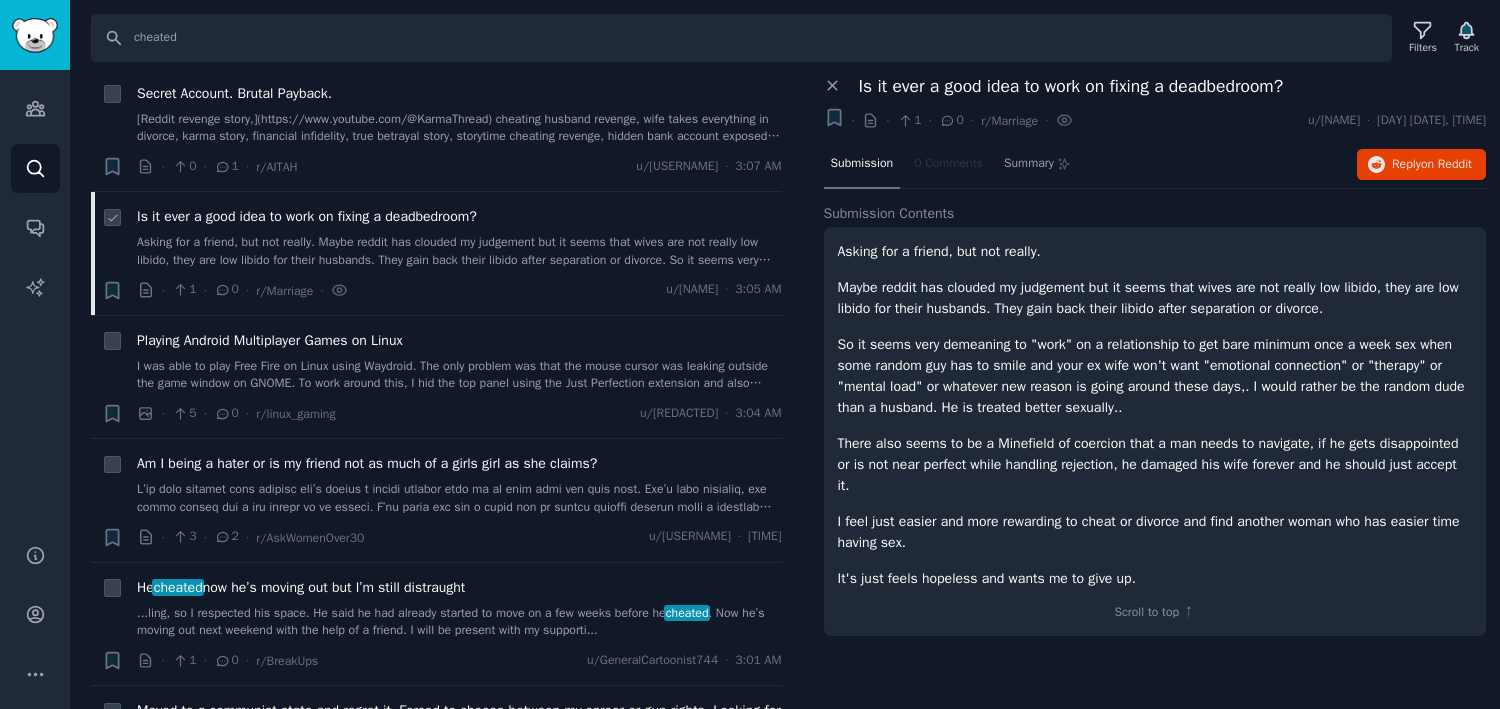 scroll, scrollTop: 179, scrollLeft: 0, axis: vertical 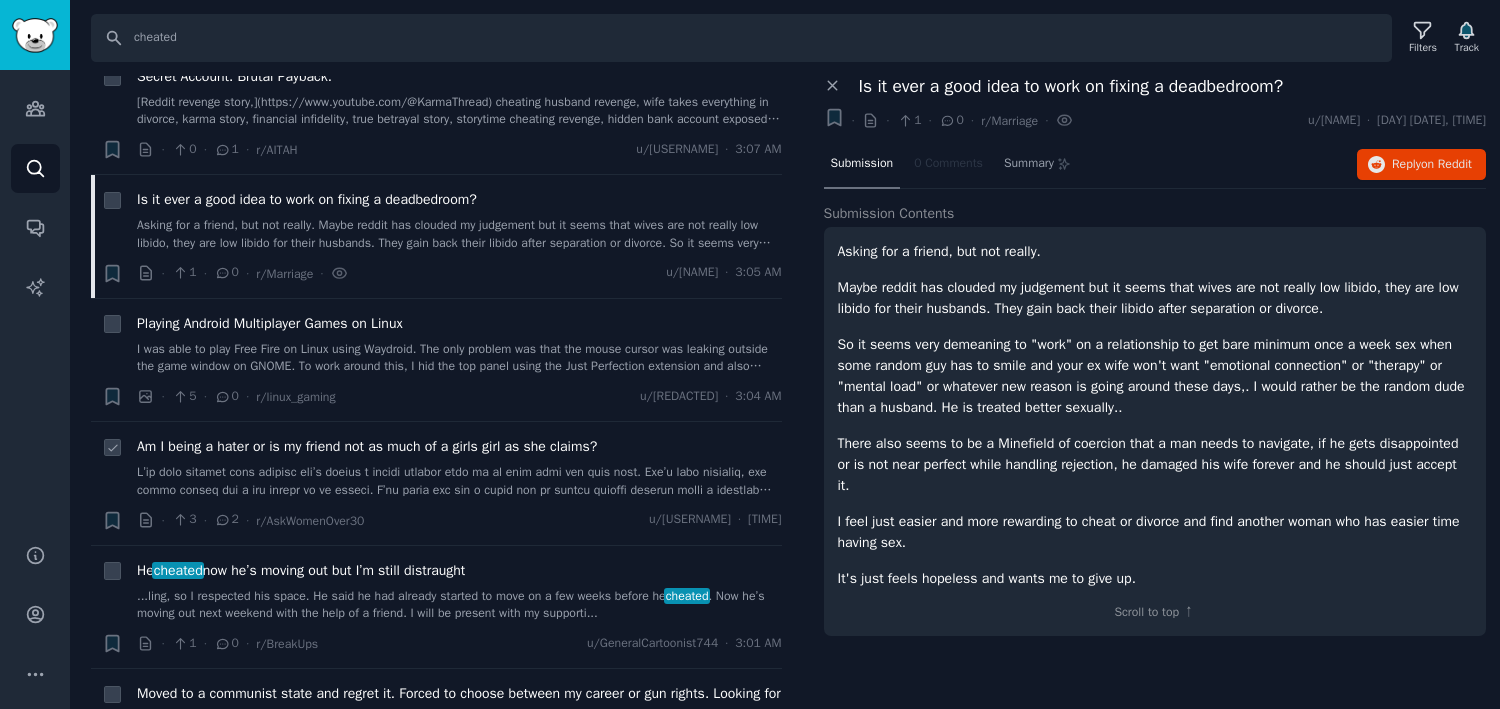 click at bounding box center (459, 481) 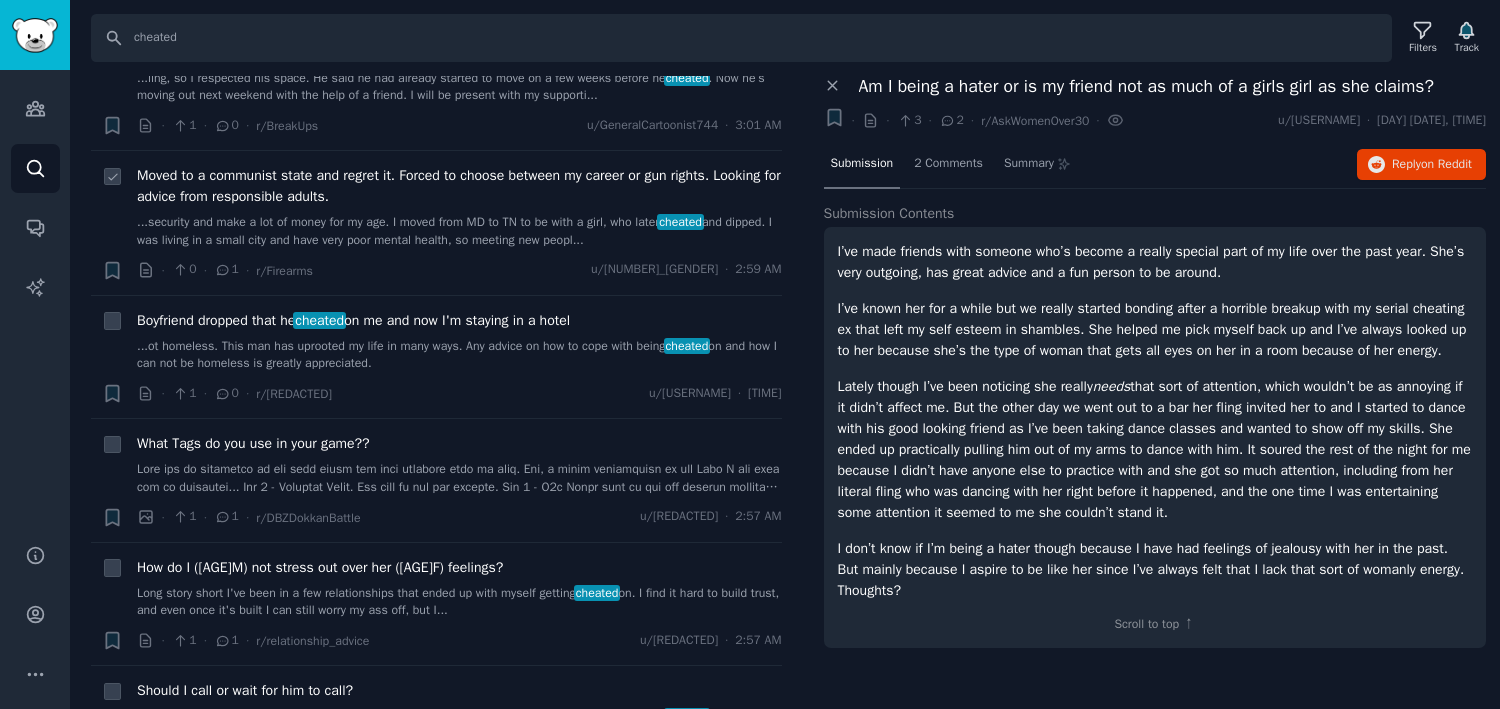 scroll, scrollTop: 700, scrollLeft: 0, axis: vertical 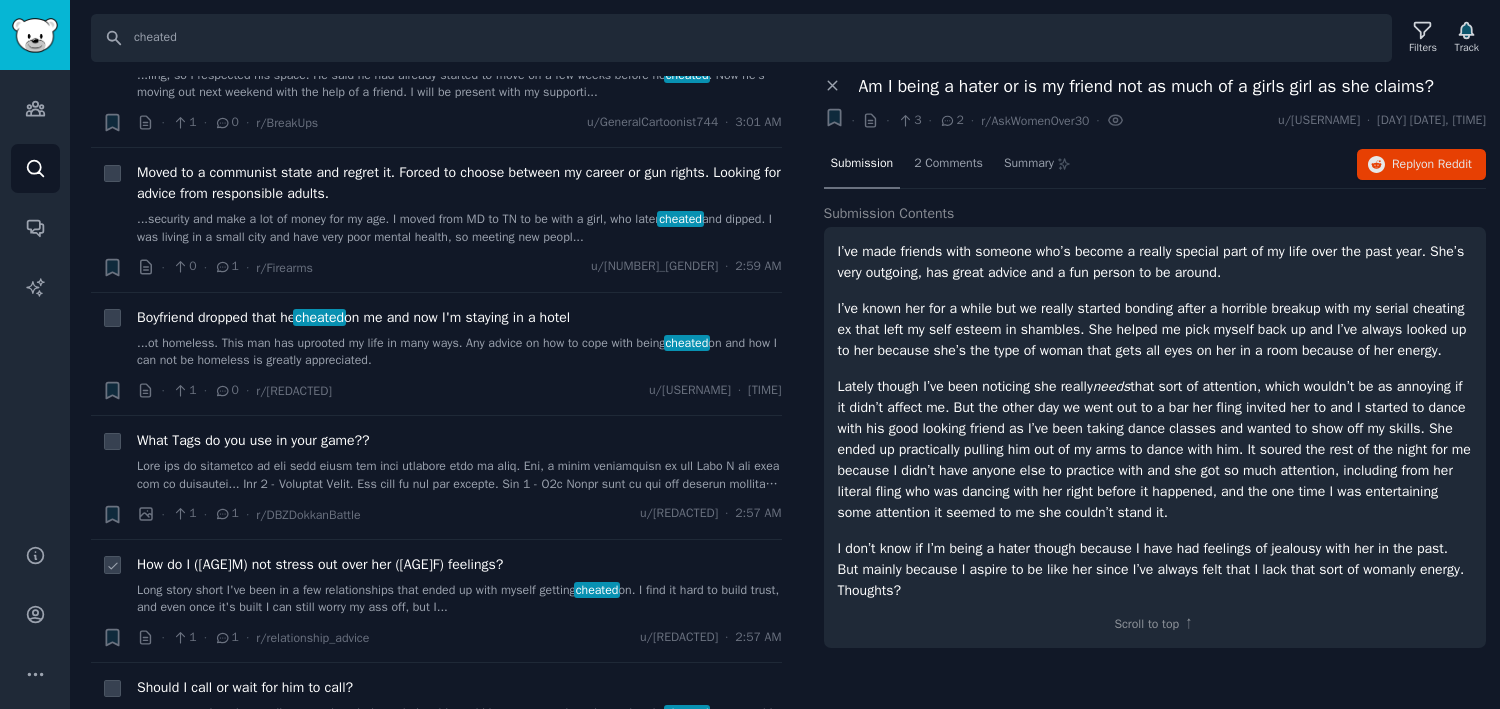 click on "Long story short I've been in a few relationships that ended up with myself getting  cheated  on. I find it hard to build trust, and even once it's built I can still worry my ass off, but I..." at bounding box center (459, 599) 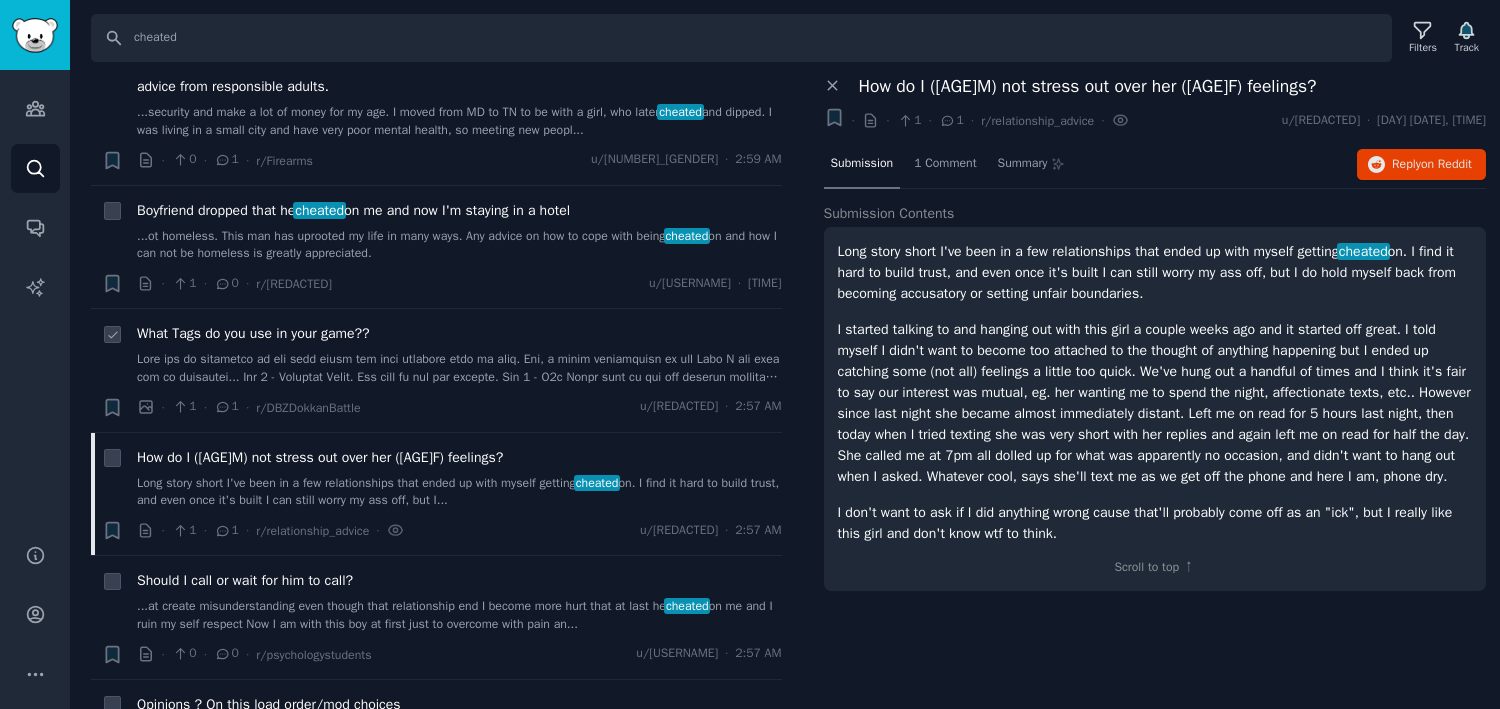 scroll, scrollTop: 812, scrollLeft: 0, axis: vertical 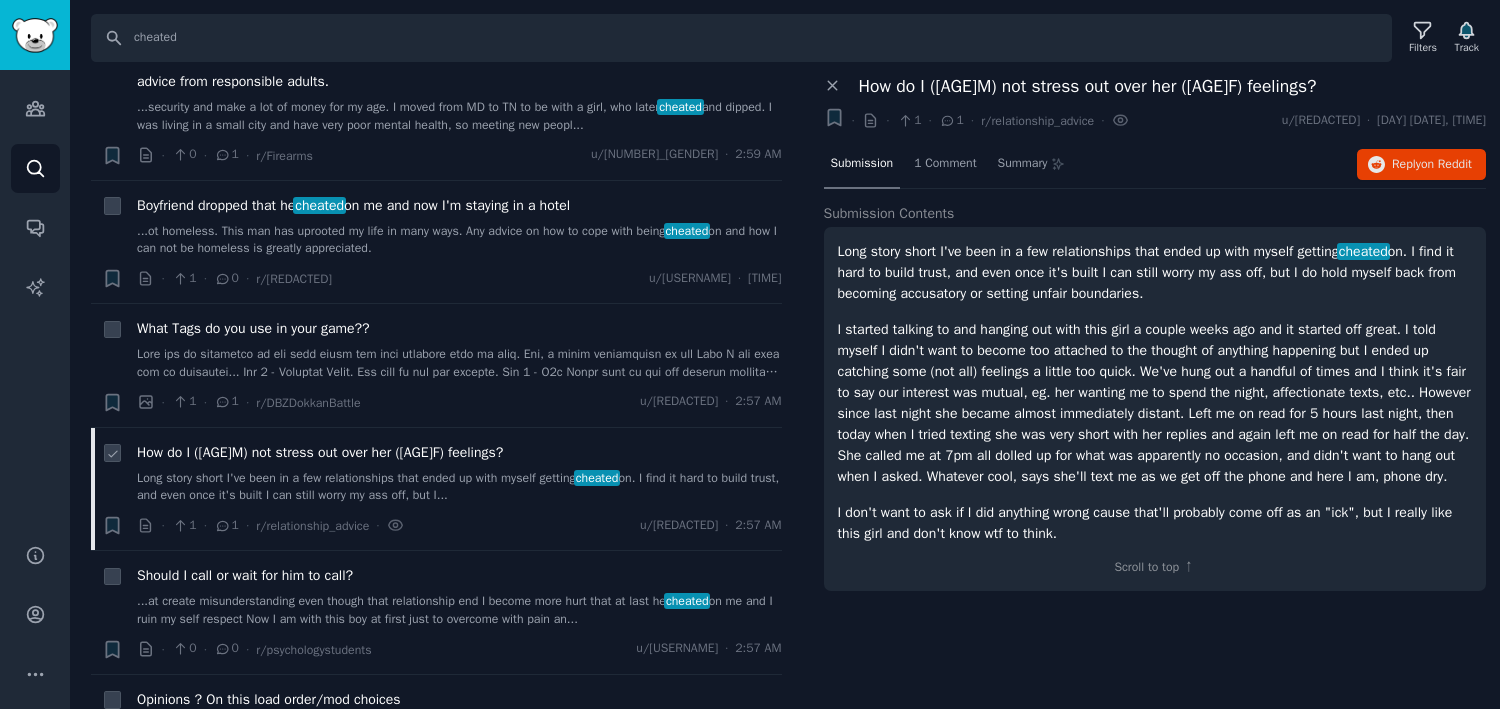 click on "Long story short I've been in a few relationships that ended up with myself getting  cheated  on. I find it hard to build trust, and even once it's built I can still worry my ass off, but I..." at bounding box center (459, 487) 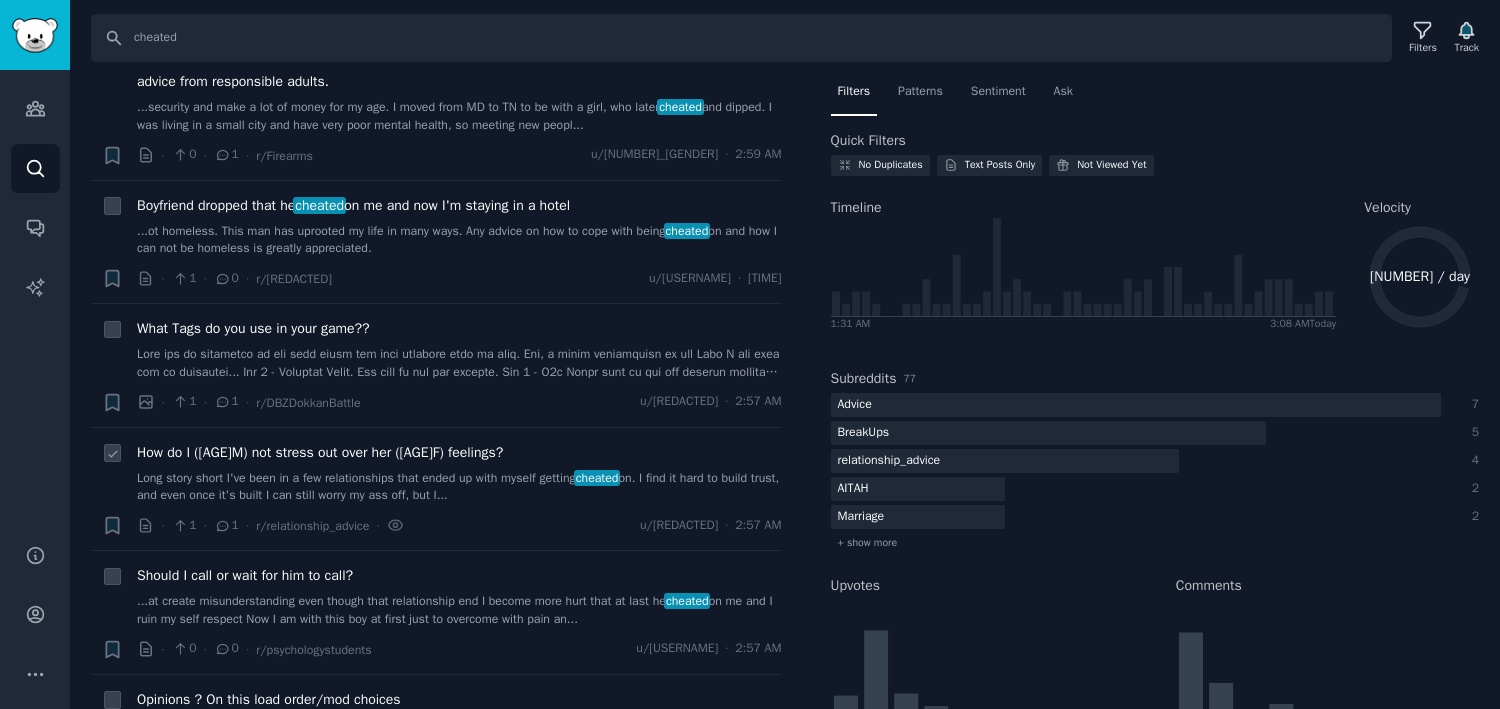 click on "Long story short I've been in a few relationships that ended up with myself getting  cheated  on. I find it hard to build trust, and even once it's built I can still worry my ass off, but I..." at bounding box center (459, 487) 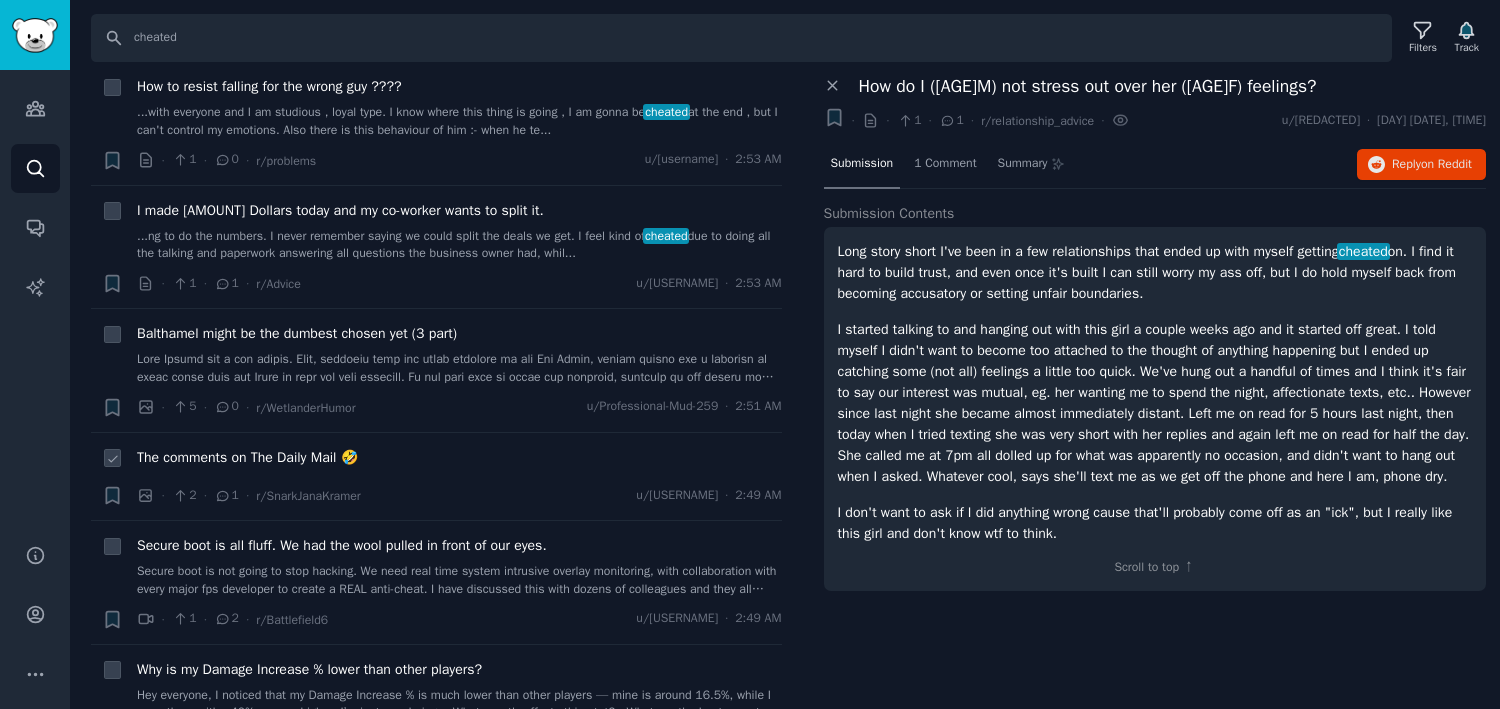 scroll, scrollTop: 1915, scrollLeft: 0, axis: vertical 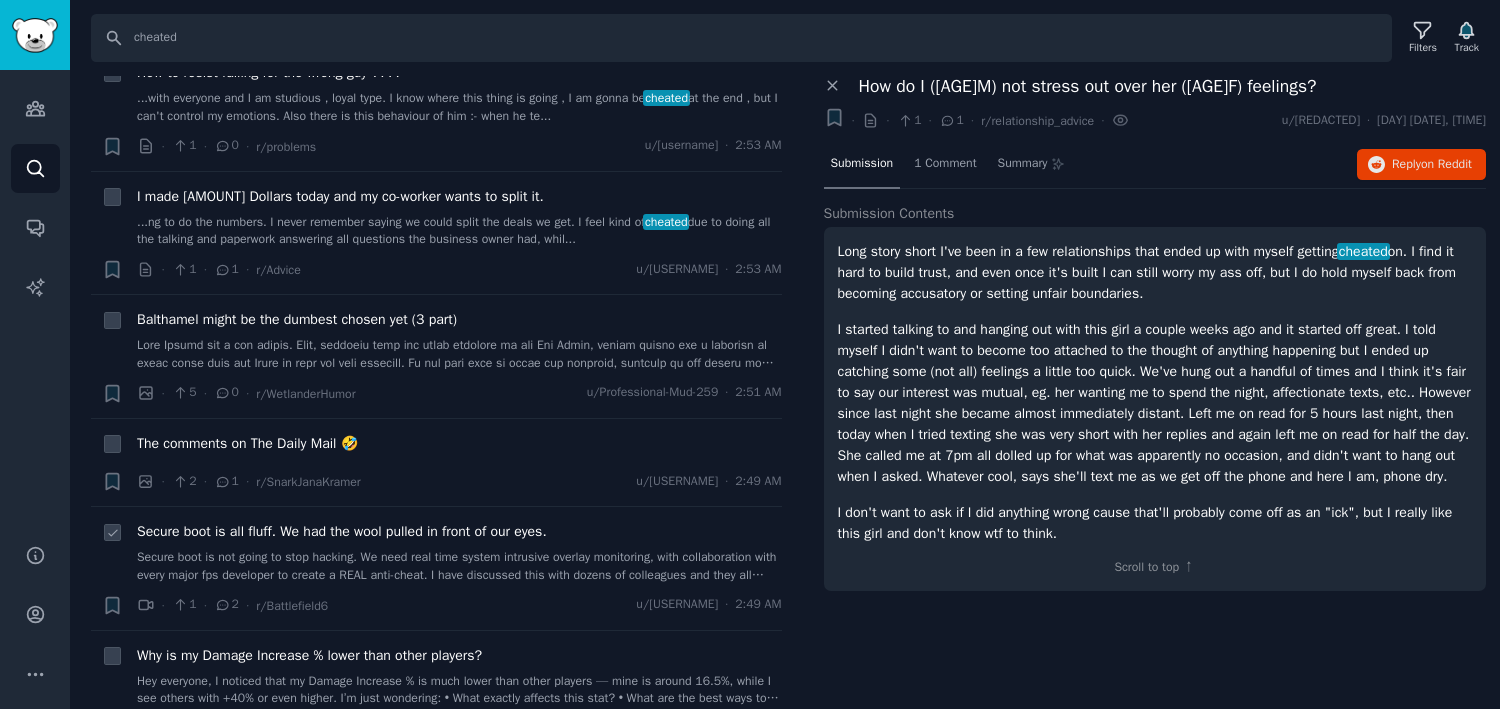 click on "Secure boot is all fluff. We had the wool pulled in front of our eyes. Secure boot is not going to stop hacking. We need real time system intrusive overlay monitoring, with collaboration with every major fps developer to create a REAL anti-cheat. I have discussed this with dozens of colleagues and they all agree." at bounding box center (459, 552) 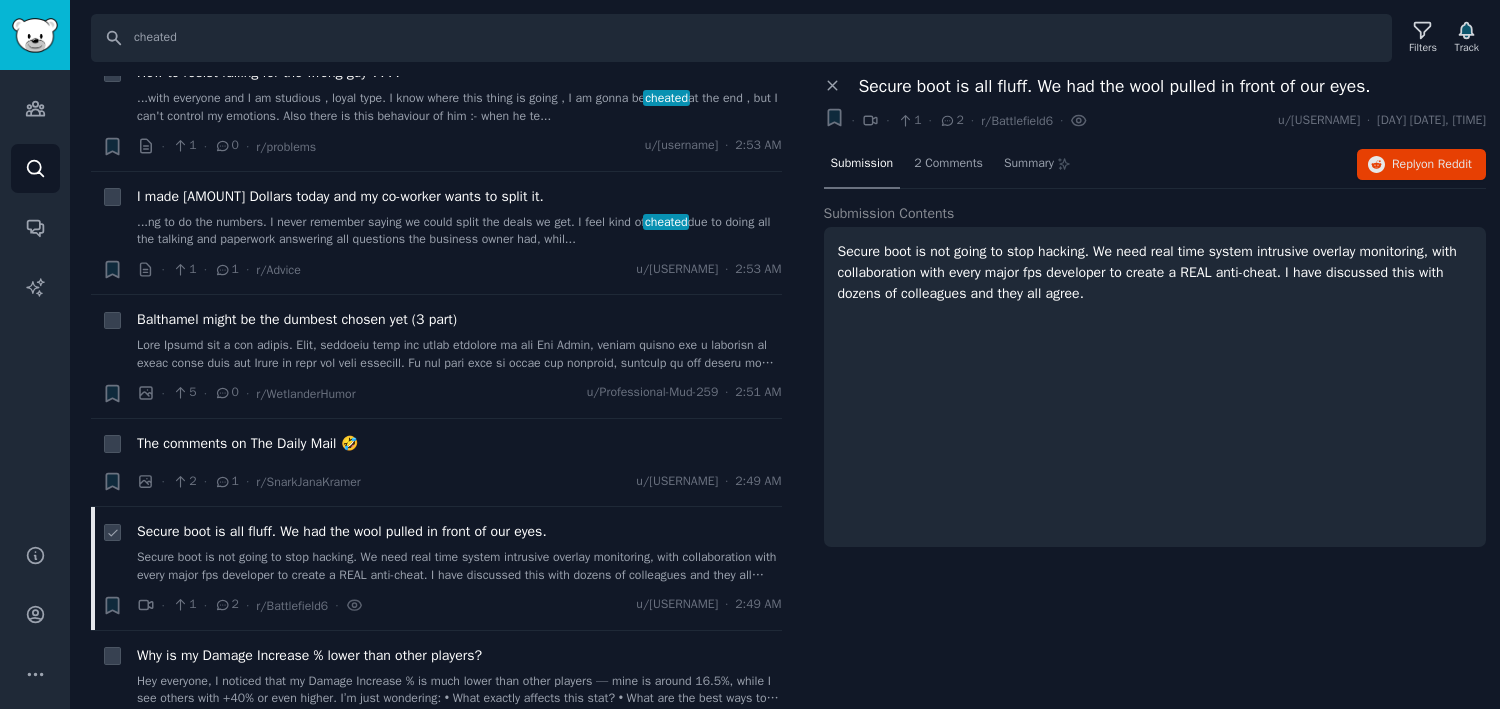 click on "Secure boot is not going to stop hacking. We need real time system intrusive overlay monitoring, with collaboration with every major fps developer to create a REAL anti-cheat. I have discussed this with dozens of colleagues and they all agree." at bounding box center (459, 566) 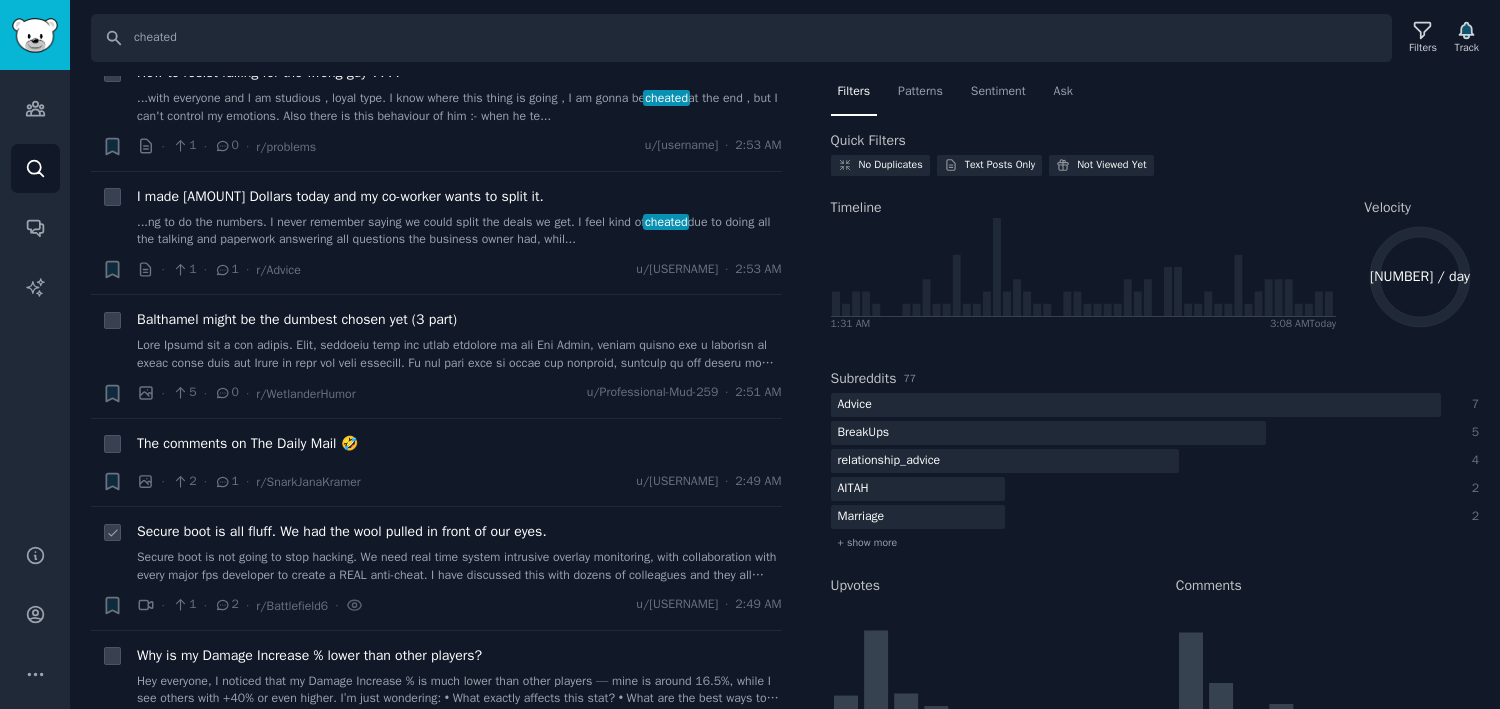 click on "Secure boot is all fluff. We had the wool pulled in front of our eyes. Secure boot is not going to stop hacking. We need real time system intrusive overlay monitoring, with collaboration with every major fps developer to create a REAL anti-cheat. I have discussed this with dozens of colleagues and they all agree." at bounding box center [459, 552] 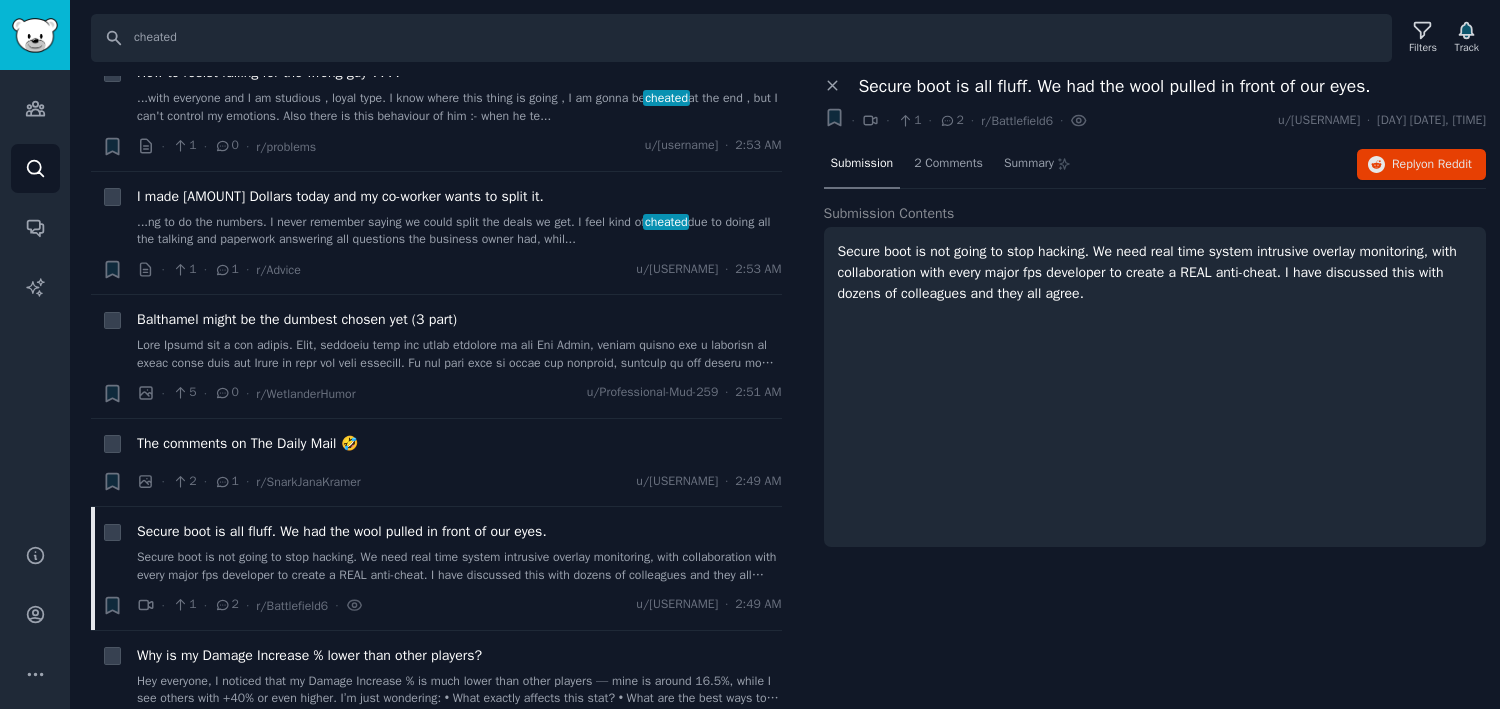 scroll, scrollTop: 0, scrollLeft: 0, axis: both 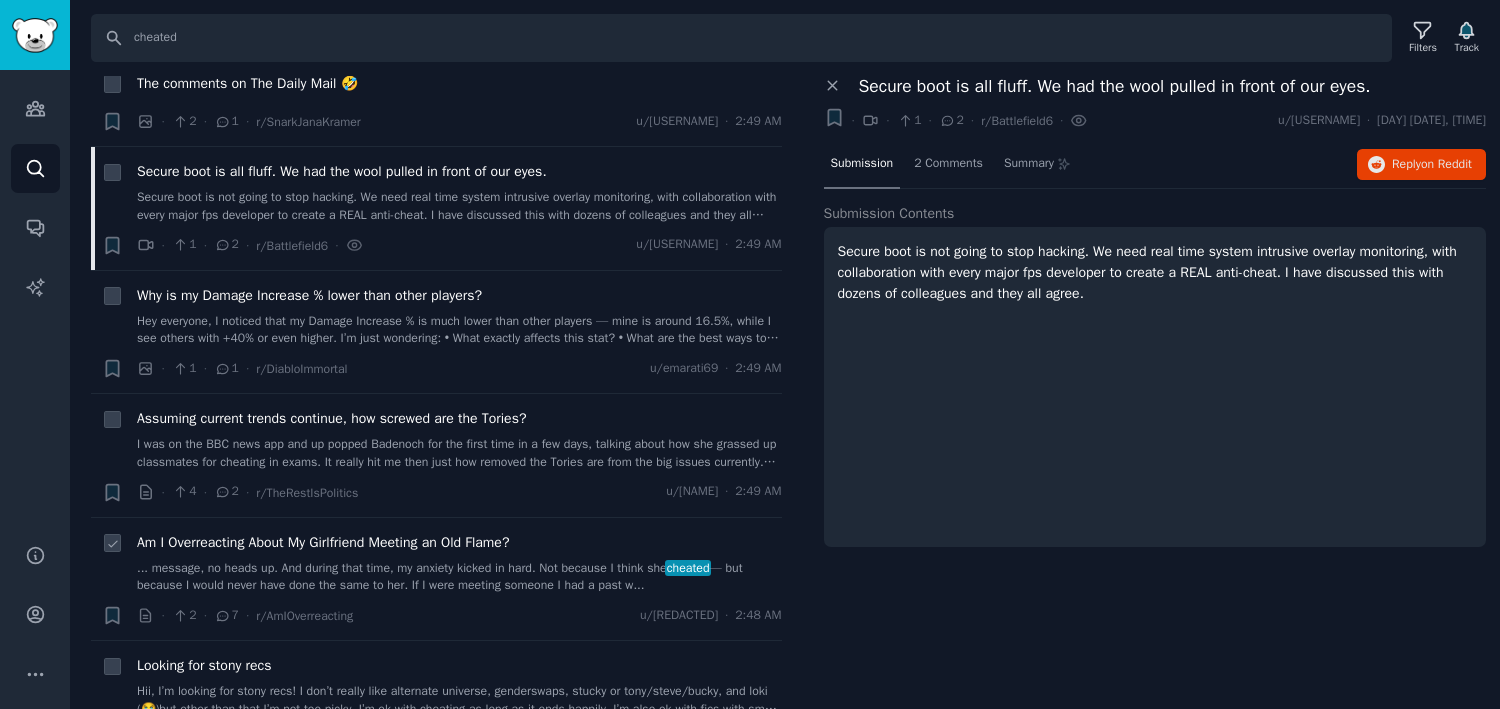 click on "Am I Overreacting About My Girlfriend Meeting an Old Flame? ... message, no heads up.
And during that time, my anxiety kicked in hard.
Not because I think she  cheated  — but because I would never have done the same to her. If I were meeting someone I had a past w..." at bounding box center [459, 563] 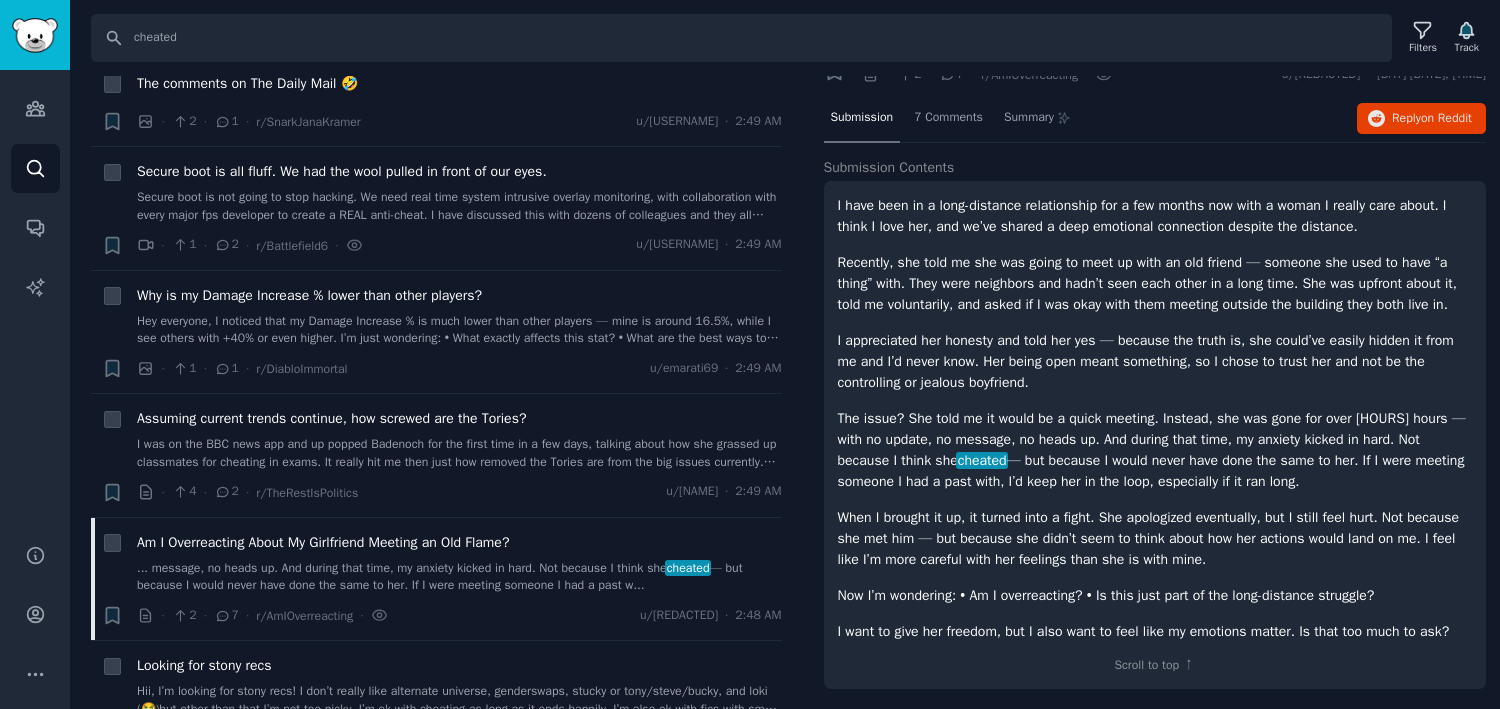 scroll, scrollTop: 86, scrollLeft: 0, axis: vertical 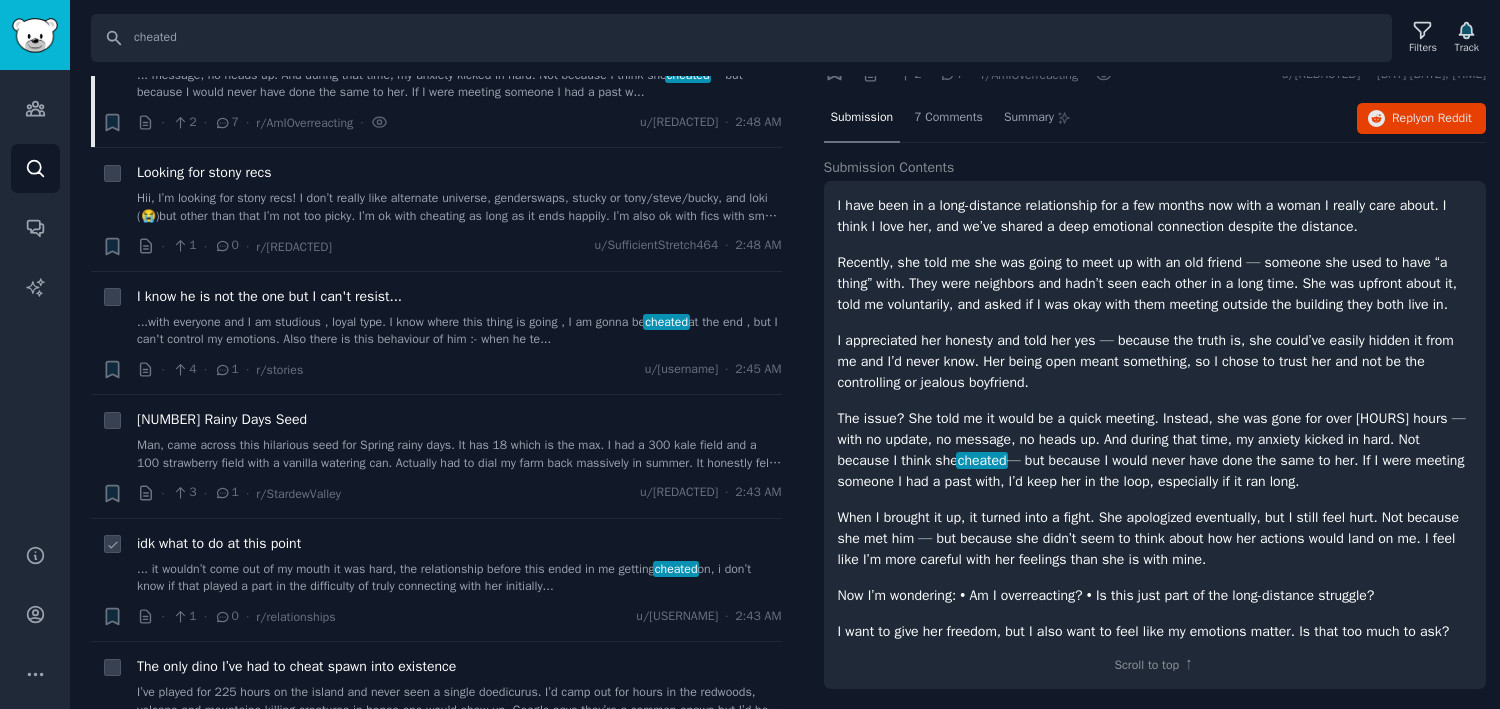 click on "... it wouldn’t come out of my mouth it was hard, the relationship before this ended in me getting cheated on, i don’t know if that played a part in the difficulty of truly connecting with her initially..." at bounding box center [459, 578] 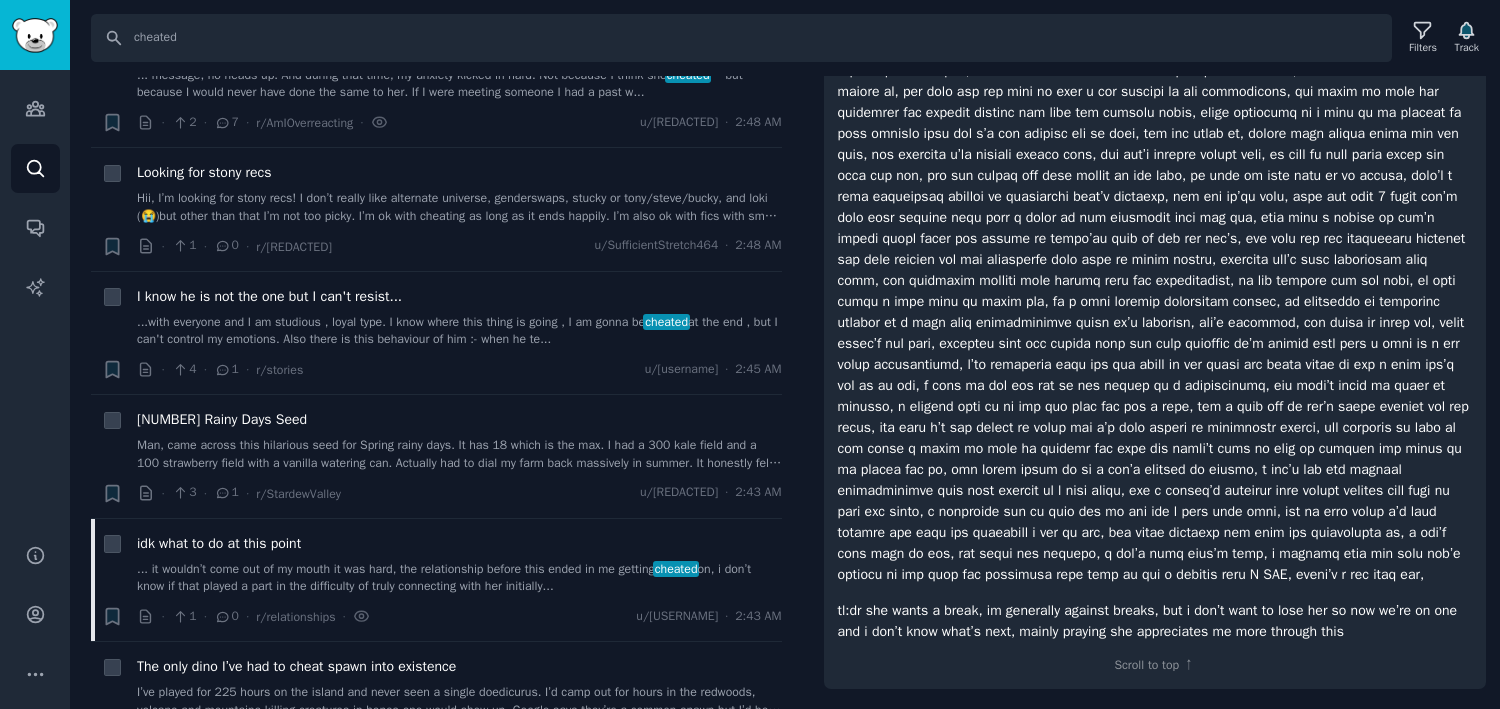 scroll, scrollTop: 515, scrollLeft: 0, axis: vertical 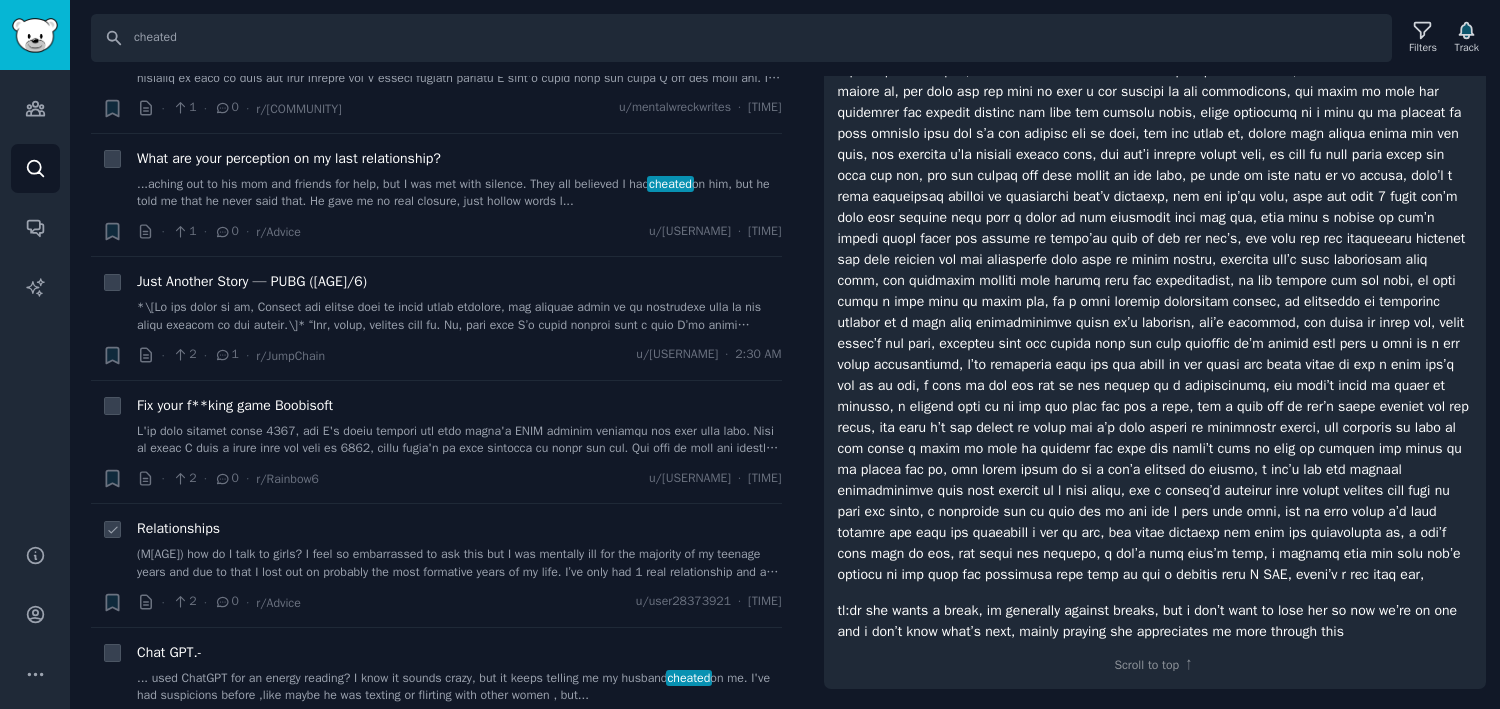 click at bounding box center (459, 563) 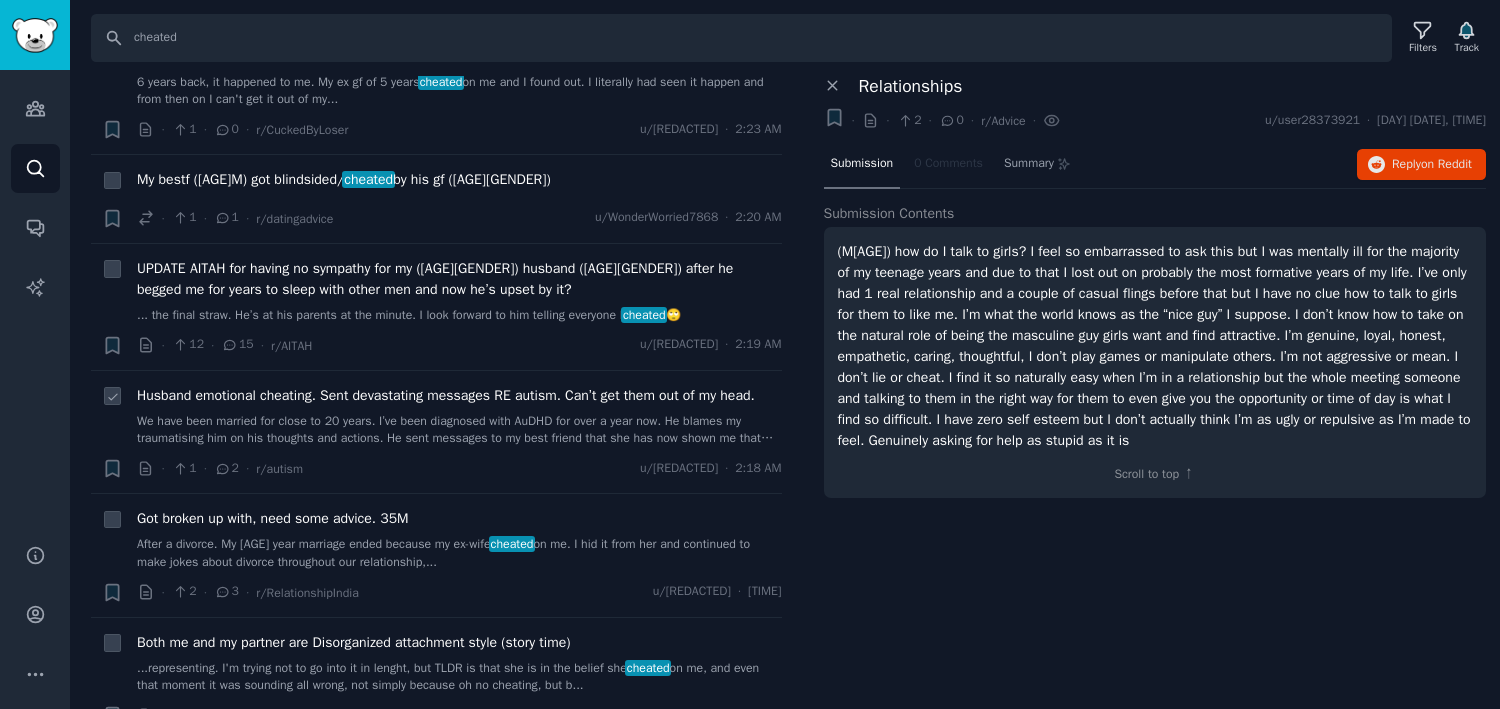 scroll, scrollTop: 5868, scrollLeft: 0, axis: vertical 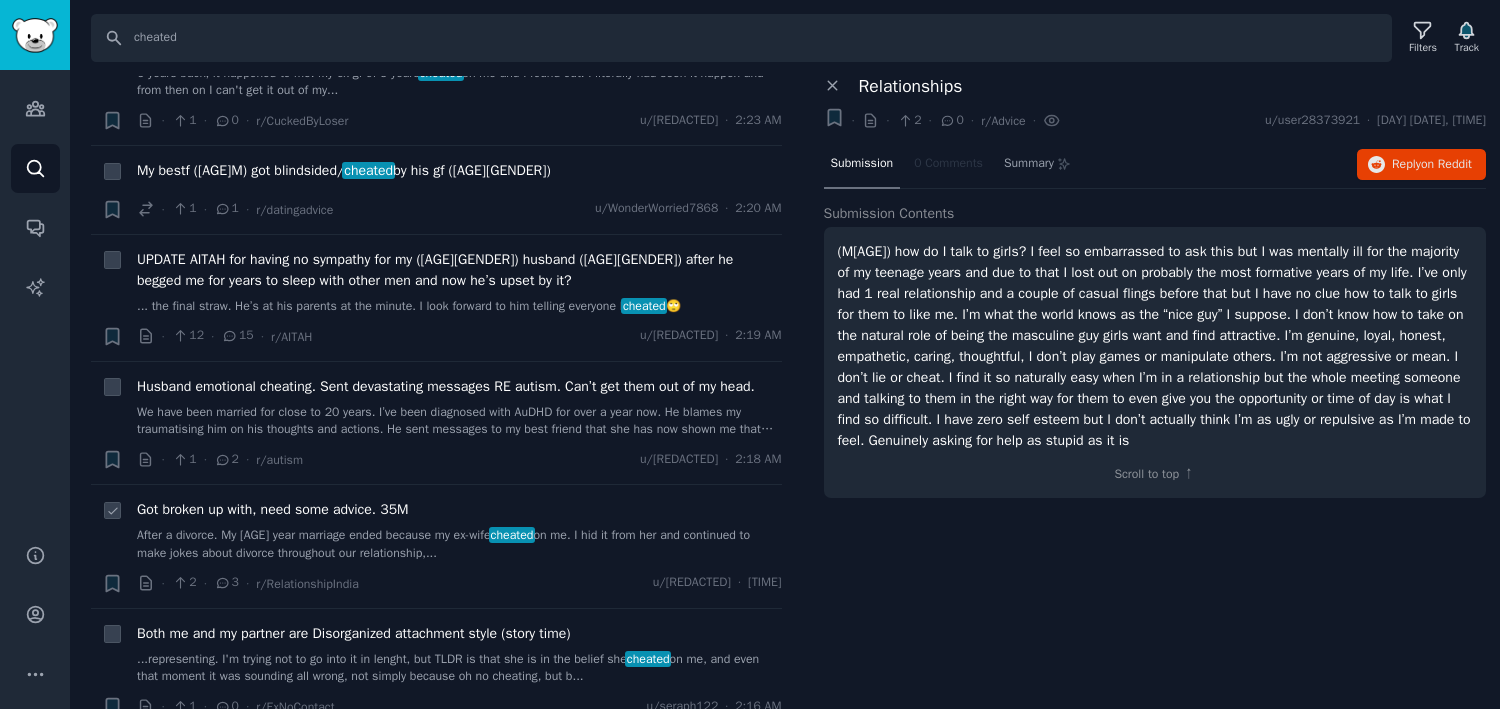 click on "...
At that time, I had just been through a divorce. My [AGE] year marriage ended because my ex-wife  cheated  on me. I hid it from her and continued to make jokes about divorce throughout our relationship,..." at bounding box center (459, 544) 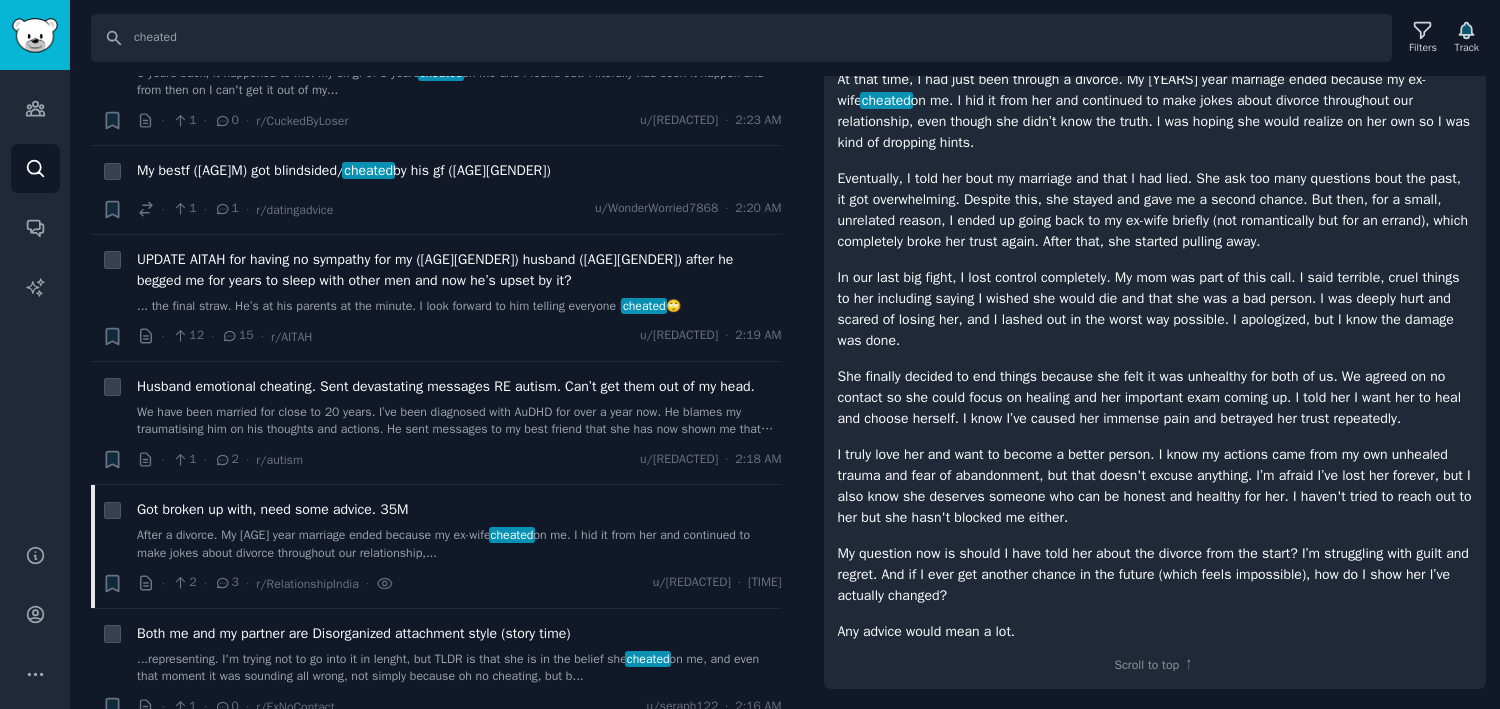 scroll, scrollTop: 419, scrollLeft: 0, axis: vertical 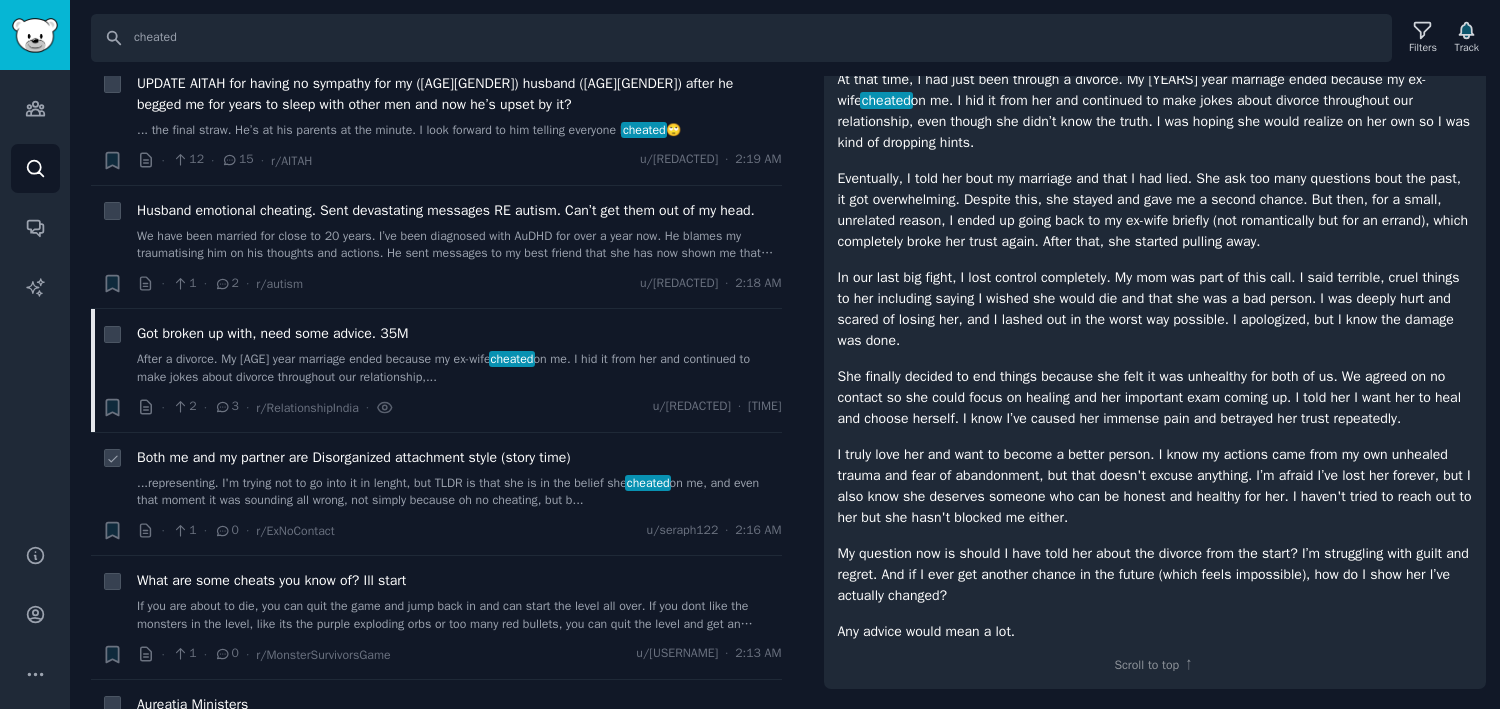 click on "cheated" at bounding box center (648, 483) 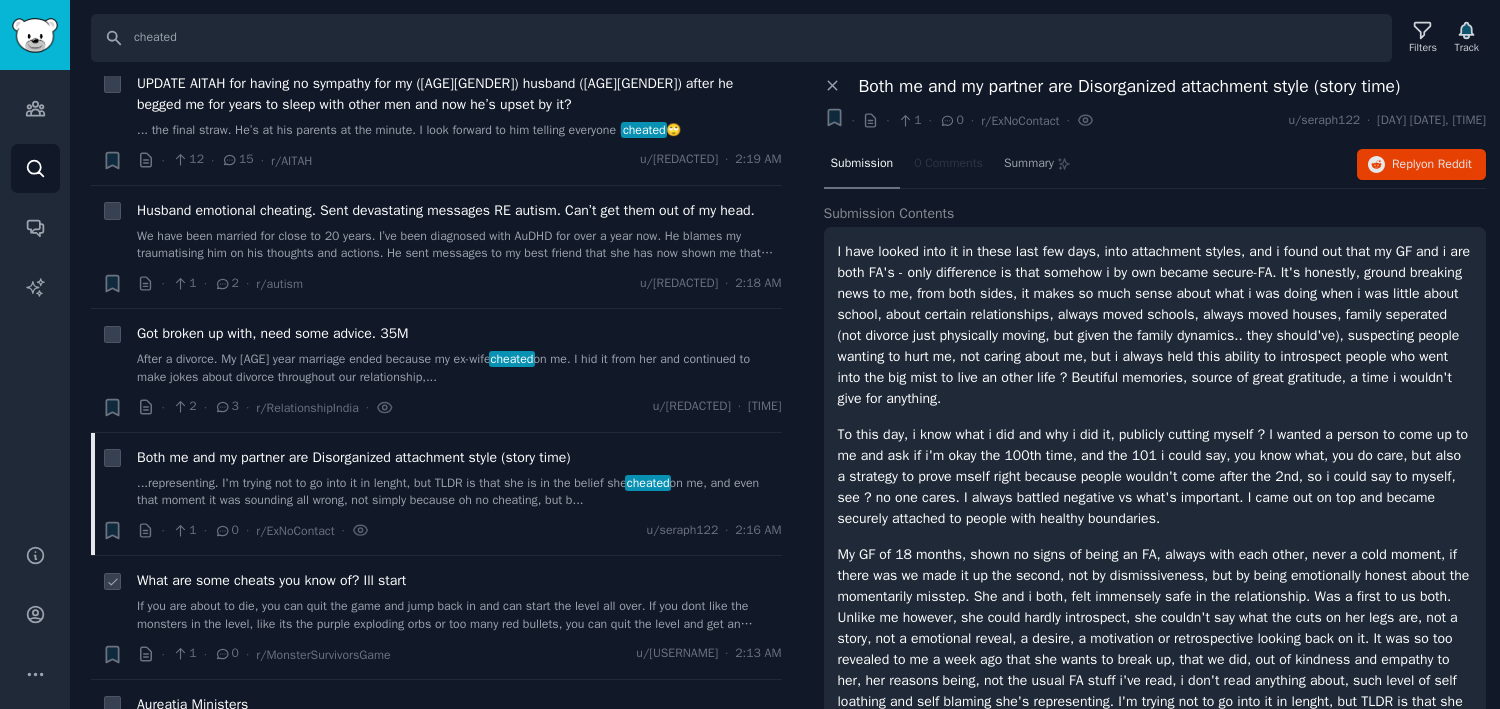 scroll, scrollTop: 0, scrollLeft: 0, axis: both 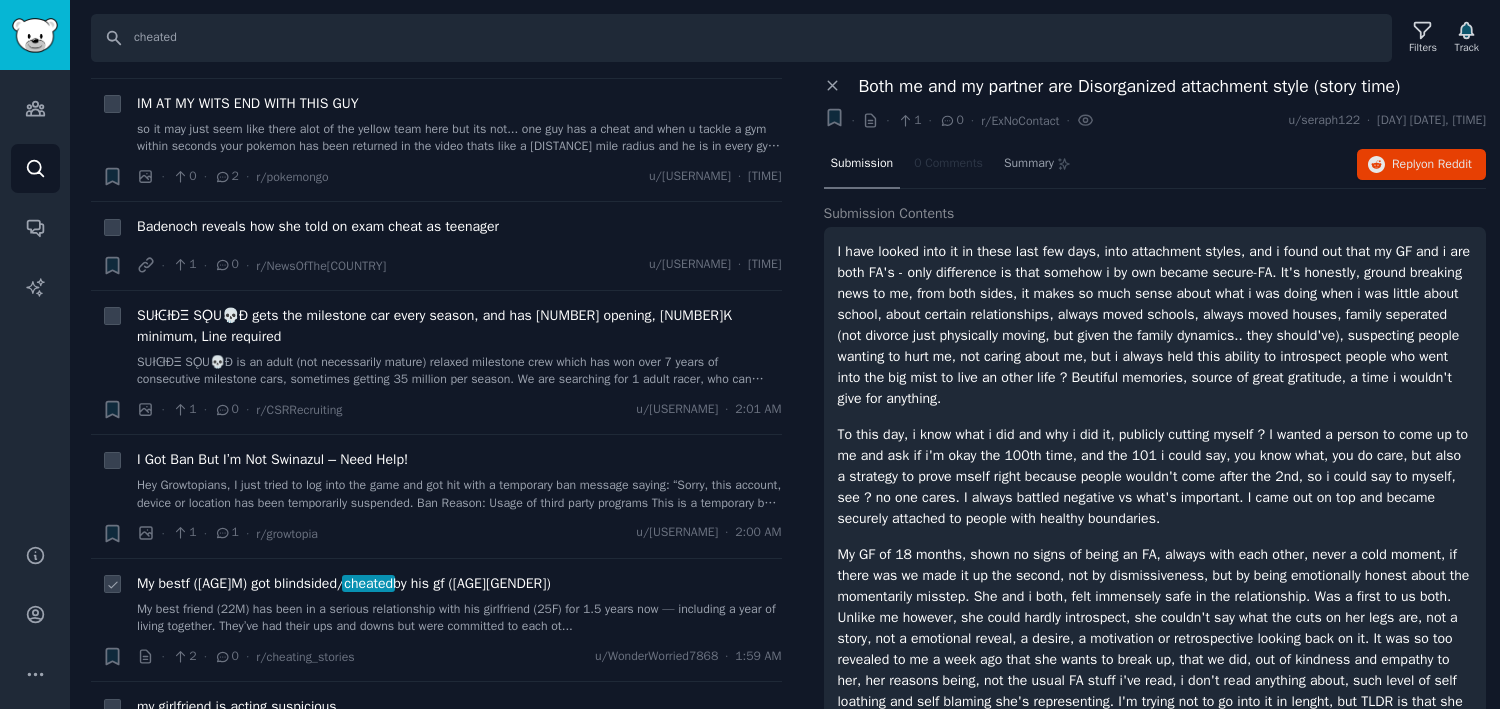 click on "My best friend (22M) has been in a serious relationship with his girlfriend (25F) for 1.5 years now — including a year of living together. They’ve had their ups and downs but were committed to each ot..." at bounding box center [459, 618] 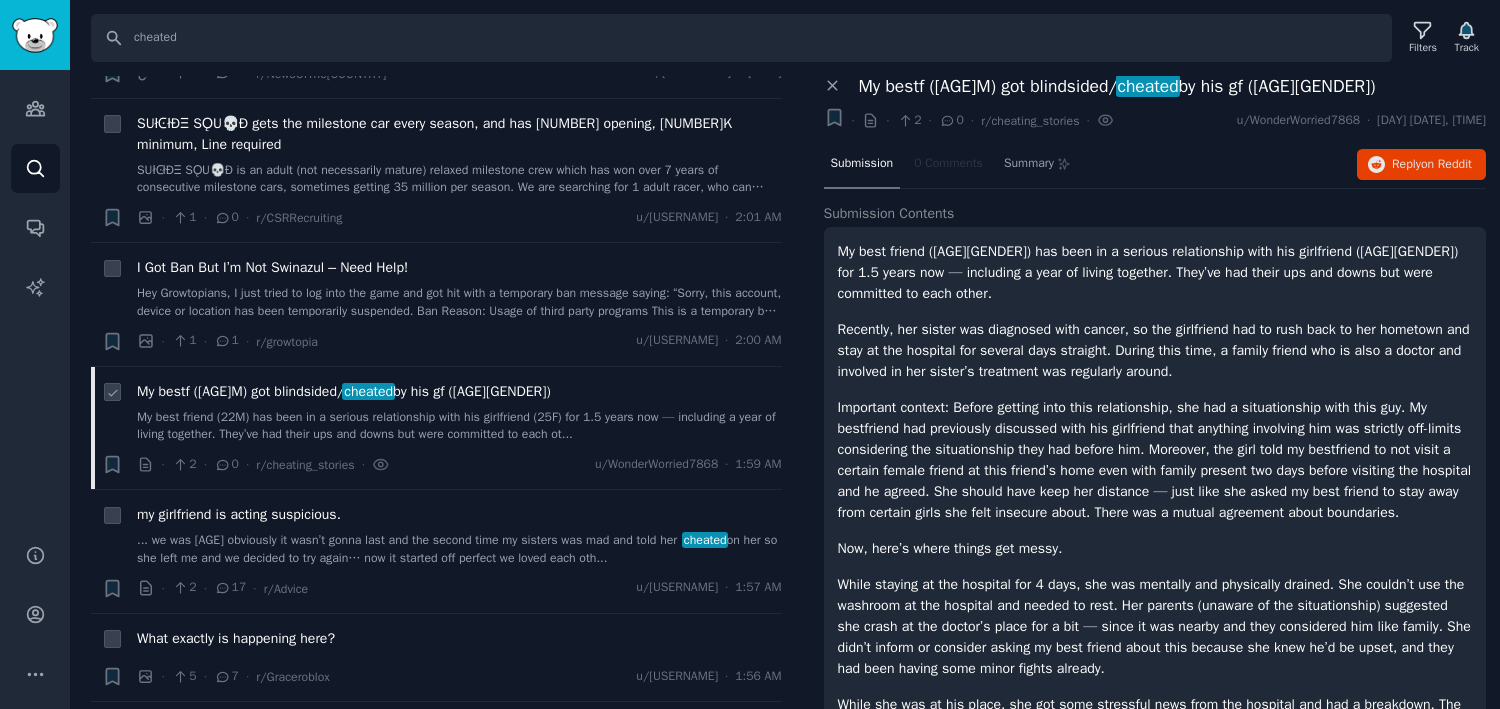 scroll, scrollTop: 8660, scrollLeft: 0, axis: vertical 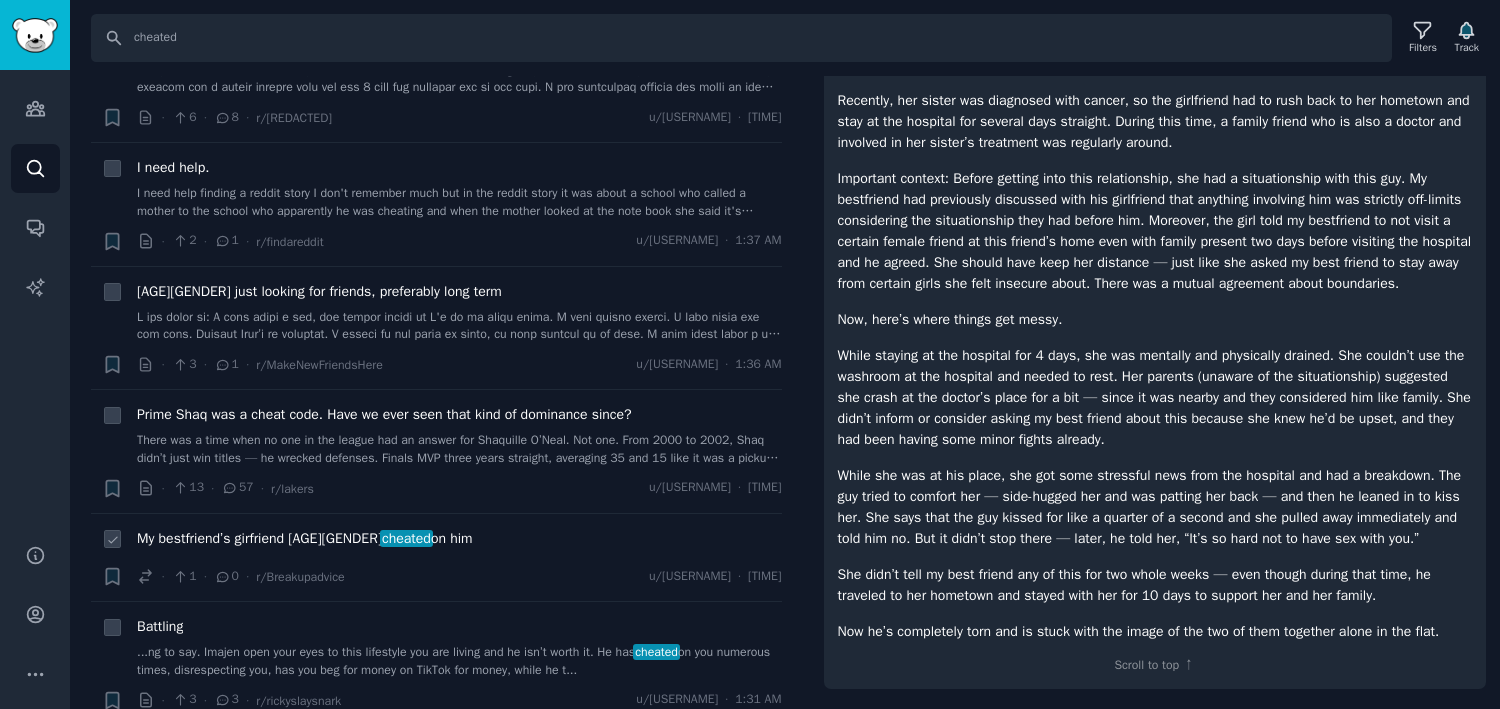 click on "My bestfriend’s girfriend [AGE] [GENDER] cheated on him" at bounding box center [305, 538] 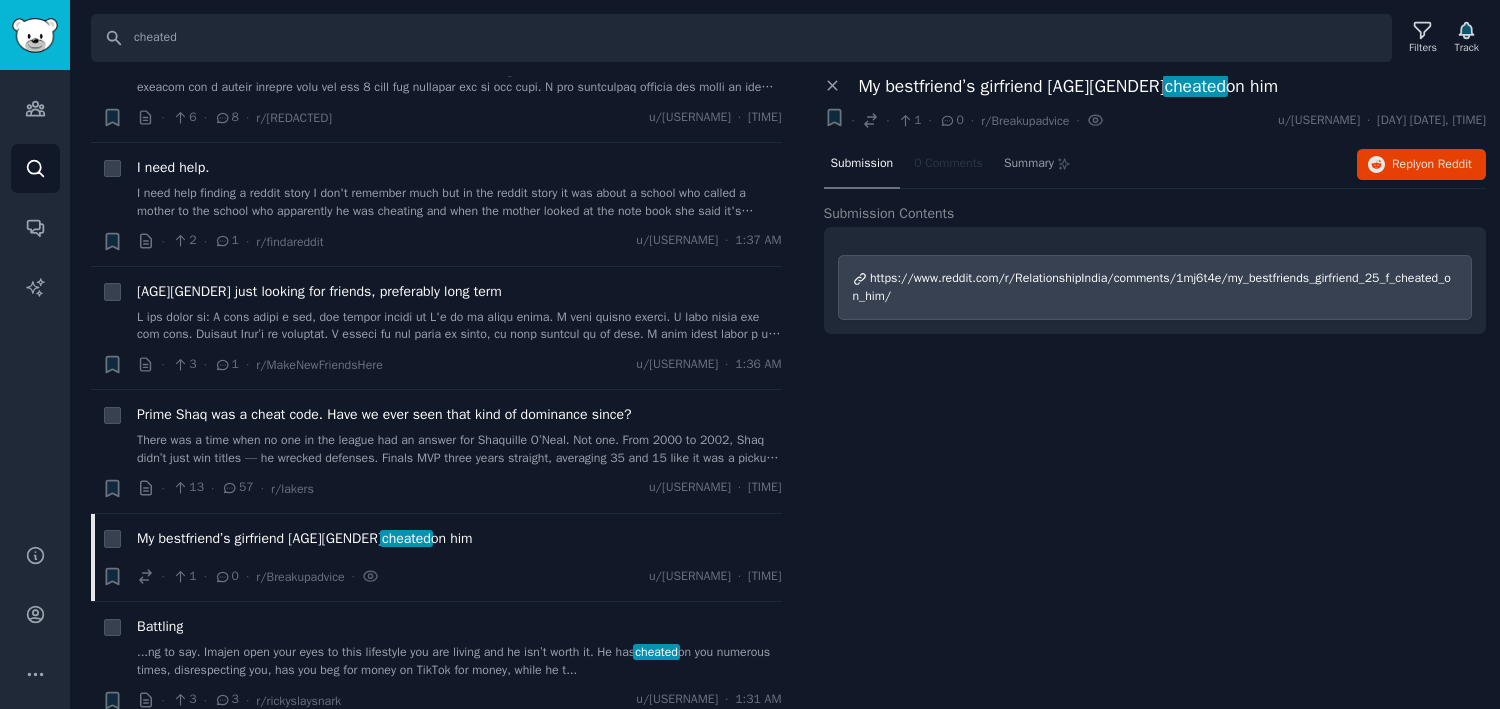 click on "https://www.reddit.com/r/RelationshipIndia/comments/1mj6t4e/my_bestfriends_girfriend_25_f_cheated_on_him/" at bounding box center [1152, 287] 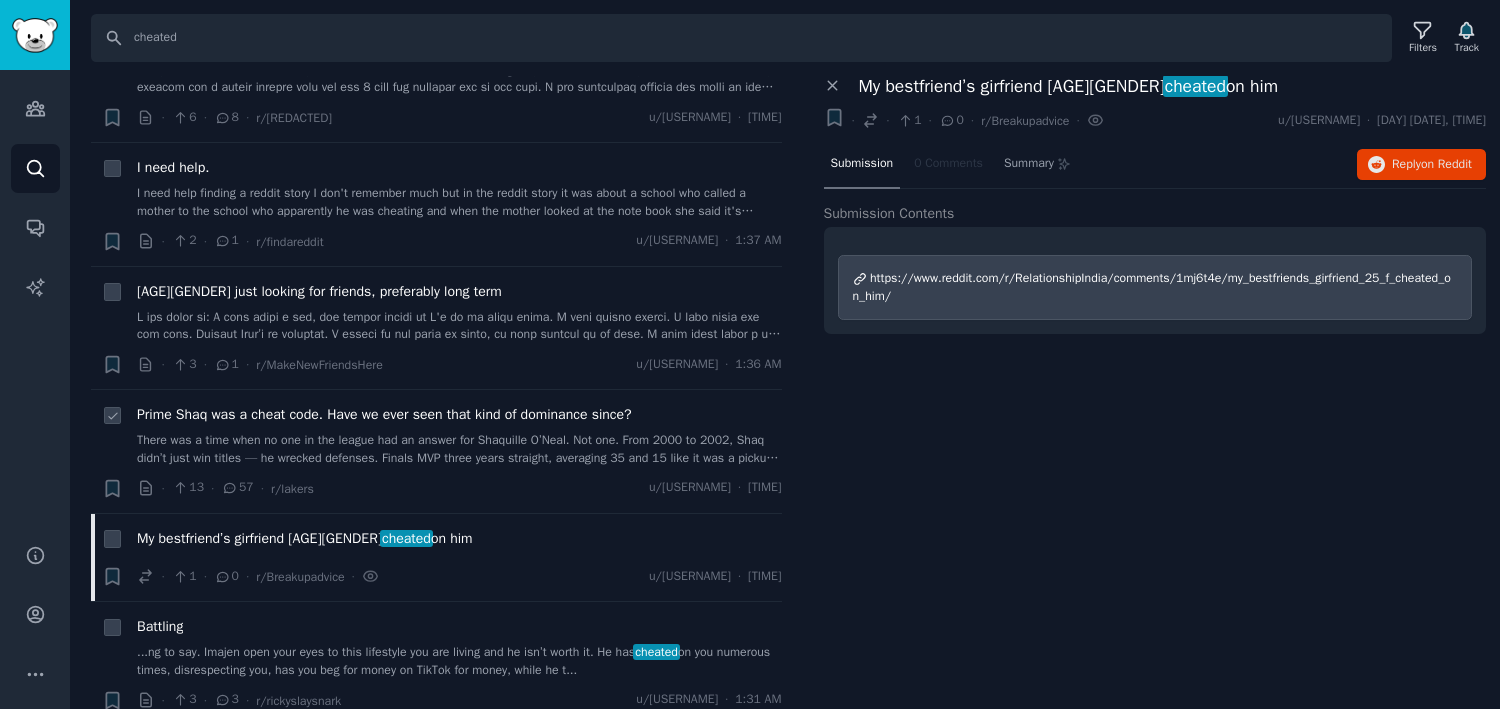 scroll, scrollTop: 0, scrollLeft: 0, axis: both 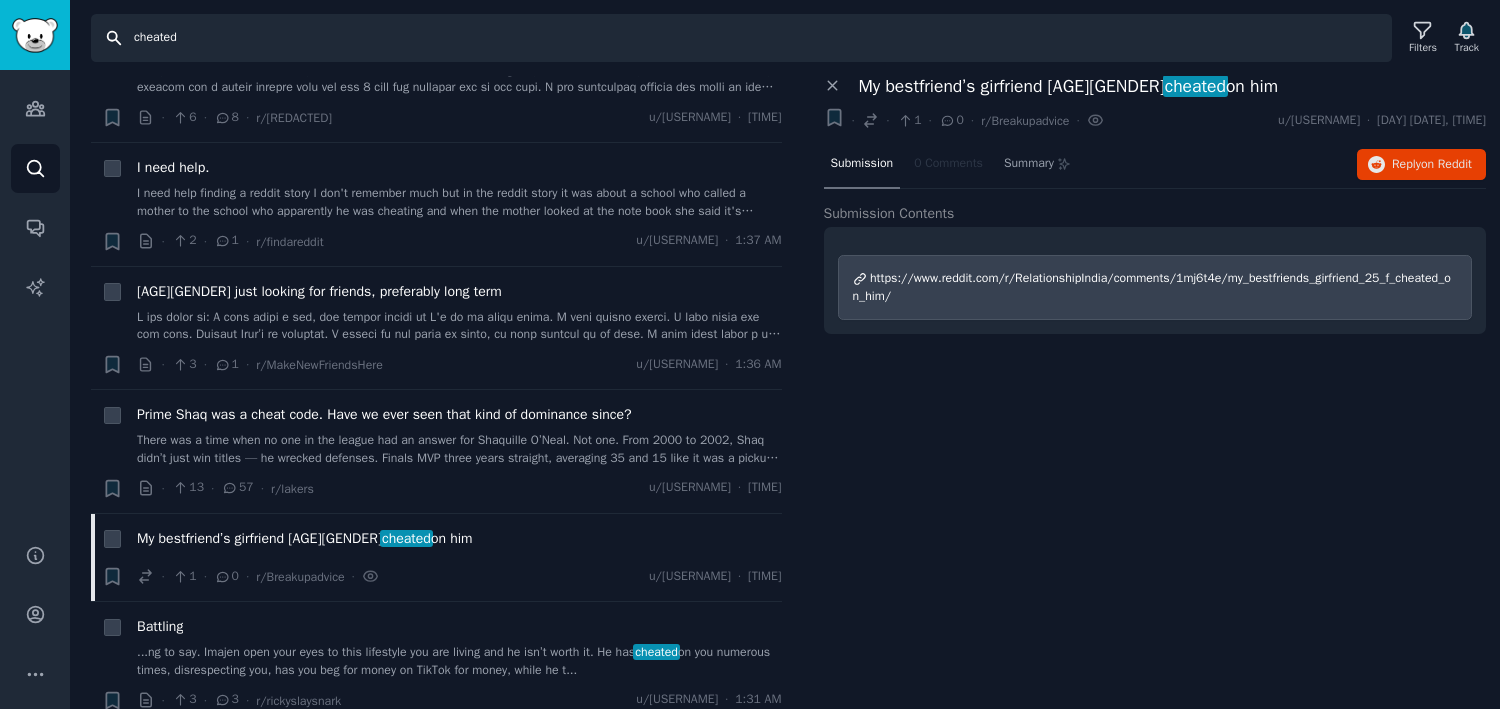 click on "cheated" at bounding box center [741, 38] 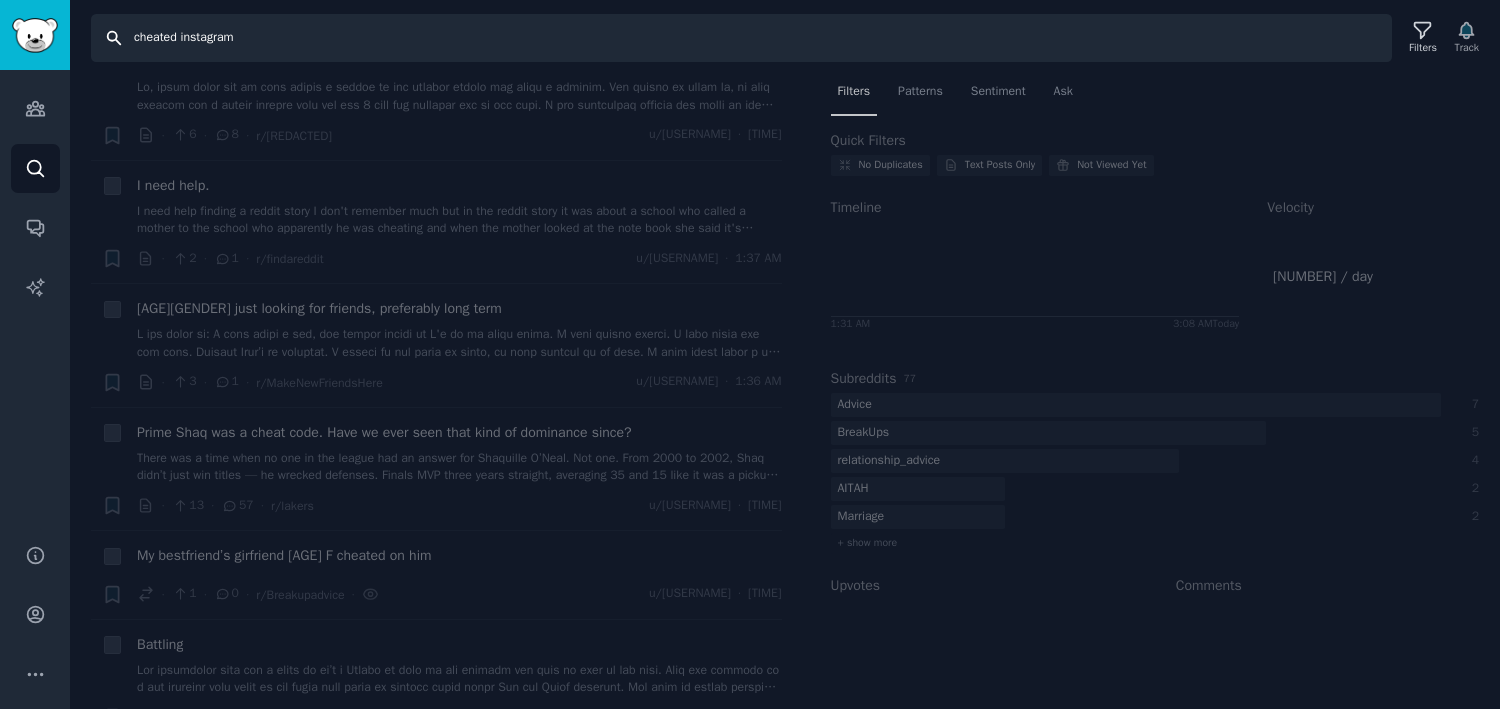 scroll, scrollTop: 0, scrollLeft: 0, axis: both 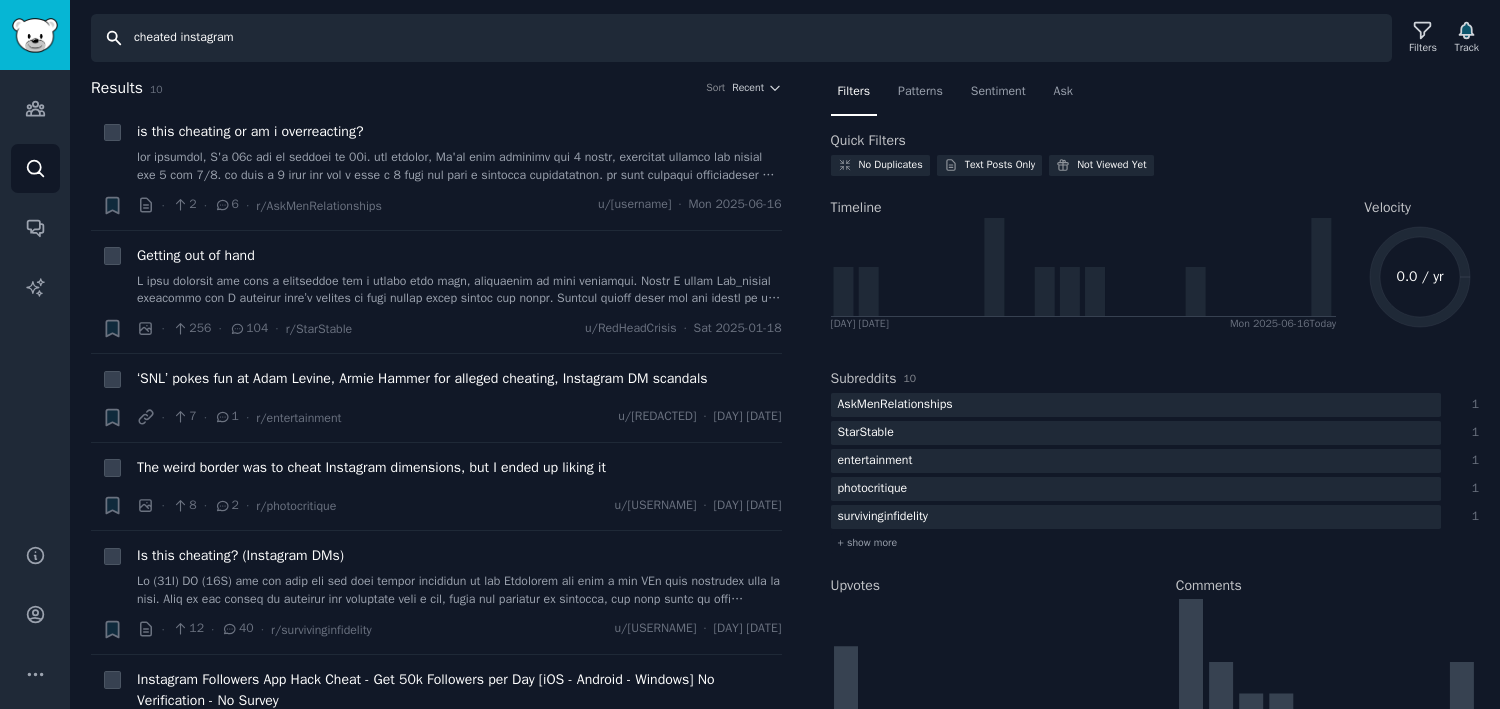 click on "cheated instagram" at bounding box center (741, 38) 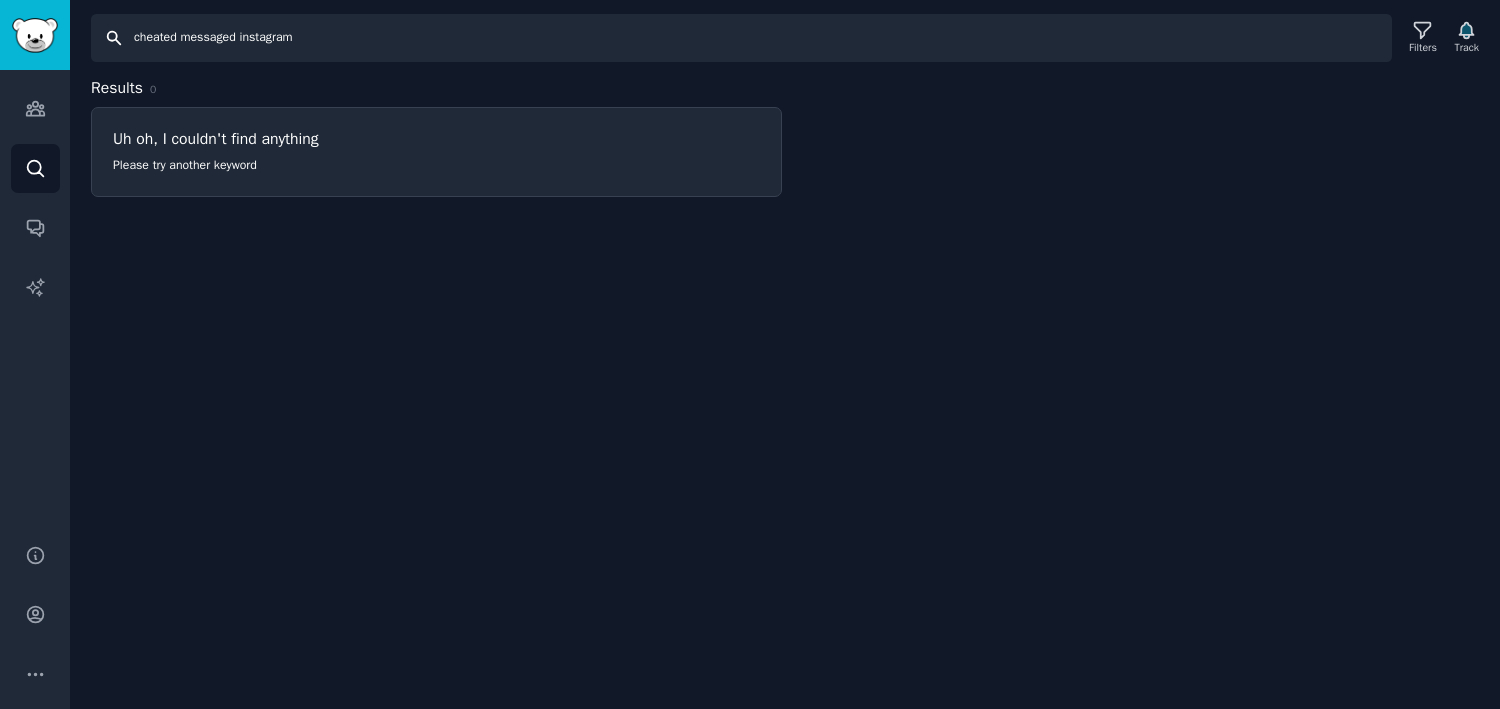 click on "cheated messaged instagram" at bounding box center [741, 38] 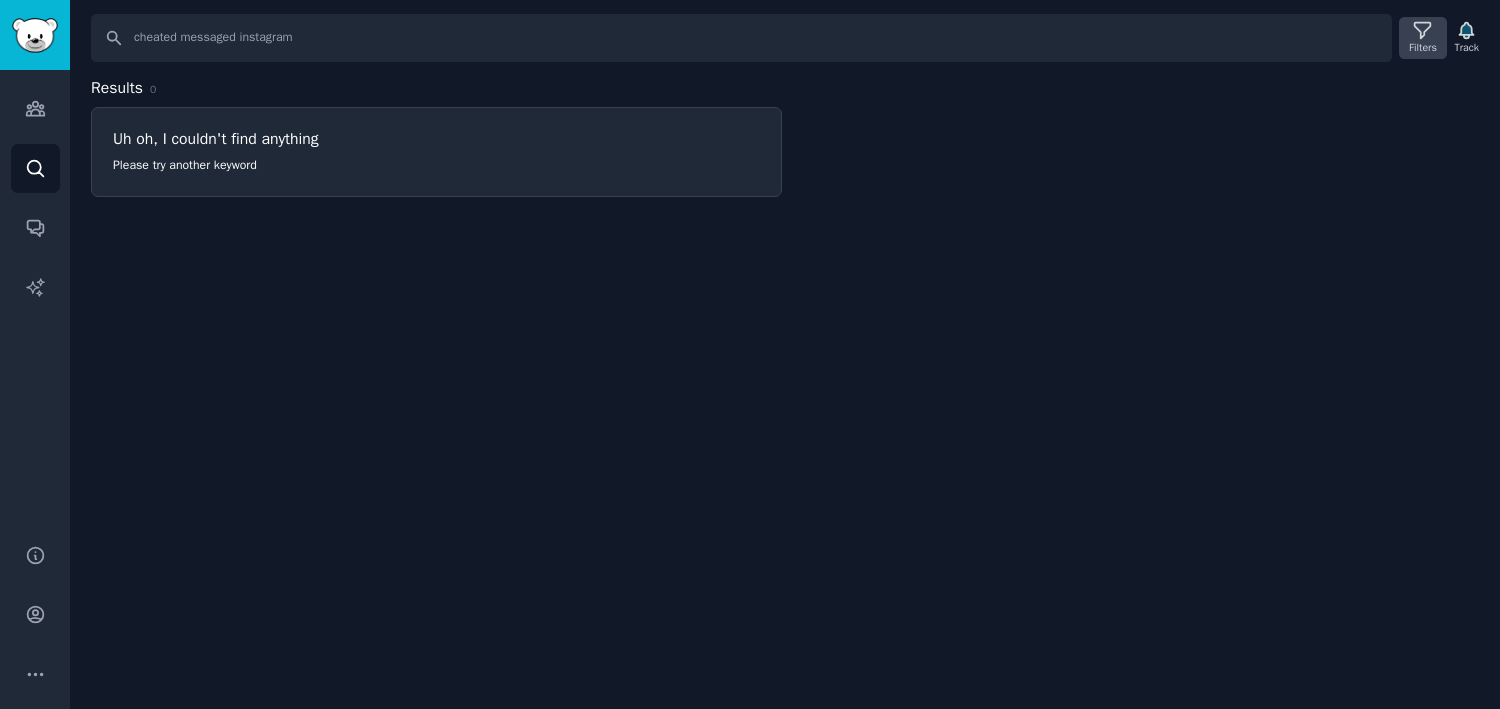 click on "Filters" at bounding box center (1423, 38) 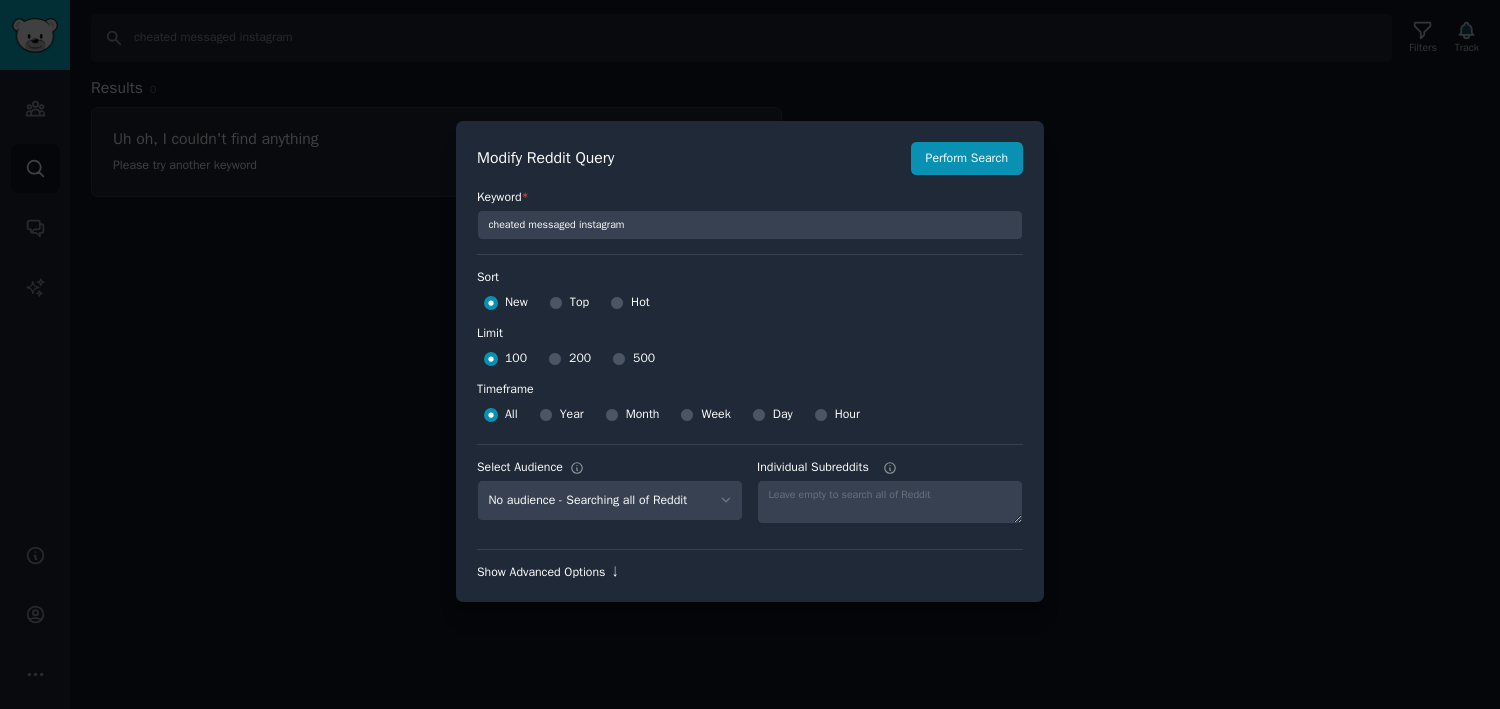 click on "Show Advanced Options ↓" at bounding box center (750, 573) 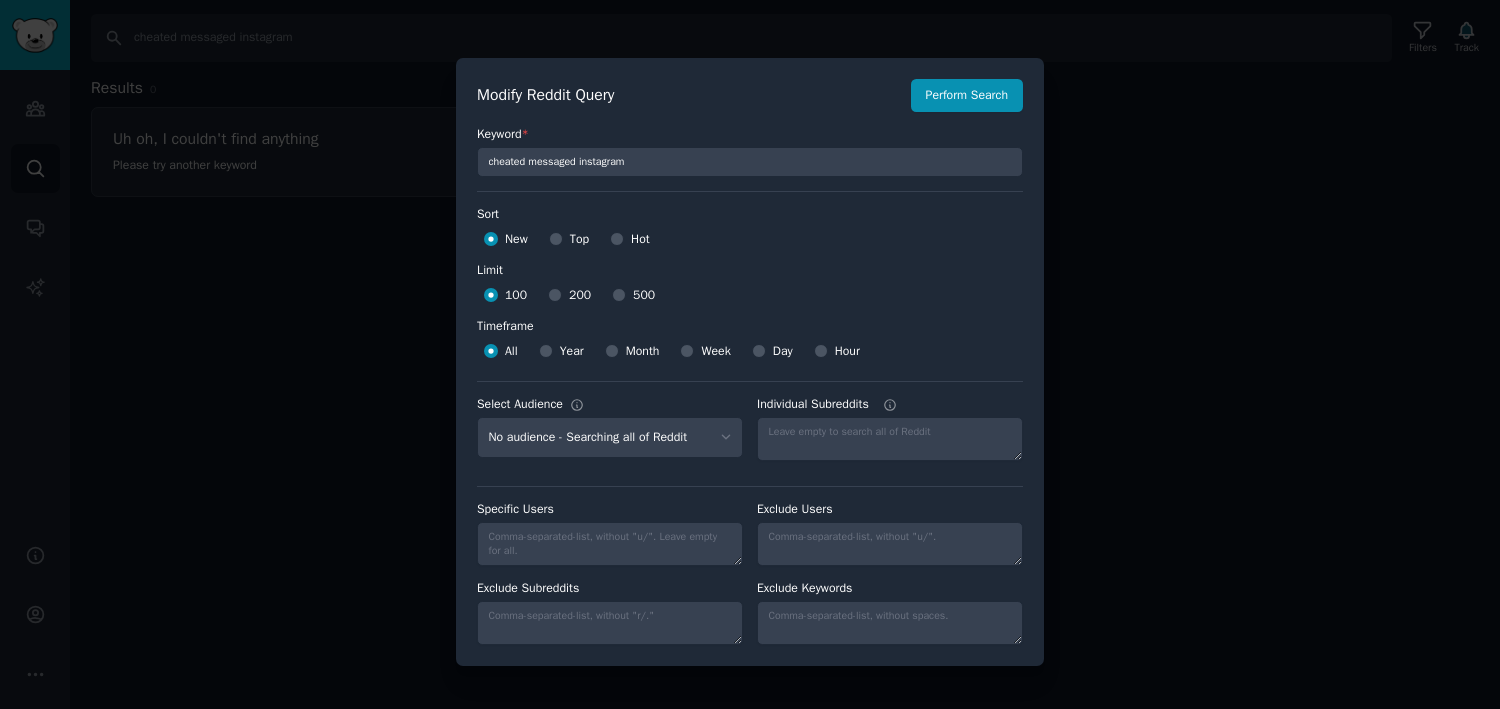 scroll, scrollTop: 0, scrollLeft: 0, axis: both 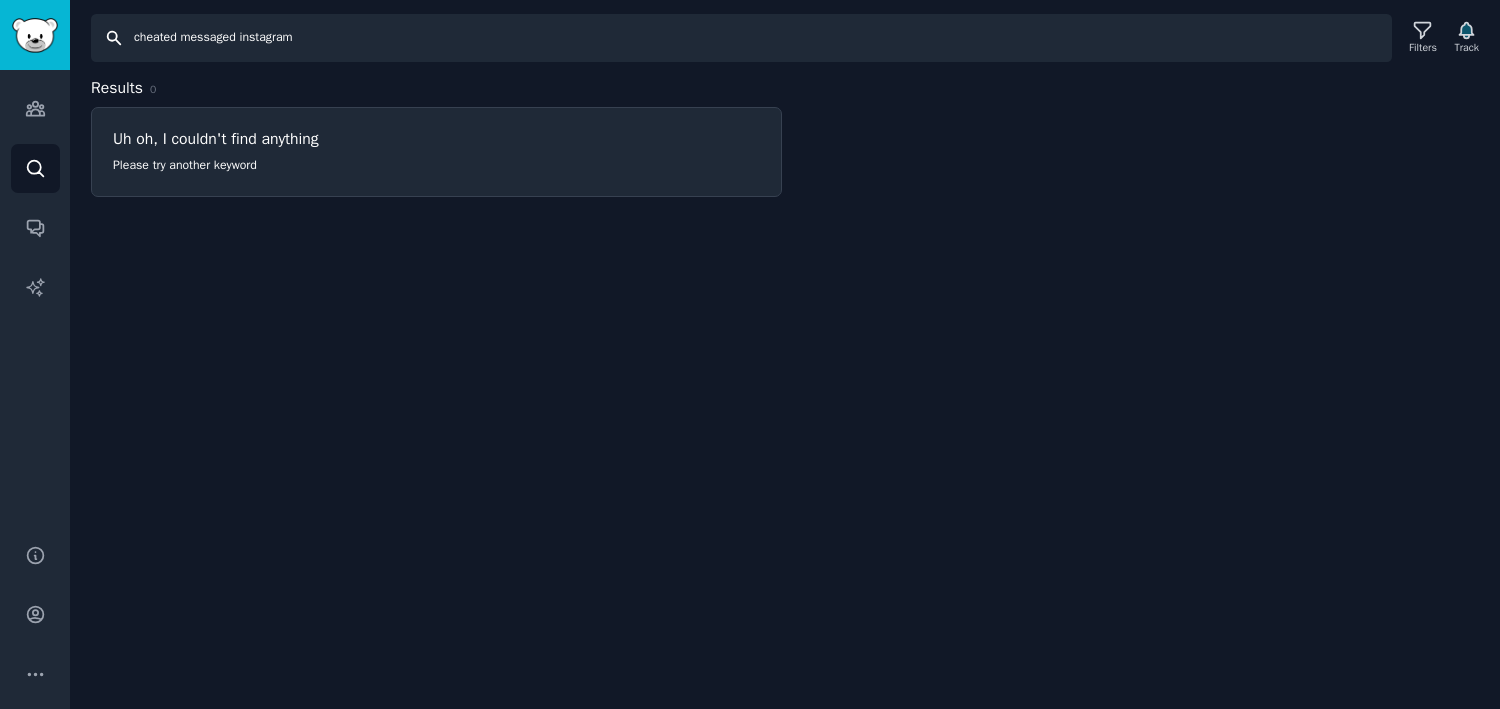drag, startPoint x: 247, startPoint y: 39, endPoint x: 130, endPoint y: 30, distance: 117.34564 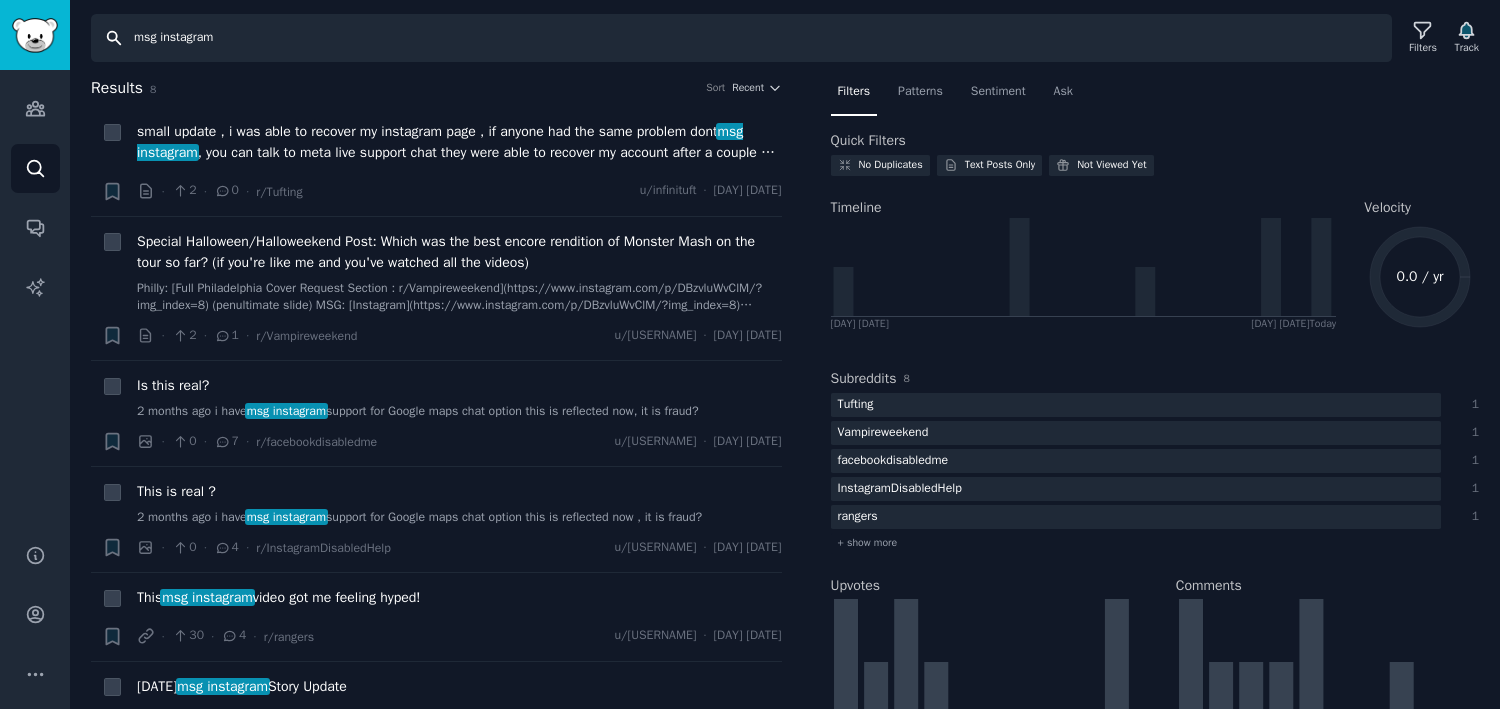 drag, startPoint x: 233, startPoint y: 45, endPoint x: 102, endPoint y: 37, distance: 131.24405 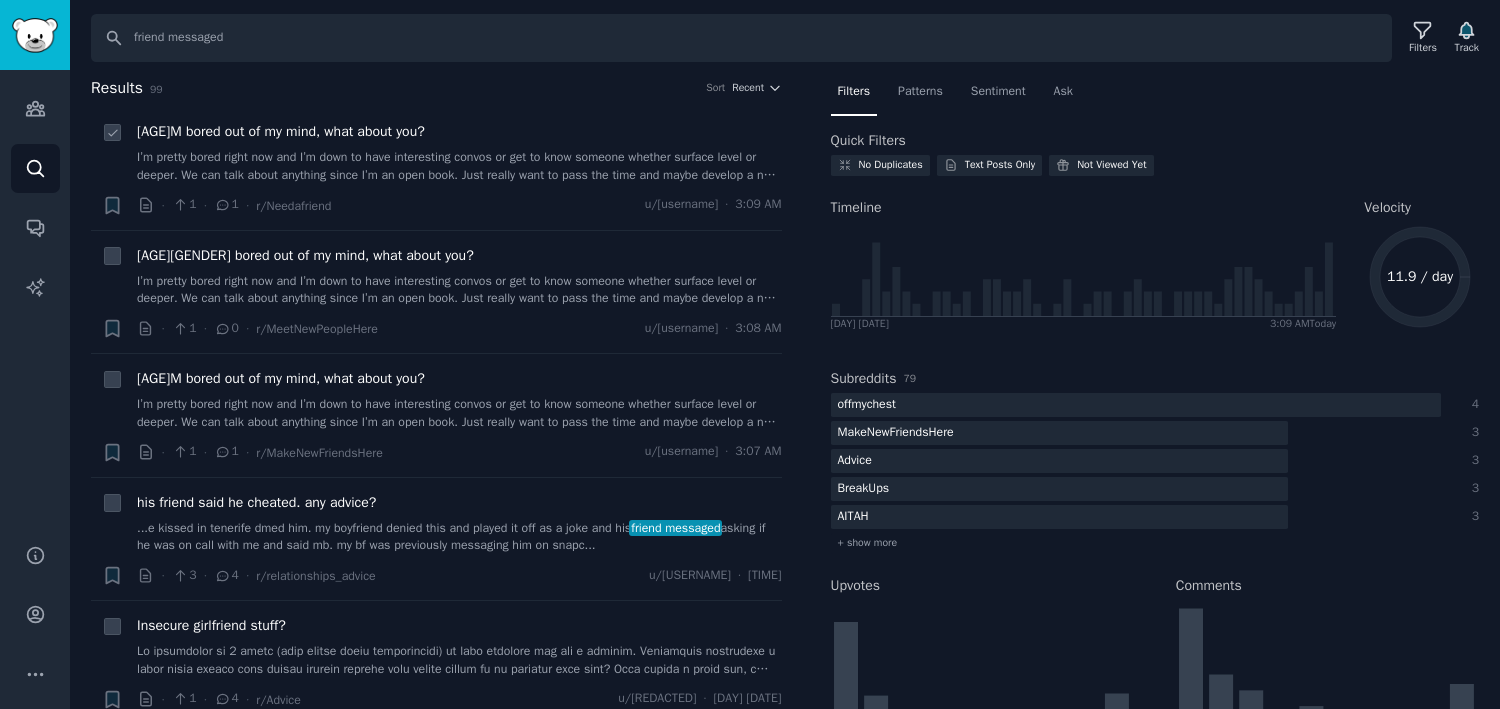 click on "I’m pretty bored right now and I’m down to have interesting convos or get to know someone whether surface level or deeper. We can talk about anything since I’m an open book. Just really want to pass the time and maybe develop a new friend. Message me with a secret or quirk about you and I’ll share one myself!" at bounding box center (459, 166) 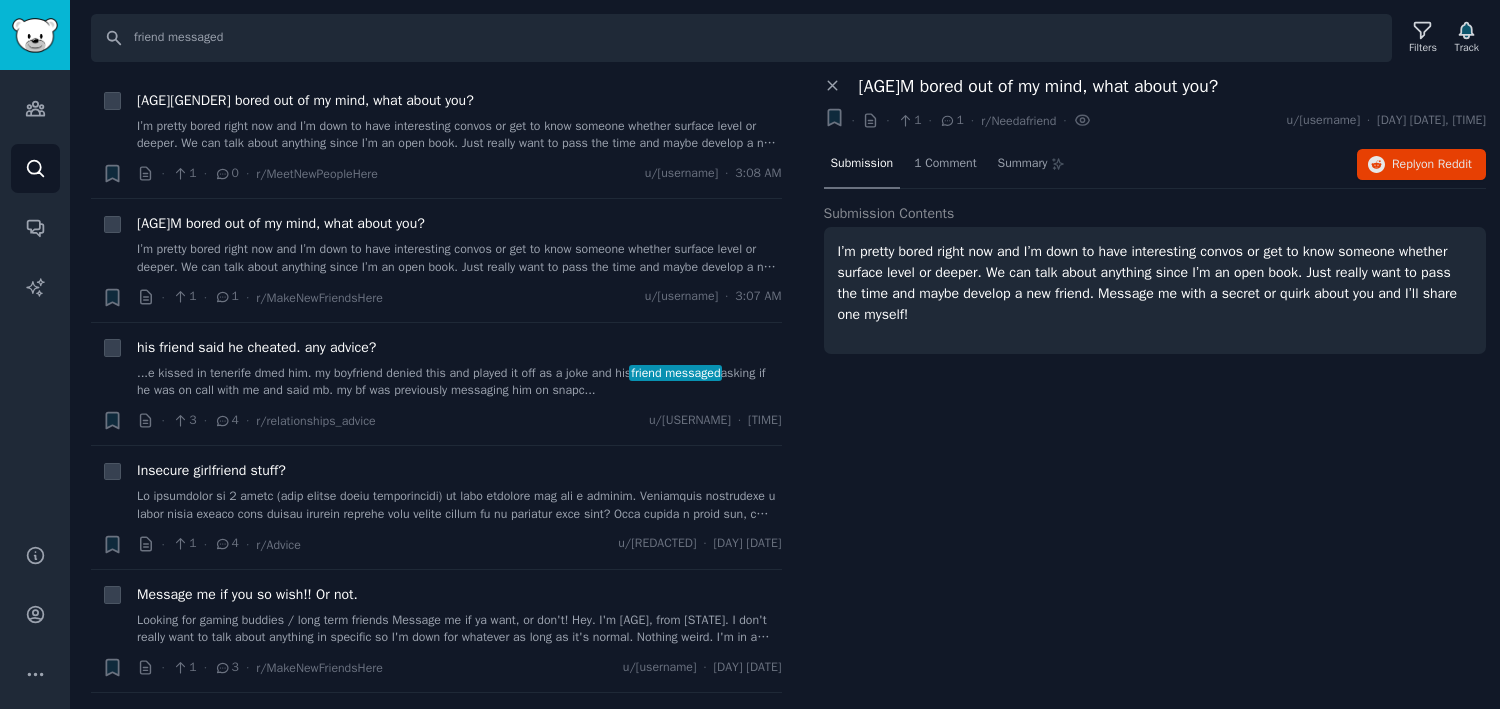 scroll, scrollTop: 156, scrollLeft: 0, axis: vertical 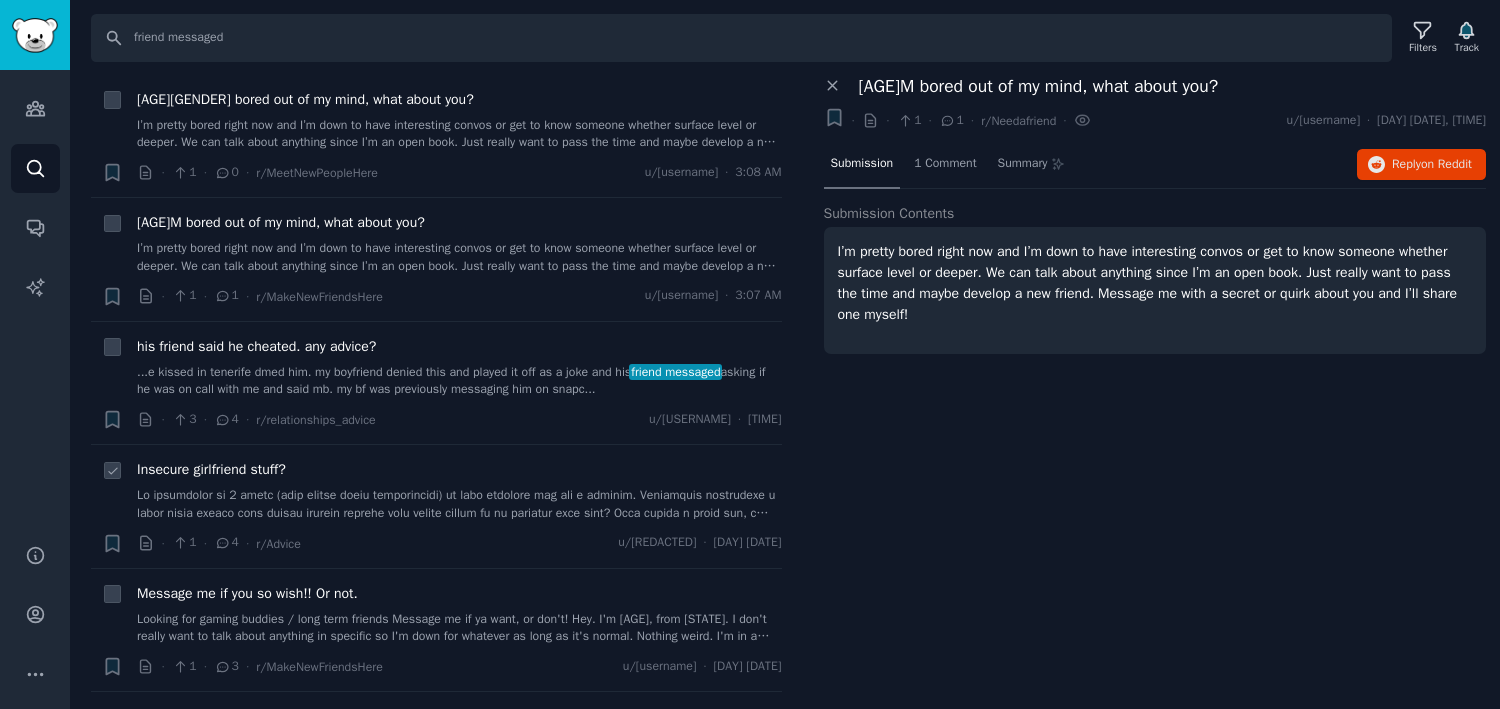 click at bounding box center (459, 504) 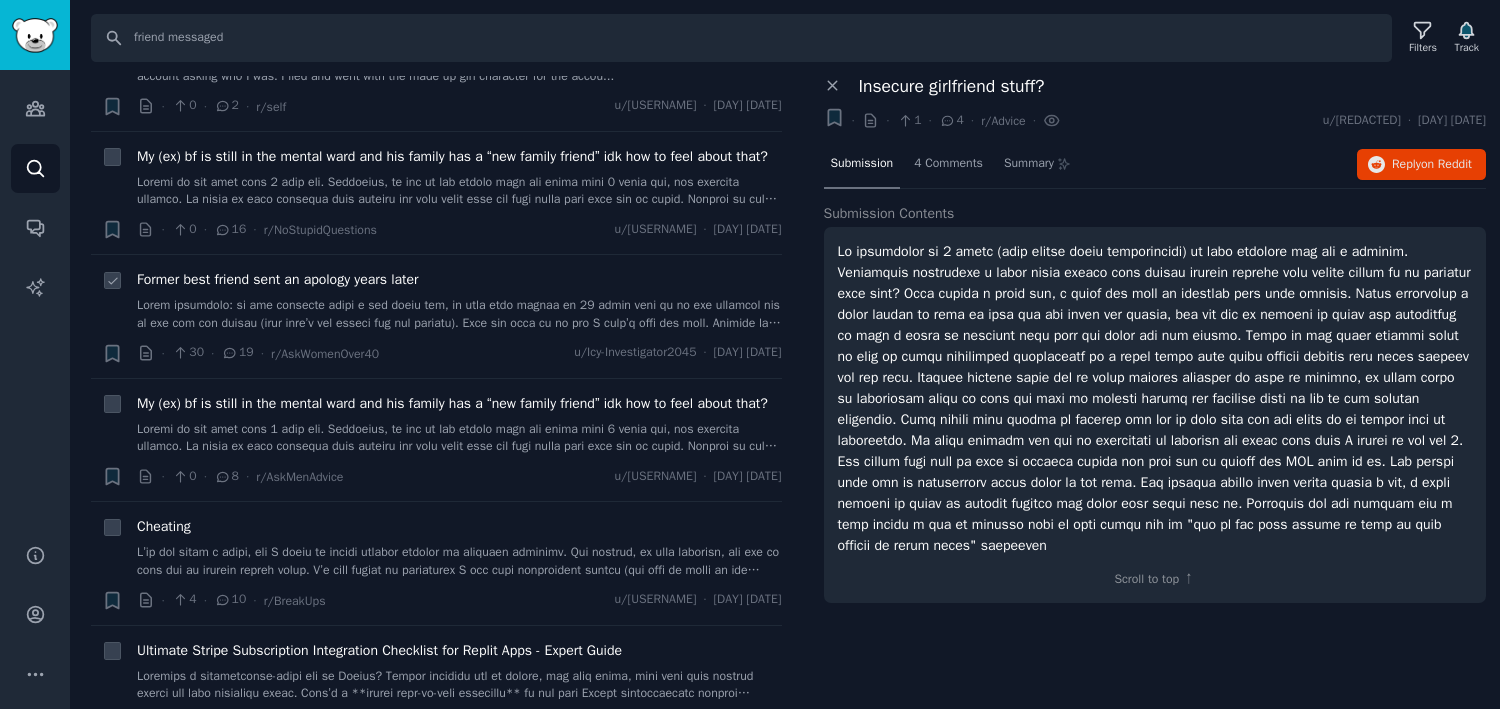 scroll, scrollTop: 1329, scrollLeft: 0, axis: vertical 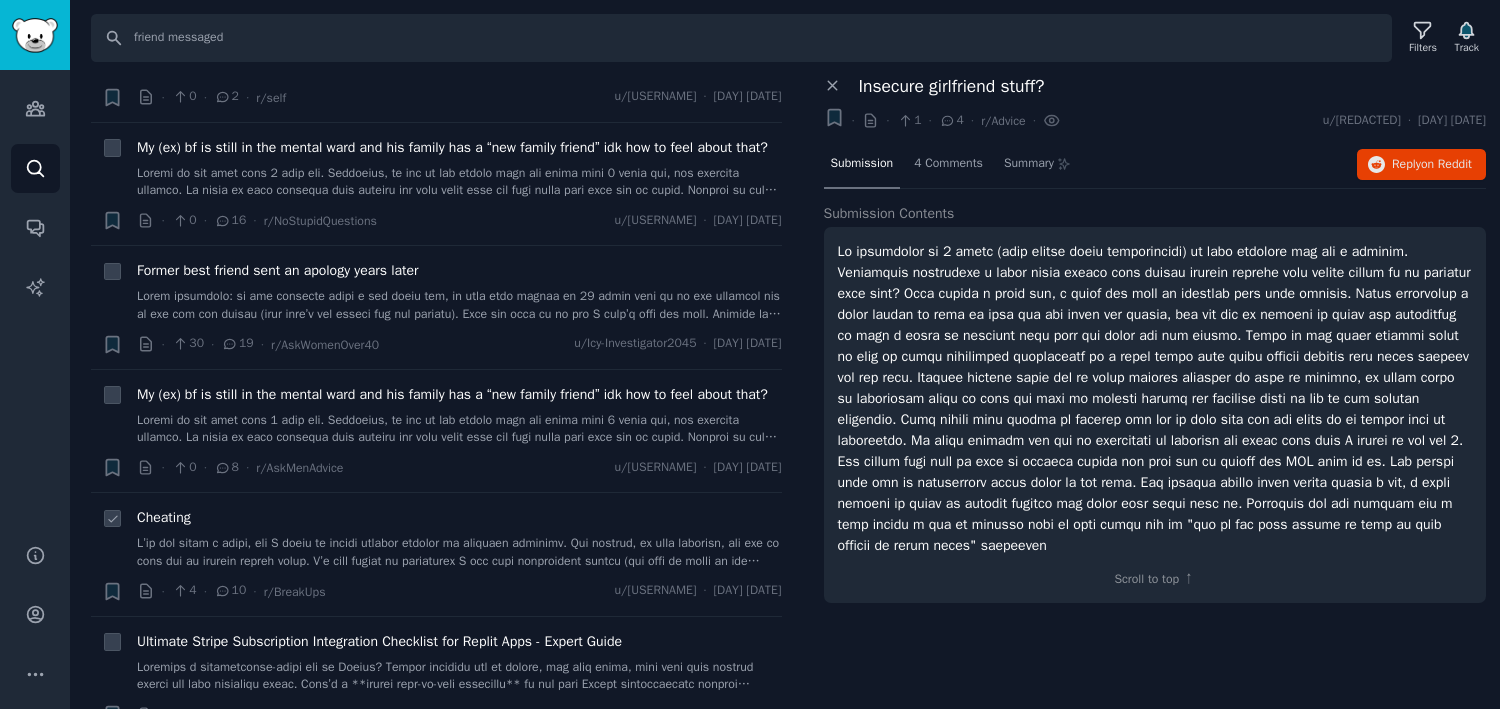 click at bounding box center [459, 552] 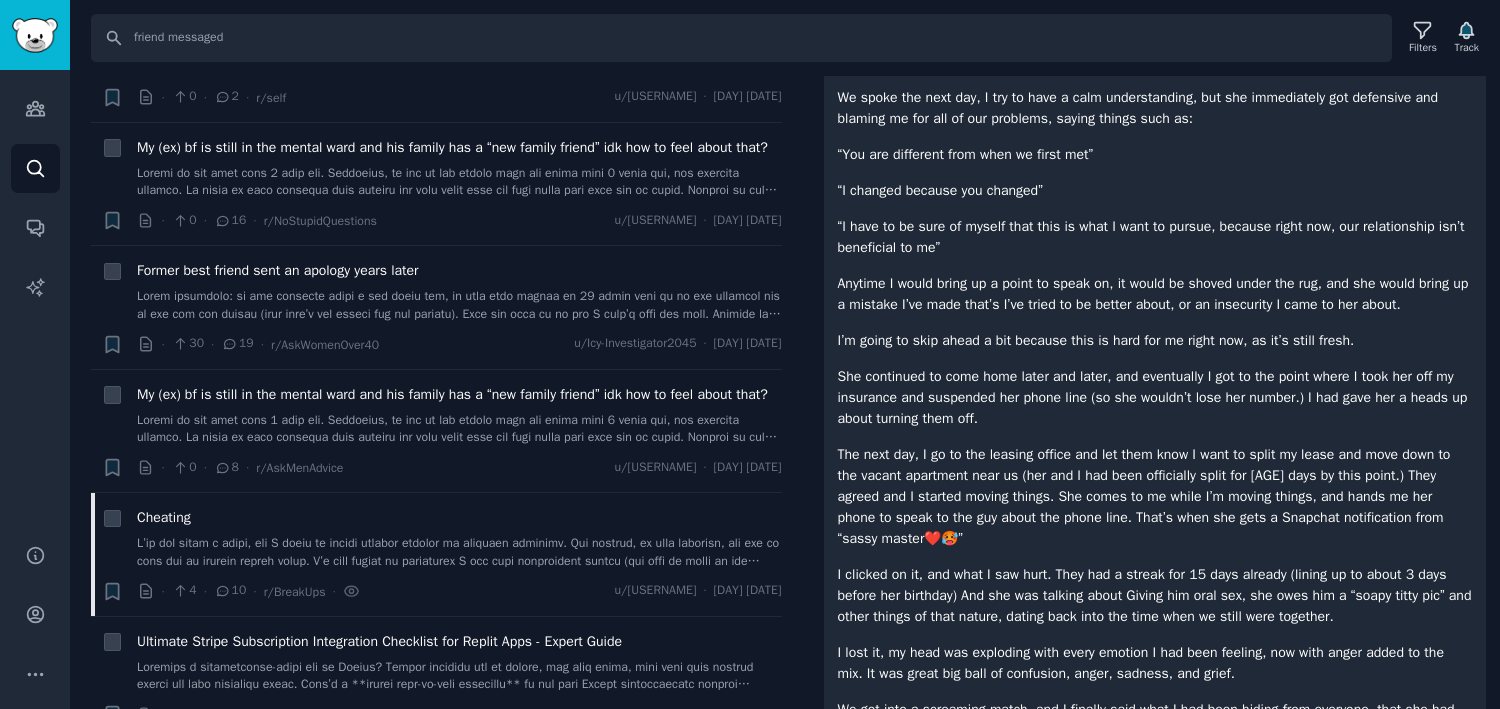 scroll, scrollTop: 936, scrollLeft: 0, axis: vertical 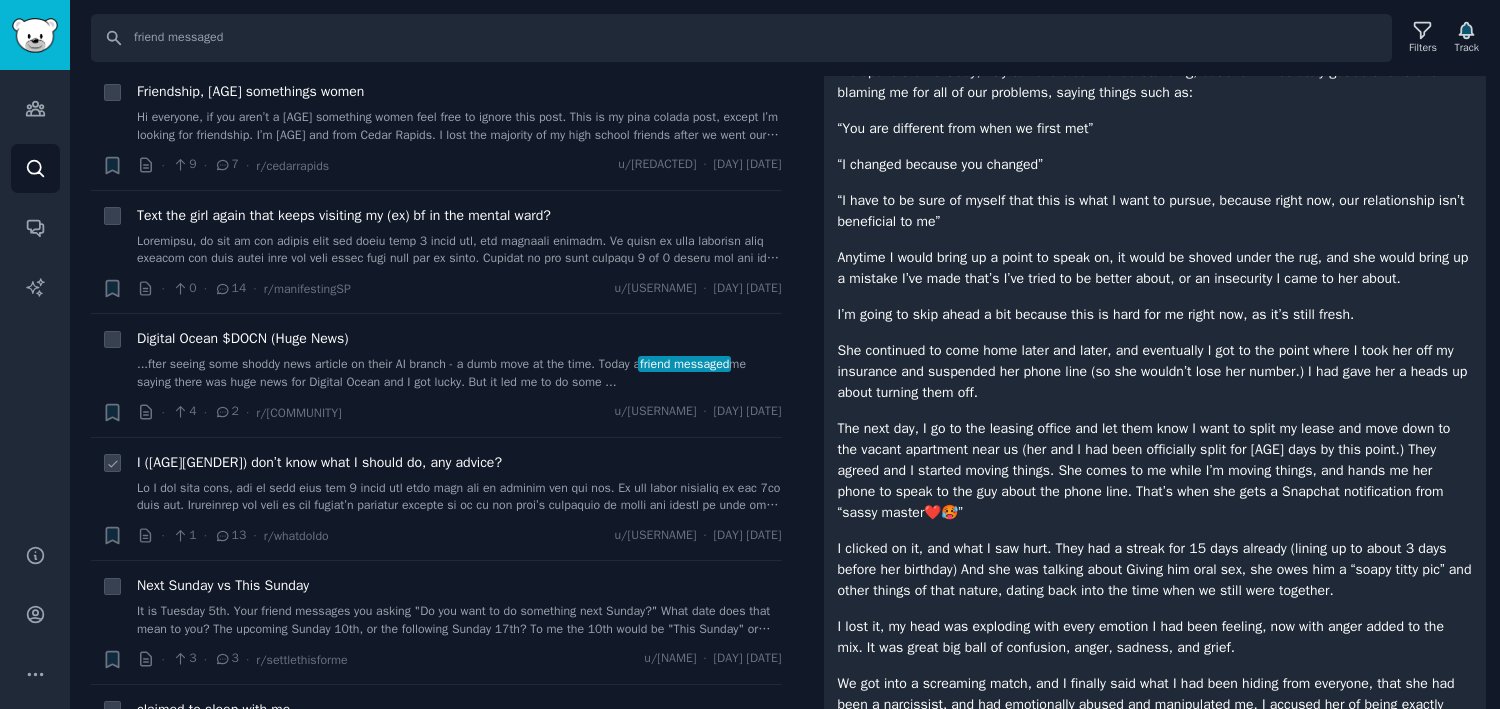 click at bounding box center (459, 497) 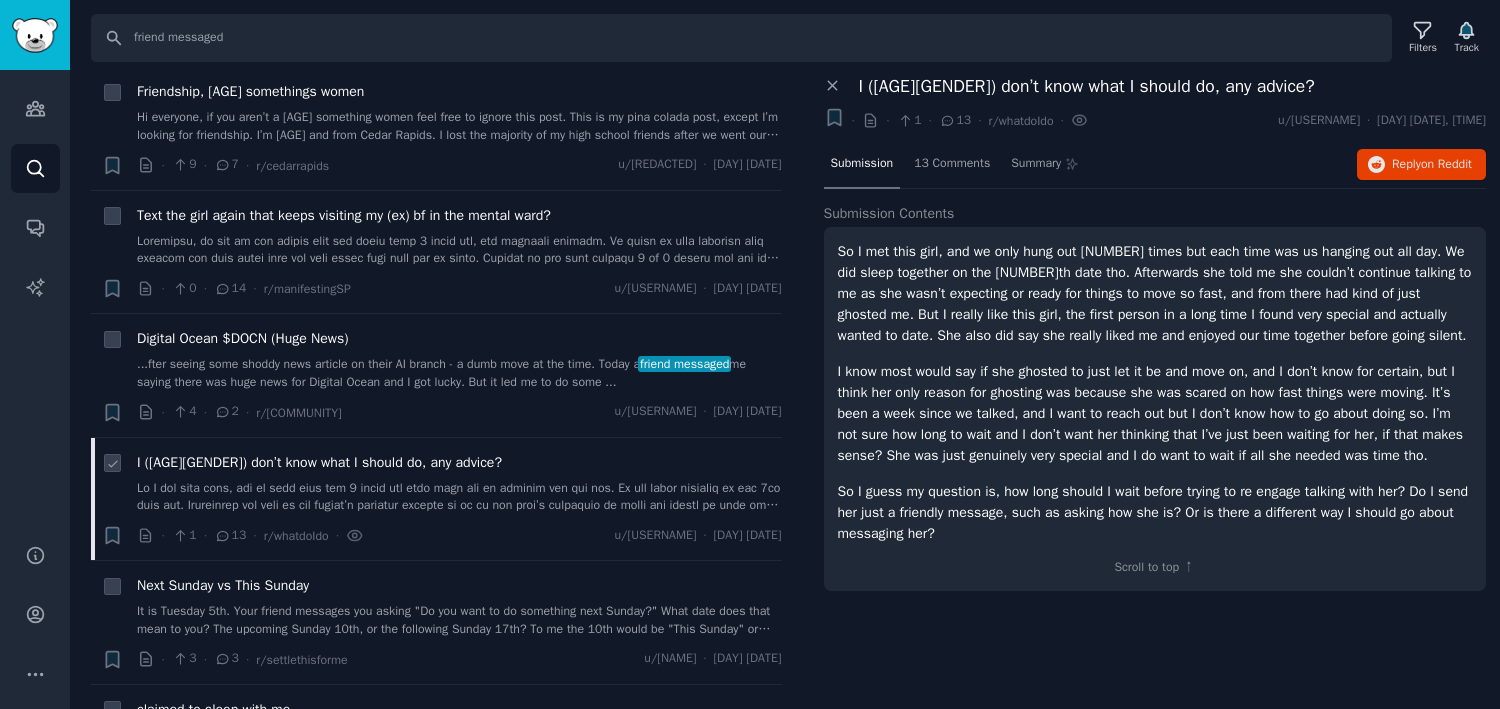 scroll, scrollTop: 0, scrollLeft: 0, axis: both 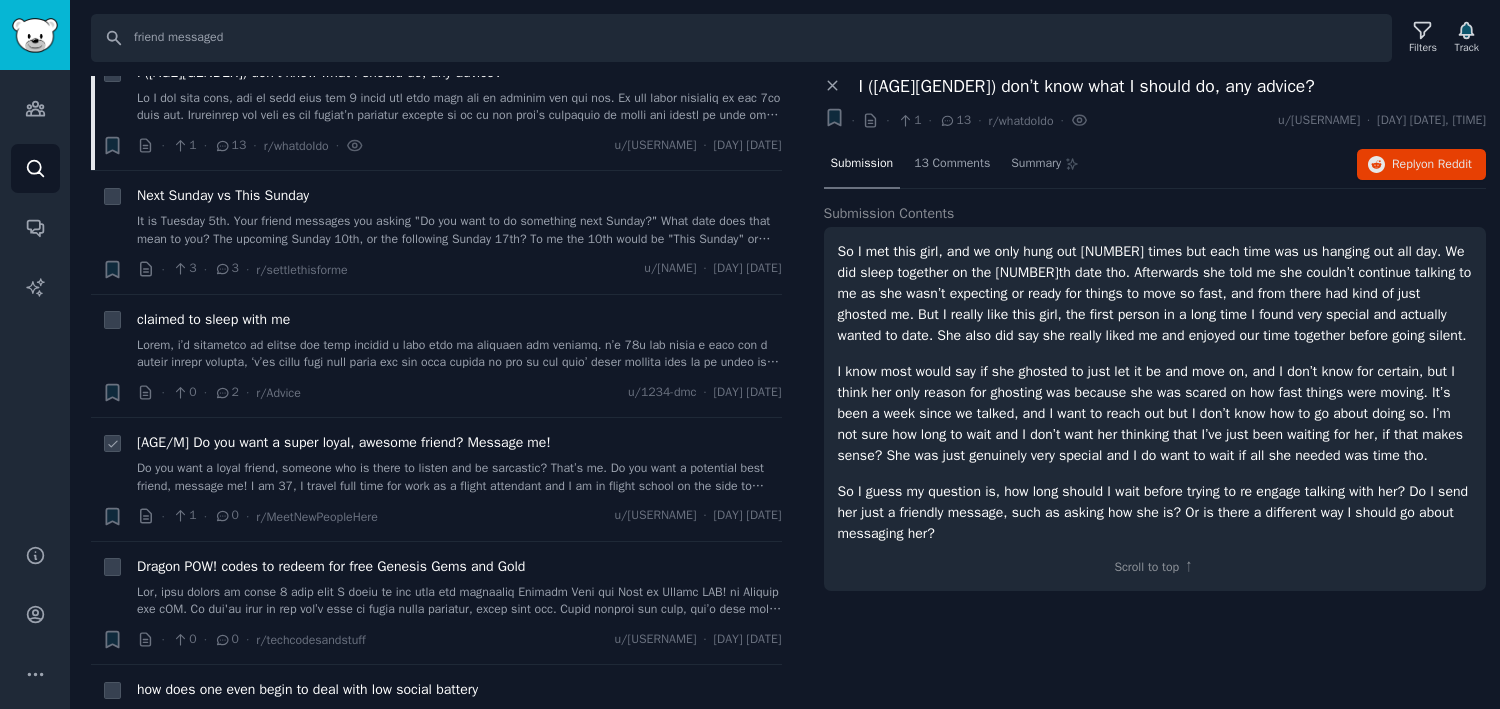 click on "Do you want a loyal friend, someone who is there to listen and be sarcastic? That’s me. Do you want a potential best friend, message me!
I am 37, I travel full time for work as a flight attendant and I am in flight school on the side to become a pilot.
I have been to over 21 countries, since I fly for free. I love gaming when I do have the time. I just bought a house, I am married to my awesome wife. I live in Florida but due to my job I see all 4 seasons.
I want people I can joke with, bond with, and nerd out on stuff like gaming, similar interests, etc. I also love Harry Potter, Star Trek, Star Wars, all of that. Message me and let’s see how we vibe!!" at bounding box center [459, 477] 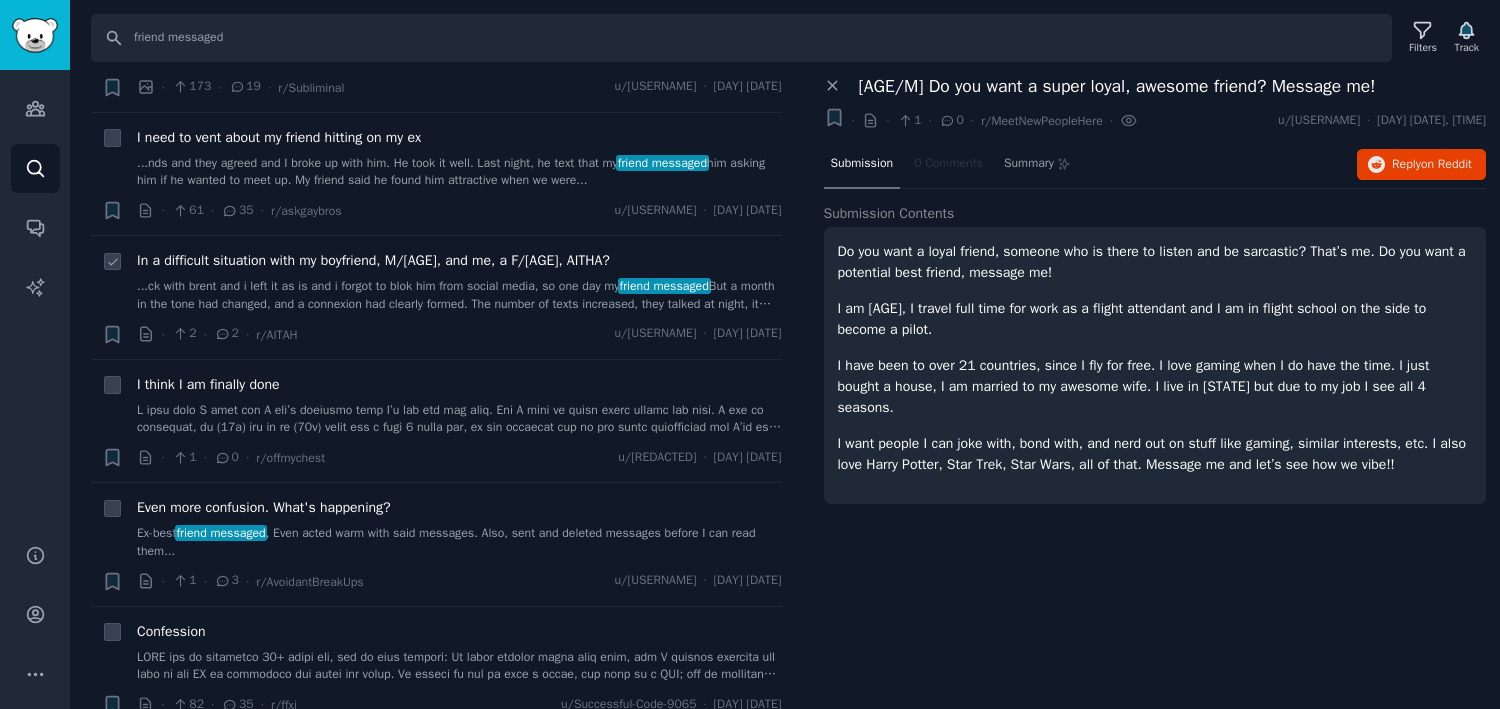 scroll, scrollTop: 6863, scrollLeft: 0, axis: vertical 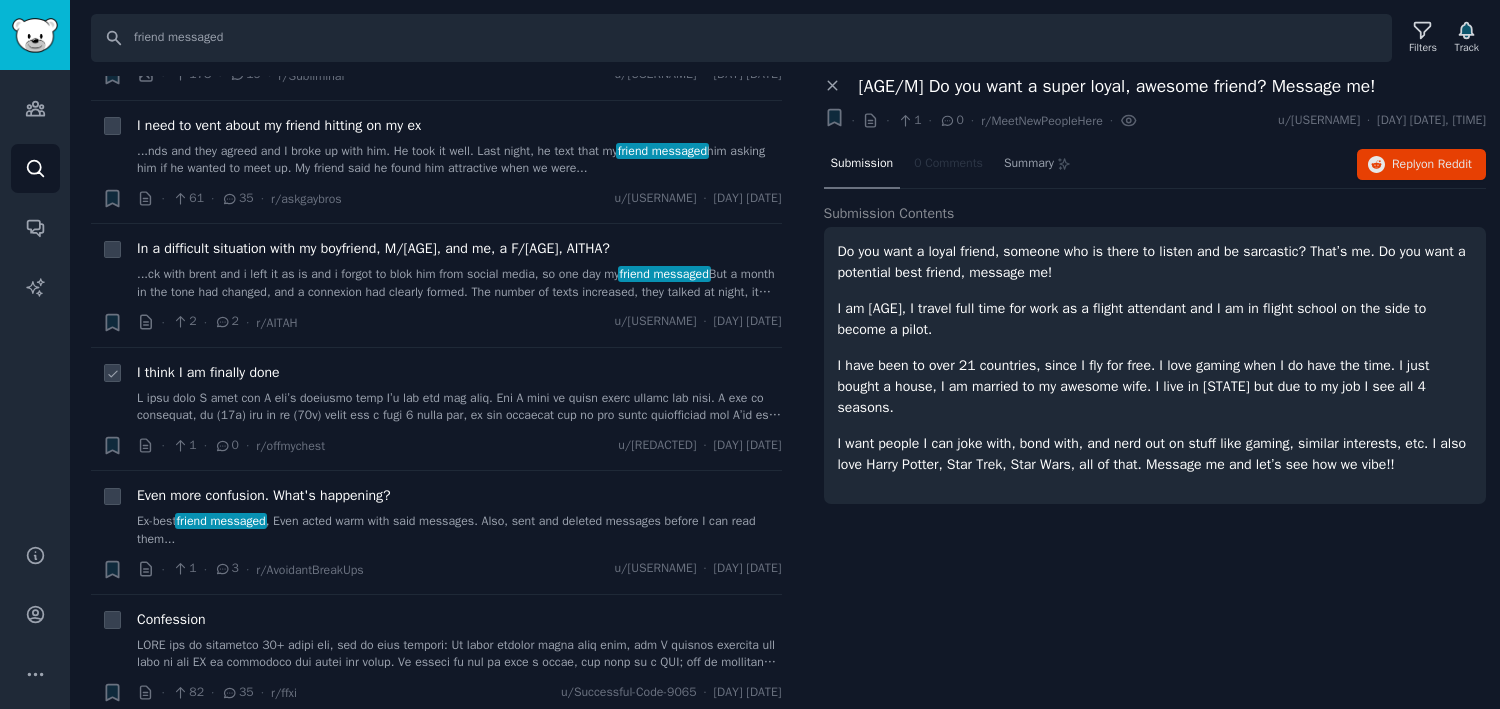 click at bounding box center (459, 407) 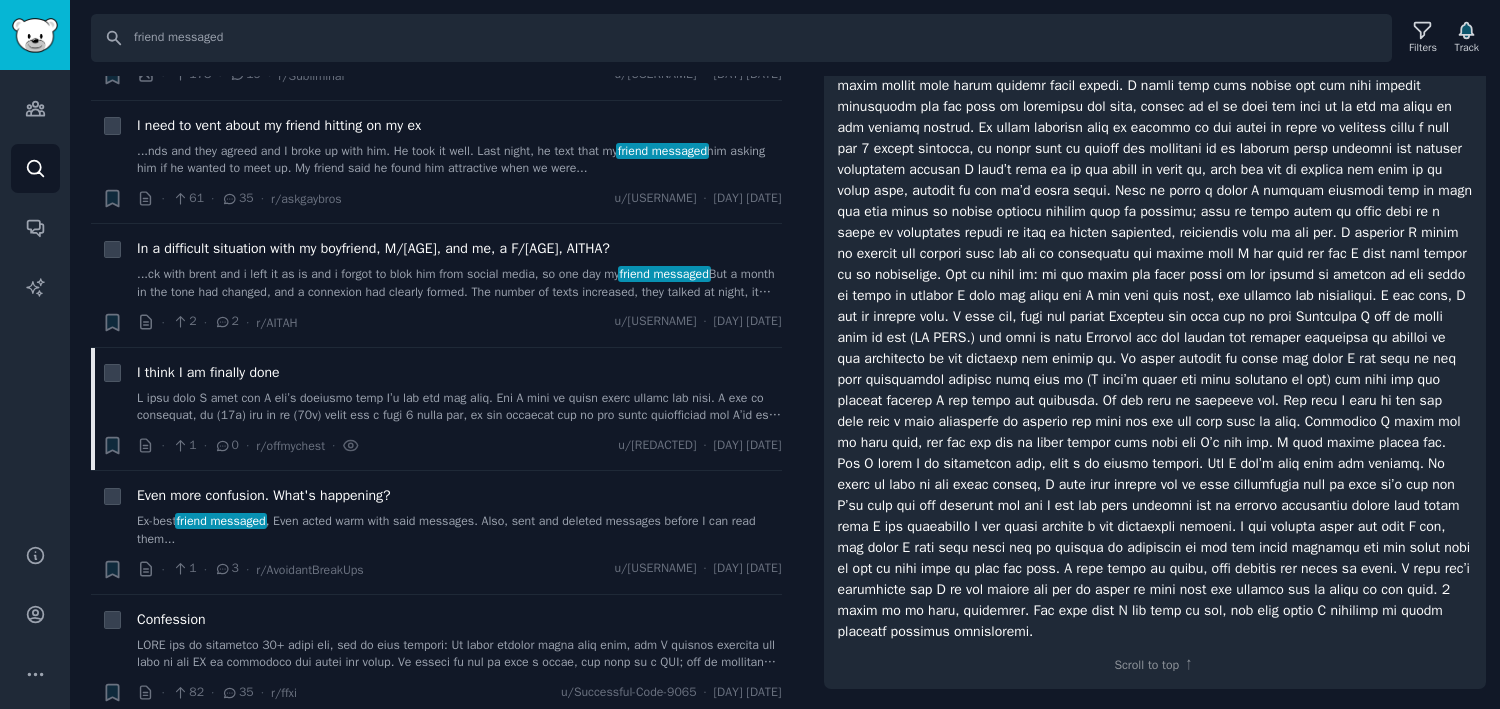 scroll, scrollTop: 353, scrollLeft: 0, axis: vertical 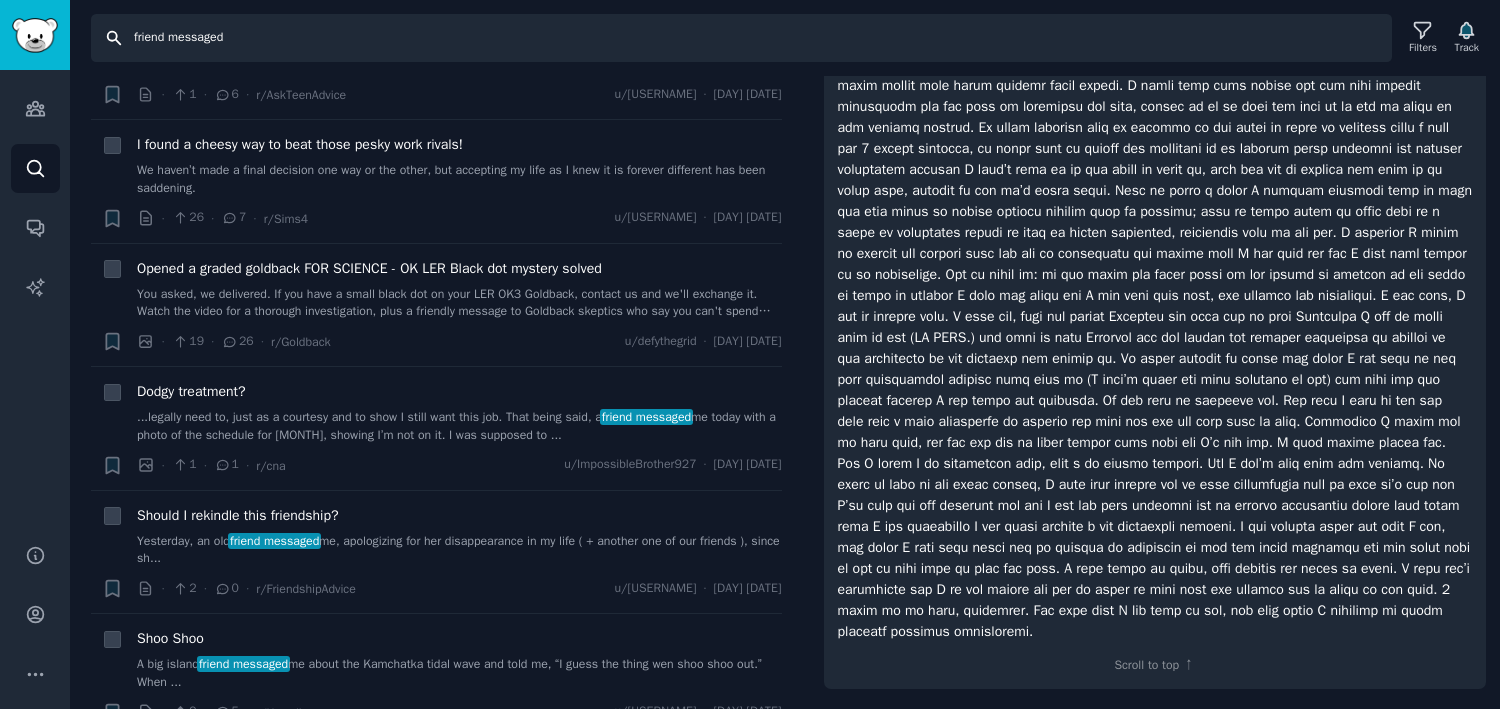 click on "friend messaged" at bounding box center [741, 38] 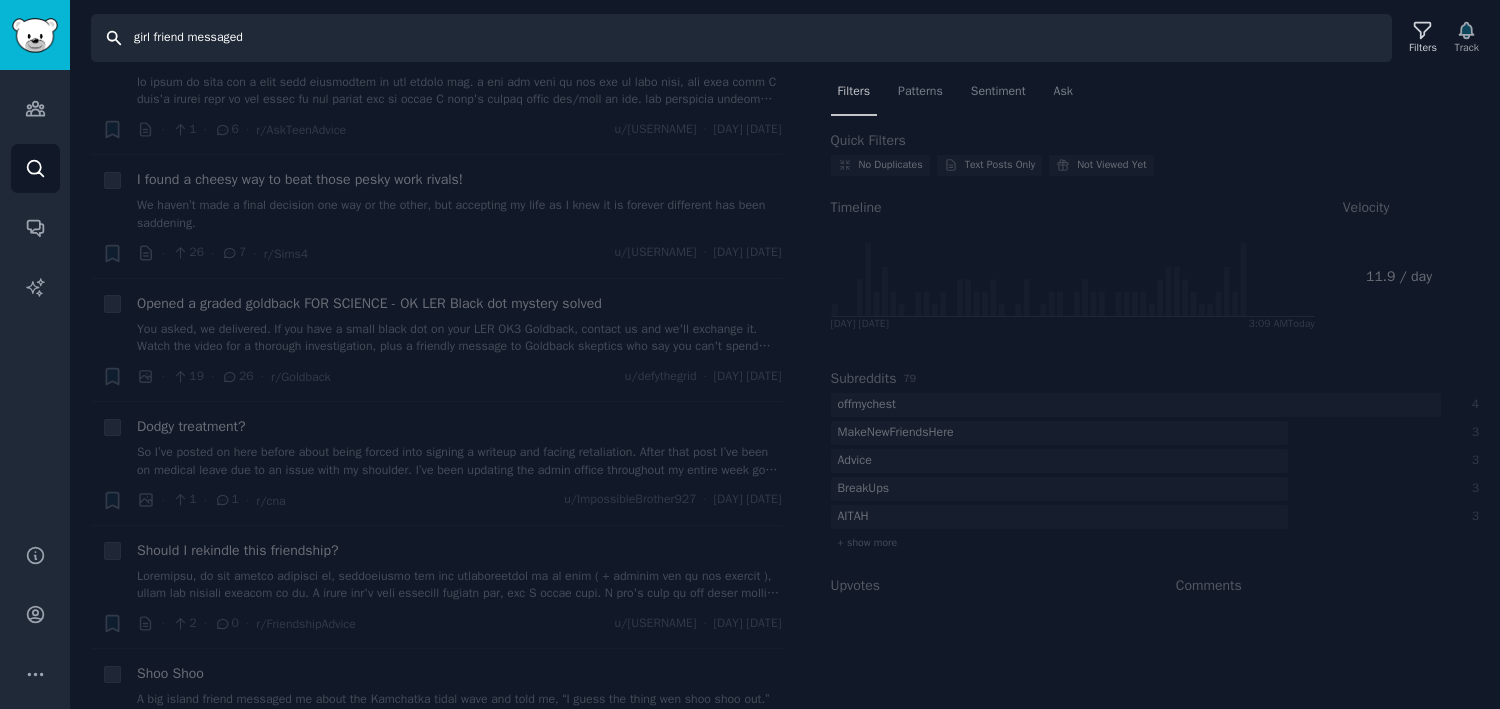 scroll, scrollTop: 0, scrollLeft: 0, axis: both 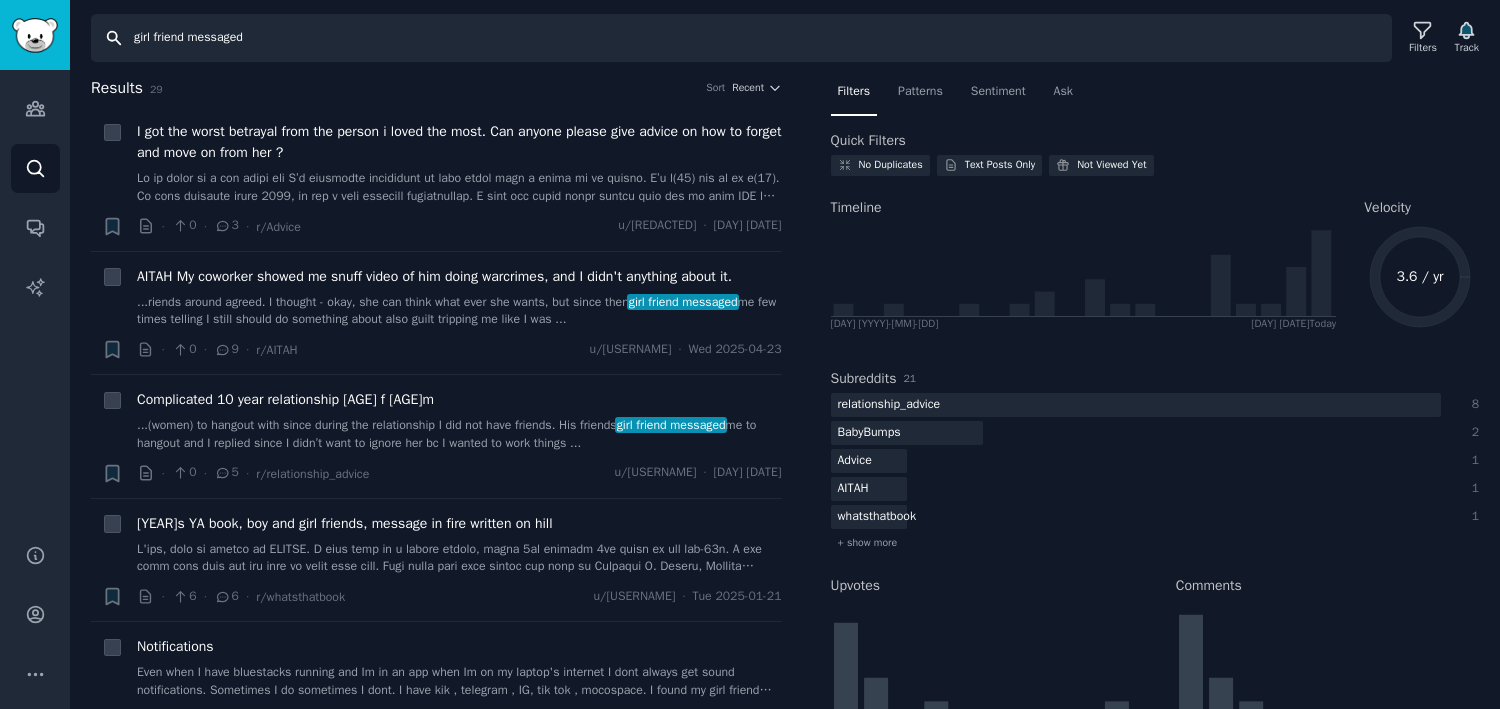 click on "girl friend messaged" at bounding box center [741, 38] 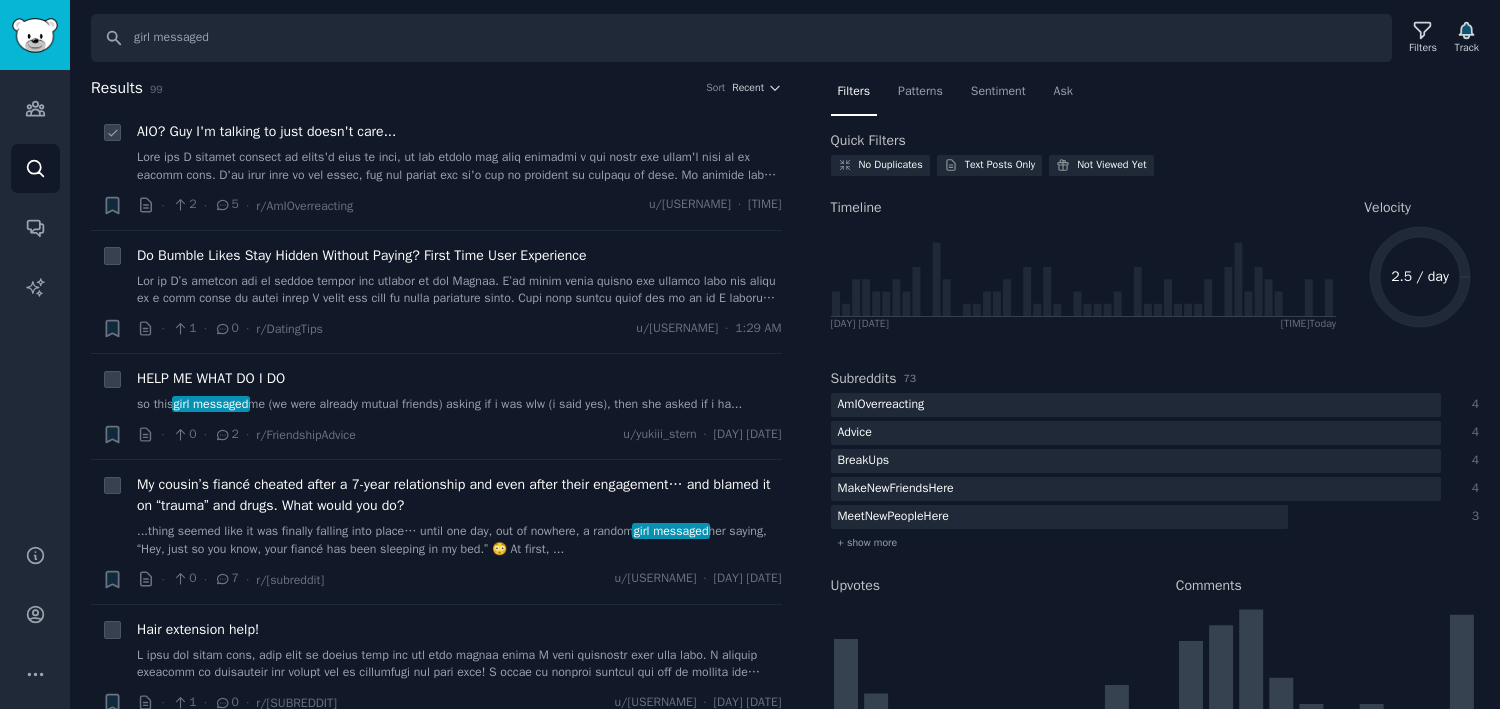 click at bounding box center (459, 166) 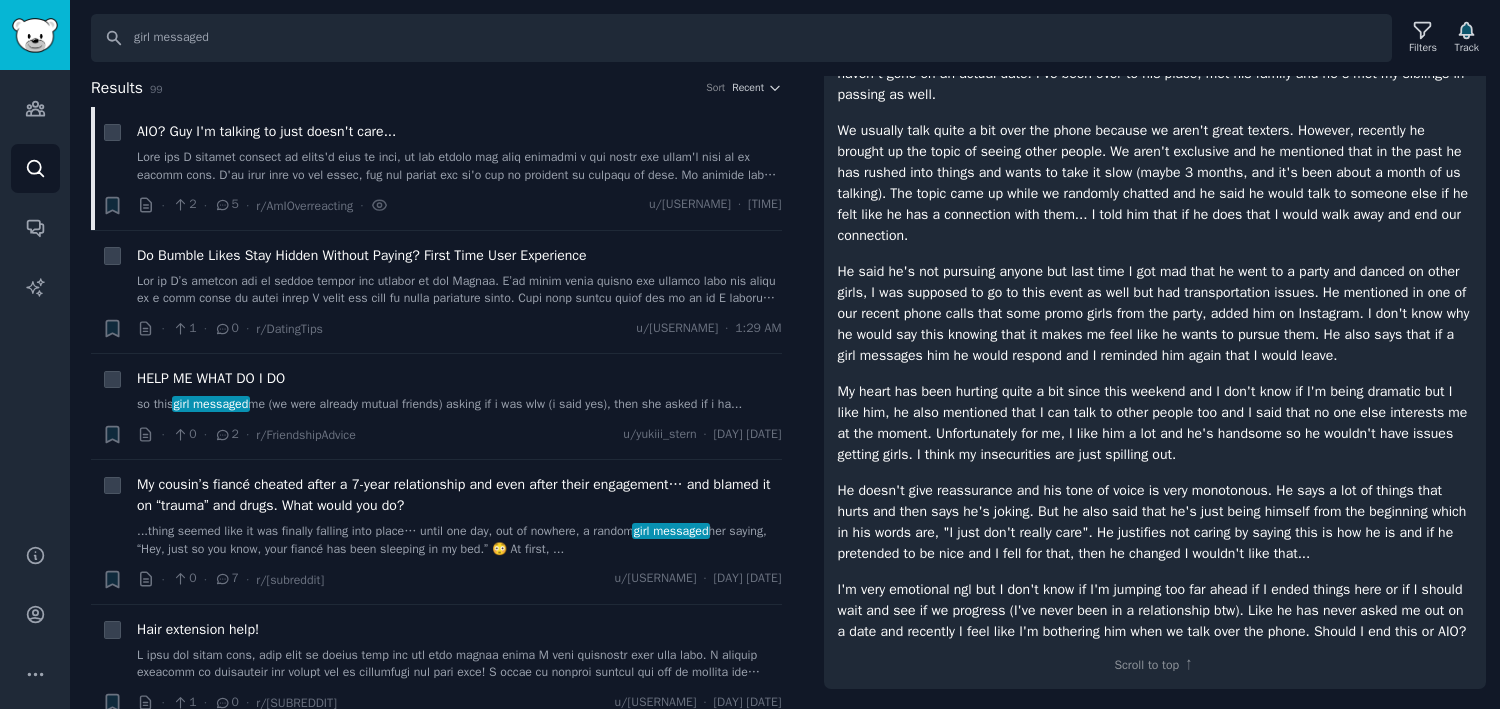 scroll, scrollTop: 239, scrollLeft: 0, axis: vertical 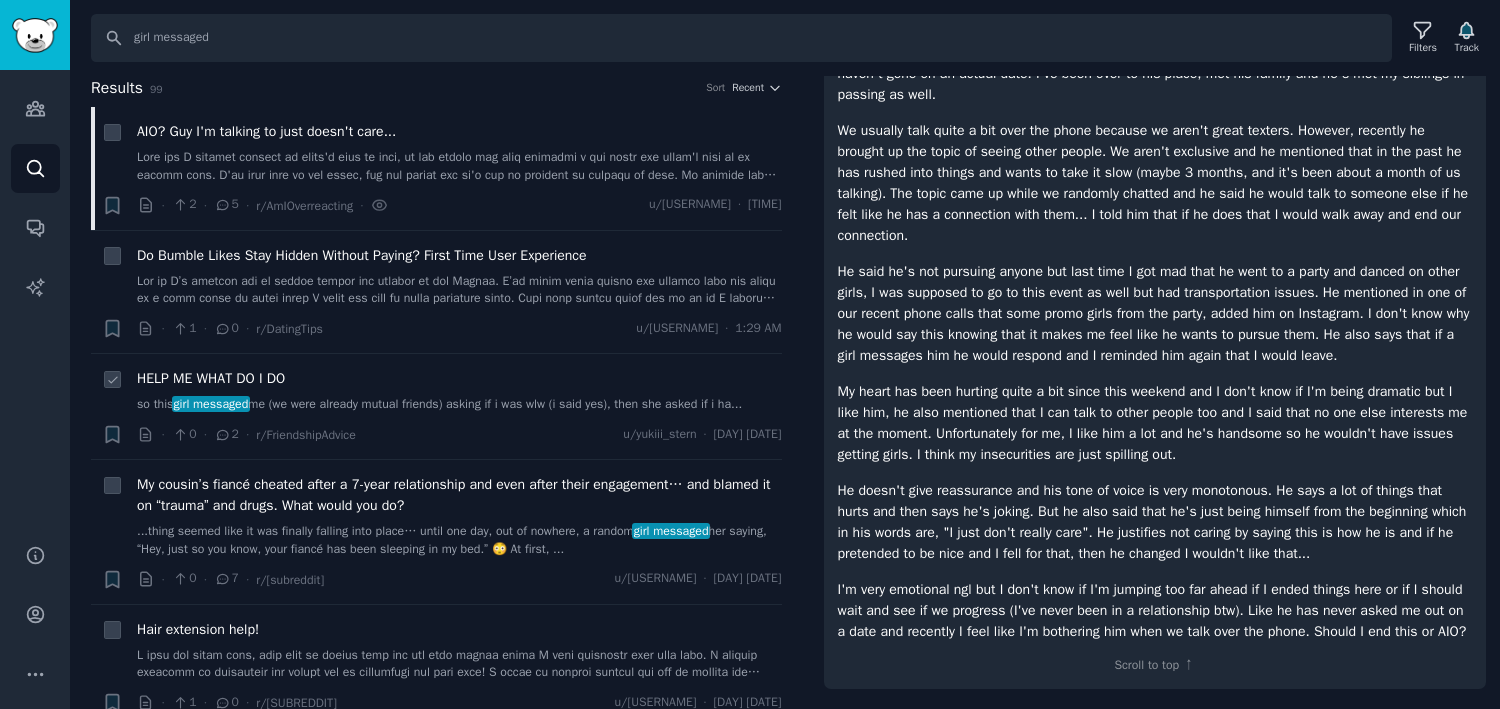 click on "so this  girl messaged  me (we were already mutual friends) asking if i was wlw (i said yes), then she asked if i ha..." at bounding box center (459, 405) 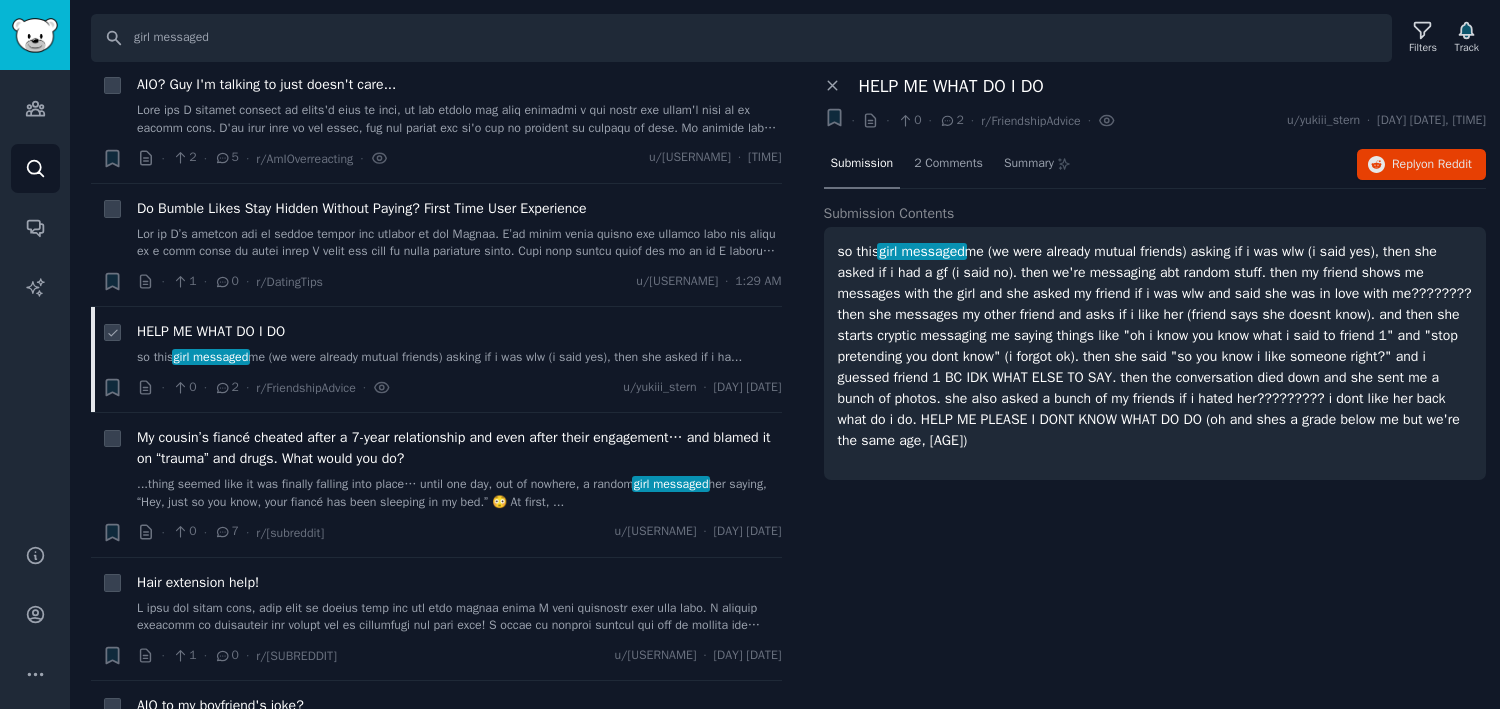 scroll, scrollTop: 53, scrollLeft: 0, axis: vertical 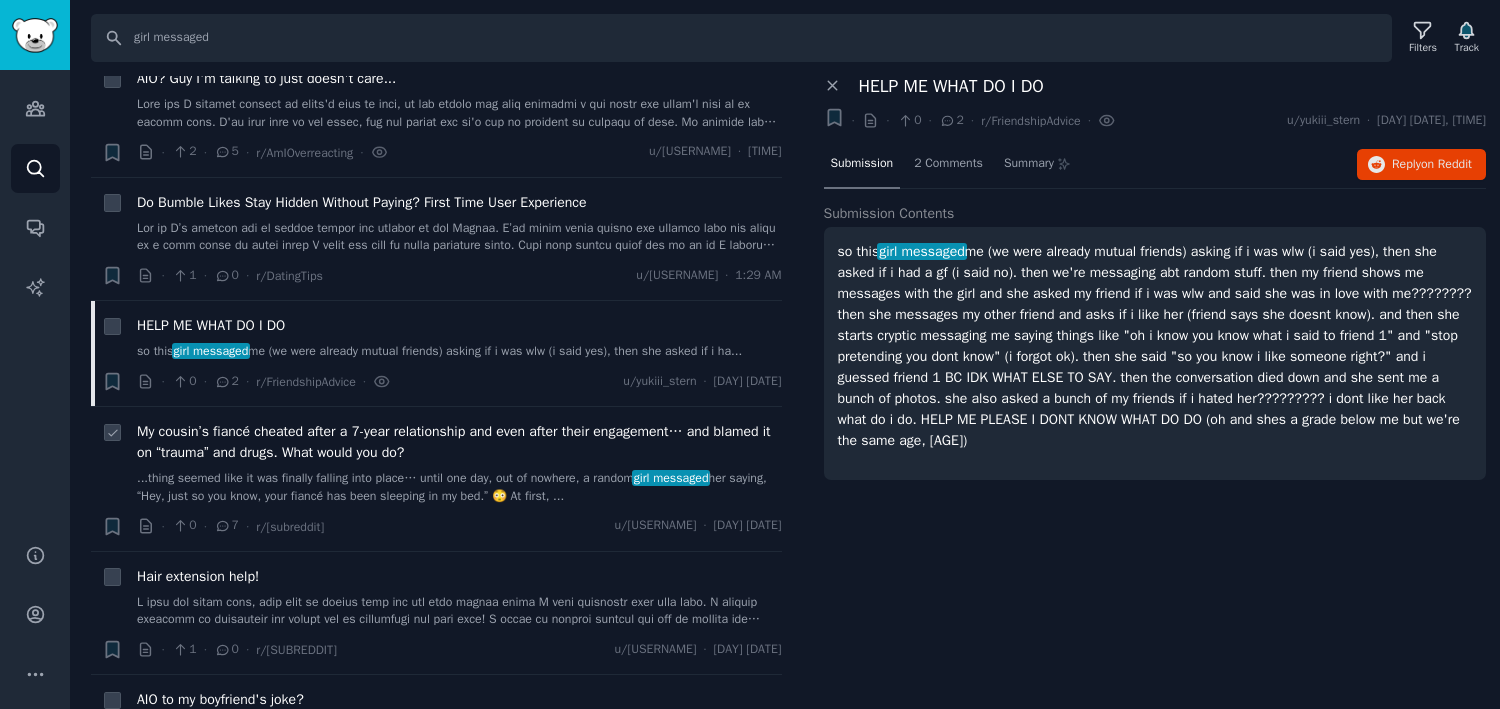 click on "...thing seemed like it was finally falling into place… until one day, out of nowhere, a random girl messaged her saying, “Hey, just so you know, your fiancé has been sleeping in my bed.” 😳
At first, ..." at bounding box center [459, 487] 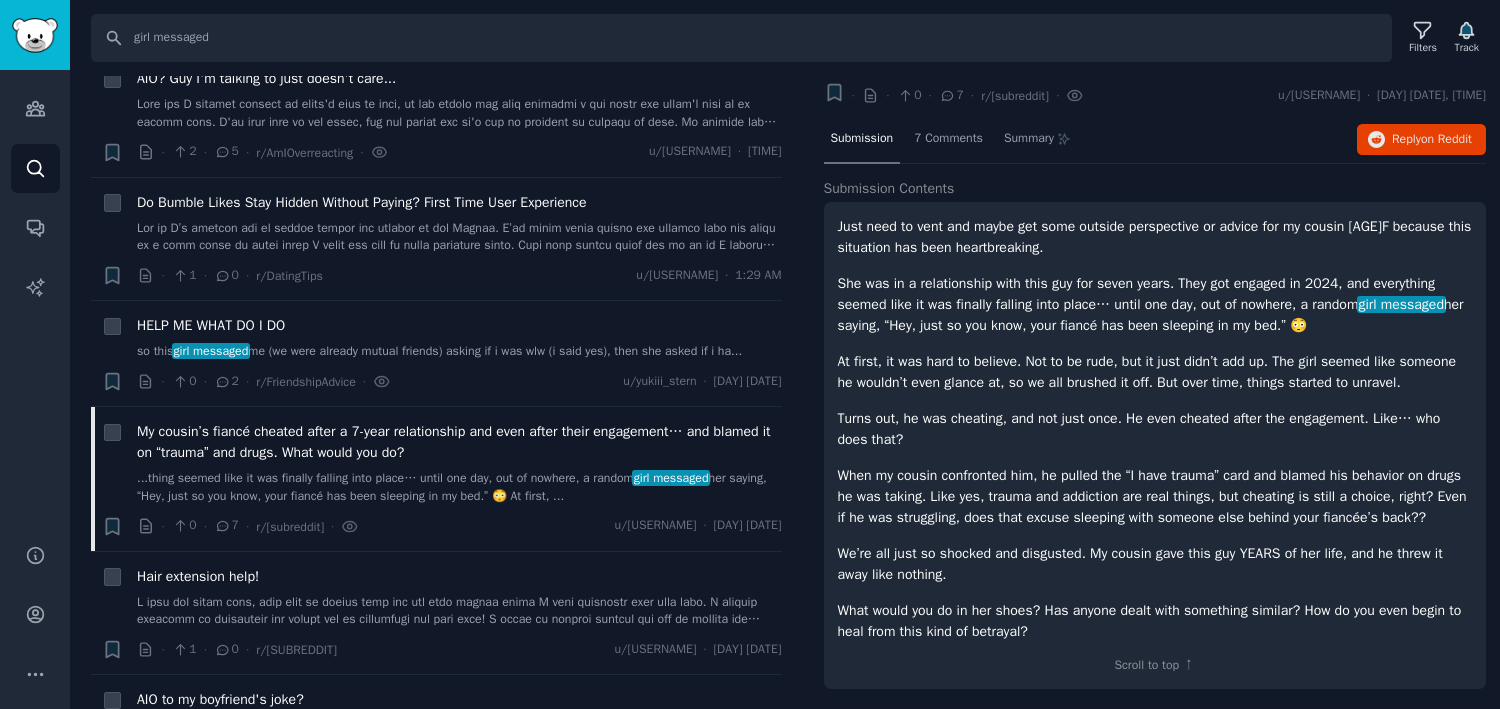 scroll, scrollTop: 86, scrollLeft: 0, axis: vertical 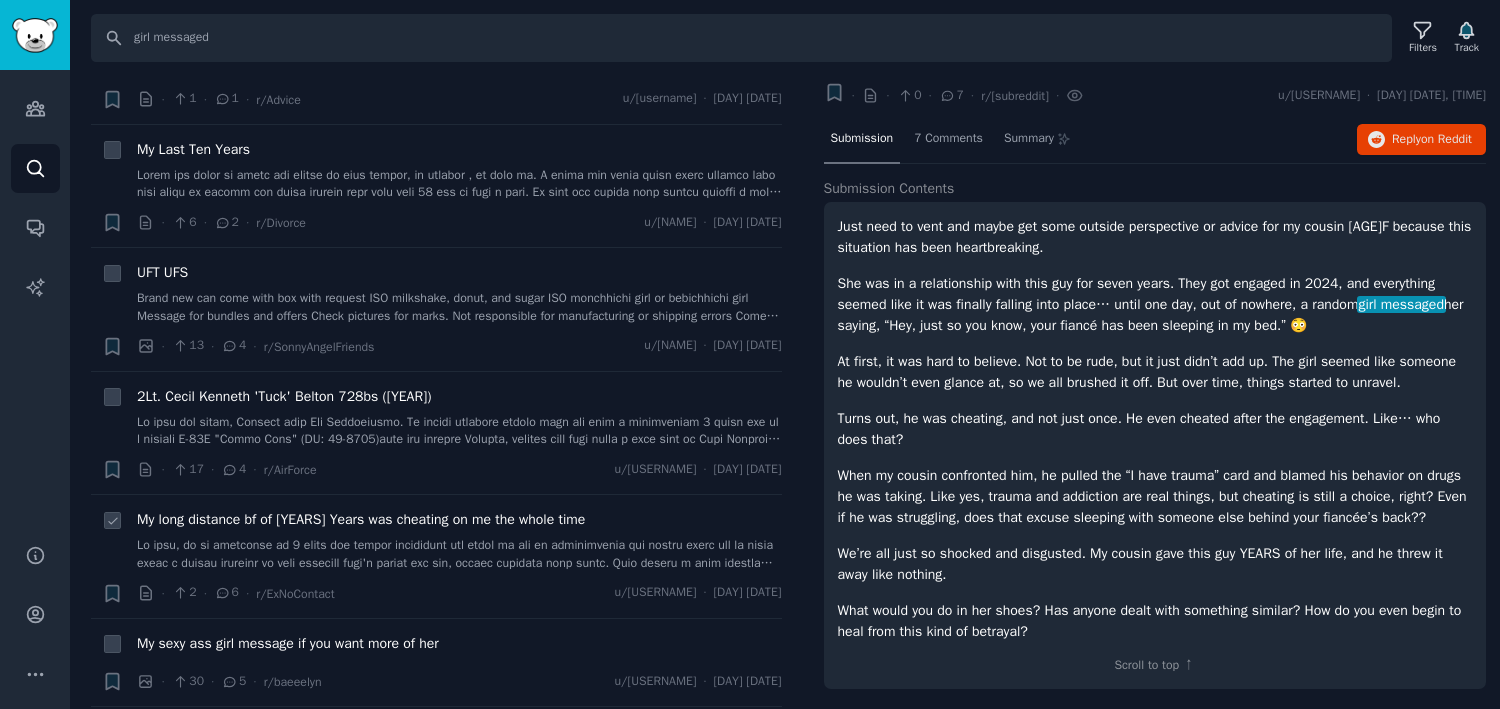 click at bounding box center [459, 554] 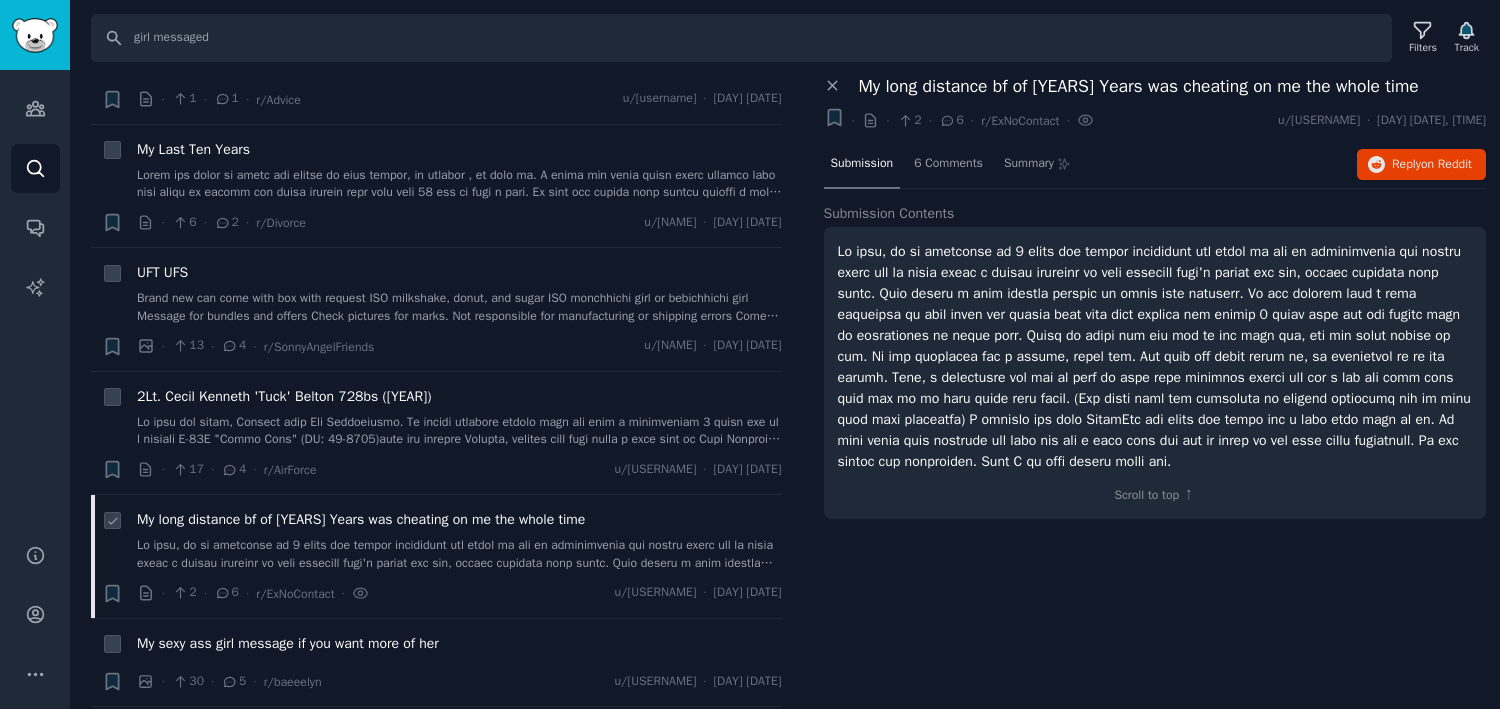 scroll, scrollTop: 0, scrollLeft: 0, axis: both 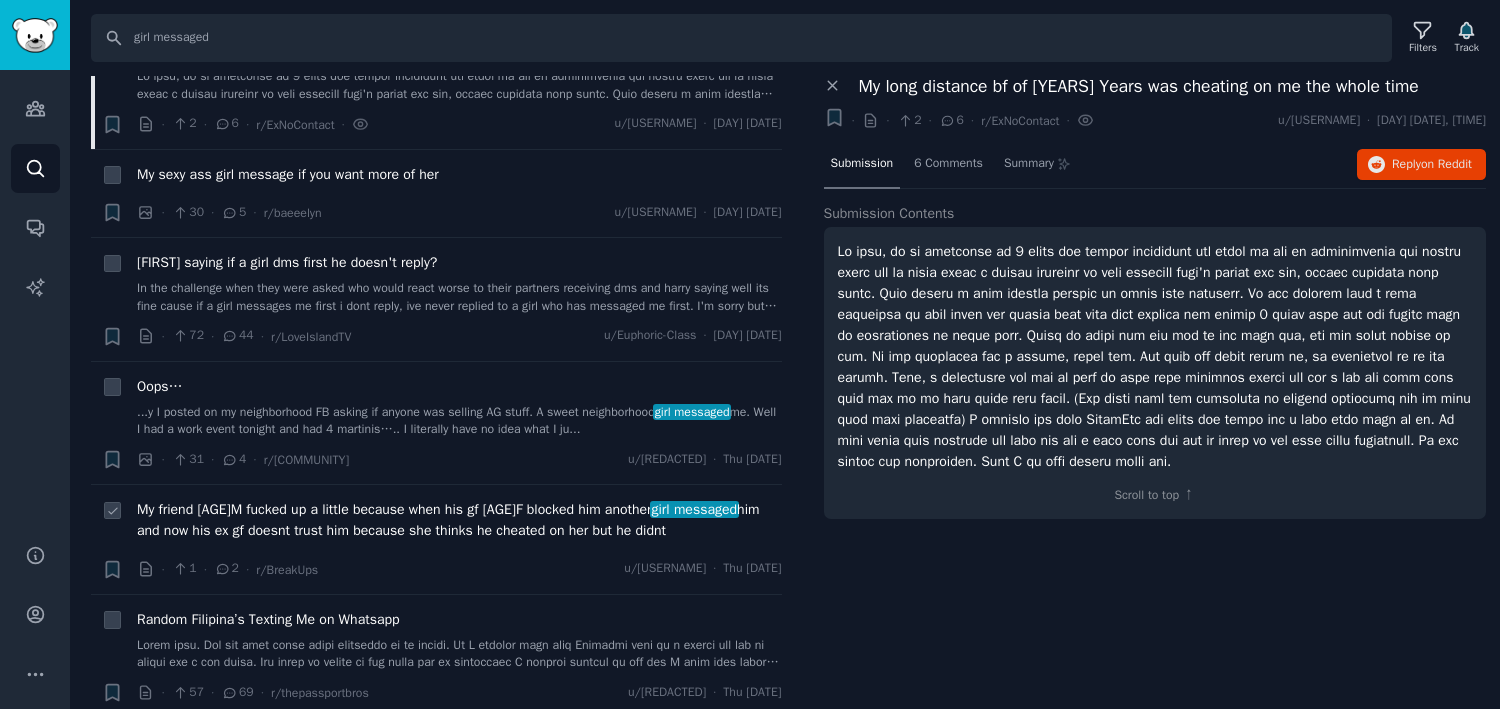 click on "My friend [AGE]M fucked up a little because when his gf [AGE]F blocked him another  girl messaged  him and now his ex gf doesnt trust him because she thinks he cheated on her but he didnt" at bounding box center (459, 520) 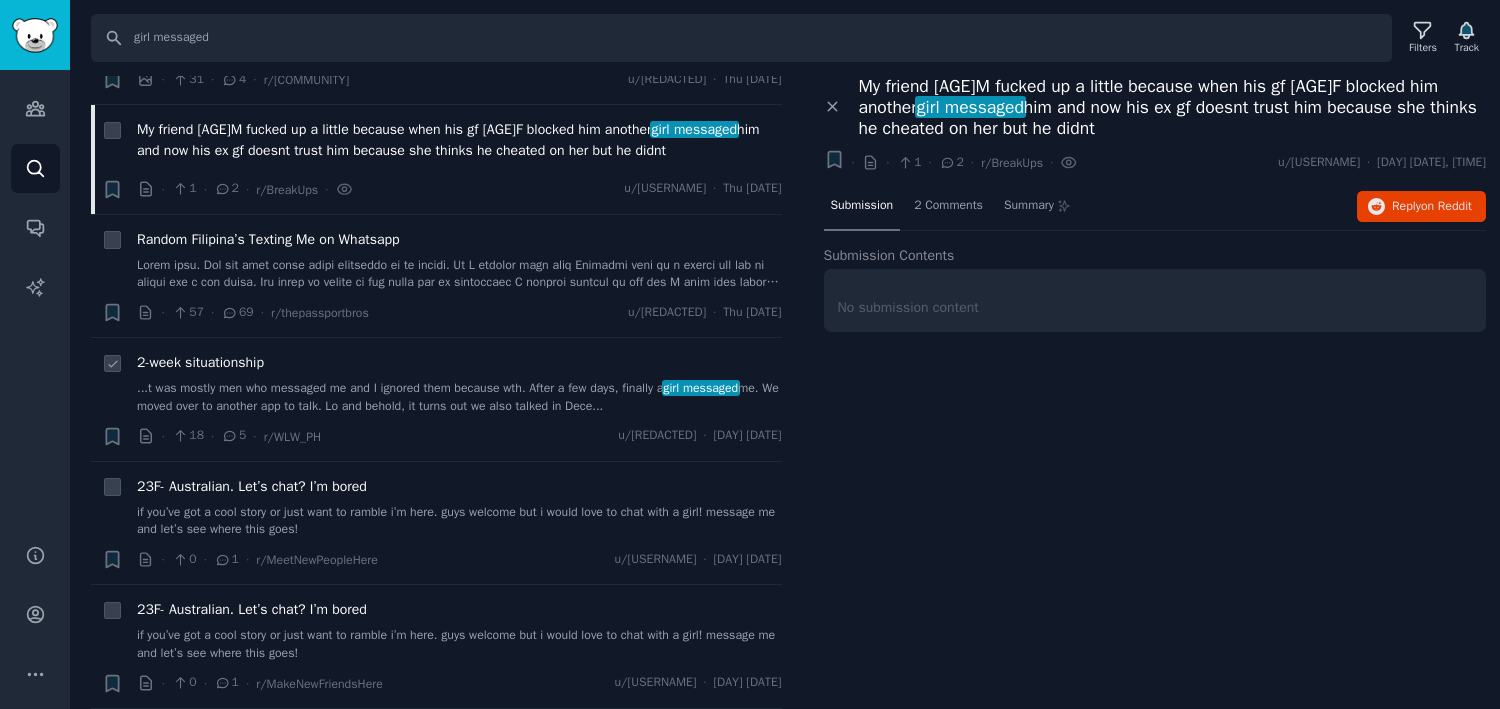 scroll, scrollTop: 1793, scrollLeft: 0, axis: vertical 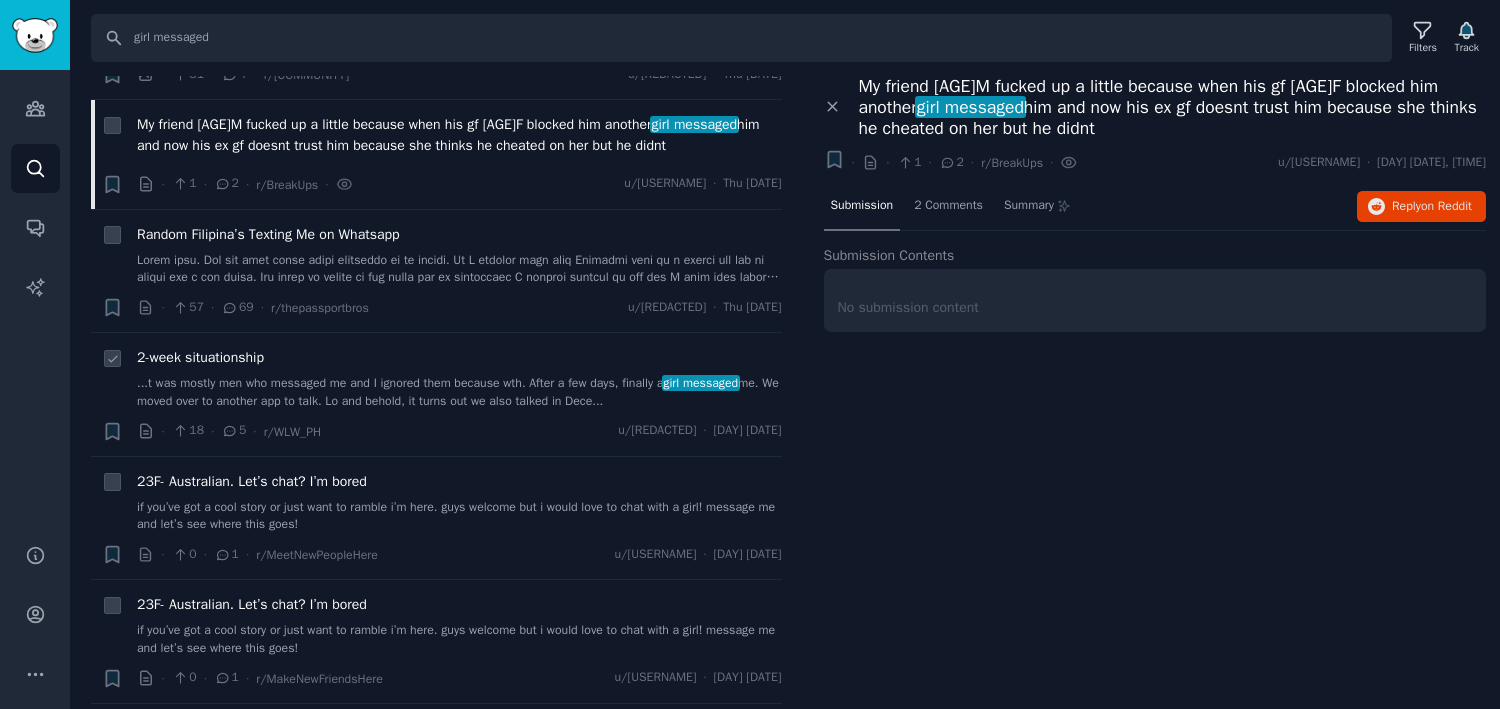 click on "...t was mostly men who messaged me and I ignored them because wth. After a few days, finally a girl messaged me. We moved over to another app to talk. Lo and behold, it turns out we also talked in Dece..." at bounding box center (459, 392) 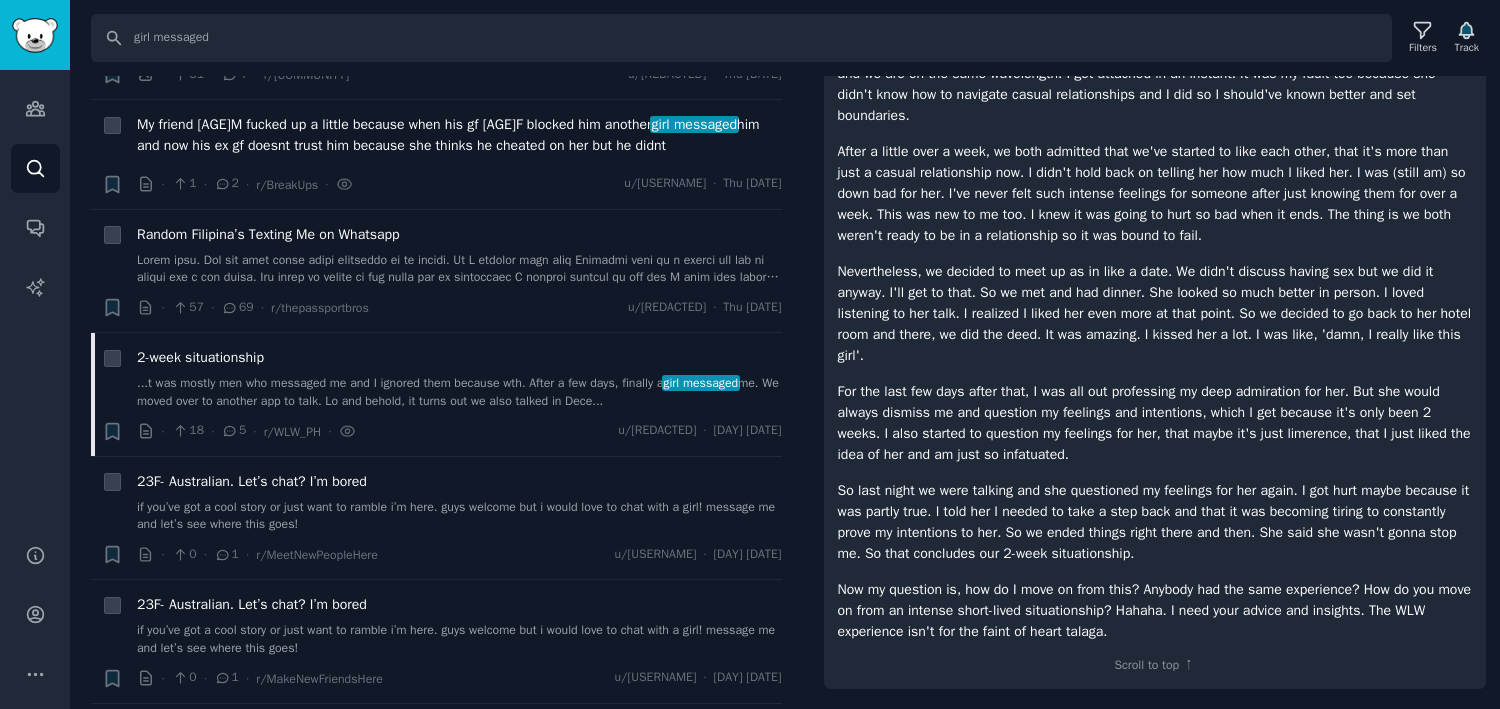 scroll, scrollTop: 359, scrollLeft: 0, axis: vertical 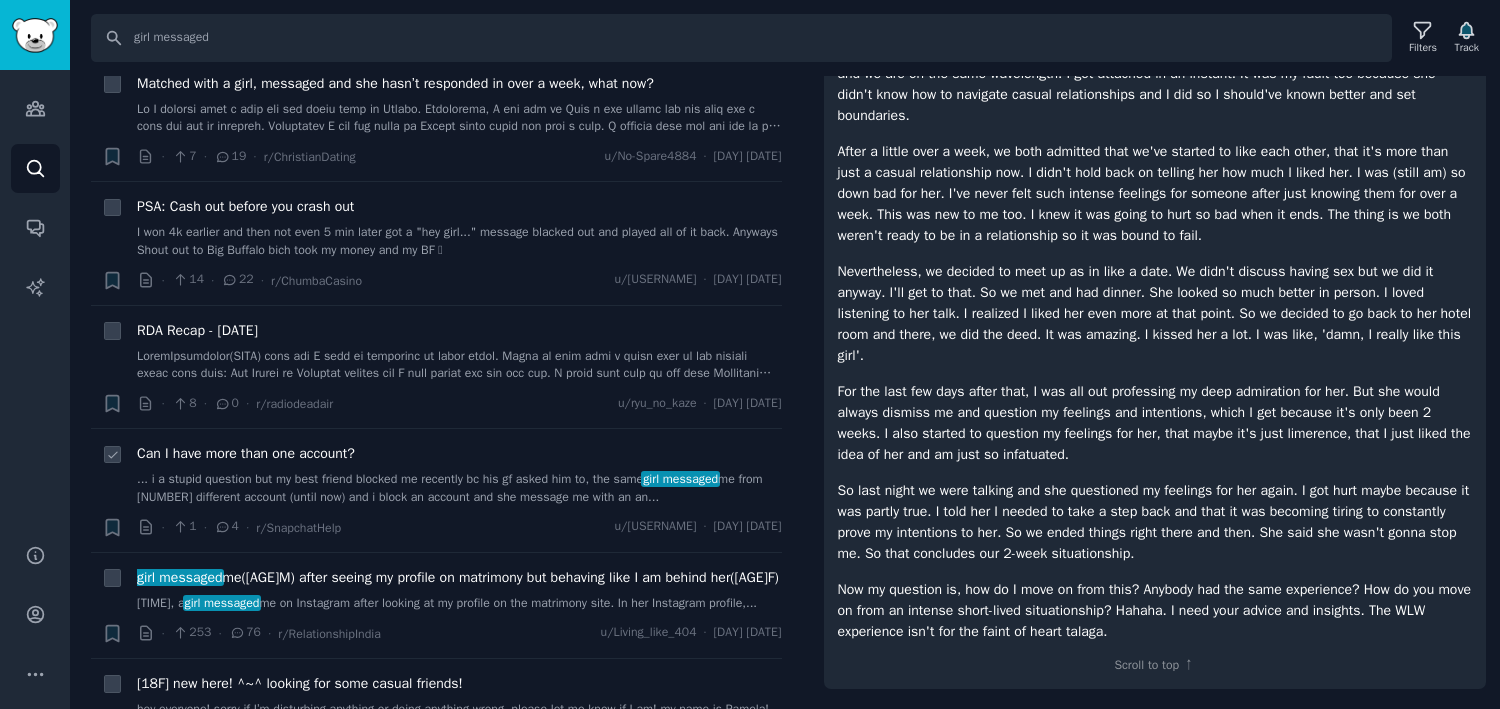 click on "... i a stupid question but my best friend blocked me recently bc his gf asked him to, the same  girl messaged  me from 3 different account (until now) and i block an account and she message me with an an..." at bounding box center [459, 488] 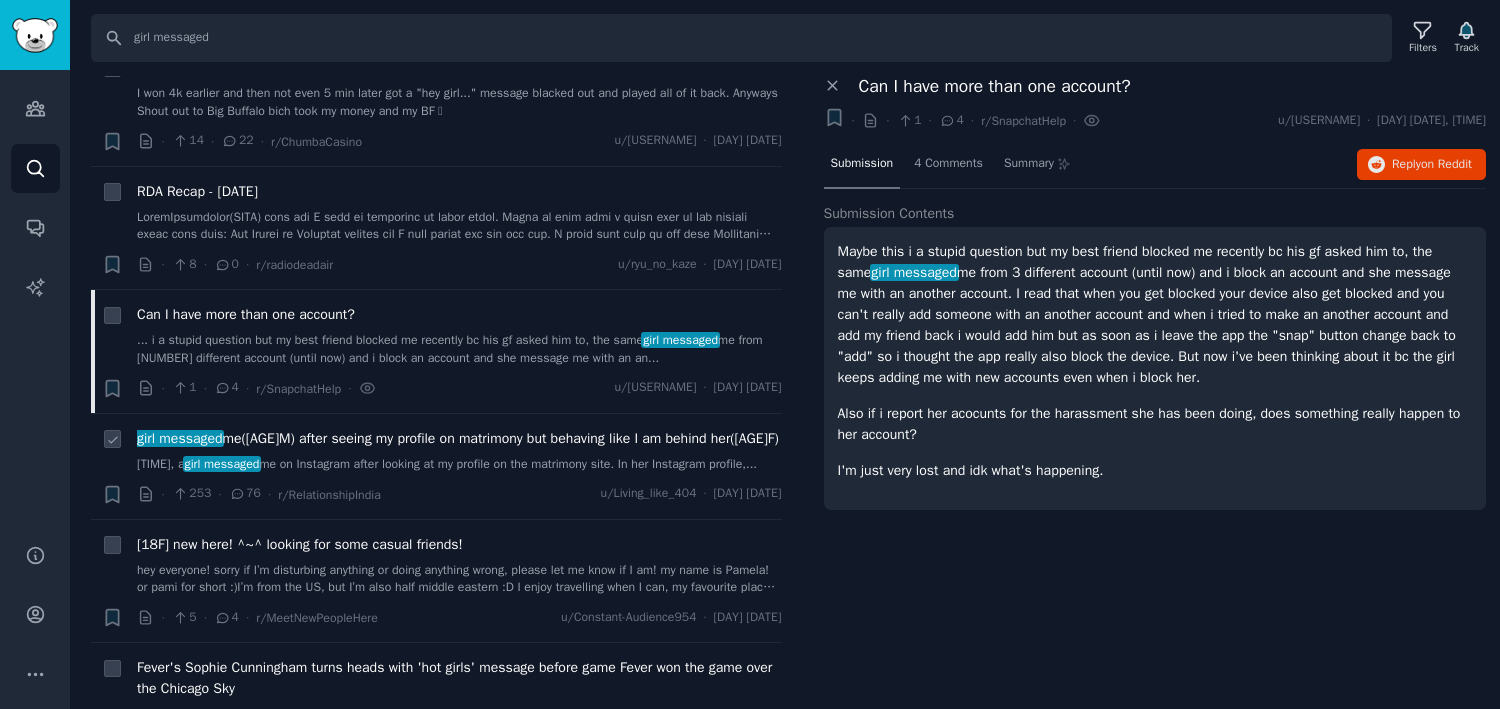 scroll, scrollTop: 2689, scrollLeft: 0, axis: vertical 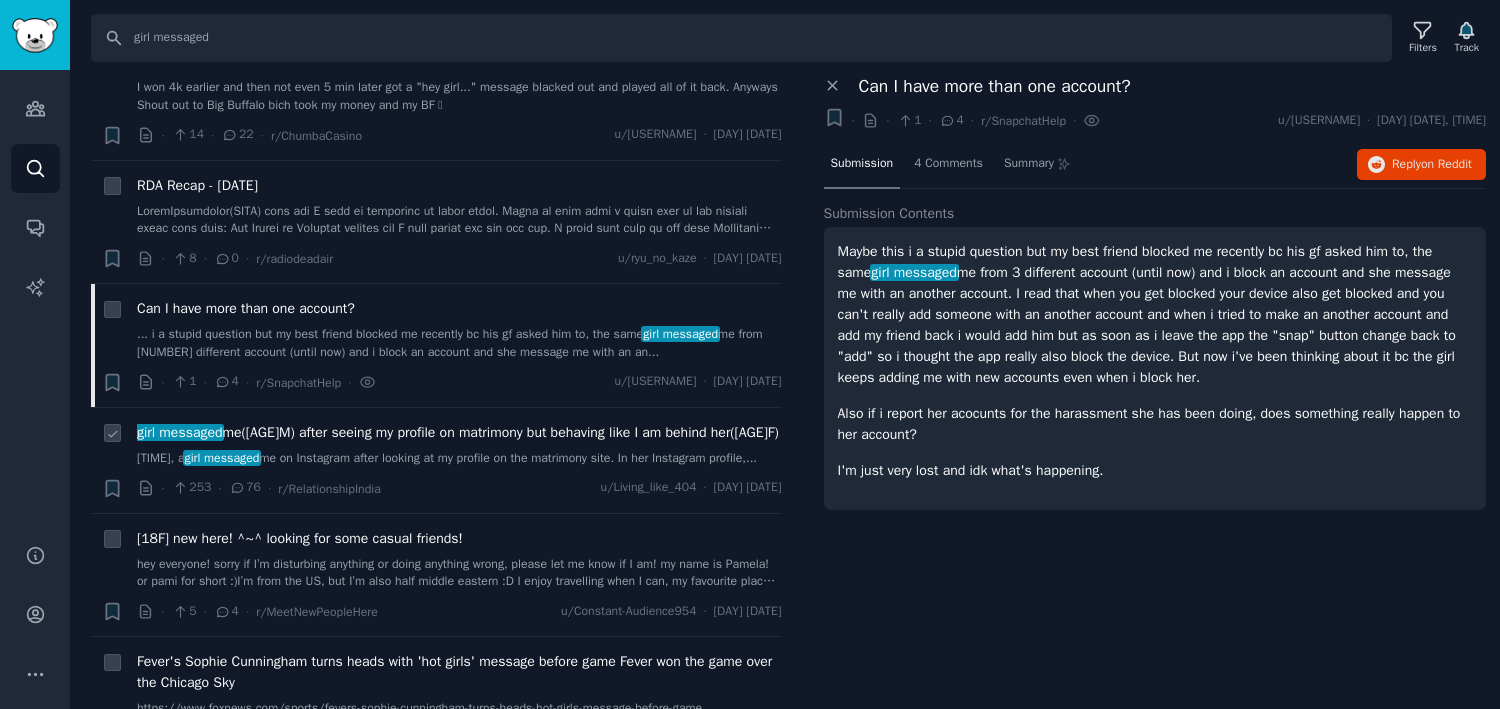 click on "Yesterday, a girl messaged me on Instagram after looking at my profile on the matrimony site. In her Instagram profile,..." at bounding box center (459, 459) 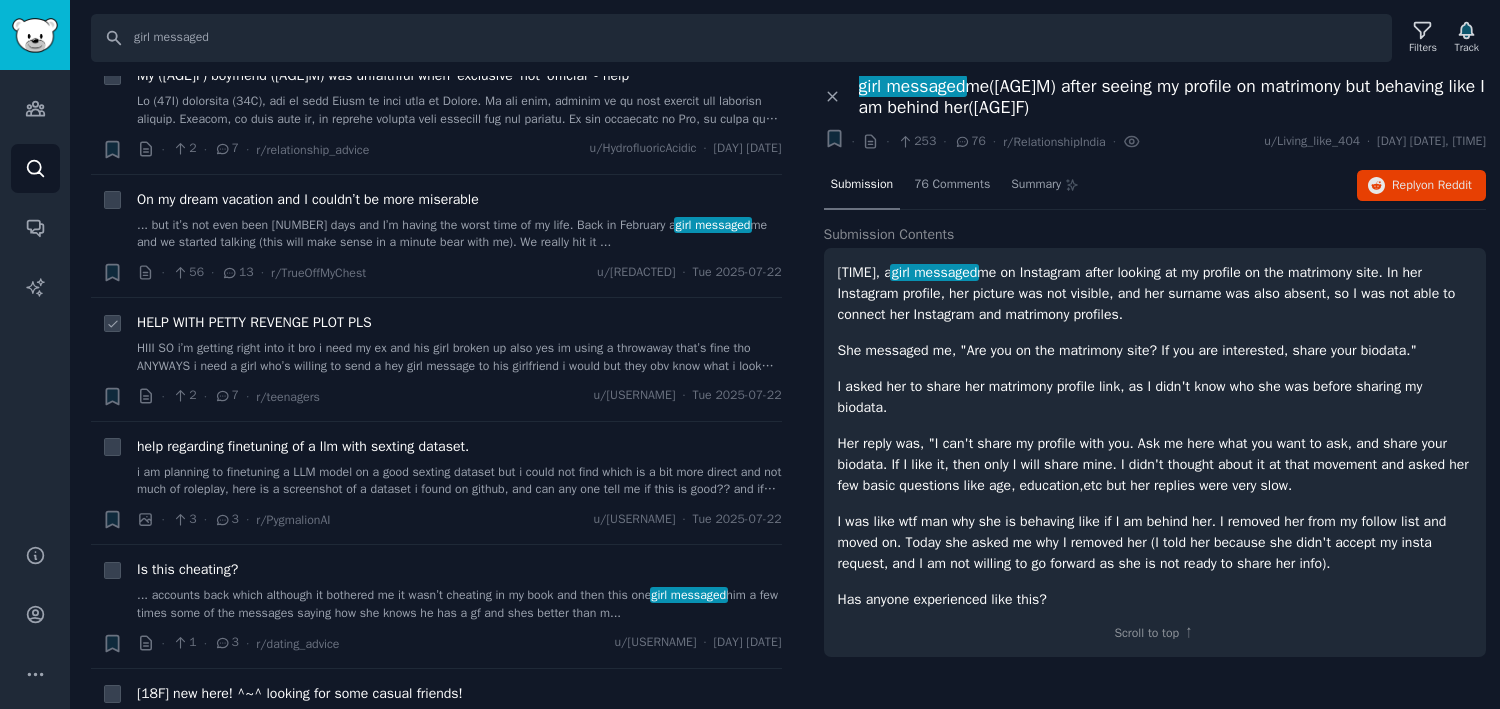 scroll, scrollTop: 4591, scrollLeft: 0, axis: vertical 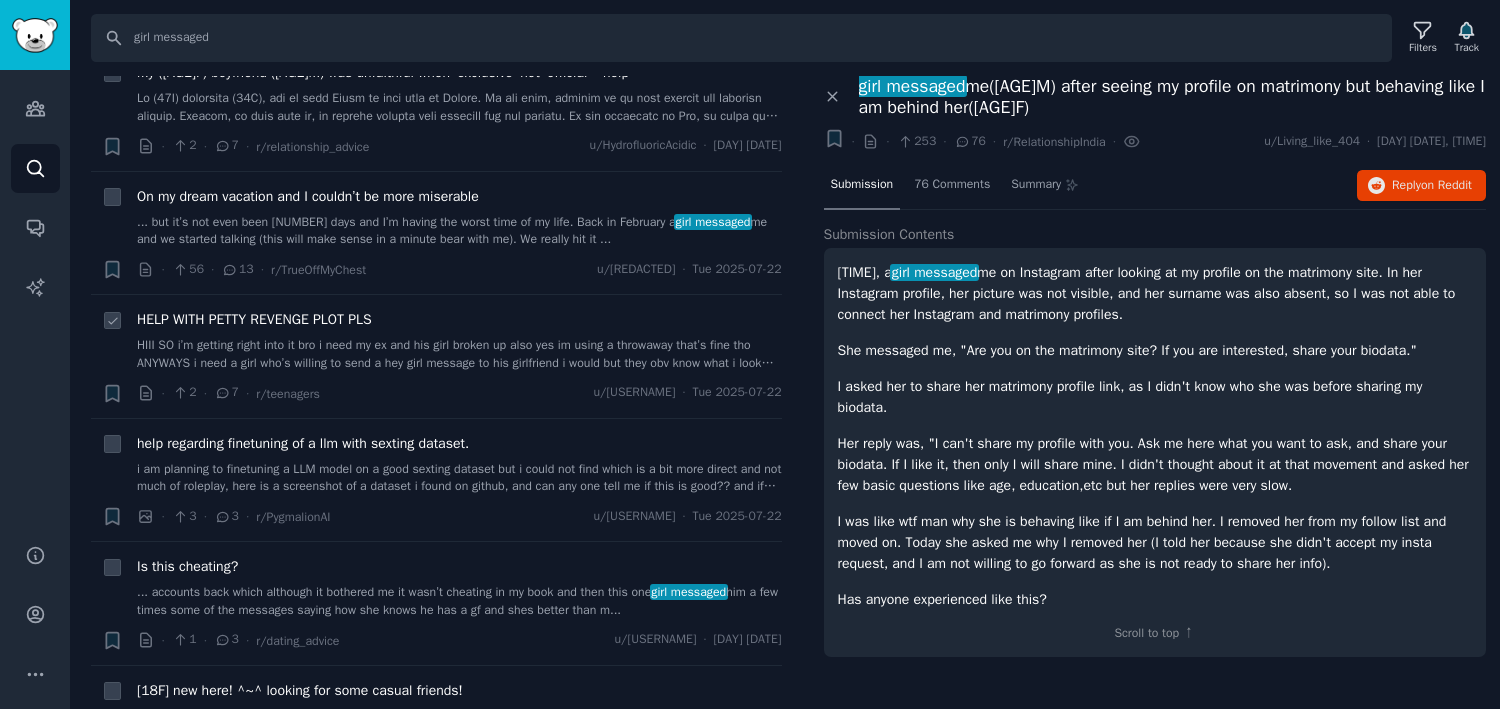 click on "HIII SO i’m getting right into it bro i need my ex and his girl broken up also yes im using a throwaway that’s fine tho ANYWAYS i need a girl who’s willing to send a hey girl message to his girlfriend i would but they obv know what i look like and i don’t have a completed tiktok as someone else. i dont just wanna catfish so if anyone is willing to paste a message i type and send it to her on tiktok ILL BE YOUR BEST FRIENF RAHH and ill need help brain storming too so you can help if you want but PLS SOMEONE be interested bc ik id be so down" at bounding box center [459, 354] 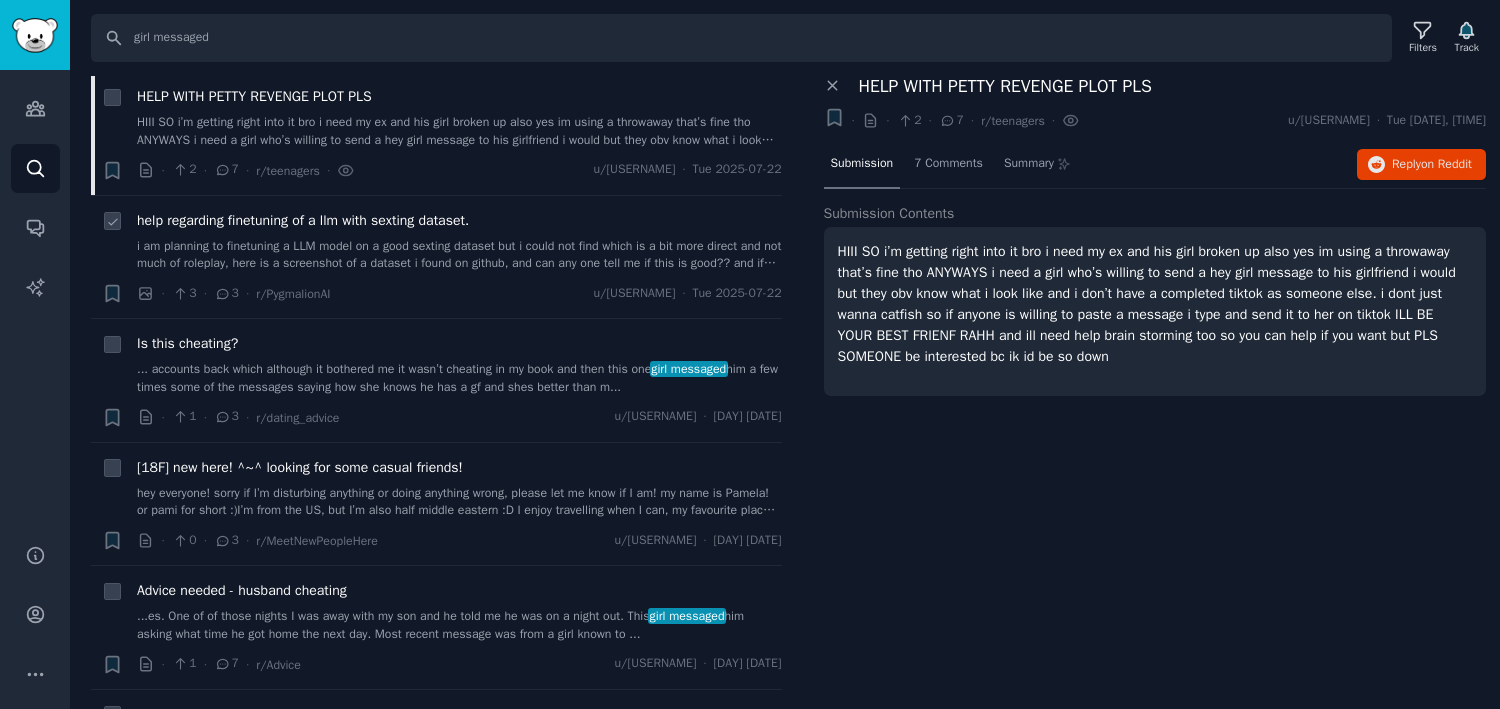 scroll, scrollTop: 4839, scrollLeft: 0, axis: vertical 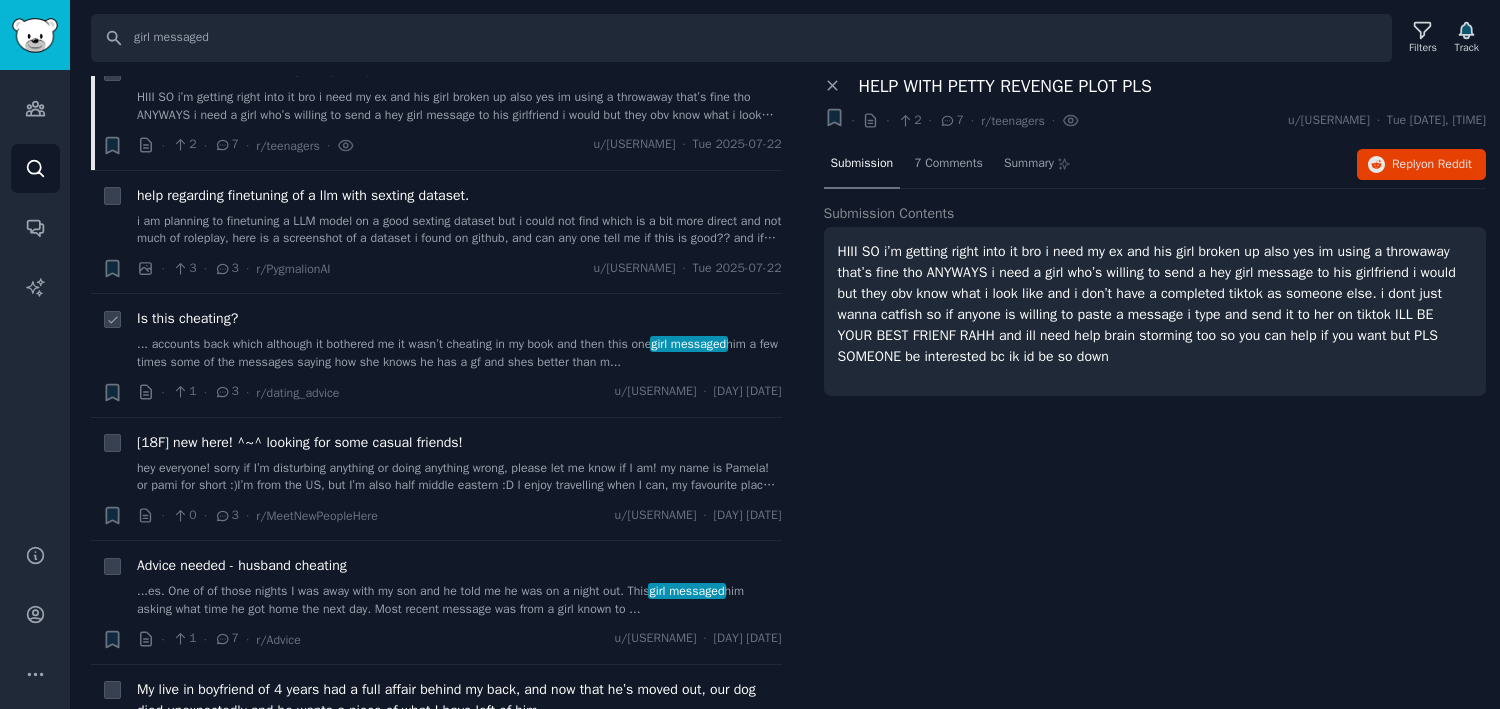click on "... accounts back which although it bothered me it wasn’t cheating in my book and then this one girl messaged him a few times some of the messages saying how she knows he has a gf and shes better than m..." at bounding box center (459, 353) 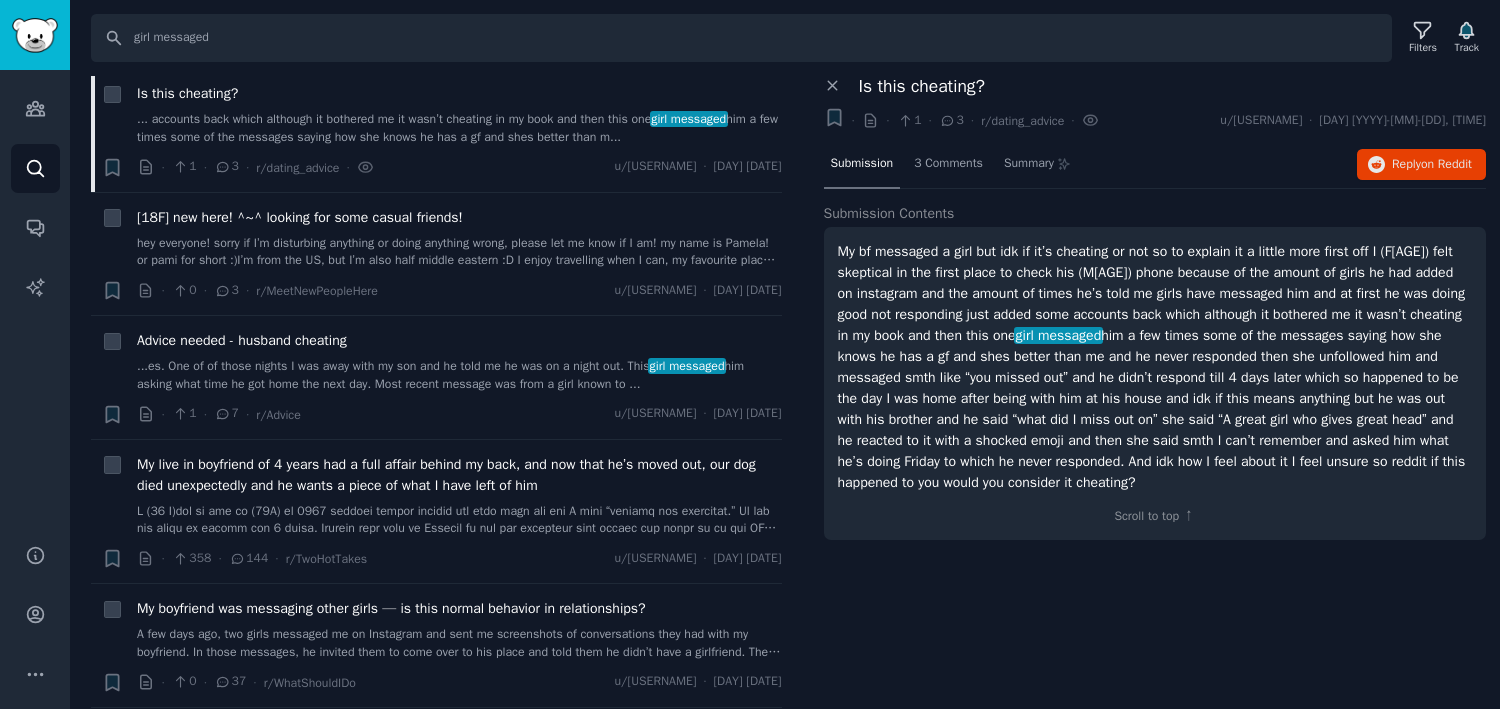 scroll, scrollTop: 4905, scrollLeft: 0, axis: vertical 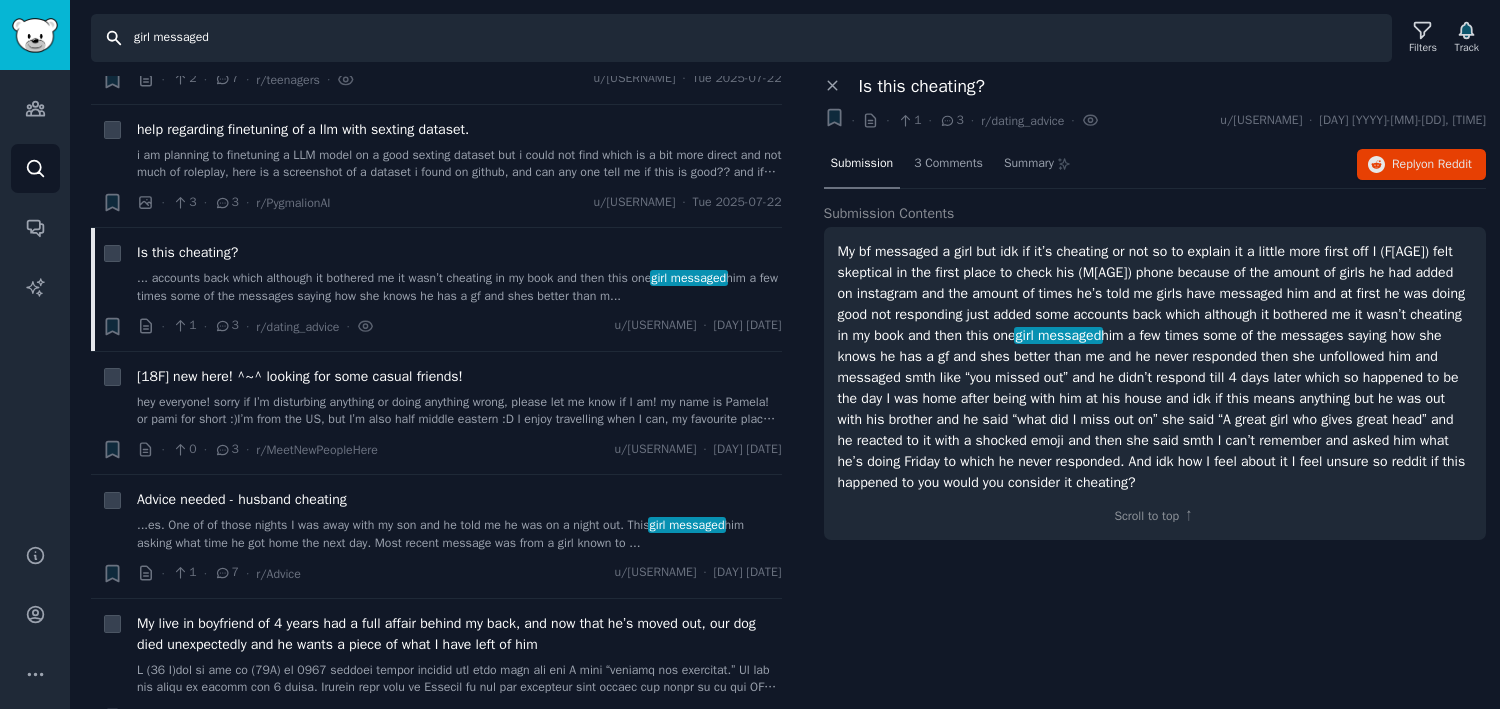 drag, startPoint x: 337, startPoint y: 33, endPoint x: 71, endPoint y: 31, distance: 266.0075 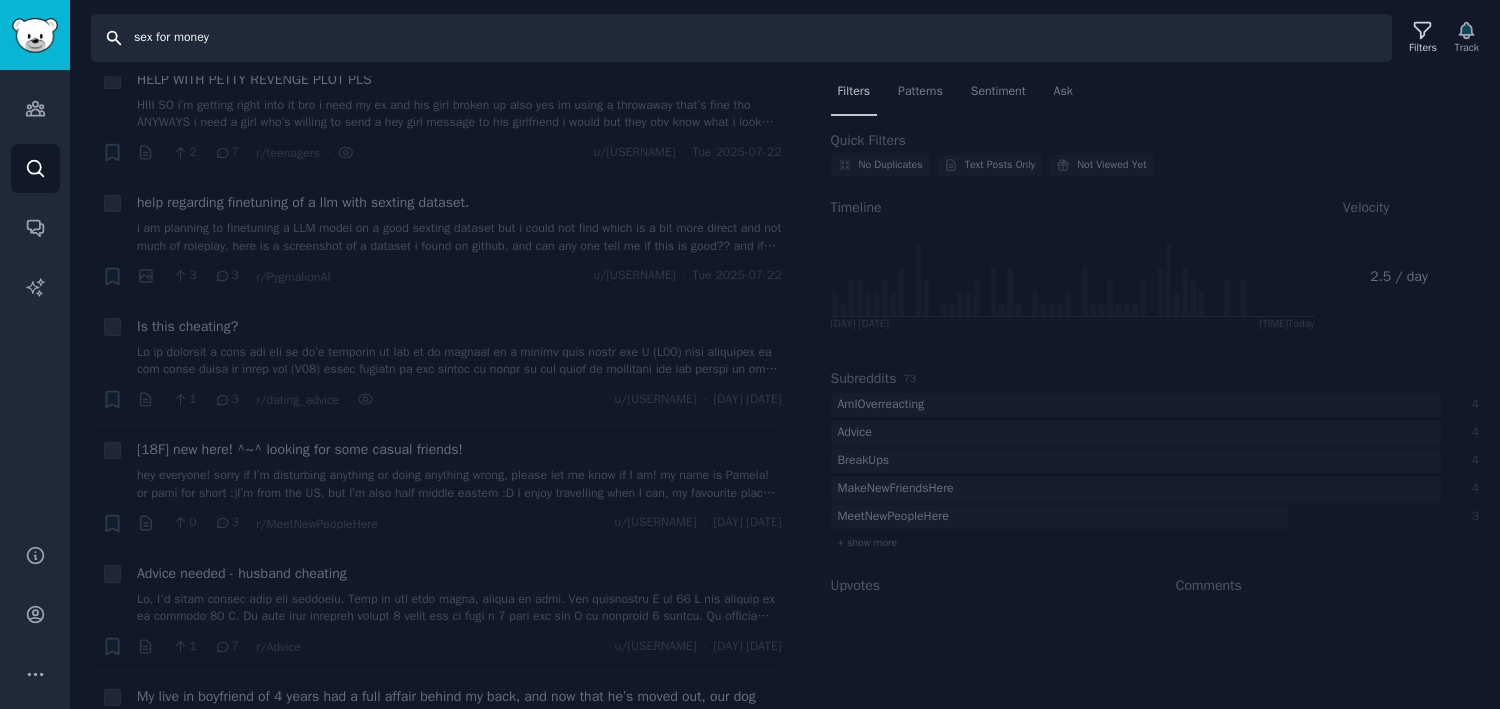 scroll, scrollTop: 0, scrollLeft: 0, axis: both 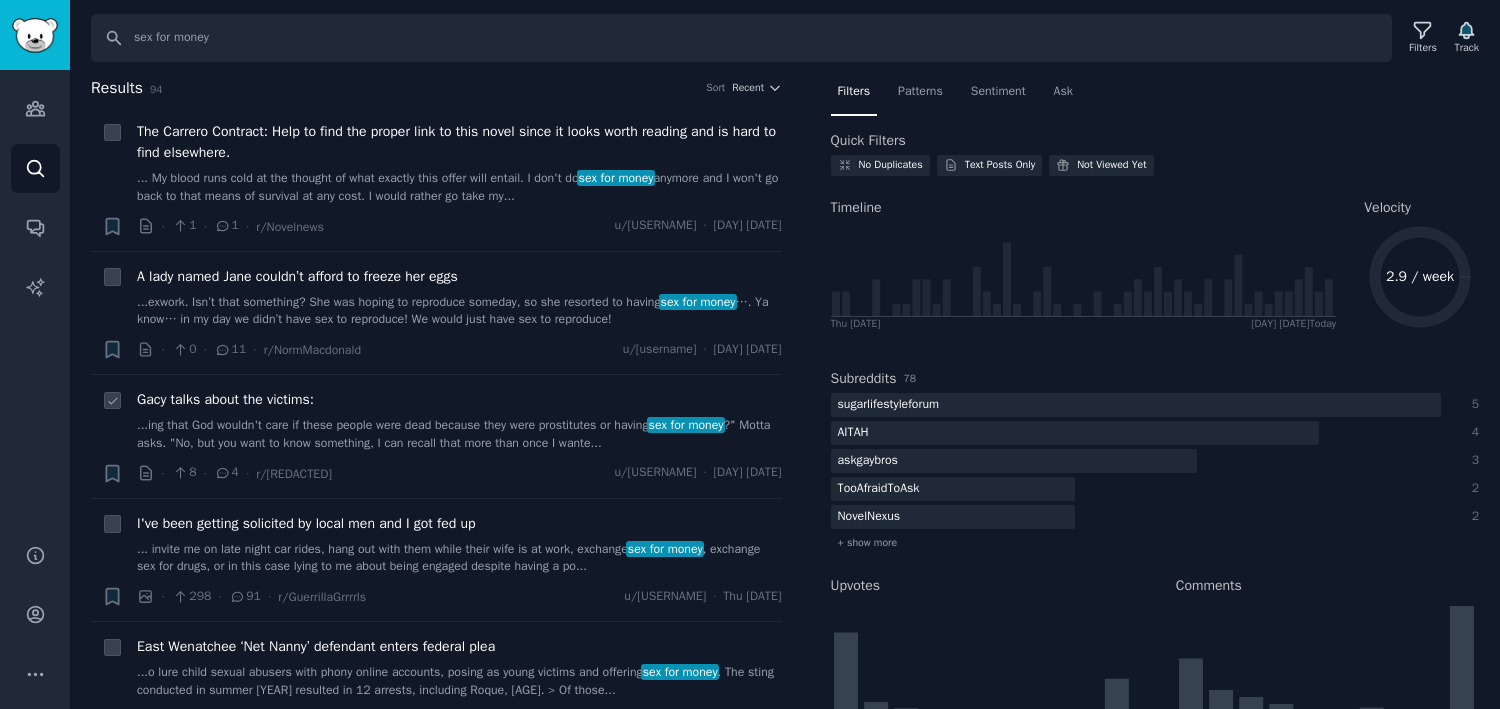 click on "...ing that God wouldn't care if these people were dead because they were prostitutes or having  sex for money ?" Motta asks.
"No, but you want to know something, I can recall that more than once I wante..." at bounding box center (459, 434) 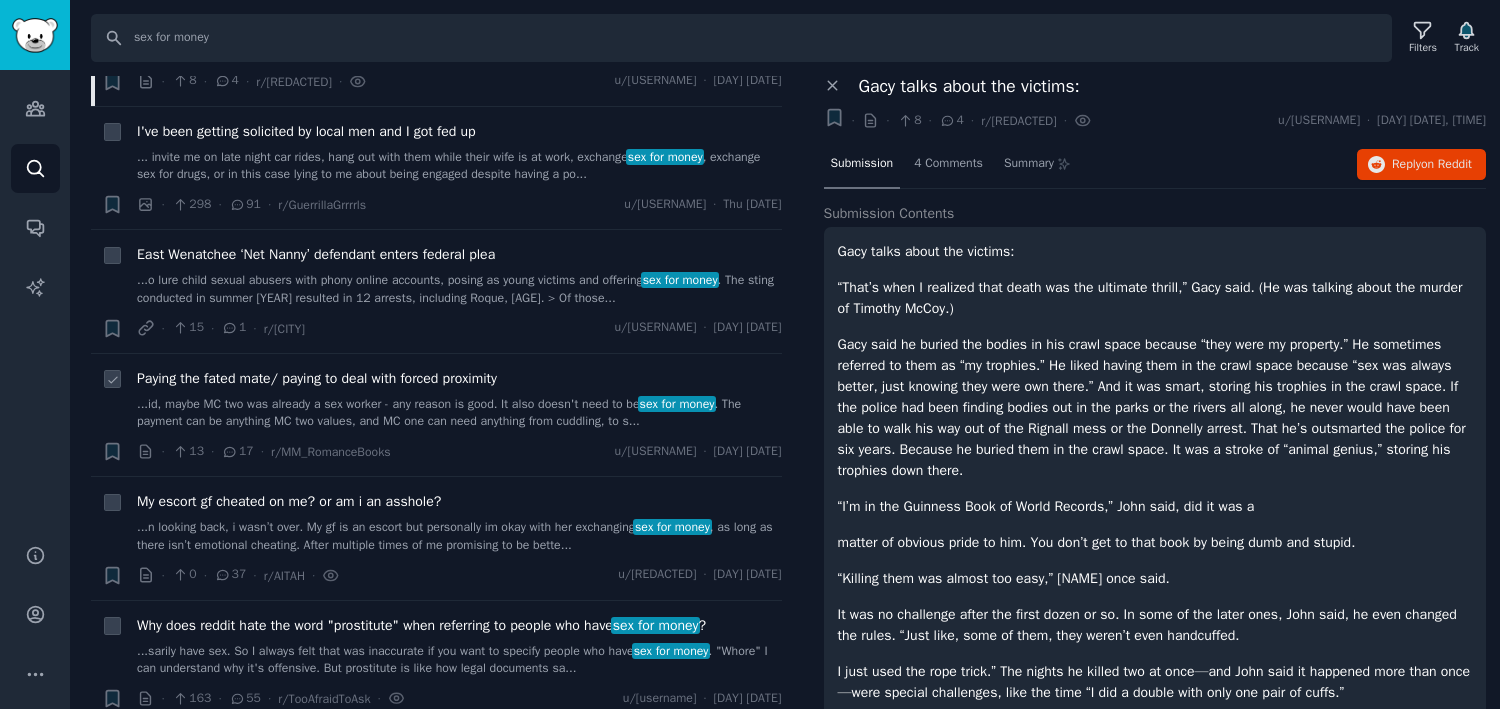scroll, scrollTop: 413, scrollLeft: 0, axis: vertical 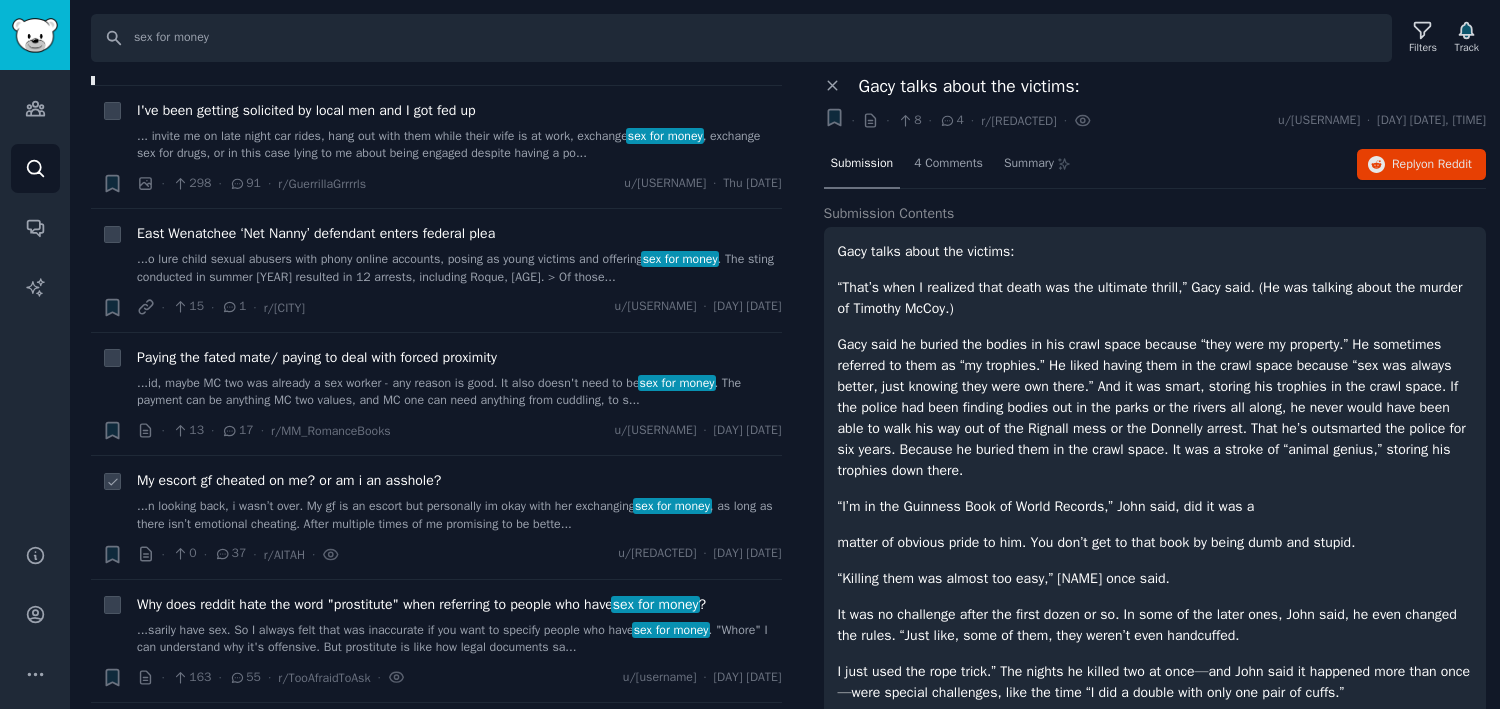 click on "...n looking back, i wasn’t over. My gf is an escort but personally im okay with her exchanging  sex for money , as long as there isn’t emotional cheating. After multiple times of me promising to be bette..." at bounding box center [459, 515] 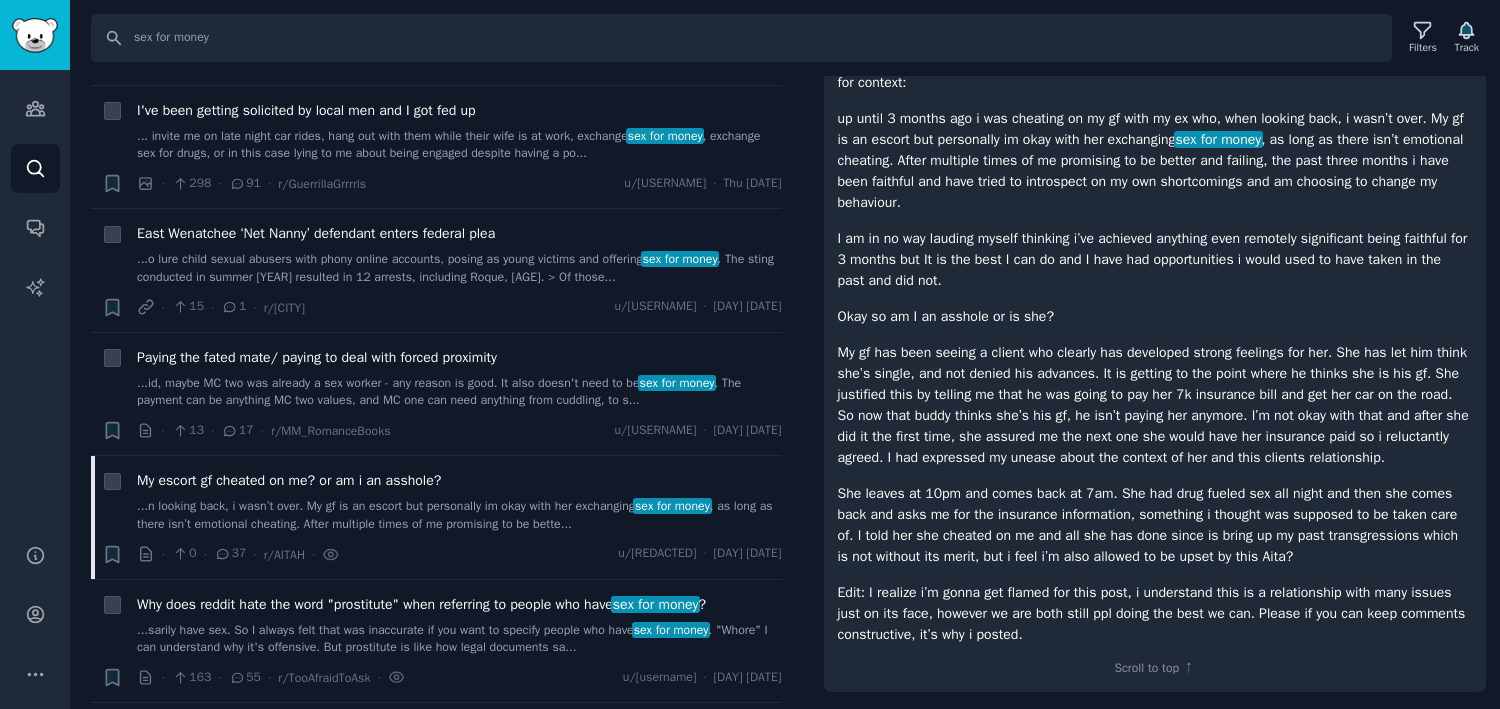 scroll, scrollTop: 175, scrollLeft: 0, axis: vertical 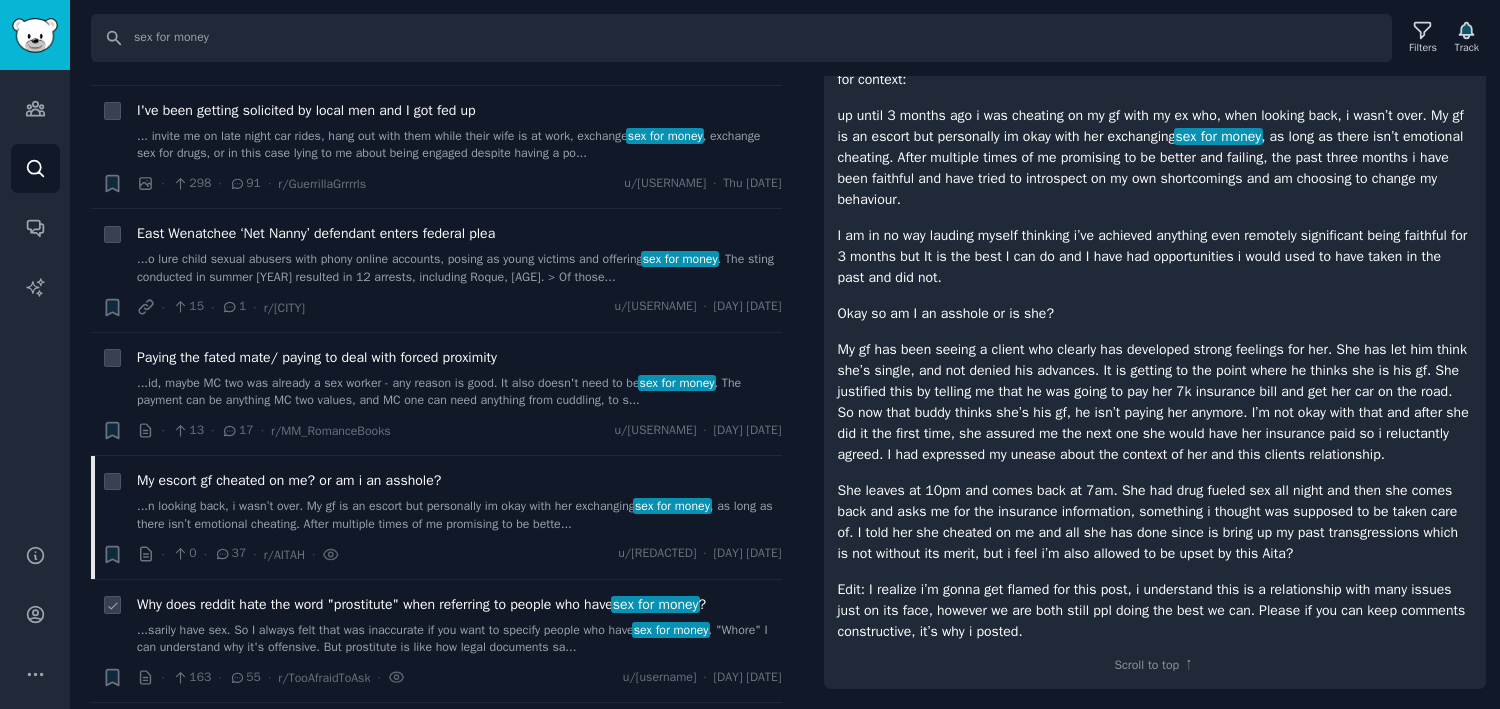 click on "Why does reddit hate the word "prostitute" when referring to people who have  sex for money ?" at bounding box center (421, 604) 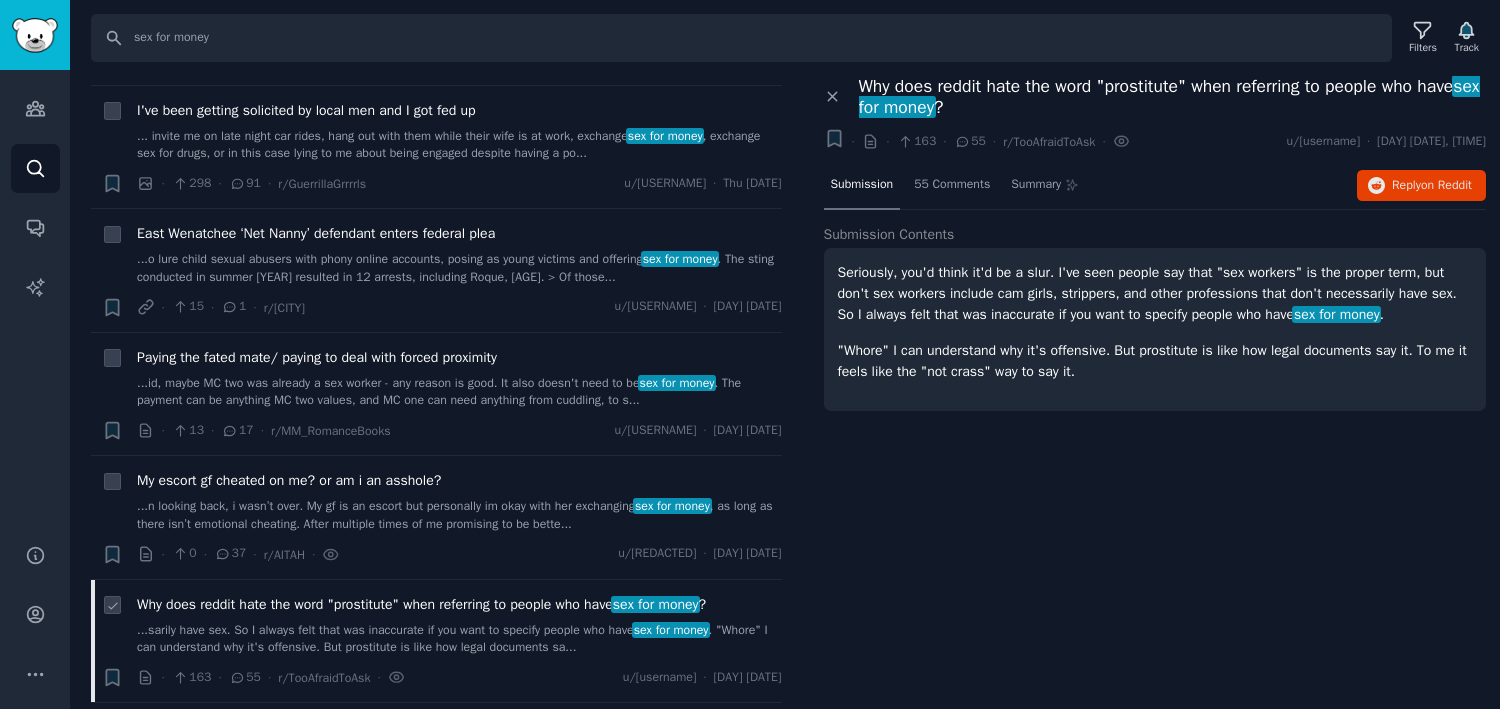 scroll, scrollTop: 0, scrollLeft: 0, axis: both 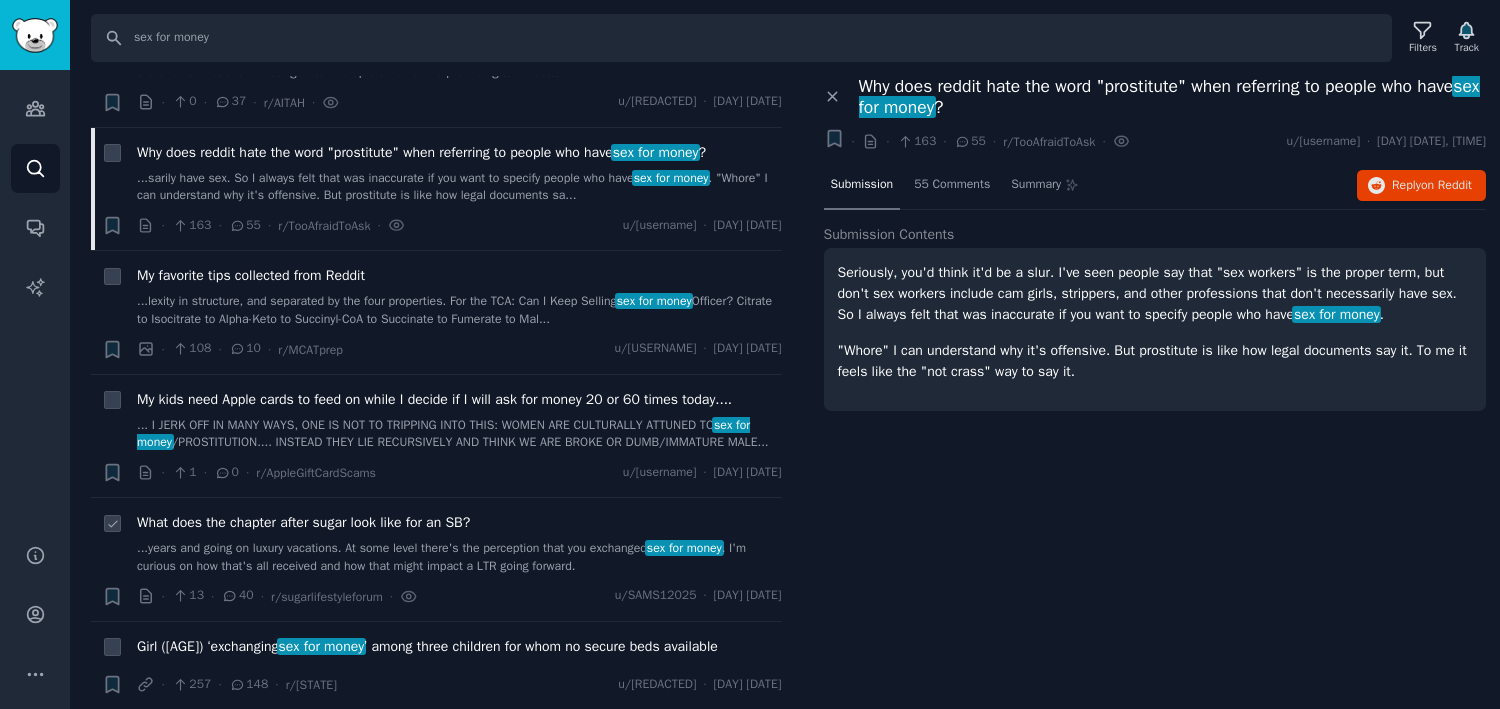 click on "...years and going on luxury vacations. At some level there's the perception that you exchanged  sex for money . I'm curious on how that's all received and how that might impact a LTR  going forward." at bounding box center (459, 557) 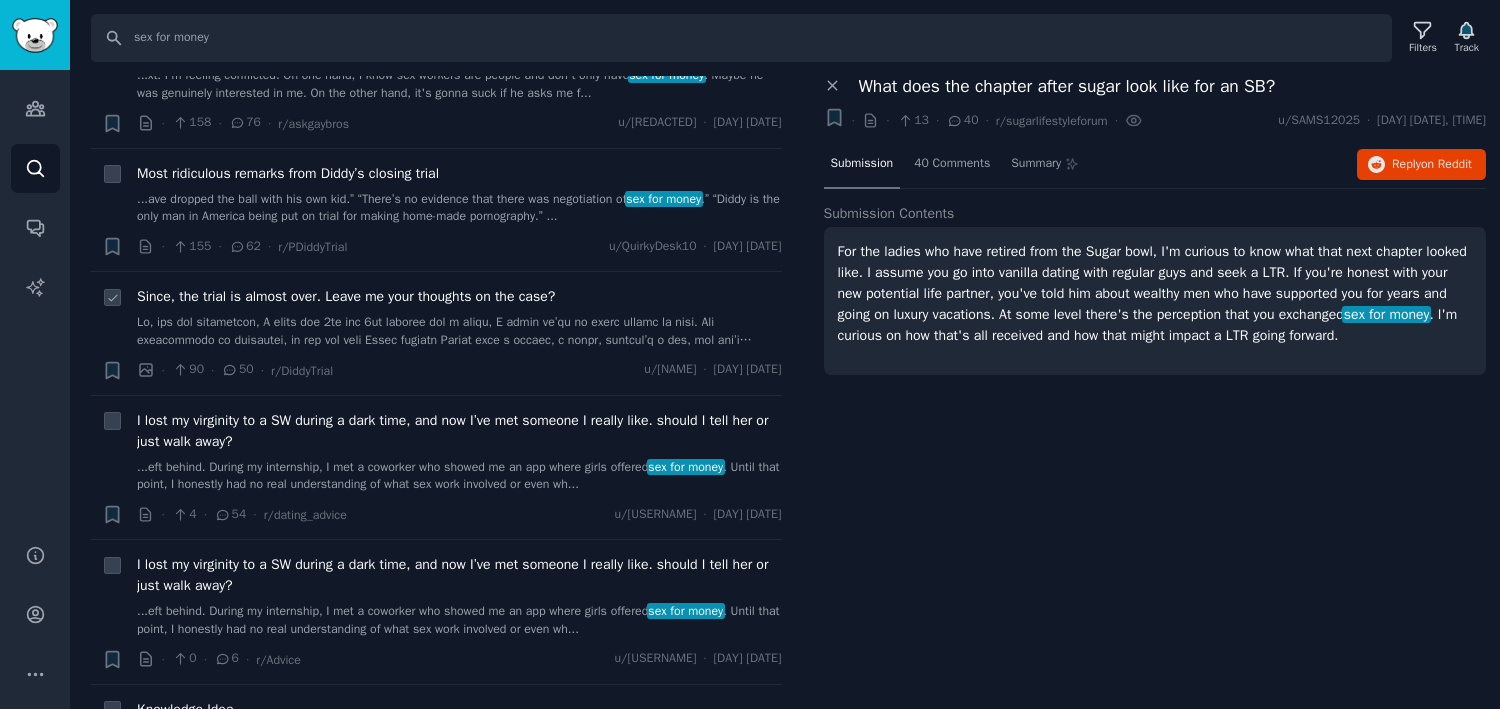 scroll, scrollTop: 2299, scrollLeft: 0, axis: vertical 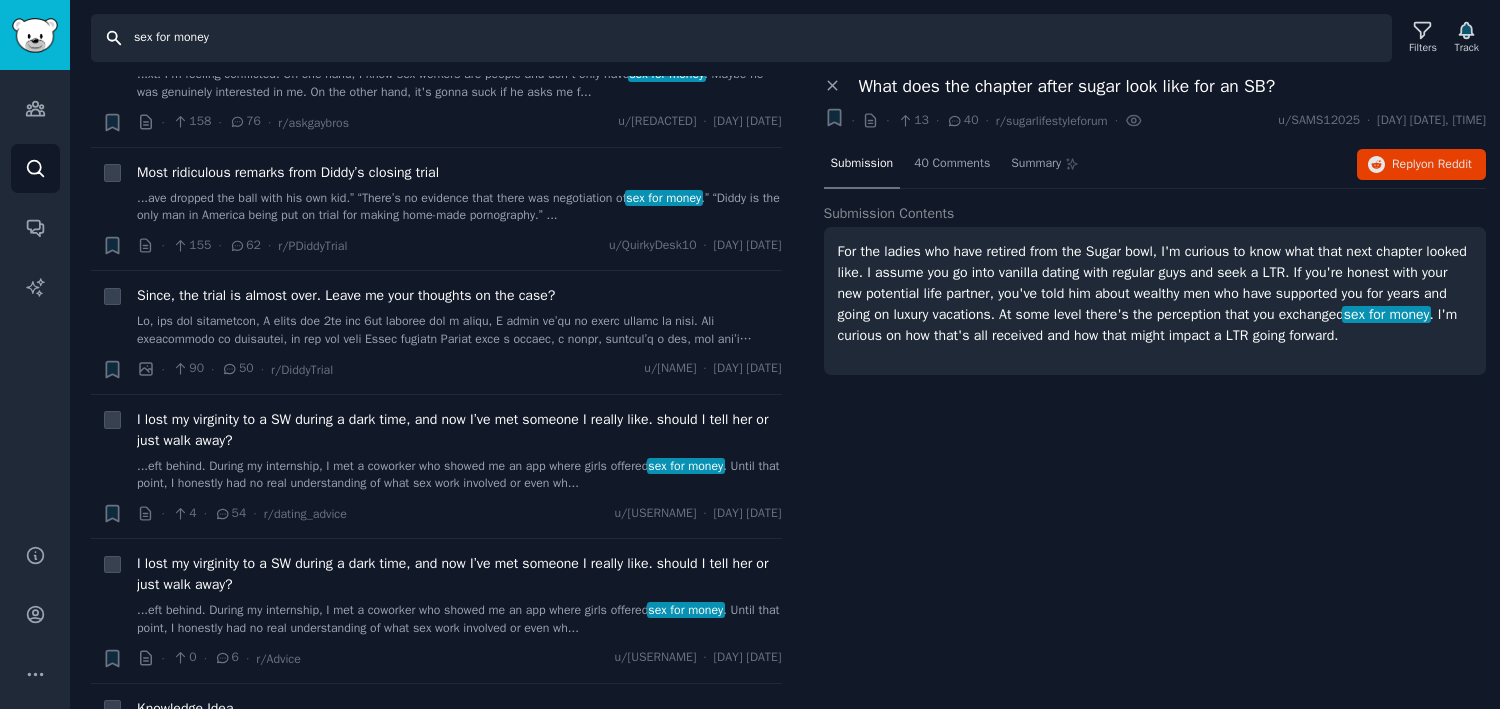 drag, startPoint x: 324, startPoint y: 36, endPoint x: 122, endPoint y: 28, distance: 202.15836 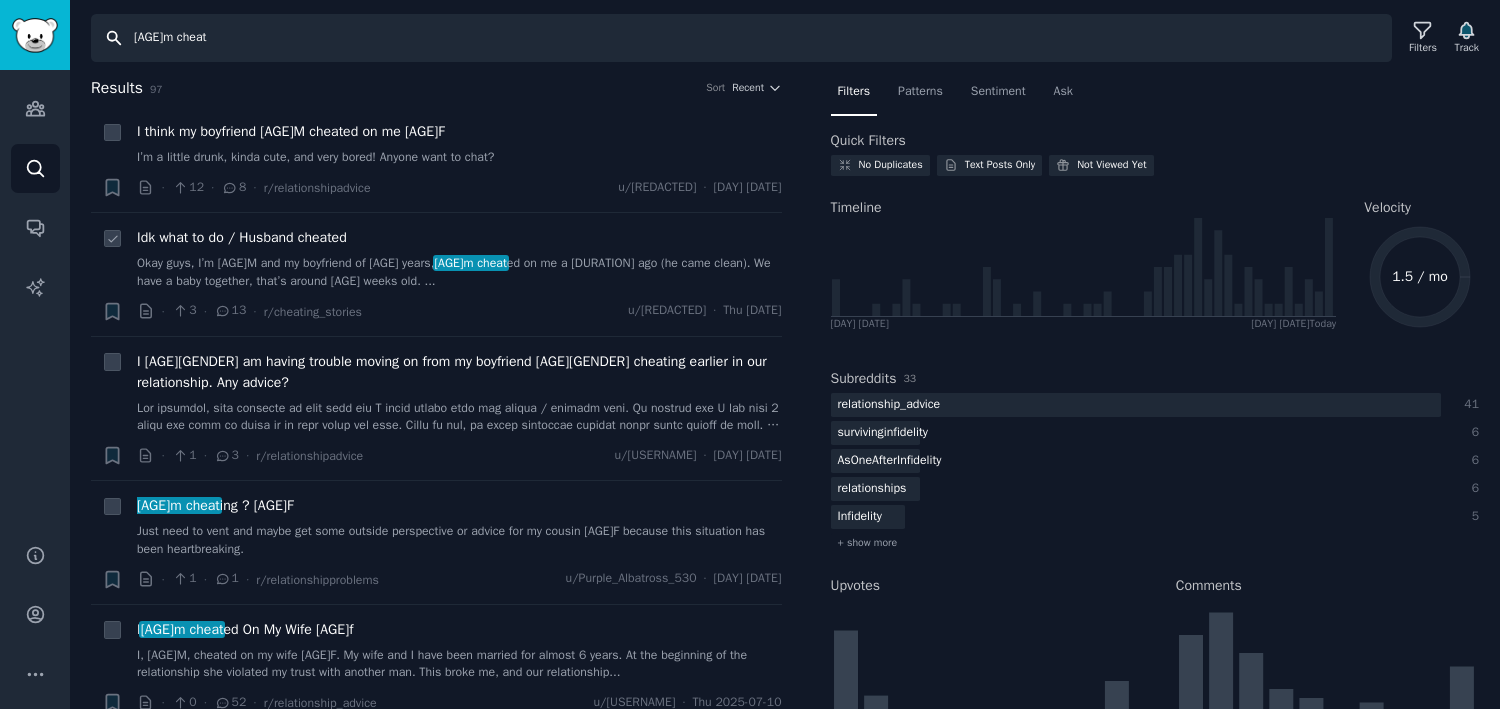 scroll, scrollTop: 0, scrollLeft: 0, axis: both 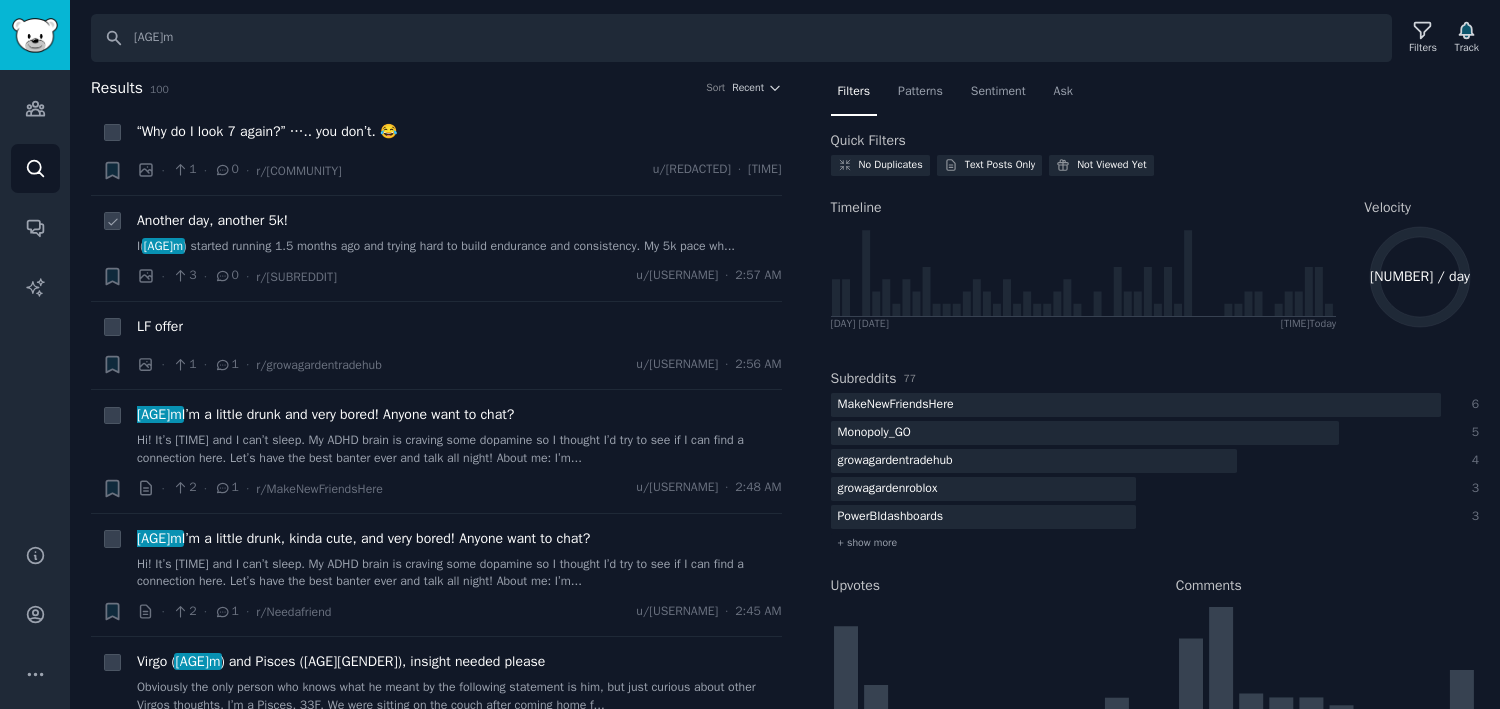 click on "I( [AGE]m ) started running 1.5 months ago and trying hard to build endurance and consistency. My 5k pace wh..." at bounding box center (459, 247) 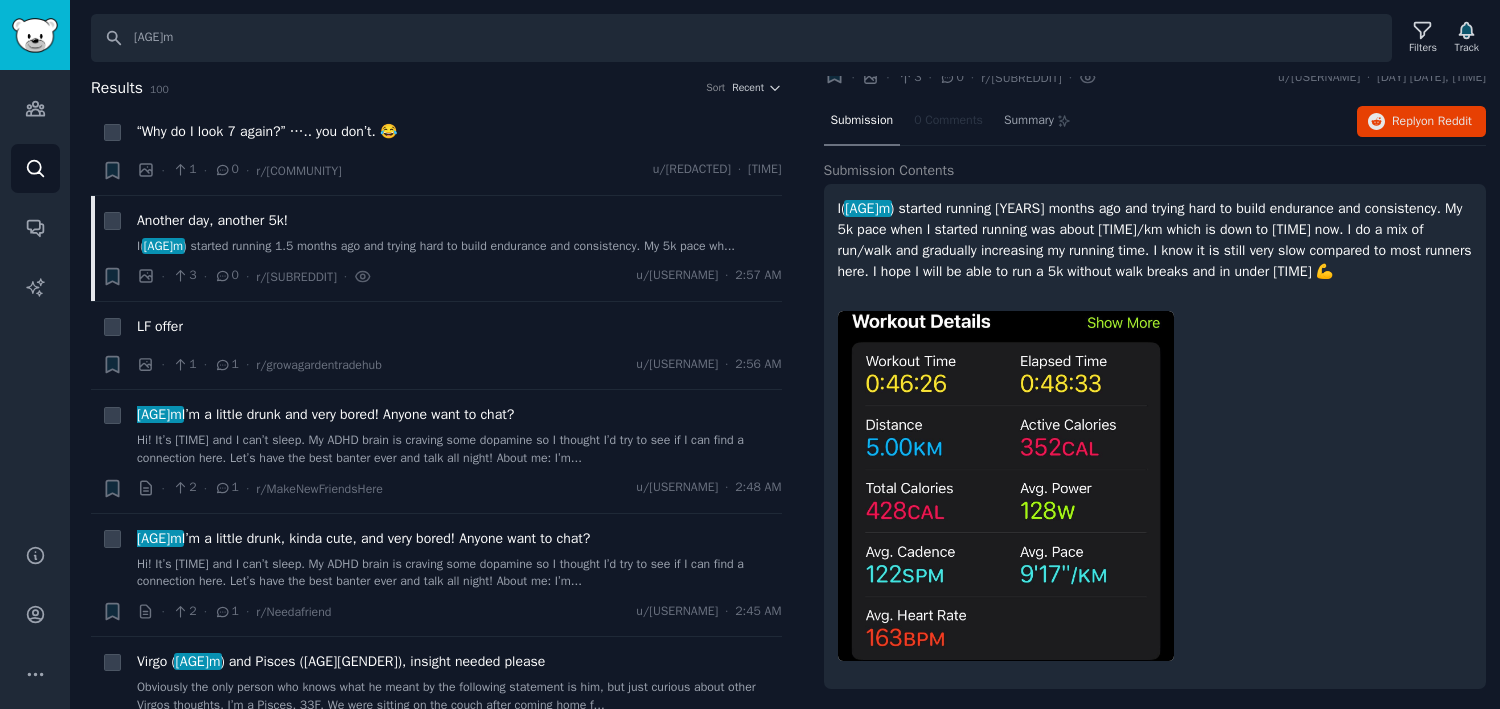 scroll, scrollTop: 42, scrollLeft: 0, axis: vertical 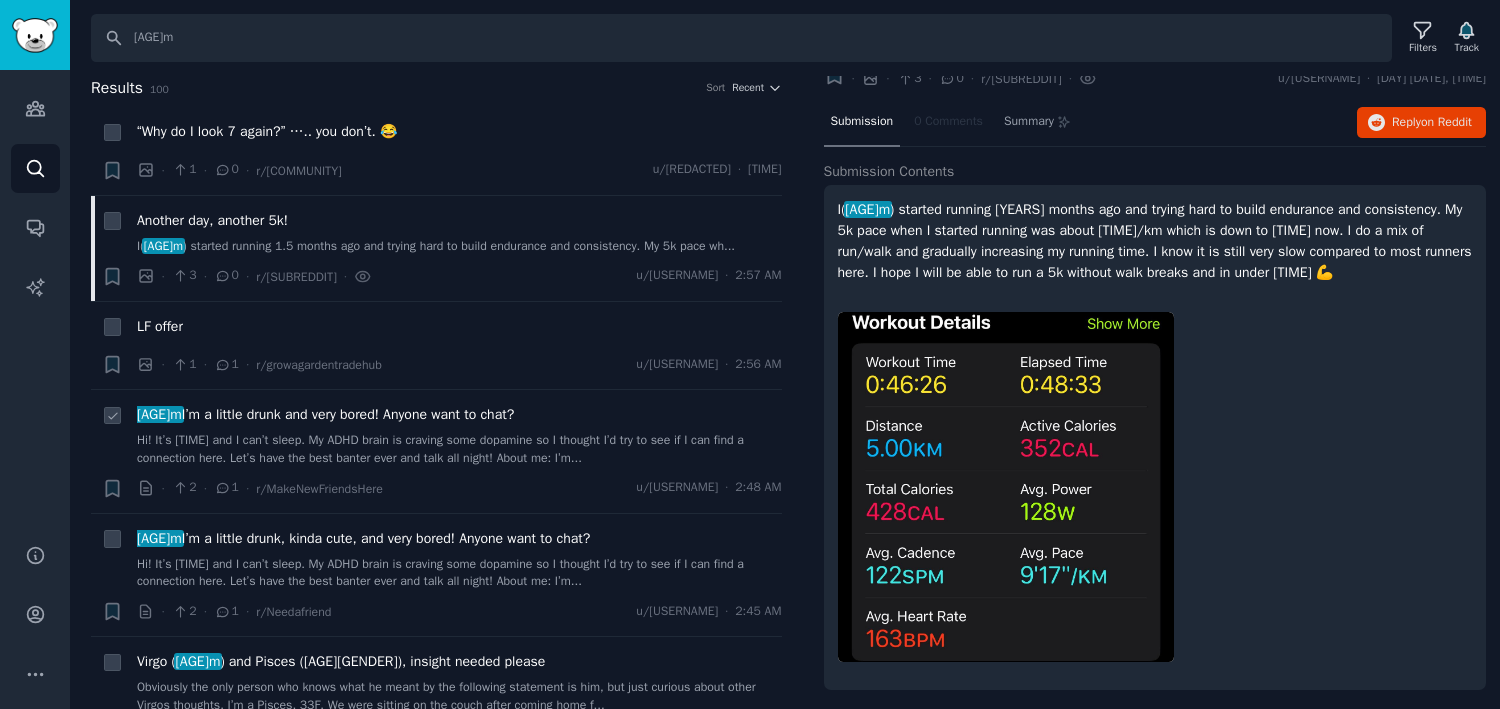 click on "Hi! It’s [TIME] and I can’t sleep. My ADHD brain is craving some dopamine so I thought I’d try to see if I can find a connection here. Let’s have the best banter ever and talk all night!
About me: I’m..." at bounding box center (459, 449) 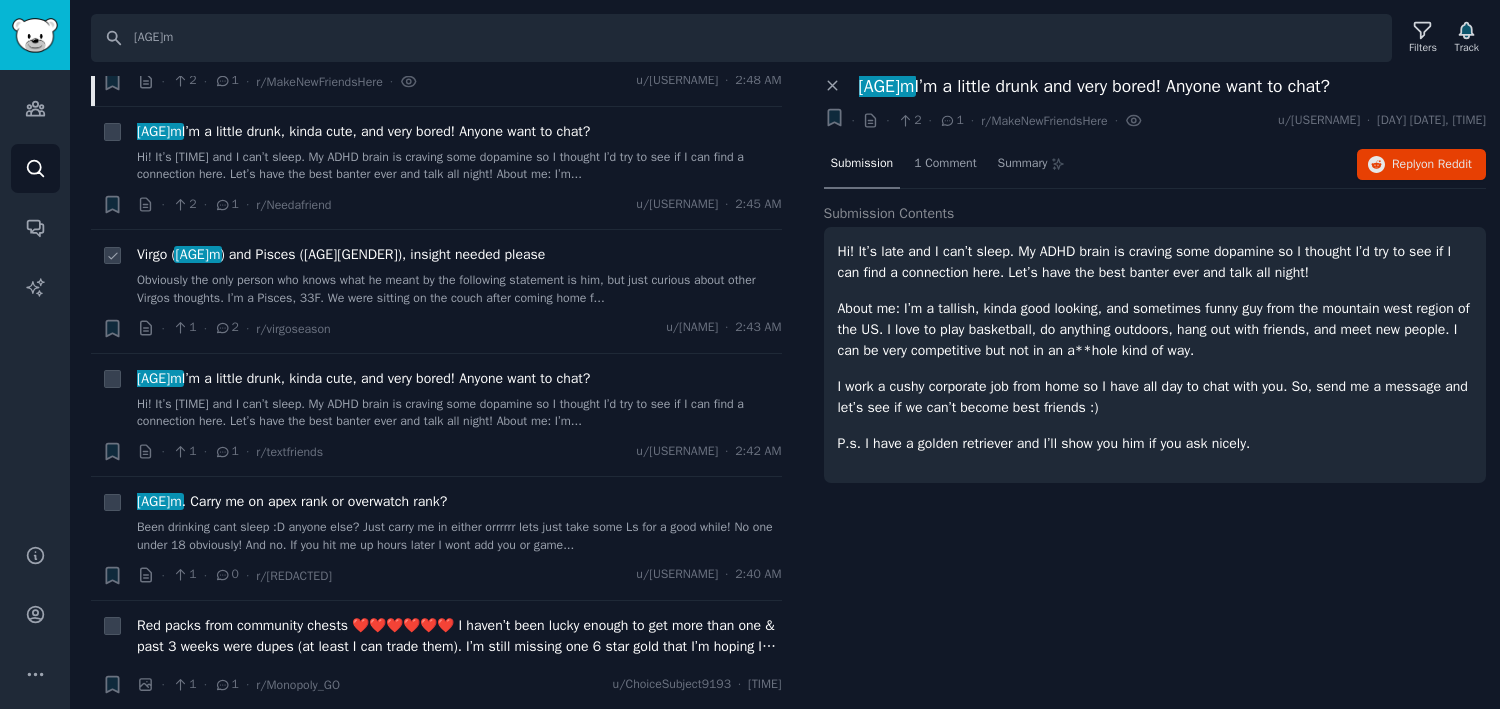 scroll, scrollTop: 410, scrollLeft: 0, axis: vertical 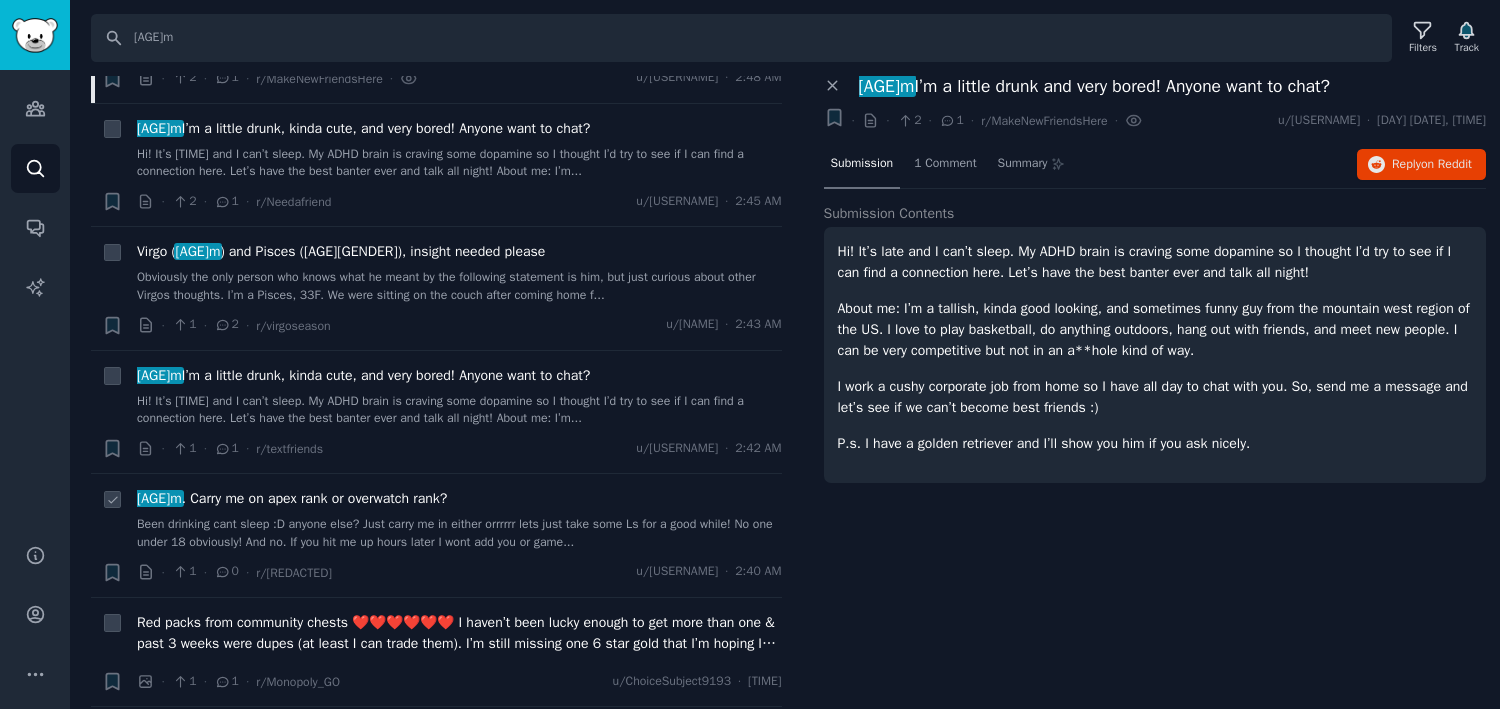 click on "Been drinking cant sleep :D anyone else? Just carry me in either orrrrrr lets just take some Ls for a good while! No one under 18 obviously! And no. If you hit me up hours later I wont add you or game..." at bounding box center (459, 533) 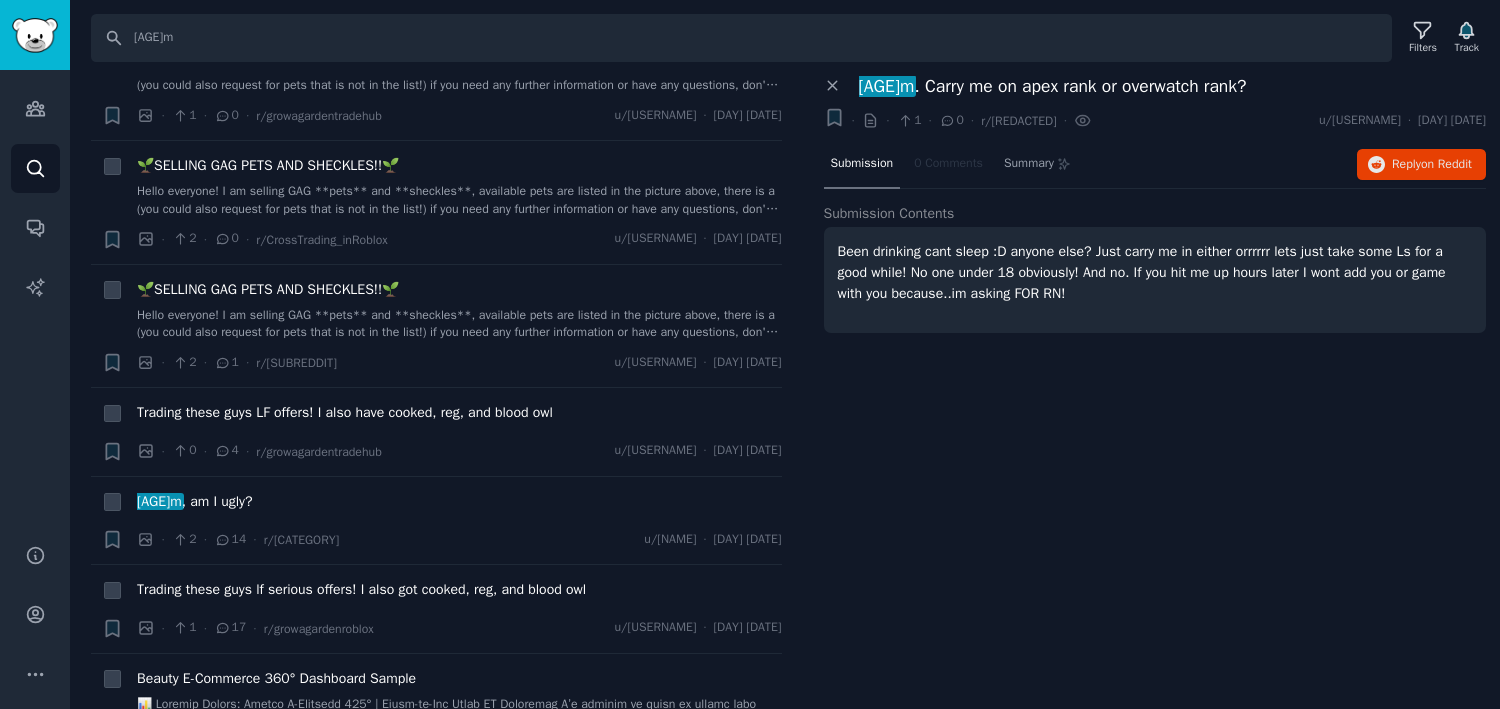 scroll, scrollTop: 2441, scrollLeft: 0, axis: vertical 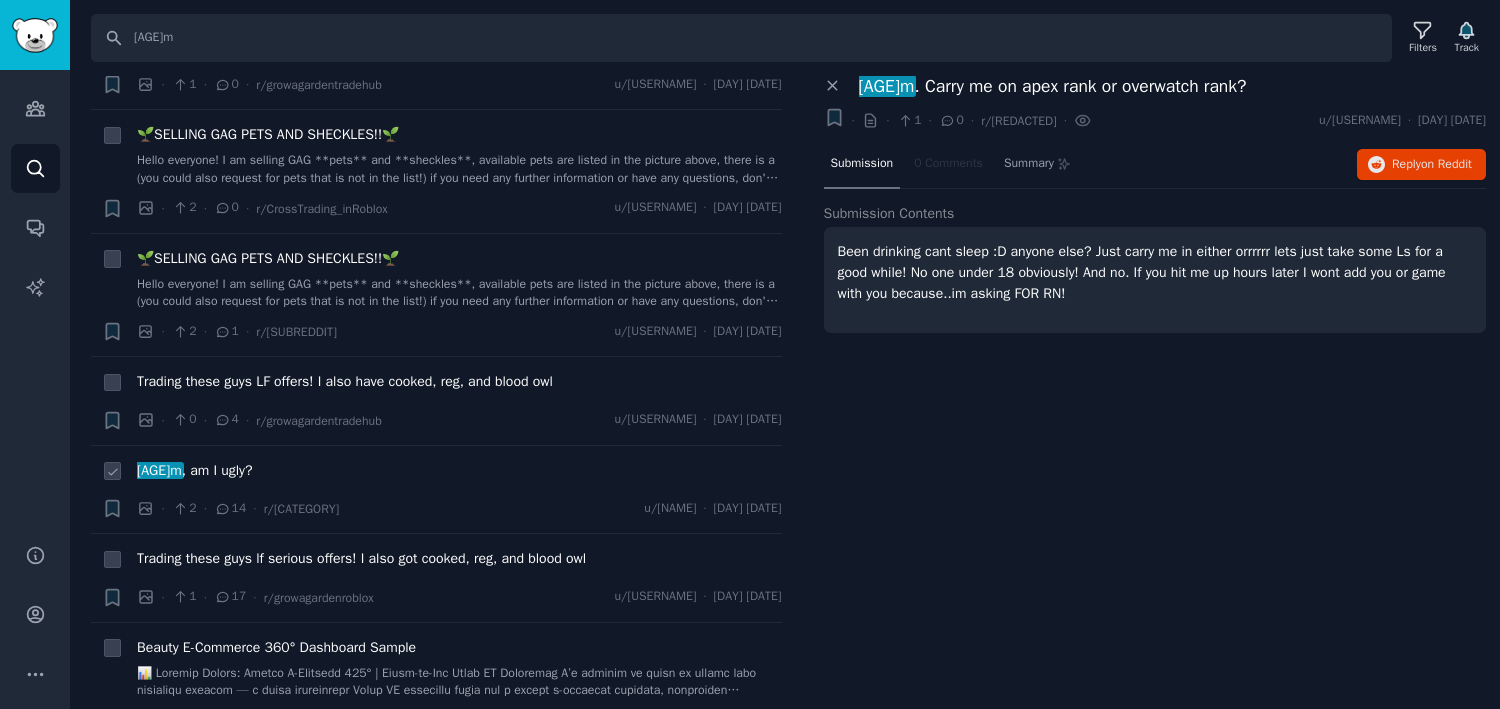 click on "[AGE][GENDER] , am I ugly?" at bounding box center [195, 470] 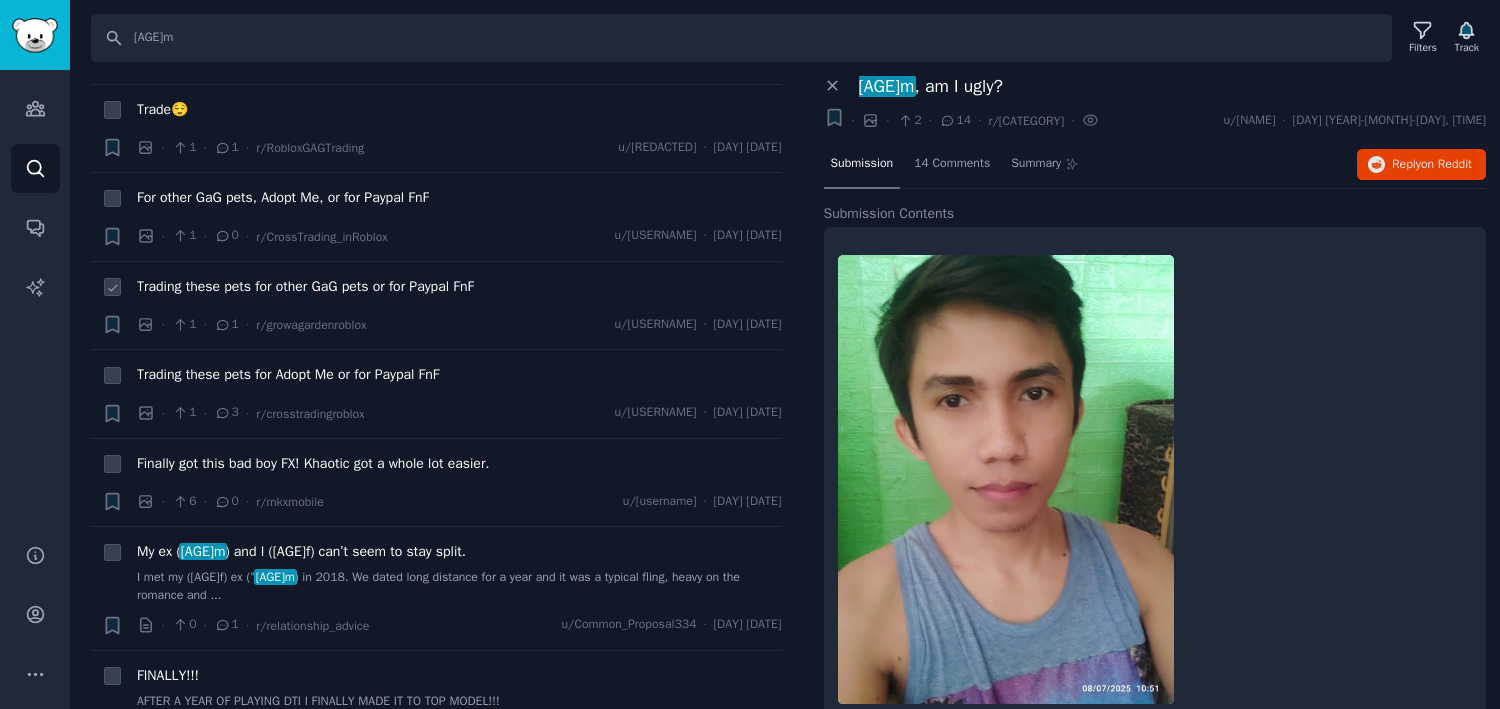 scroll, scrollTop: 3906, scrollLeft: 0, axis: vertical 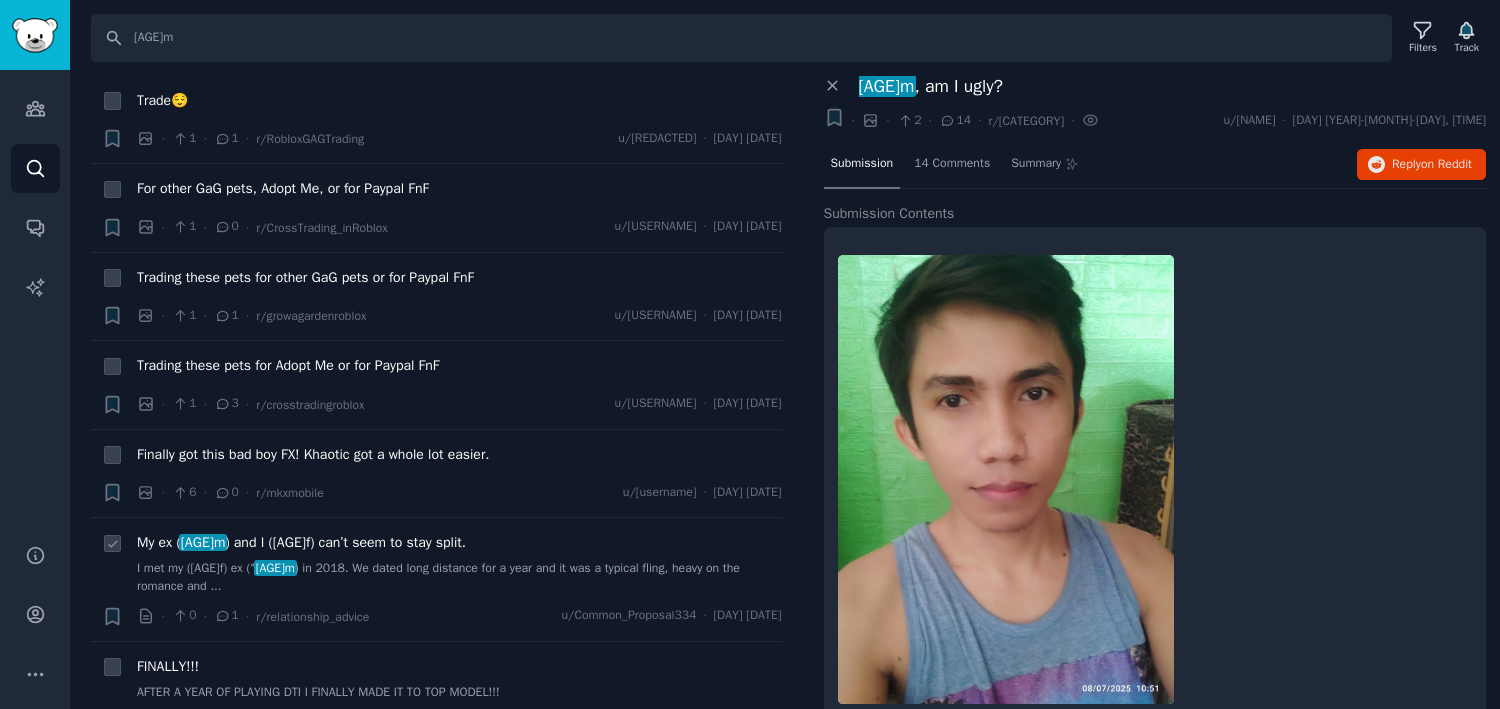 click on "I met my ([AGE]f) ex ( [AGE]m ) in 2018. We dated long distance for a year and it was a typical fling, heavy on the romance and ..." at bounding box center [459, 577] 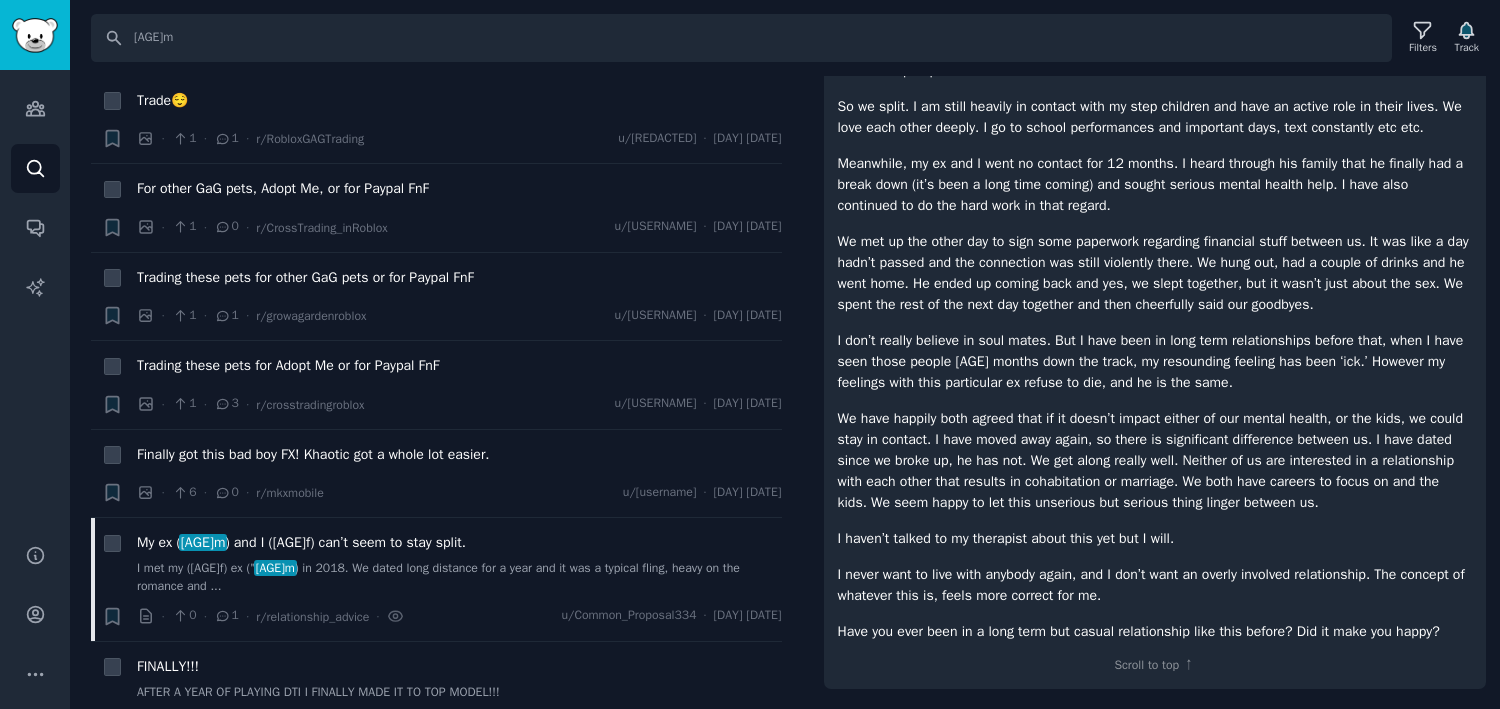 scroll, scrollTop: 503, scrollLeft: 0, axis: vertical 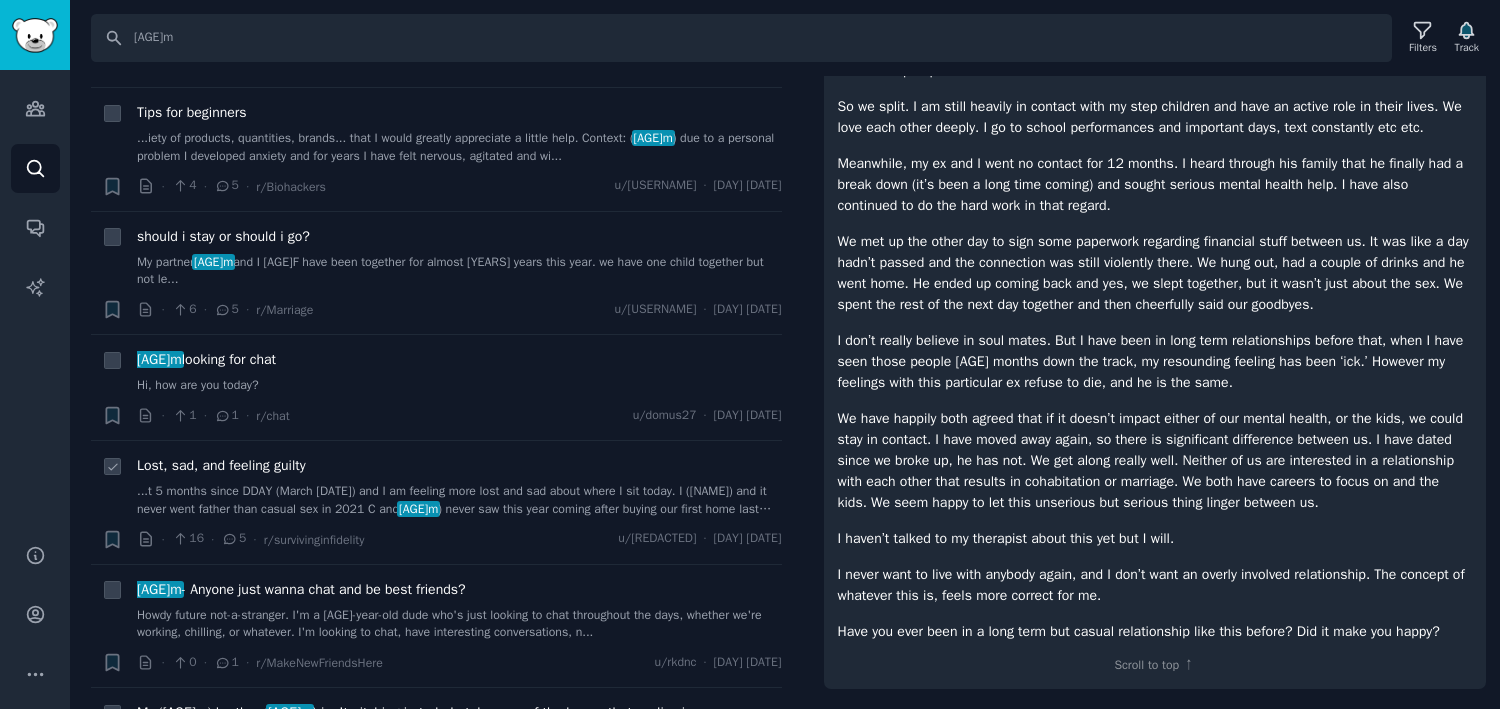 click on "t [AGE] months since DDAY ([DATE]) and I am feeling more lost and sad about where I sit today. I ([AGE]m) never saw this year coming after buying our first home last July and just as we were settled in ..." at bounding box center [459, 500] 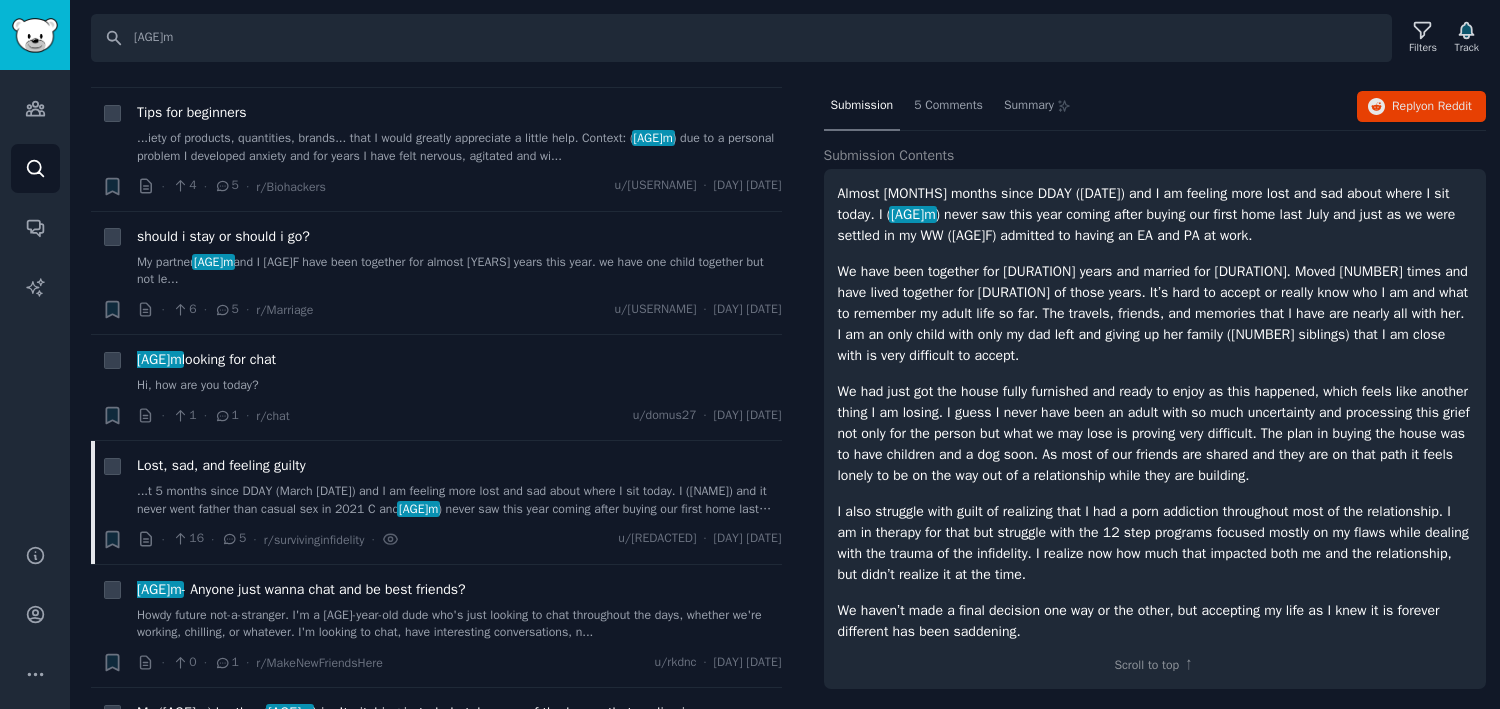 scroll, scrollTop: 0, scrollLeft: 0, axis: both 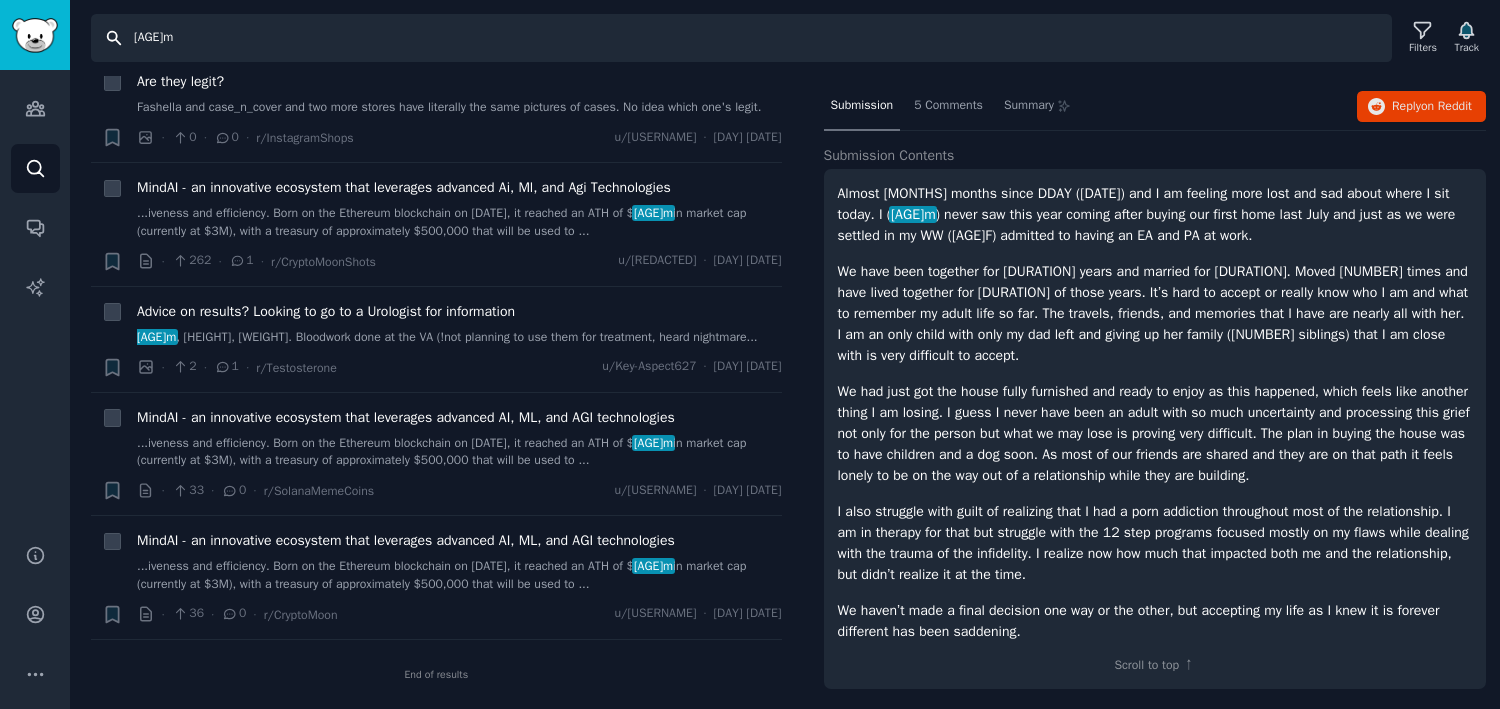 click on "[AGE]m" at bounding box center [741, 38] 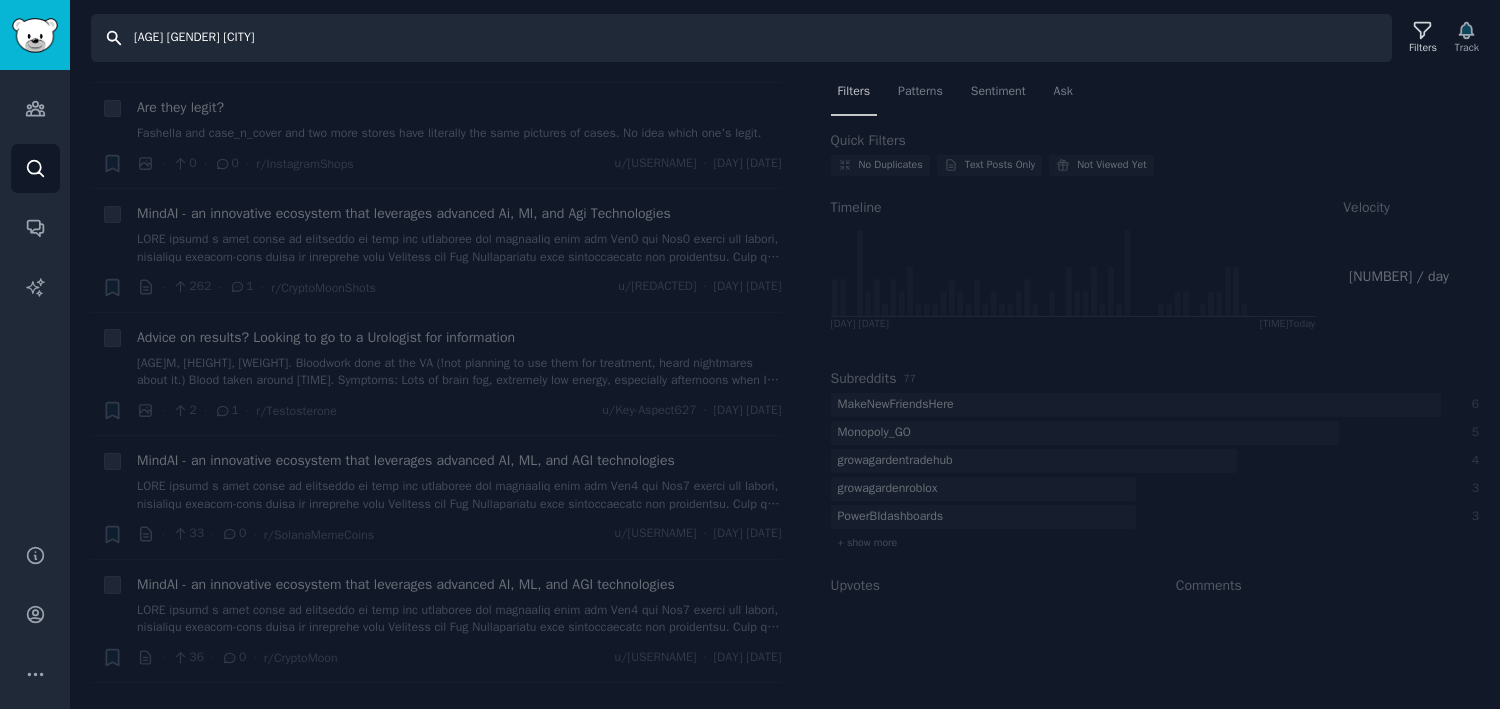 scroll, scrollTop: 0, scrollLeft: 0, axis: both 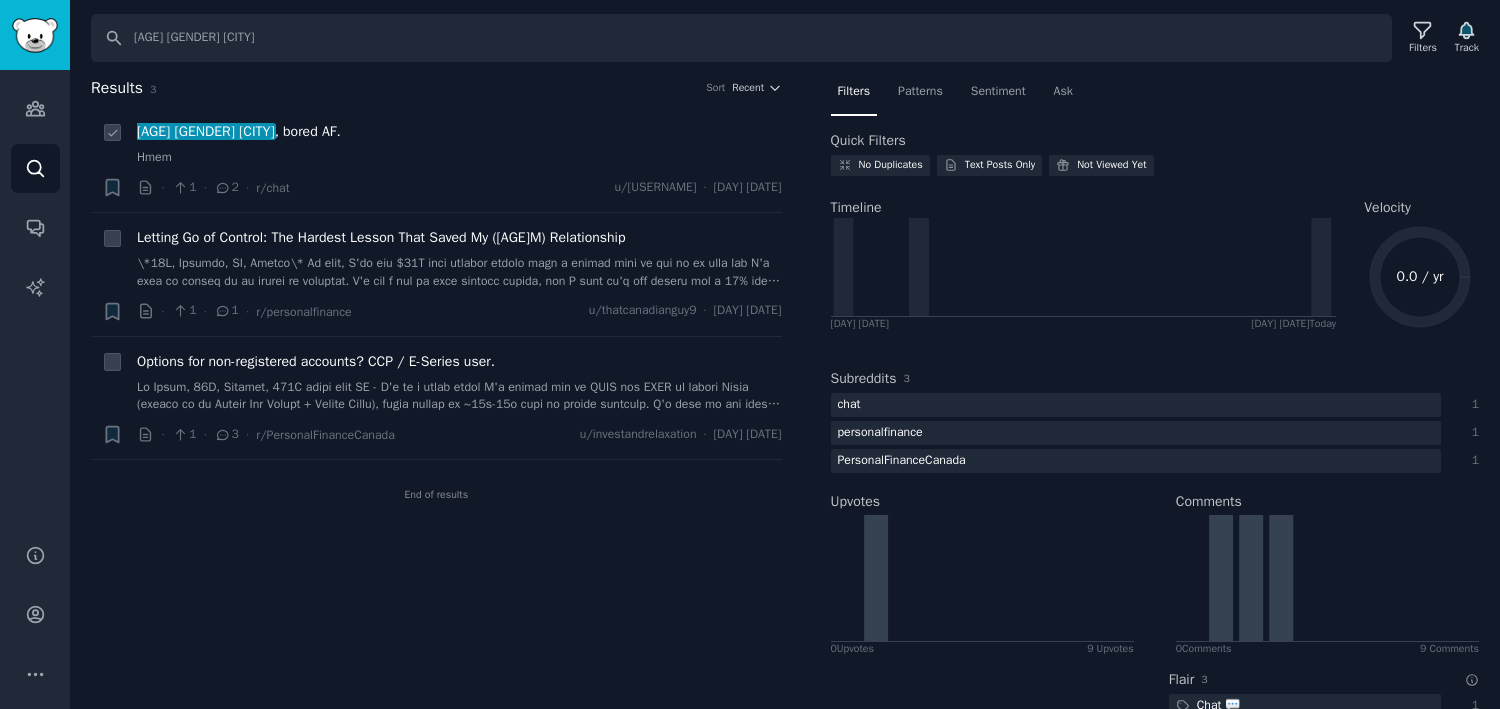 click on "[AGE]m toronto  , bored AF." at bounding box center [239, 131] 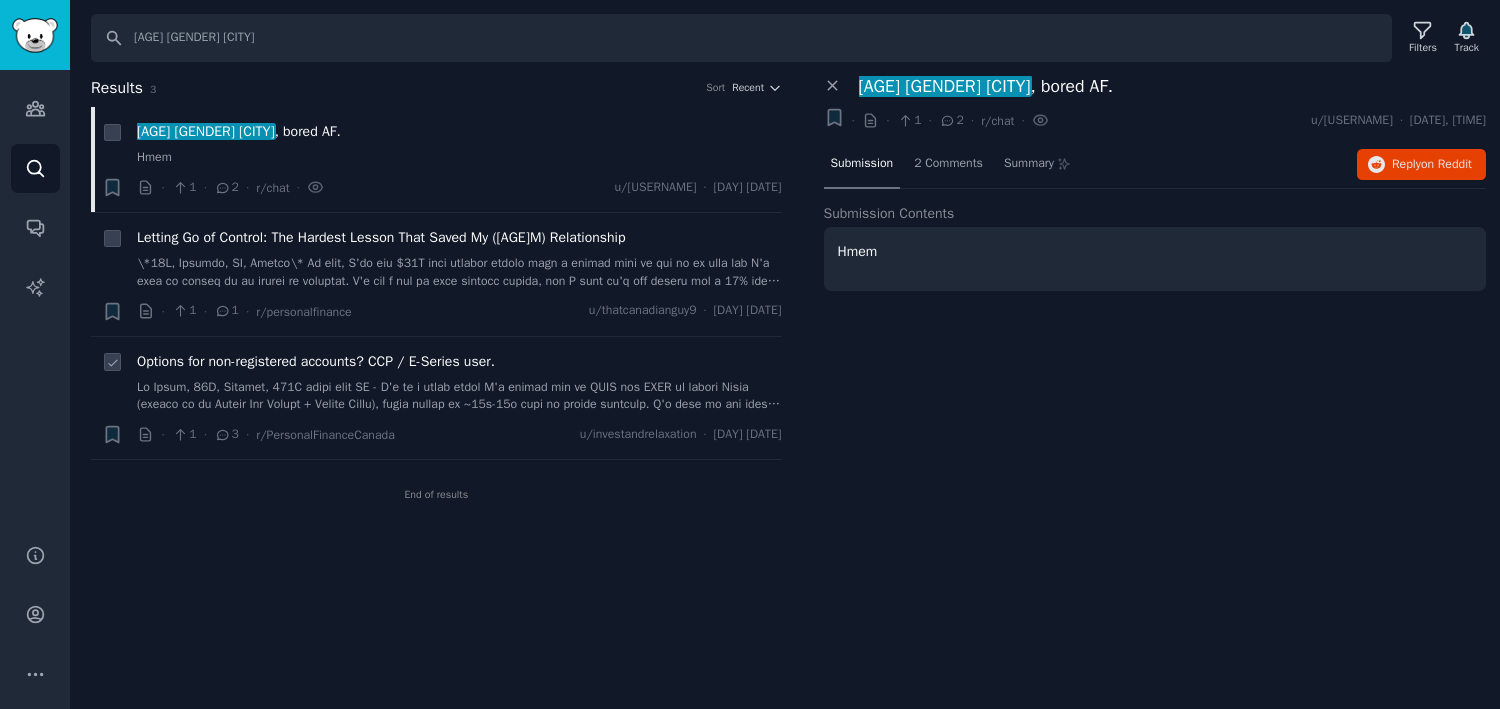click at bounding box center (459, 396) 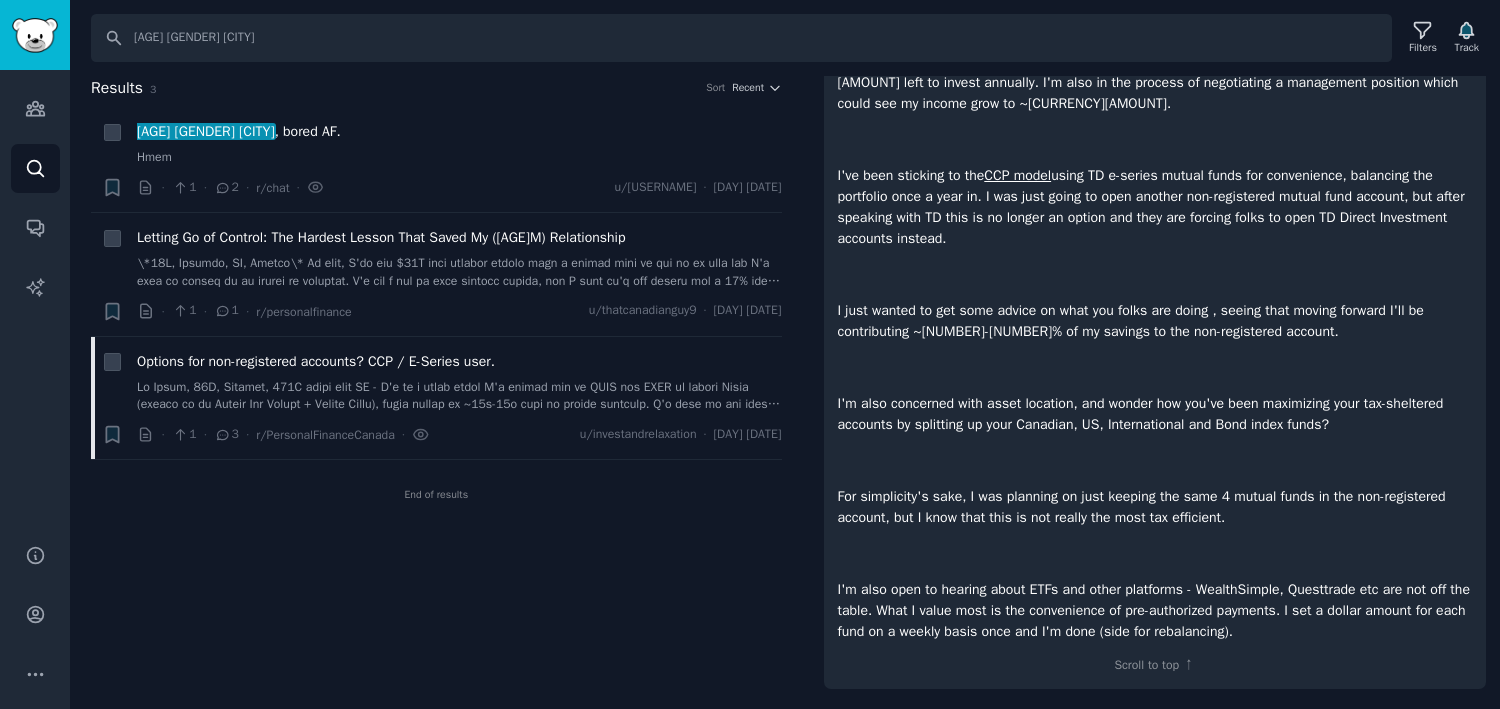 scroll, scrollTop: 262, scrollLeft: 0, axis: vertical 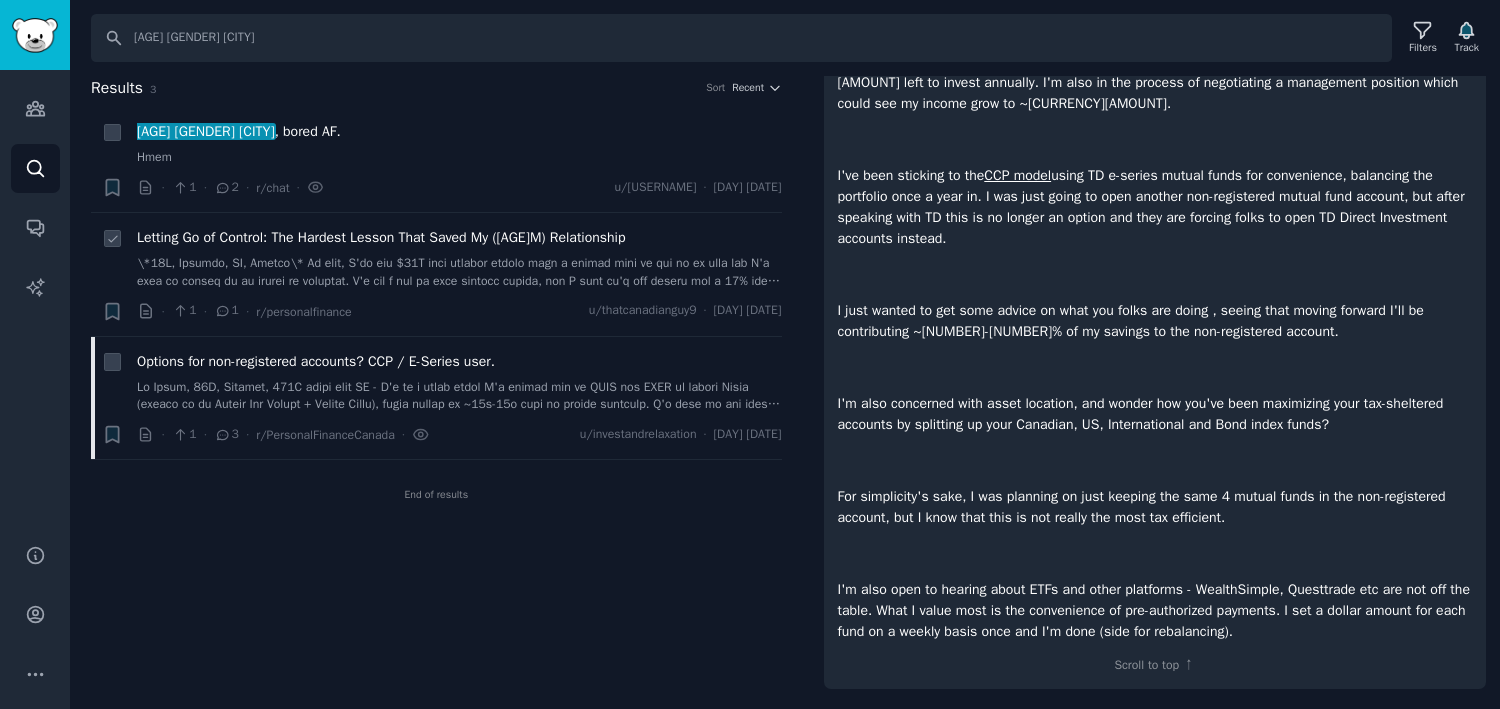 click on "Letting Go of Control: The Hardest Lesson That Saved My ([AGE]M) Relationship" at bounding box center [381, 237] 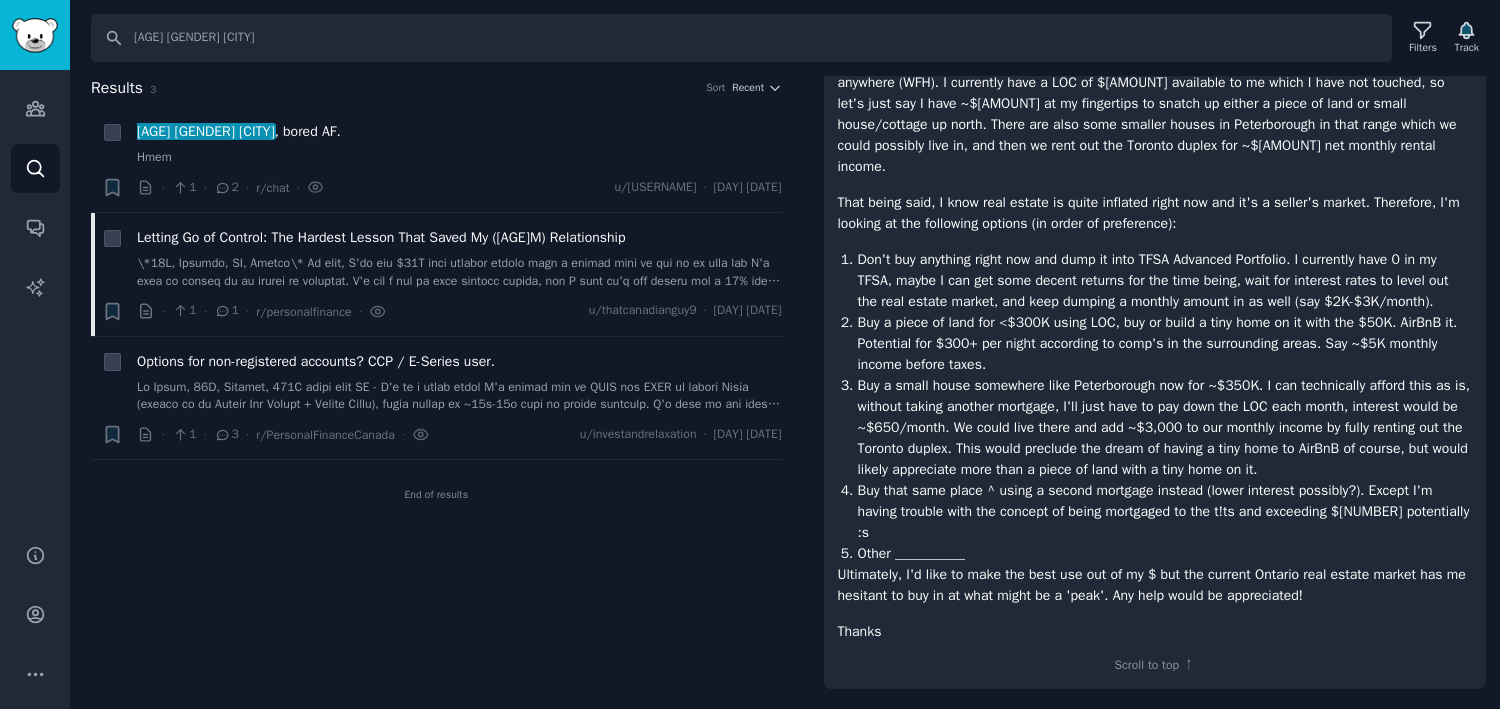 scroll, scrollTop: 572, scrollLeft: 0, axis: vertical 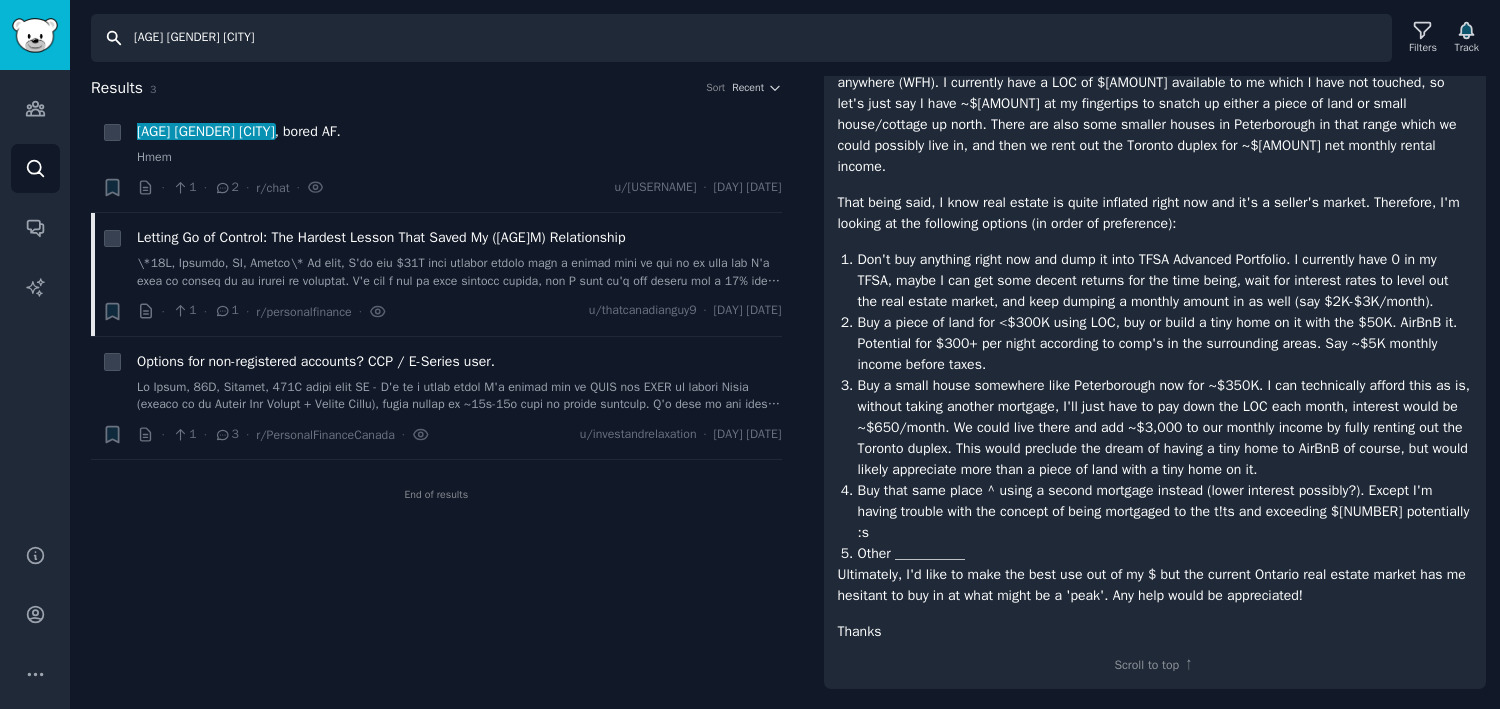 click on "[AGE] [GENDER] [CITY]" at bounding box center [741, 38] 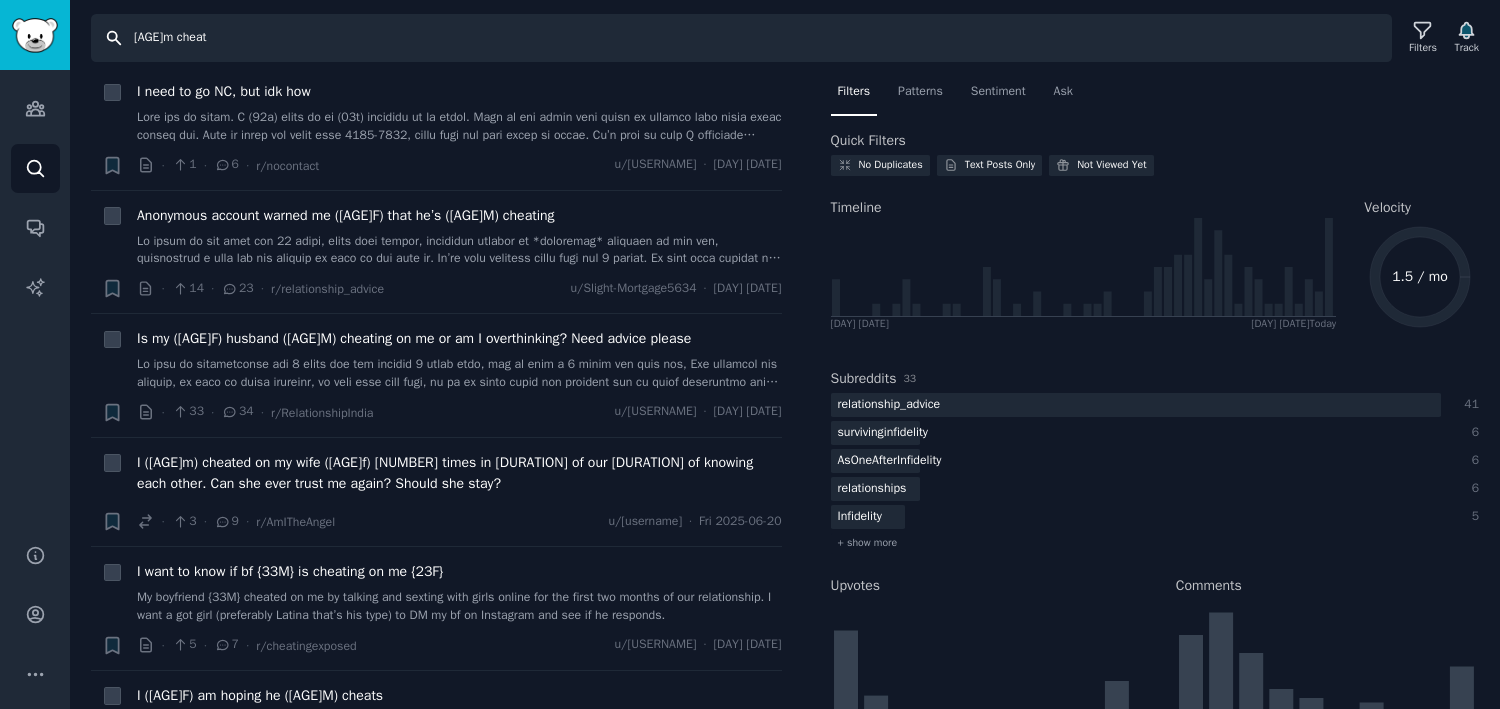 scroll, scrollTop: 662, scrollLeft: 0, axis: vertical 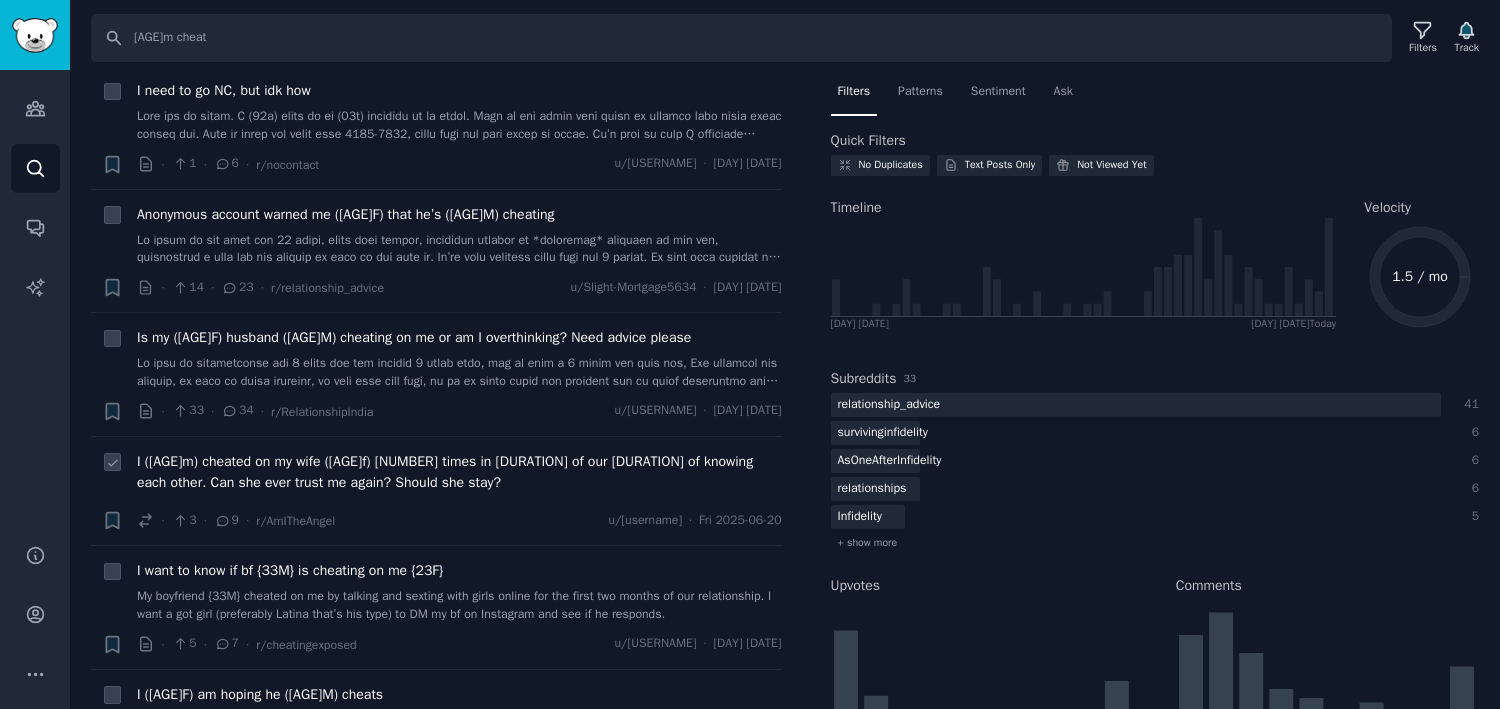 click on "I ([AGE]m) cheated on my wife ([AGE]f) [NUMBER] times in [DURATION] of our [DURATION] of knowing each other. Can she ever trust me again? Should she stay?" at bounding box center (459, 472) 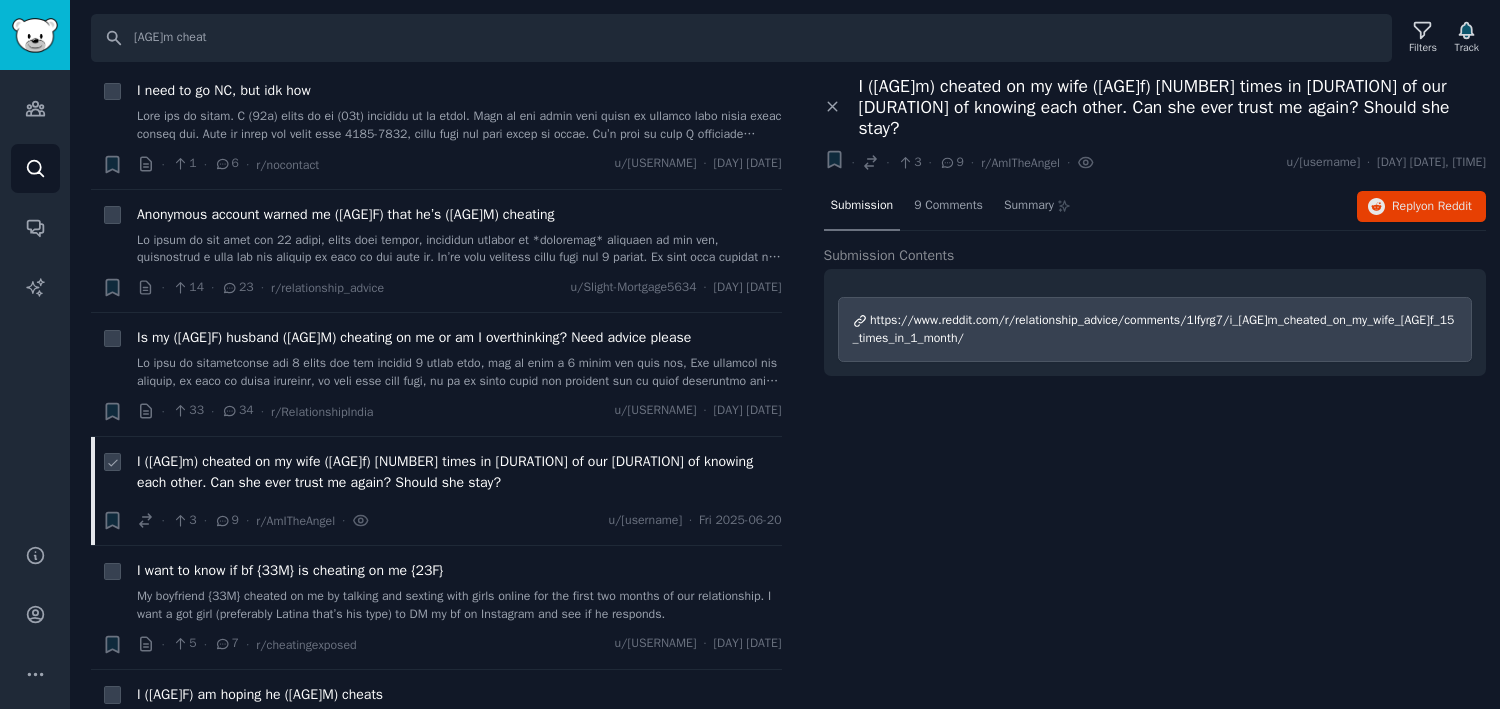 scroll, scrollTop: 0, scrollLeft: 0, axis: both 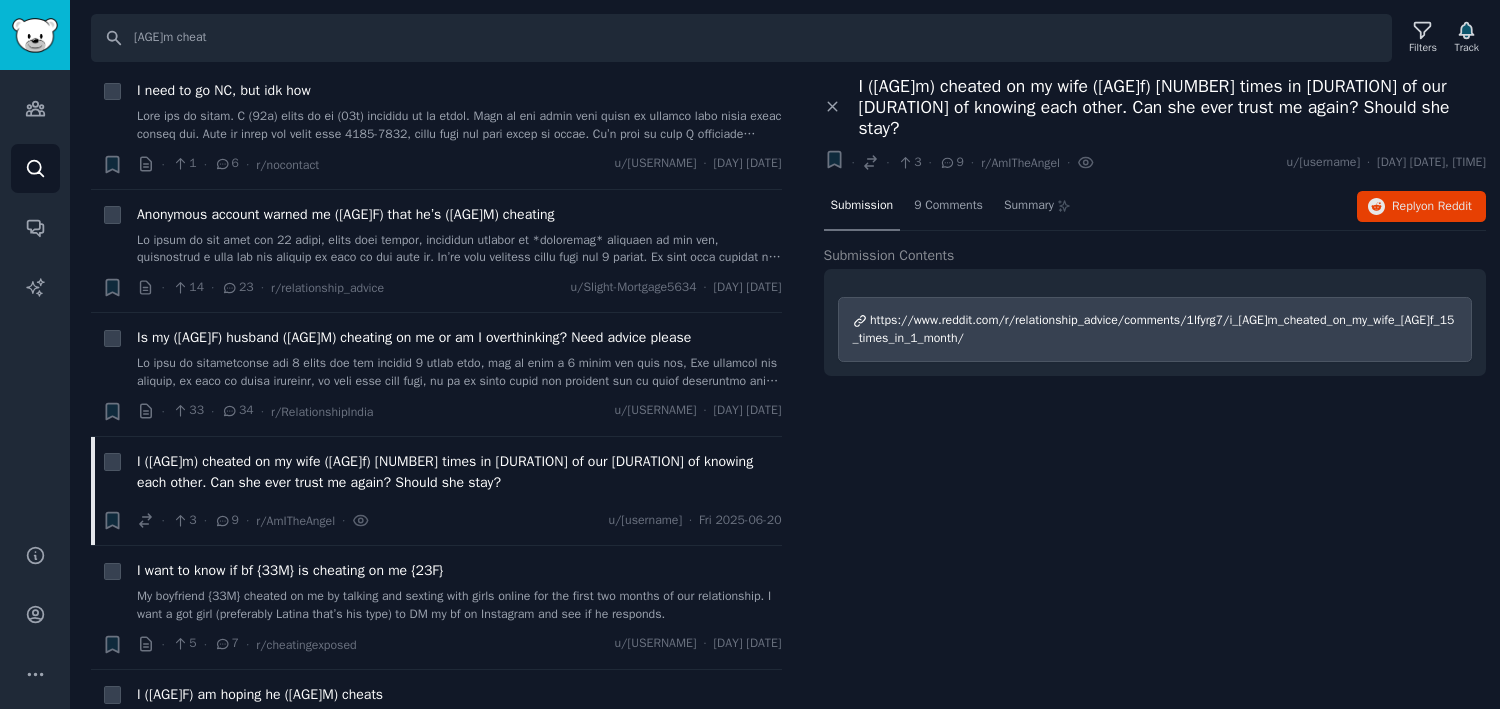 click on "https://www.reddit.com/r/relationship_advice/comments/1lfyrg7/i_[AGE]m_cheated_on_my_wife_[AGE]f_15_times_in_1_month/" at bounding box center (1154, 329) 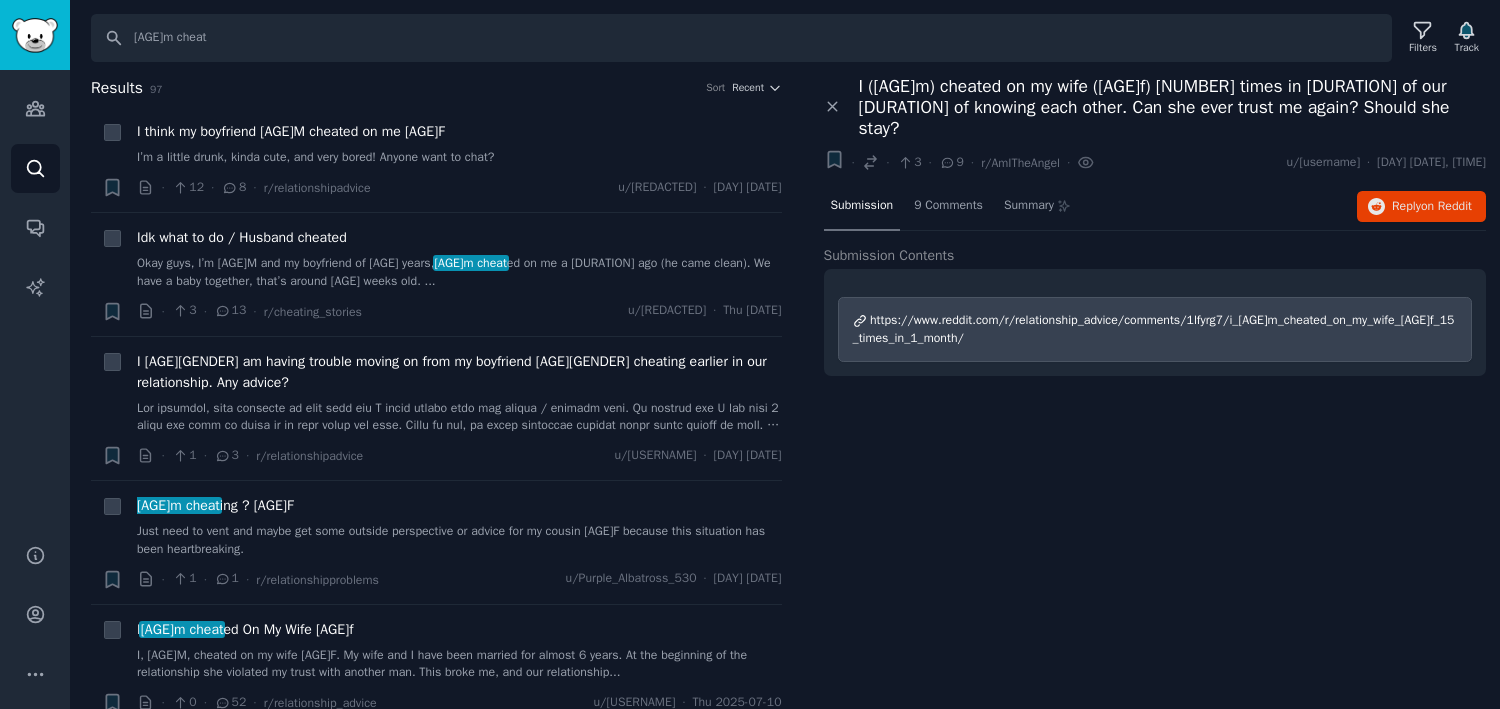 scroll, scrollTop: 0, scrollLeft: 0, axis: both 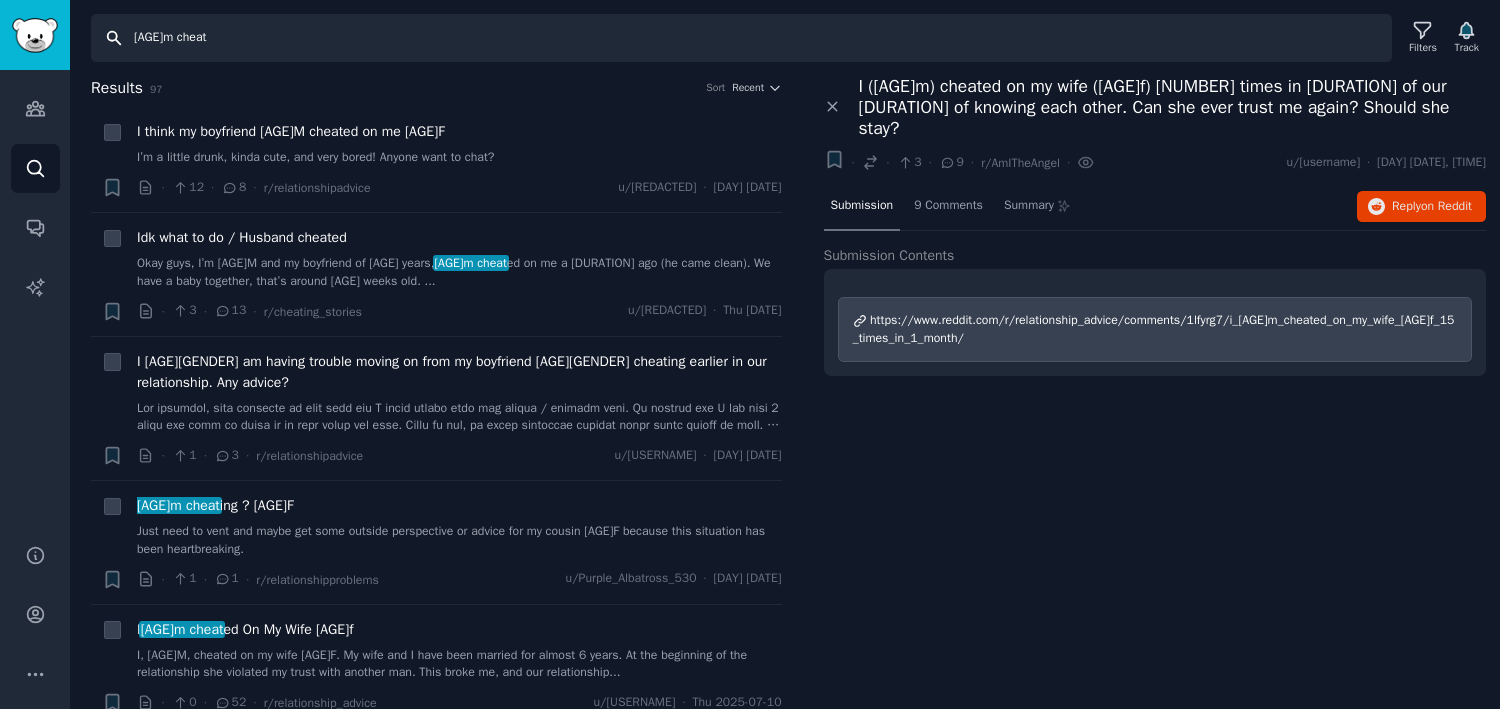 click on "[AGE]m cheat" at bounding box center [741, 38] 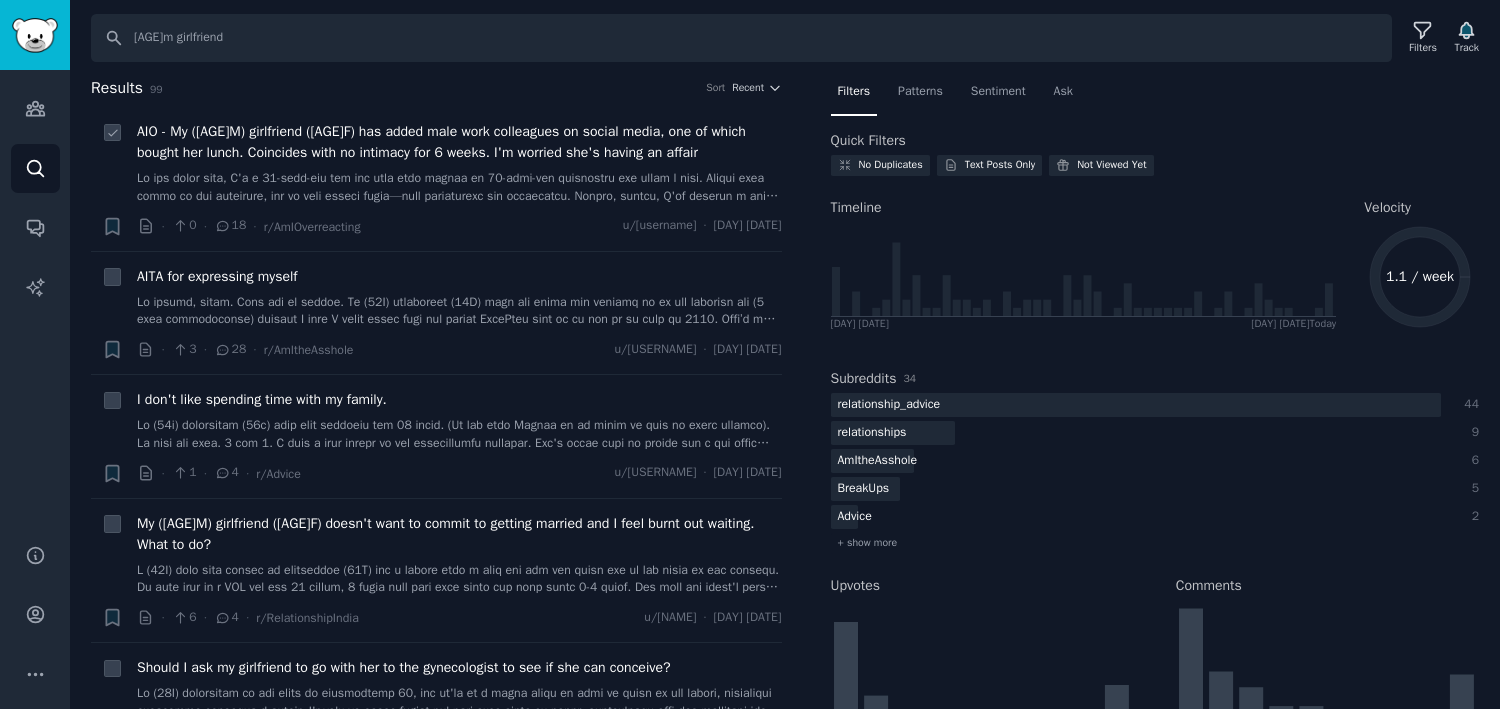 click on "AIO - My ([AGE]M) girlfriend ([AGE]F) has added male work colleagues on social media, one of which bought her lunch. Coincides with no intimacy for 6 weeks. I'm worried she's having an affair" at bounding box center (459, 142) 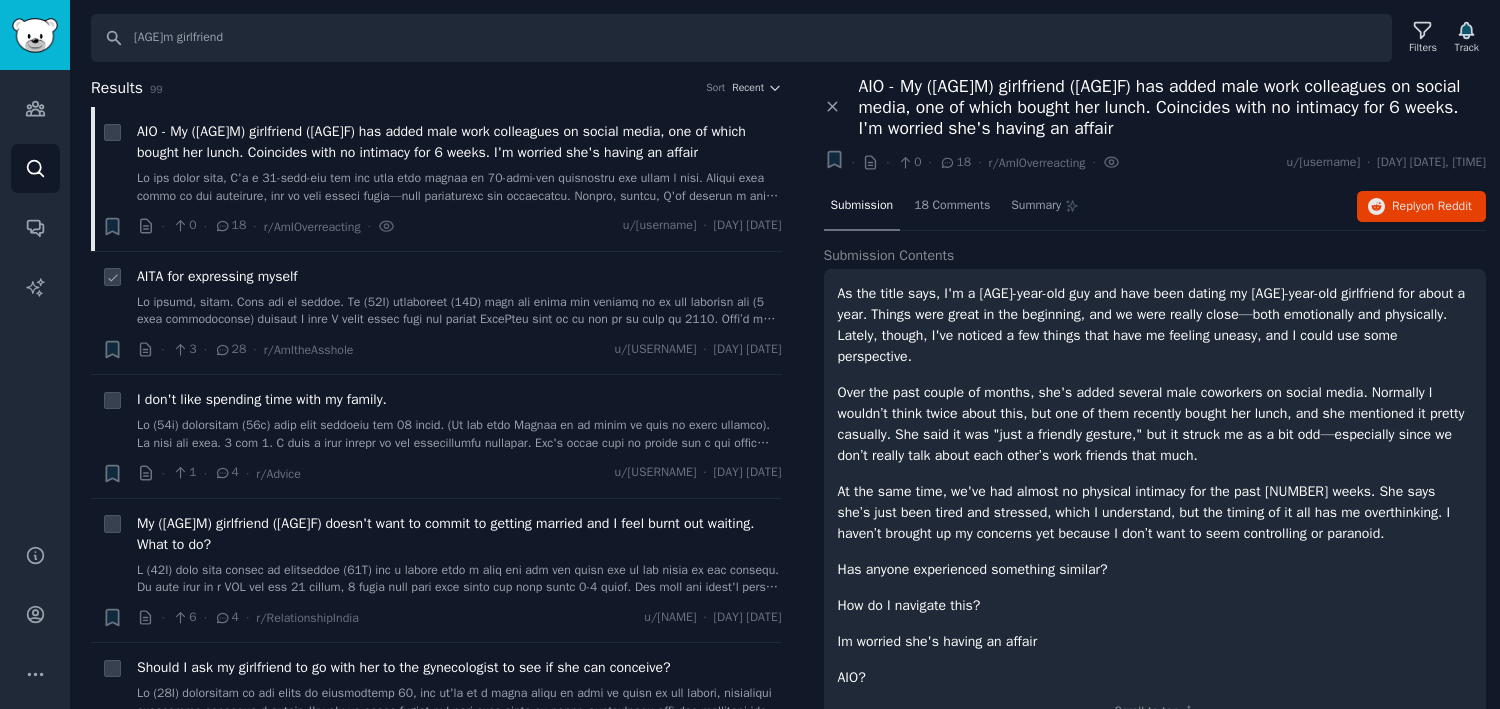 click at bounding box center (459, 311) 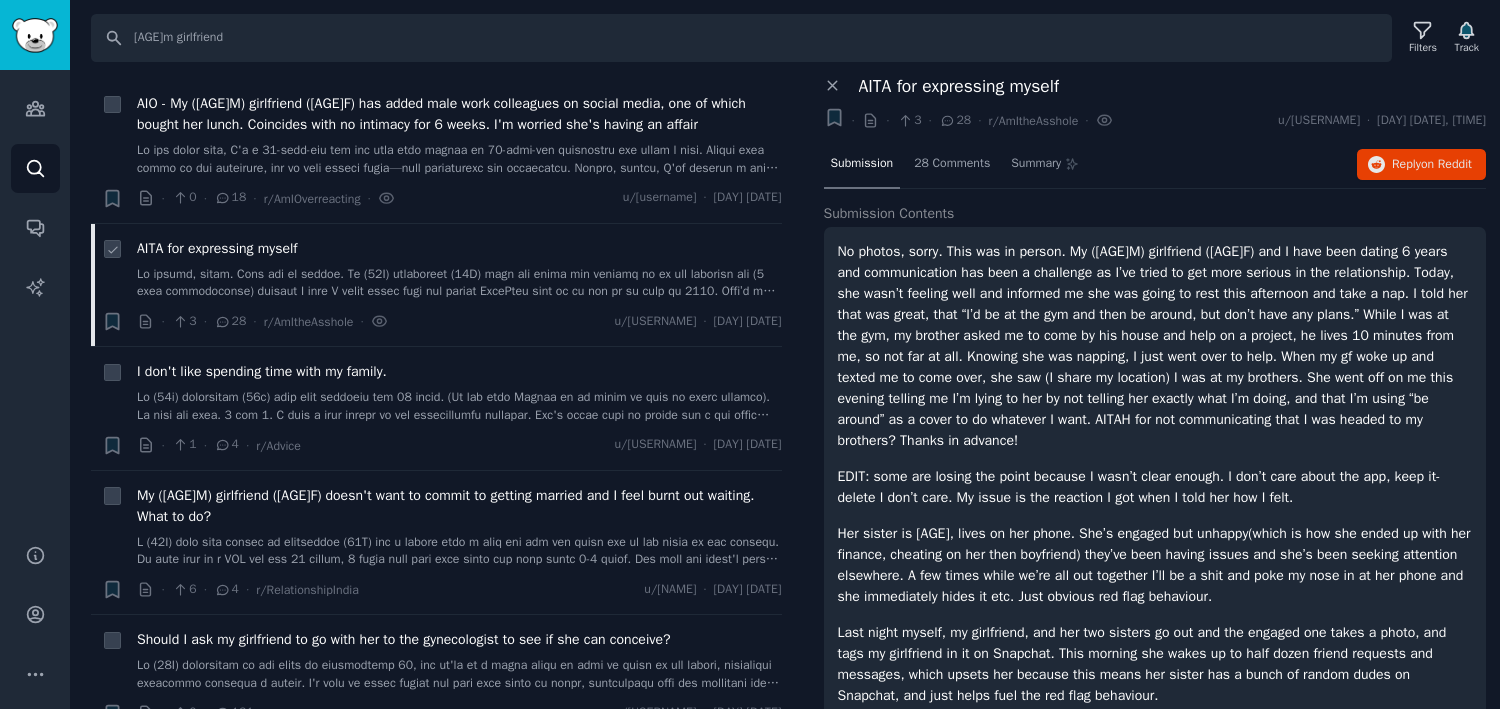 scroll, scrollTop: 34, scrollLeft: 0, axis: vertical 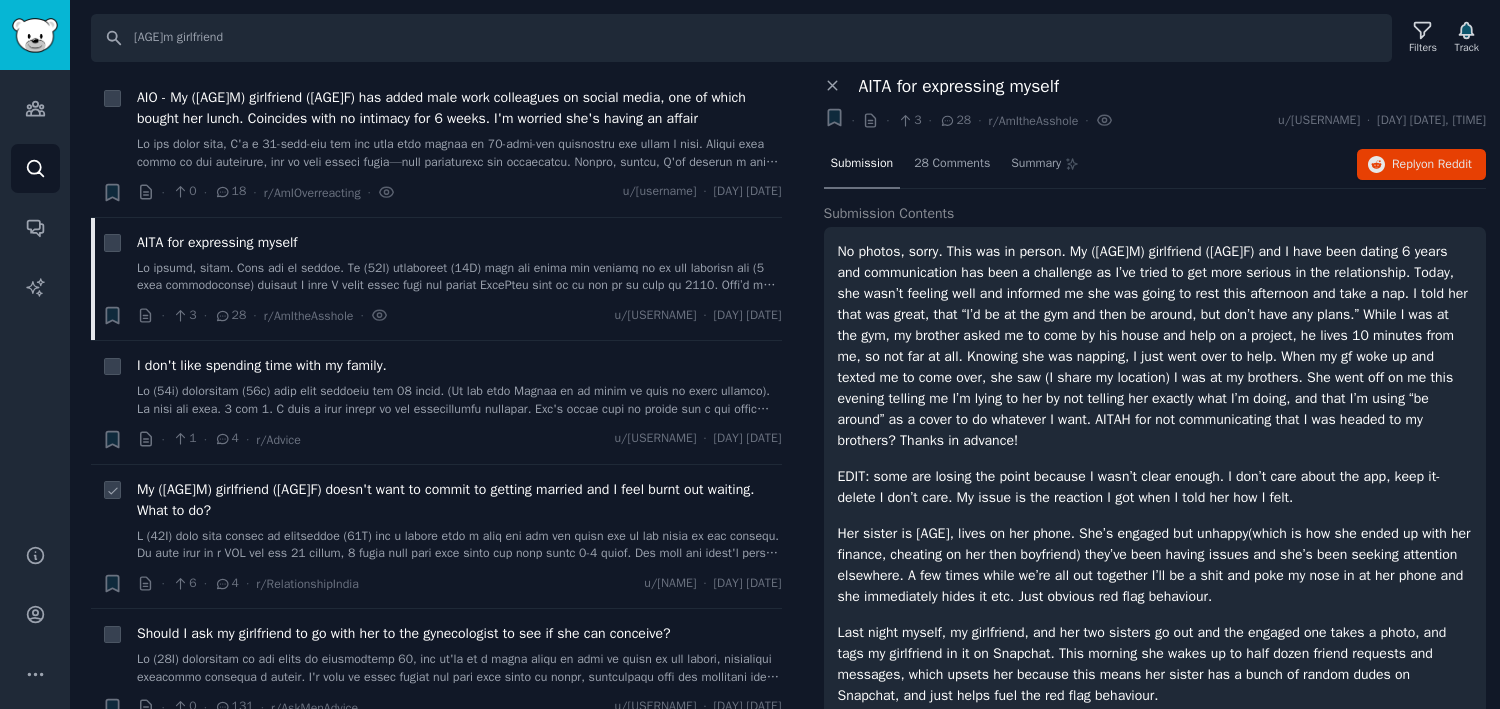 click at bounding box center (459, 545) 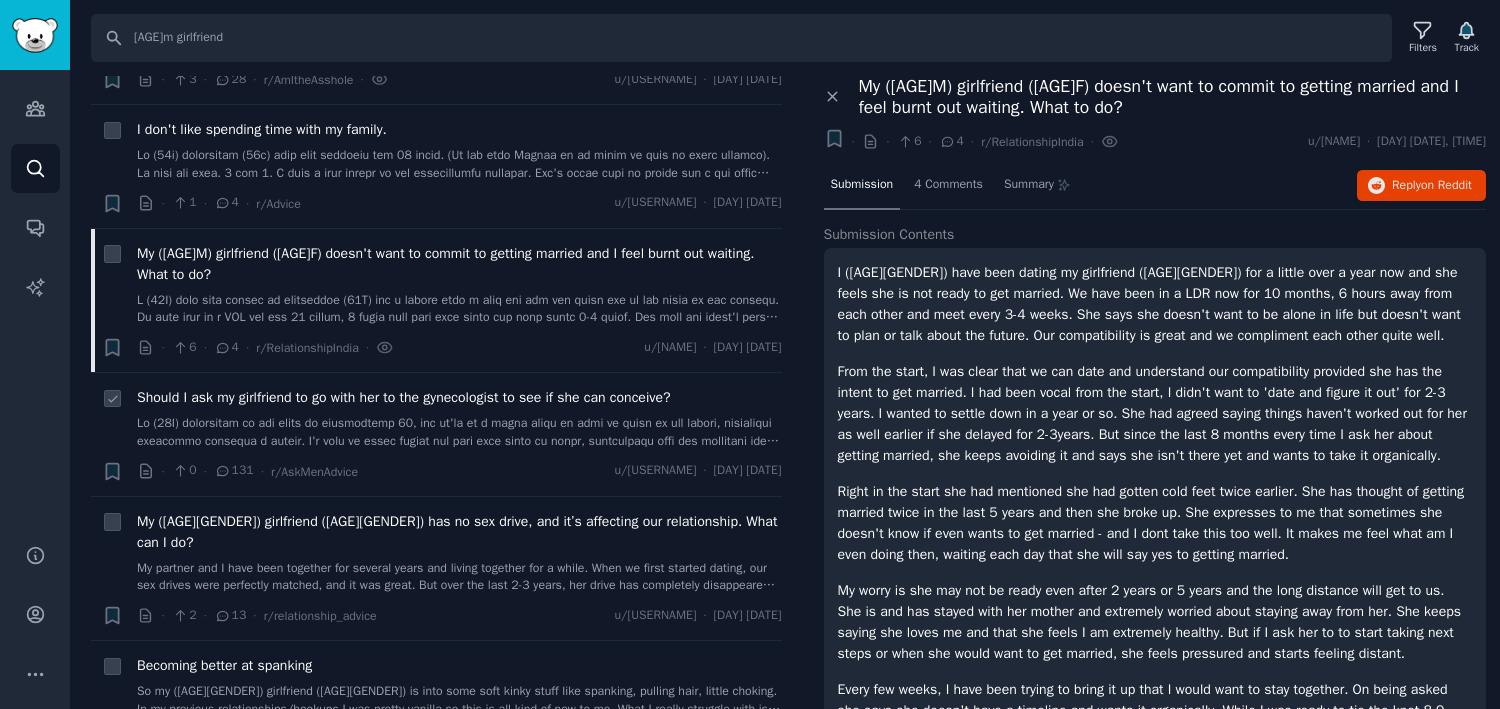 scroll, scrollTop: 295, scrollLeft: 0, axis: vertical 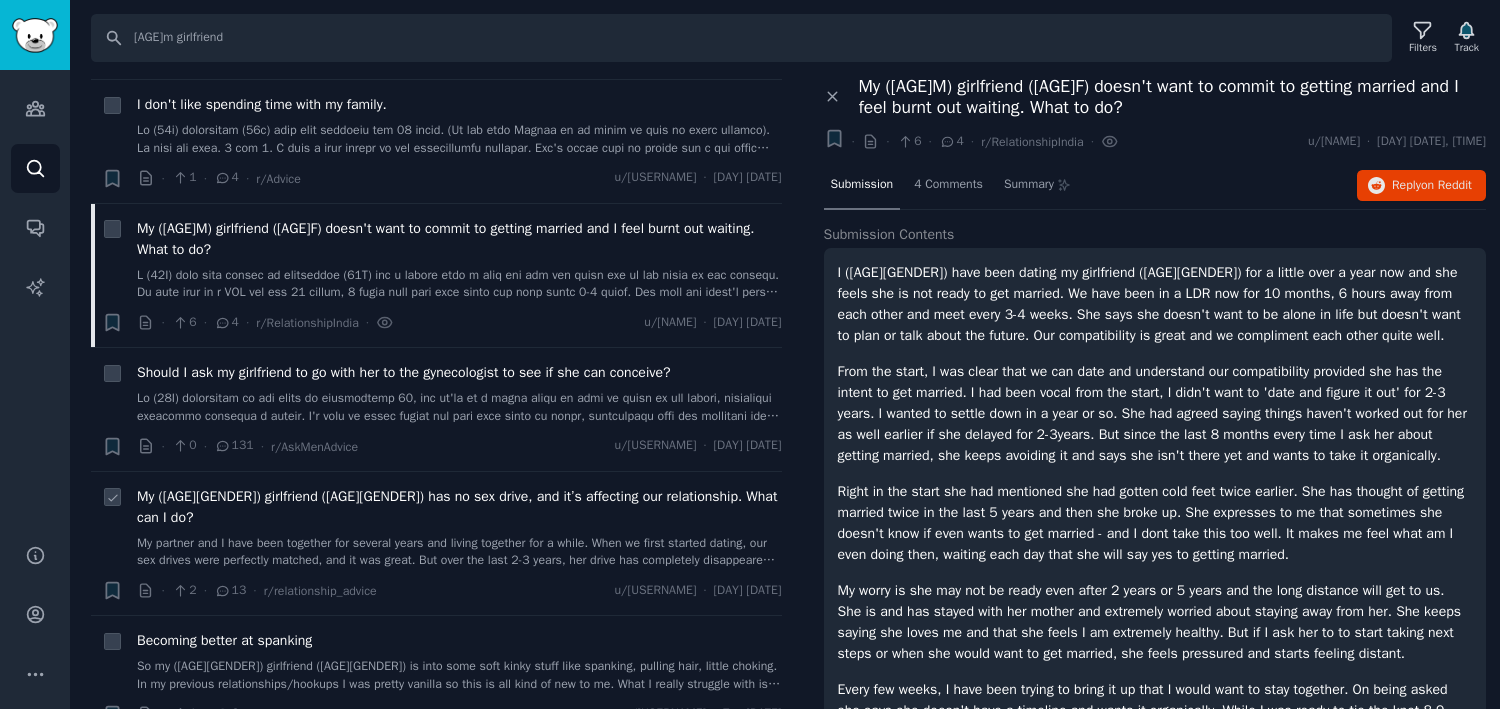 click on "My partner and I have been together for several years and living together for a while. When we first started dating, our sex drives were perfectly matched, and it was great. But over the last 2-3 years, her drive has completely disappeared, and it’s caused a lot of tension between us.
I’ve encouraged her to see a doctor or try to make changes, but she’s only taken a few half-hearted steps. She’ll book appointments but never follow through, or start something and quickly give up.
On top of this, we’ve started arguing a lot more. It feels like we’re both frustrated and the fights leave me feeling even more hopeless.
I love her, but I’m finding it hard to imagine things ever improving. I want to be supportive, but I’m also feeling drained/frustrated and unsure if I can keep living like this. How do I approach this without making things worse? Has anyone been through something similar?" at bounding box center (459, 552) 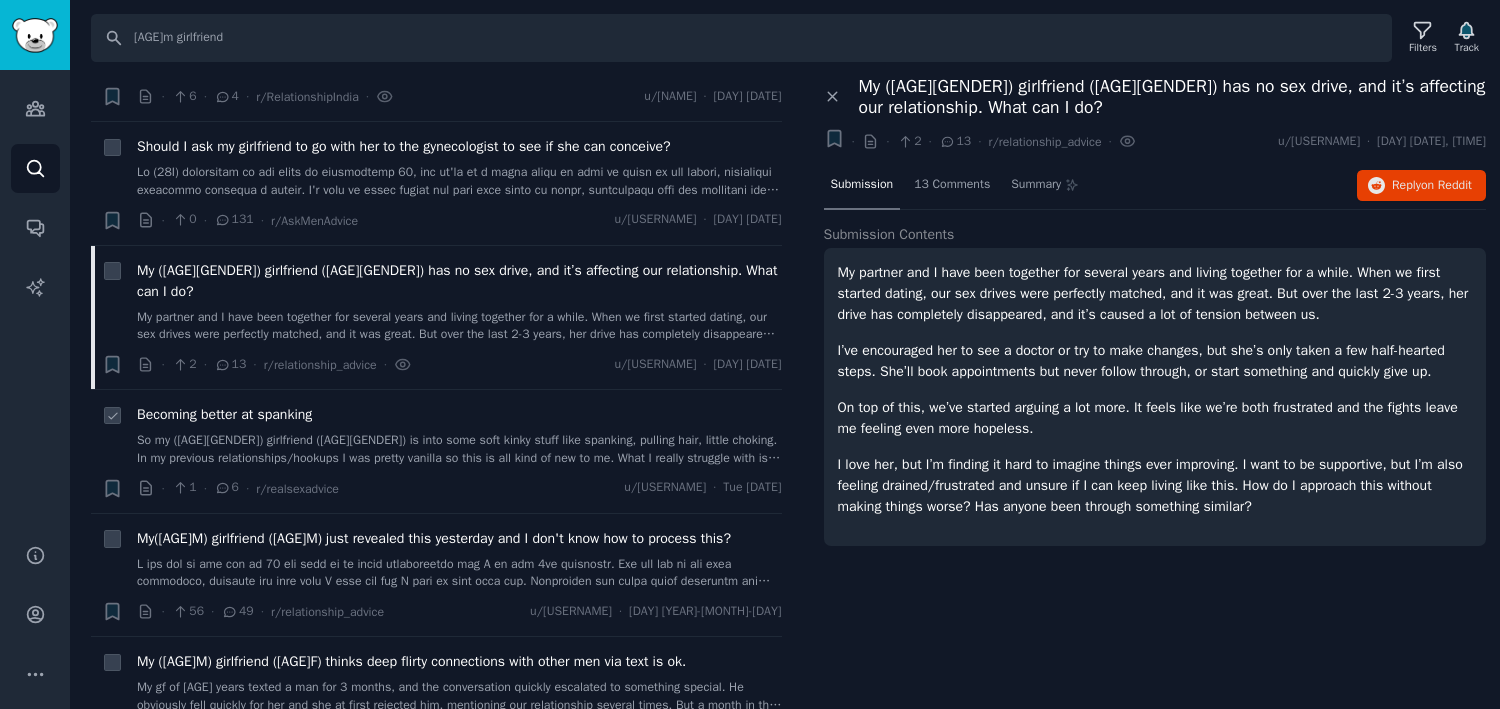 scroll, scrollTop: 527, scrollLeft: 0, axis: vertical 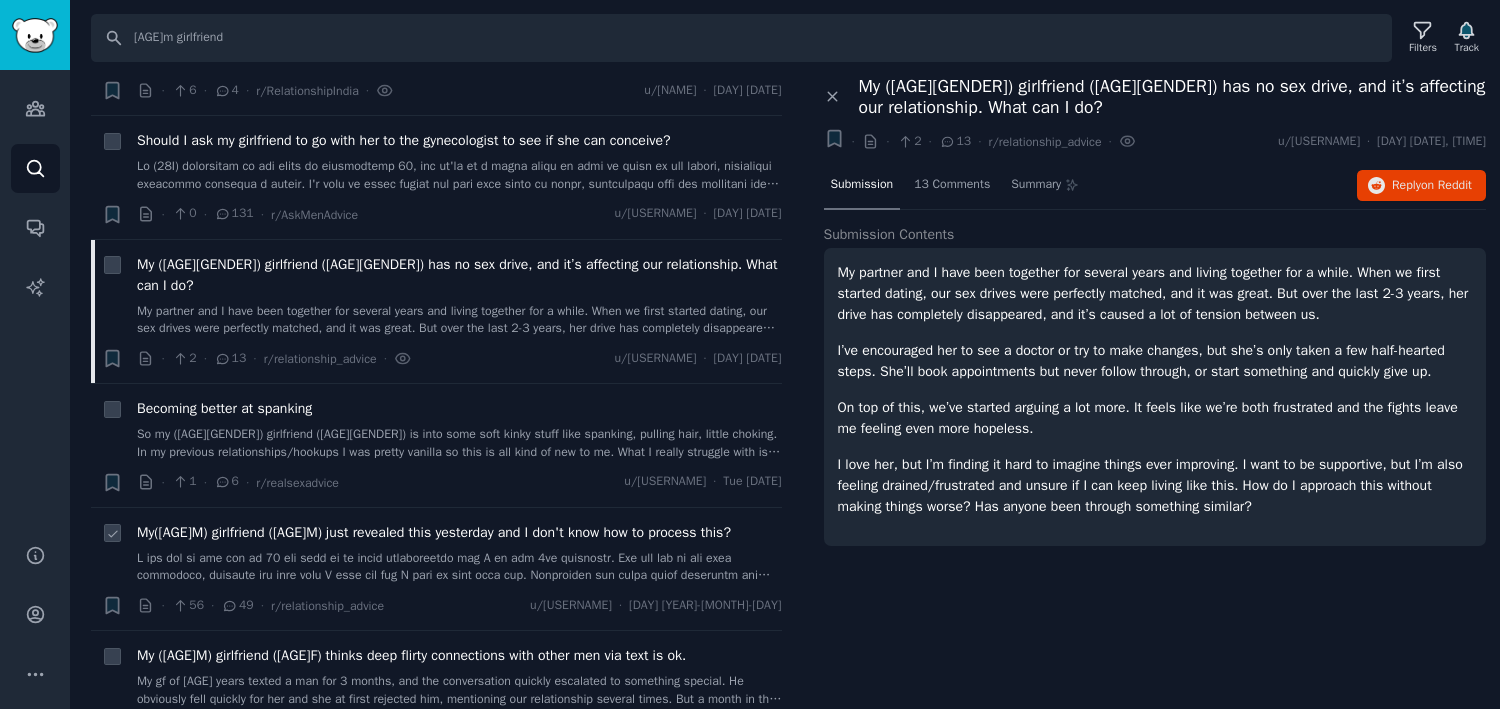 click at bounding box center [459, 567] 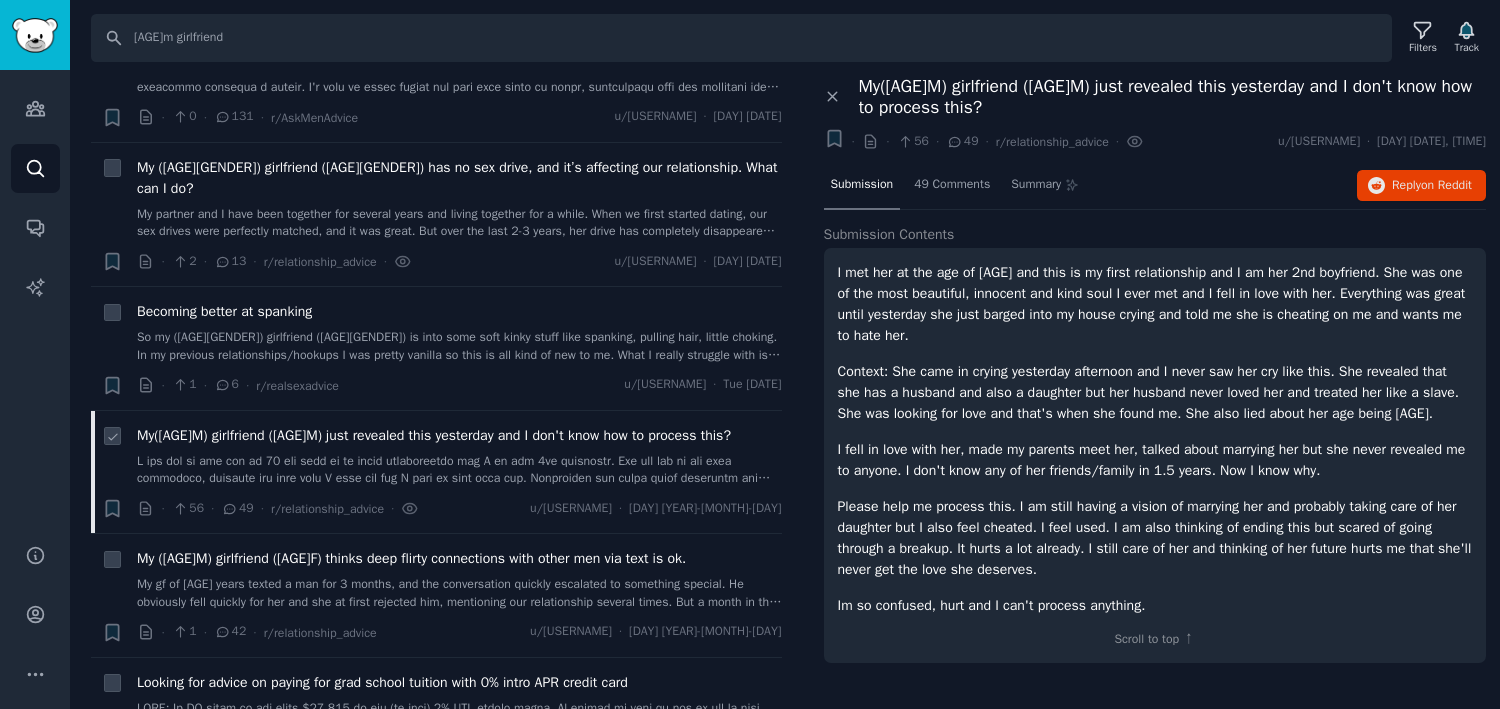 scroll, scrollTop: 638, scrollLeft: 0, axis: vertical 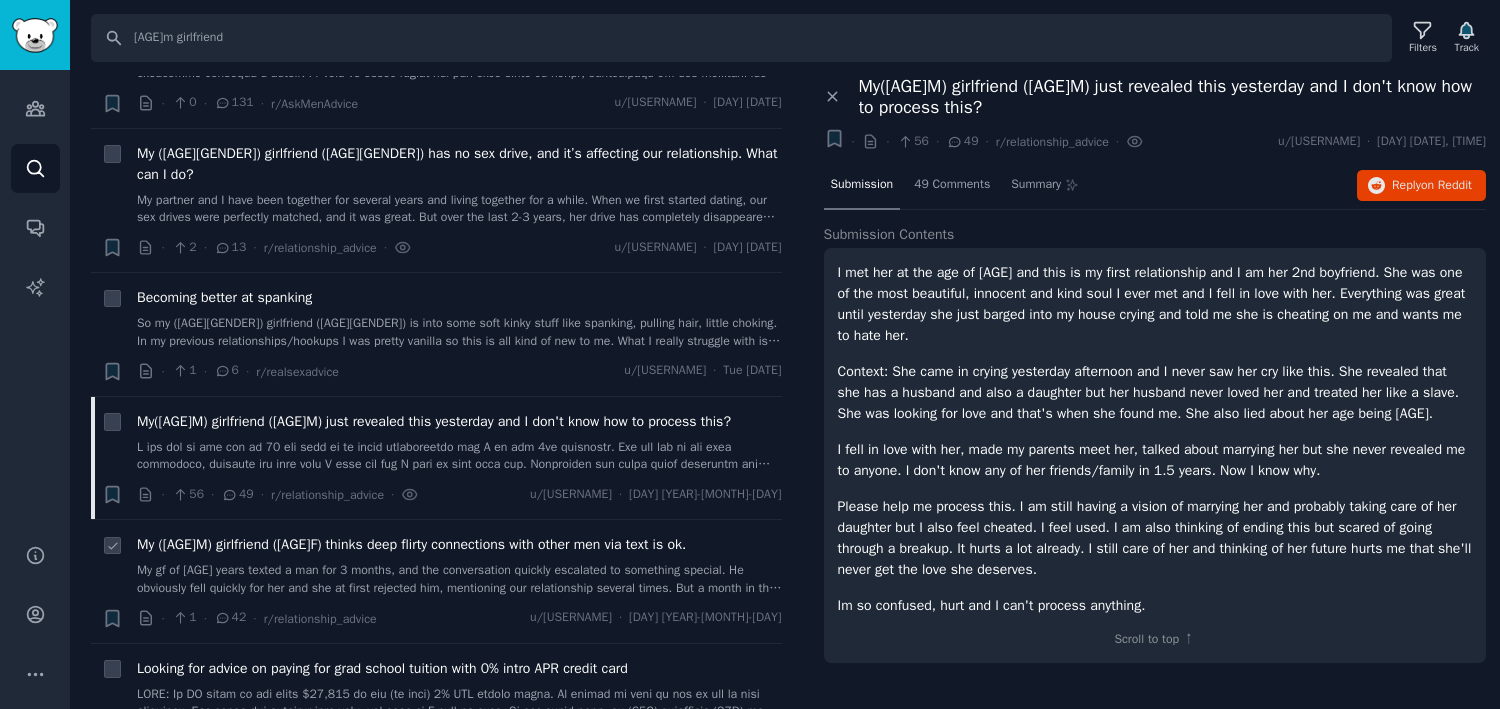 click on "My gf of [AGE] years texted a man for 3 months, and the conversation quickly escalated to something special. He obviously fell quickly for her and she at first rejected him, mentioning our relationship several times.
But a month in the tone had changed, and a connexion had clearly formed. The number of texts increased, they talked at night, it really looked like flirting.
We talked about it and I mentioned to her how I felt hurt, how it felt like cheating to me and they stopped talking.
Now she is mad, telling me that she should be able to have her private space and be able to talk to whoever she wants, and enjoy such relationships as long as it doesn't get physical.
I will add that I know she hasn't cheated on me so far, I haven't either.
I know most of you will tell me that she is or will be cheating and I should leave her on the spot, but I'd like some more insightful perspective. I'm especially interested in the (F) perspective for obvious reasons. What do you think ?" at bounding box center (459, 579) 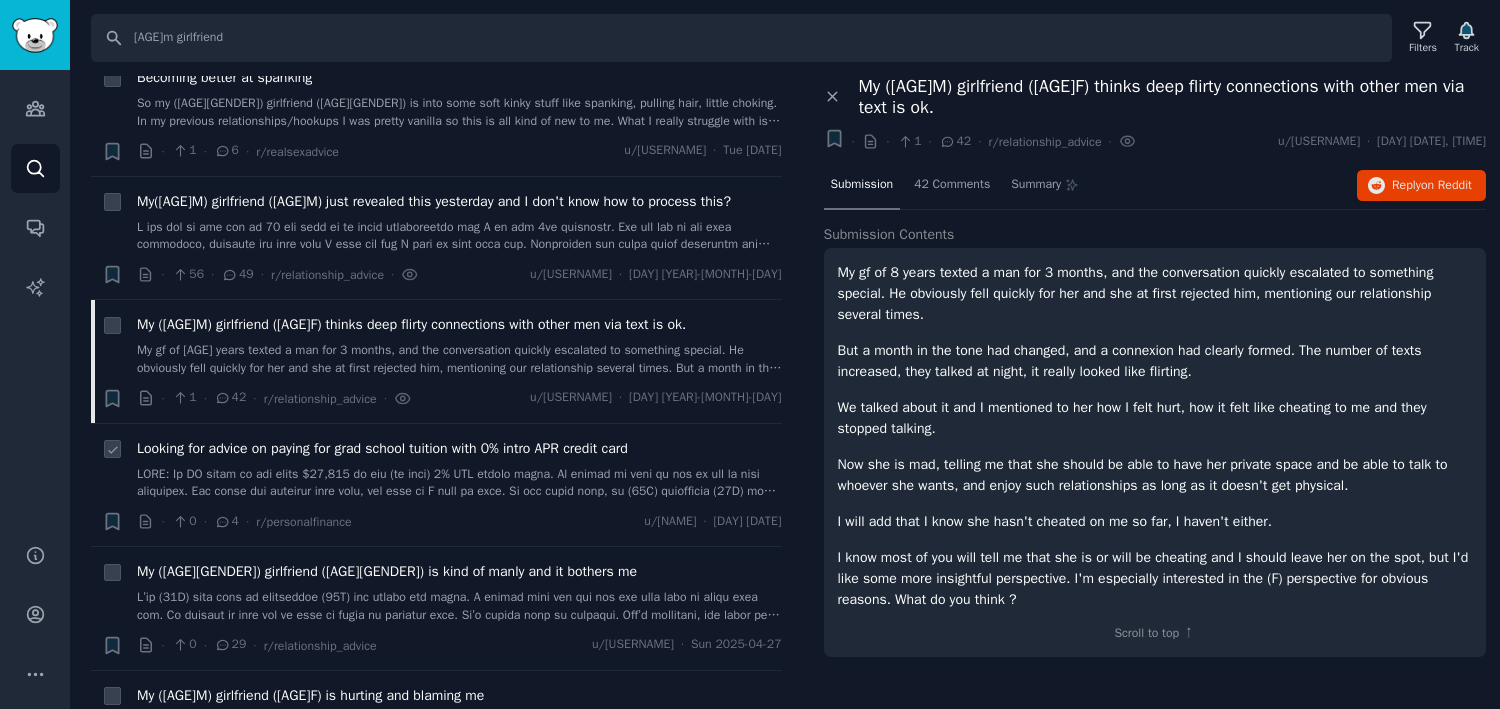 scroll, scrollTop: 863, scrollLeft: 0, axis: vertical 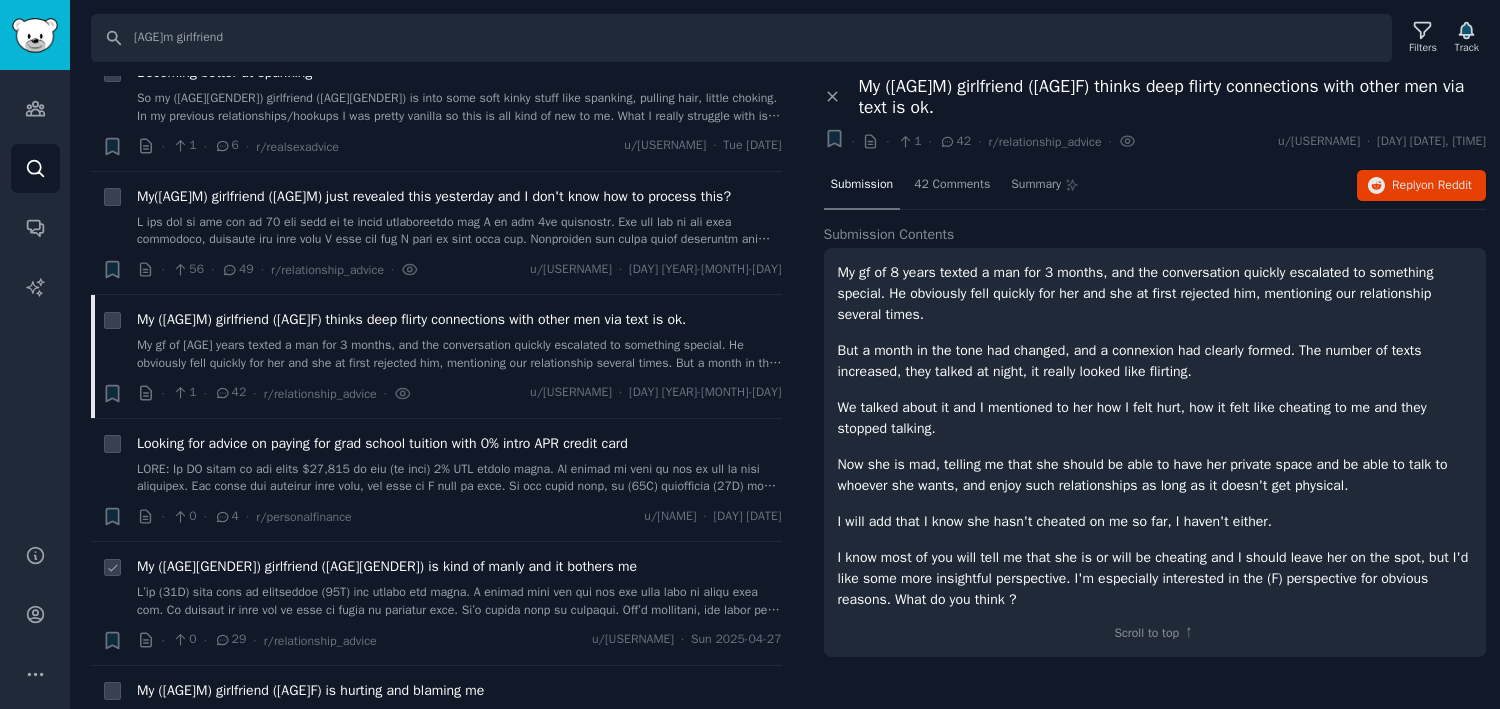 click at bounding box center (459, 601) 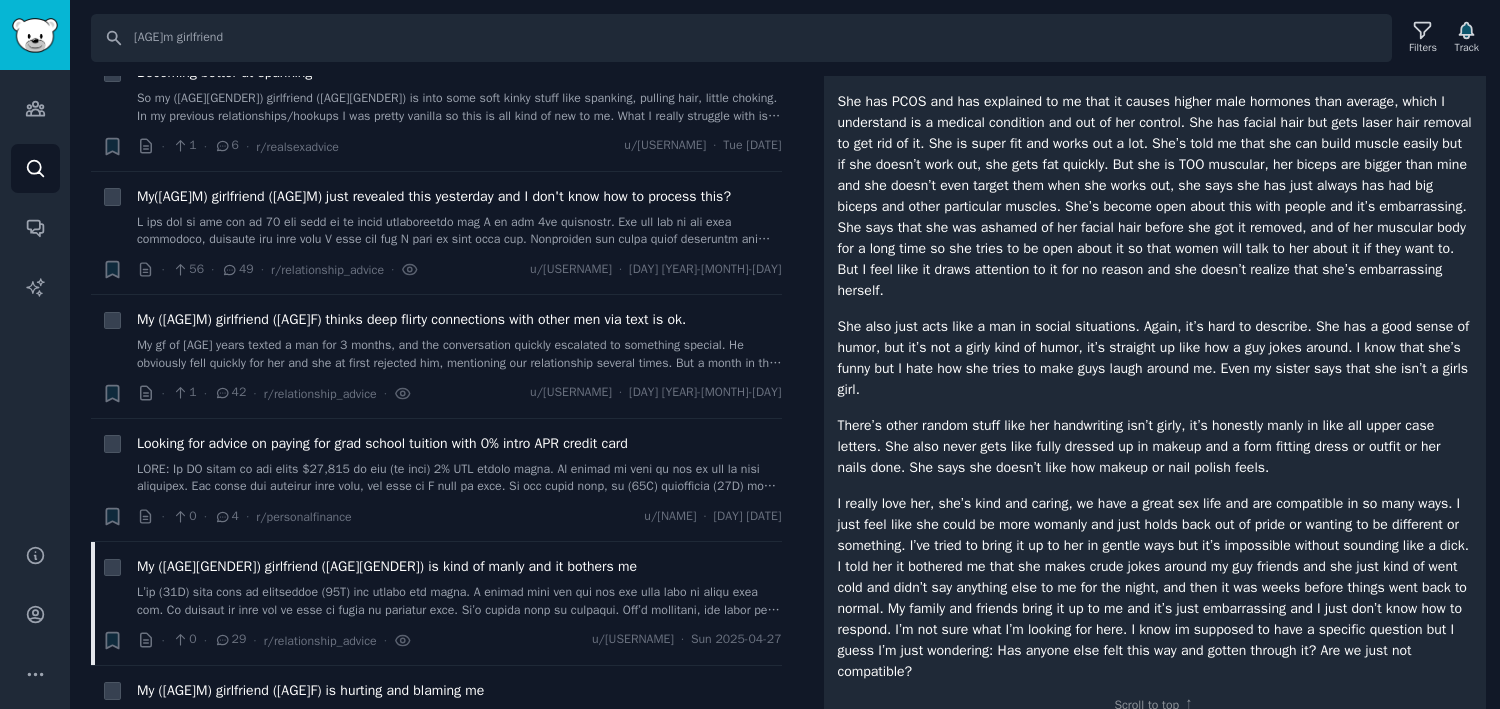 scroll, scrollTop: 268, scrollLeft: 0, axis: vertical 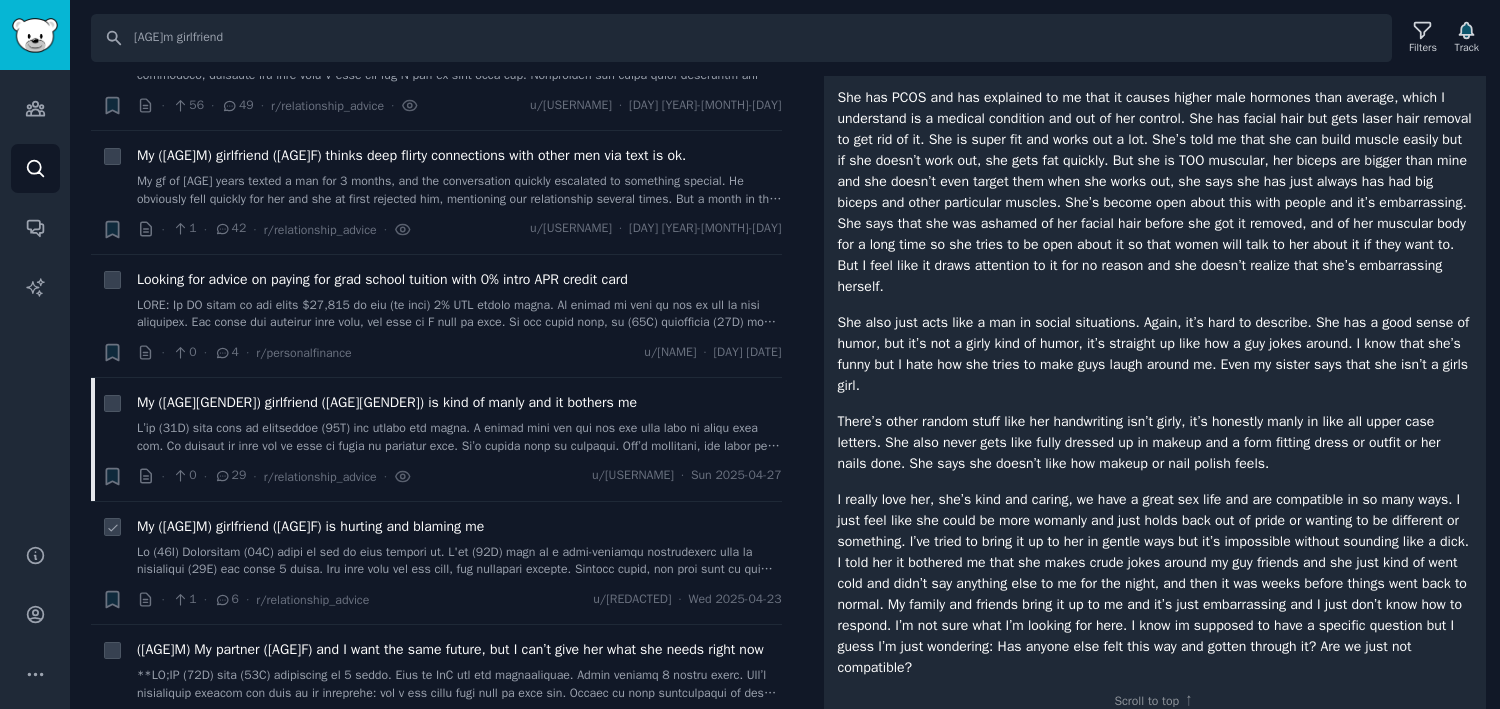 click at bounding box center (459, 561) 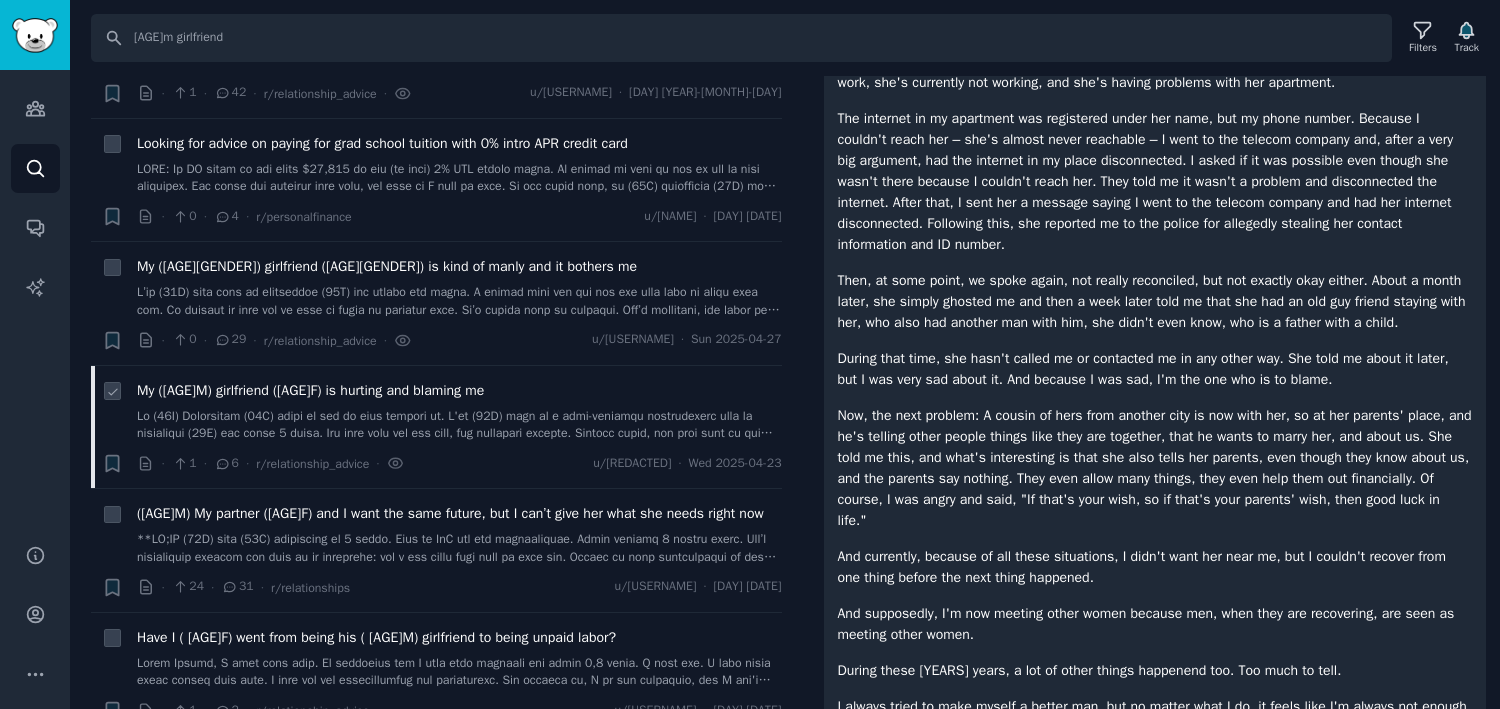 scroll, scrollTop: 1172, scrollLeft: 0, axis: vertical 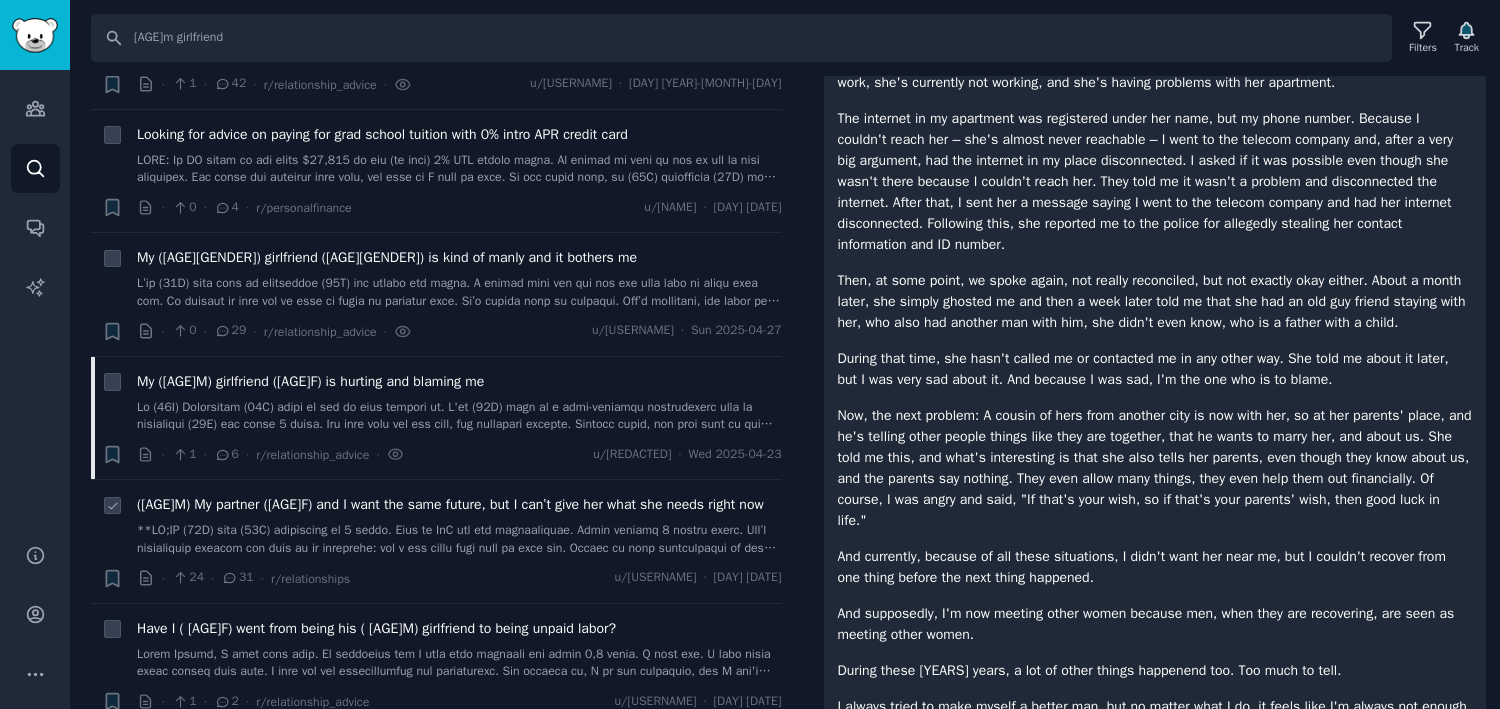 click at bounding box center [459, 539] 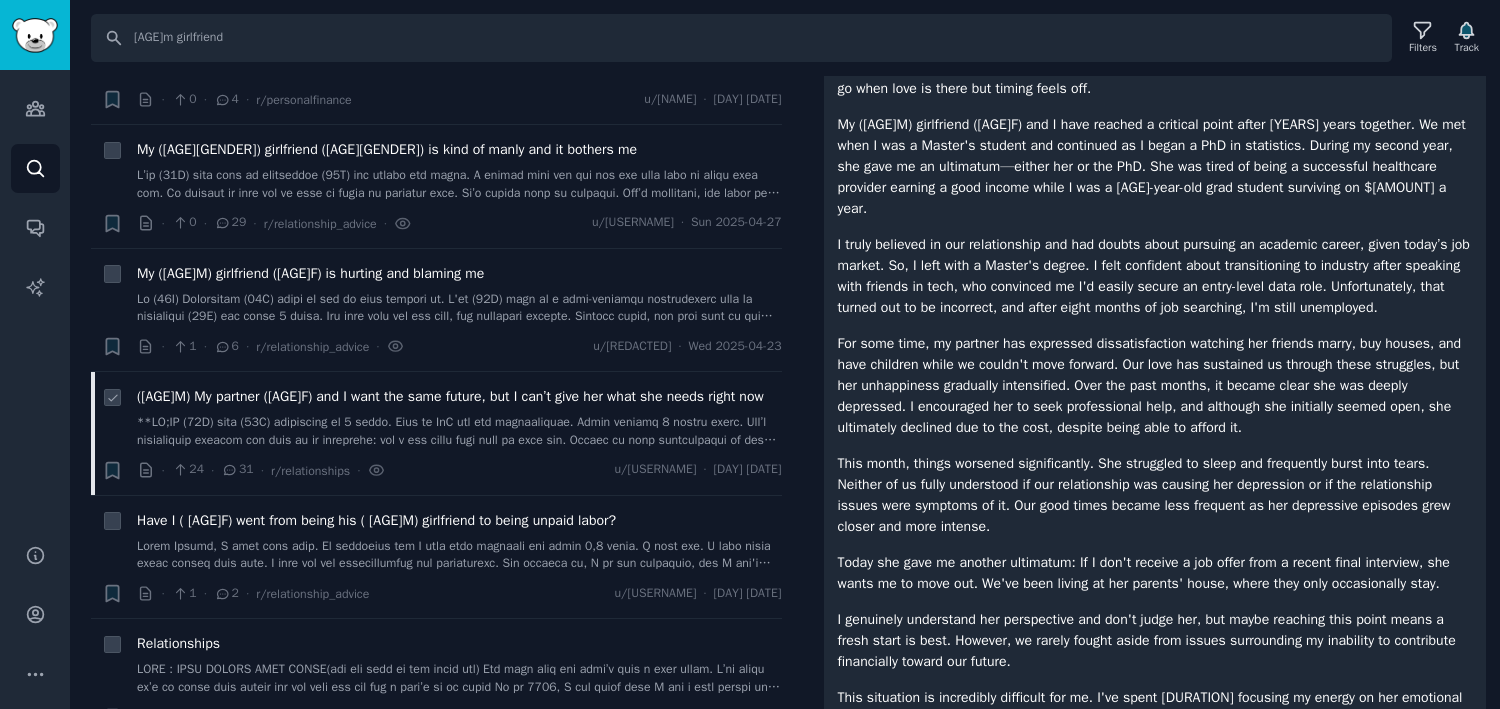 scroll, scrollTop: 1282, scrollLeft: 0, axis: vertical 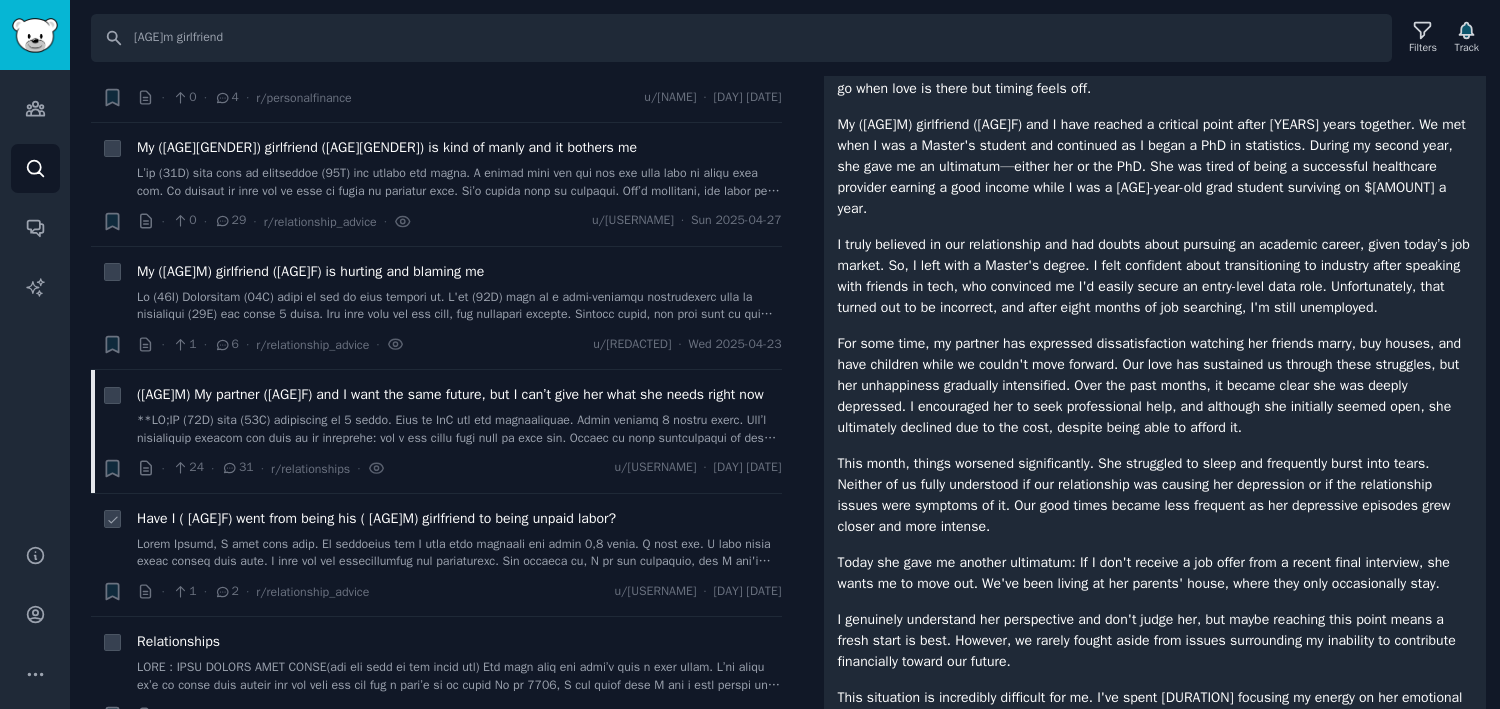 click at bounding box center (459, 553) 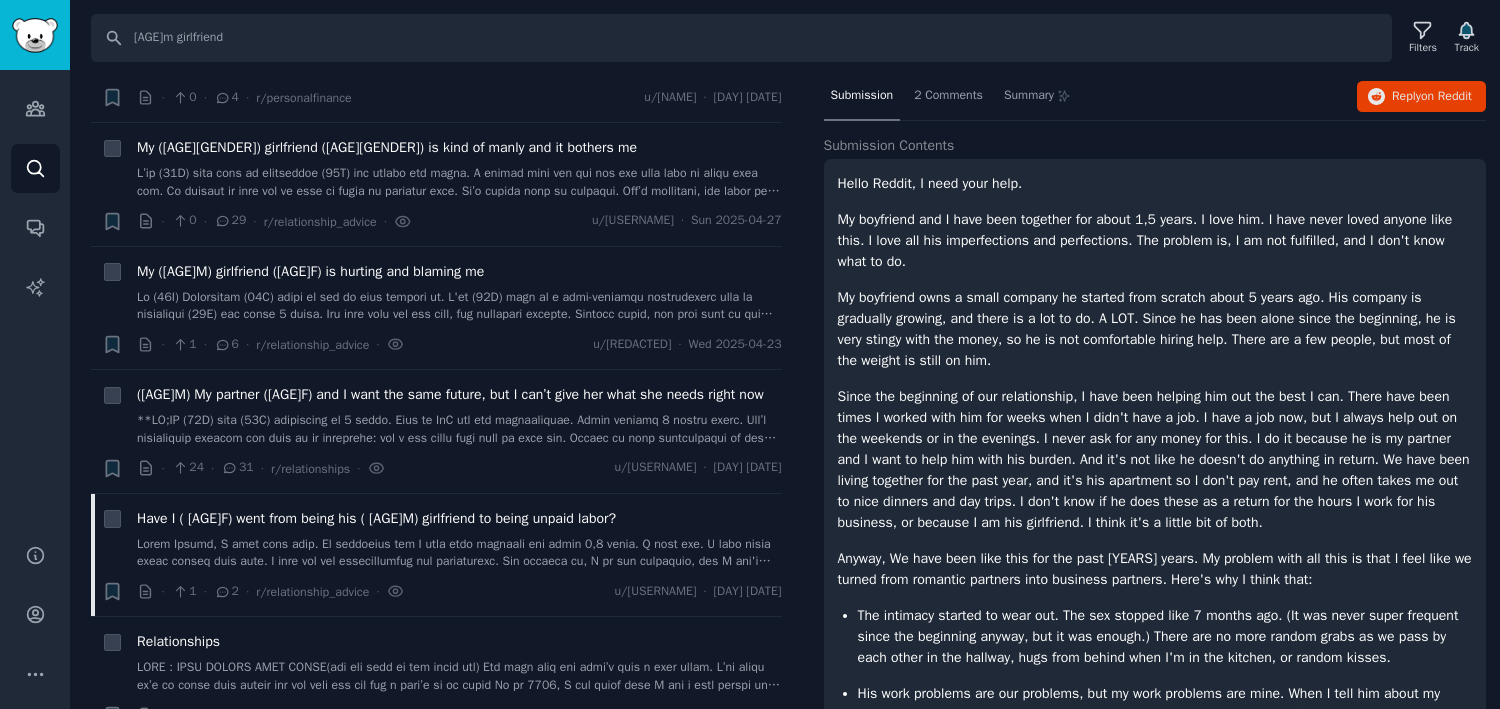 scroll, scrollTop: 56, scrollLeft: 0, axis: vertical 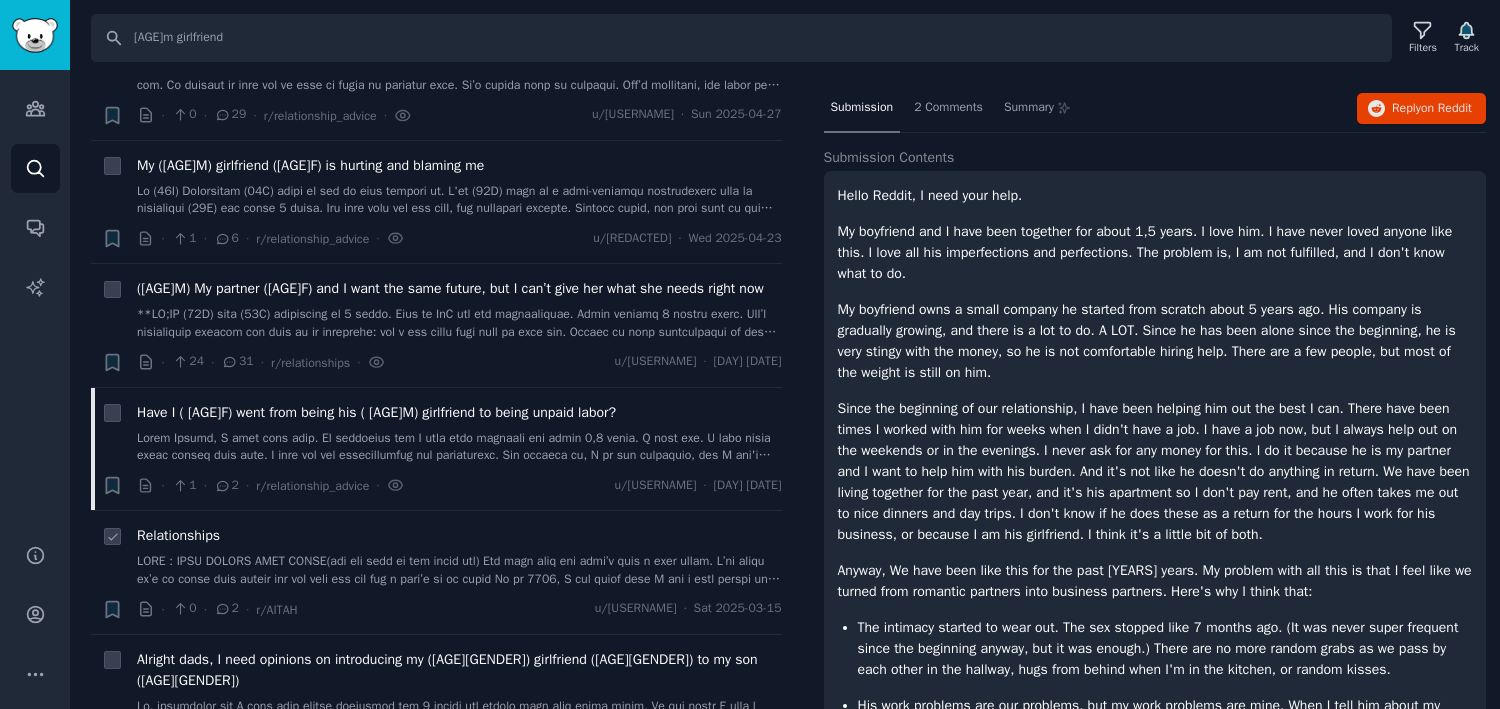 click at bounding box center (459, 570) 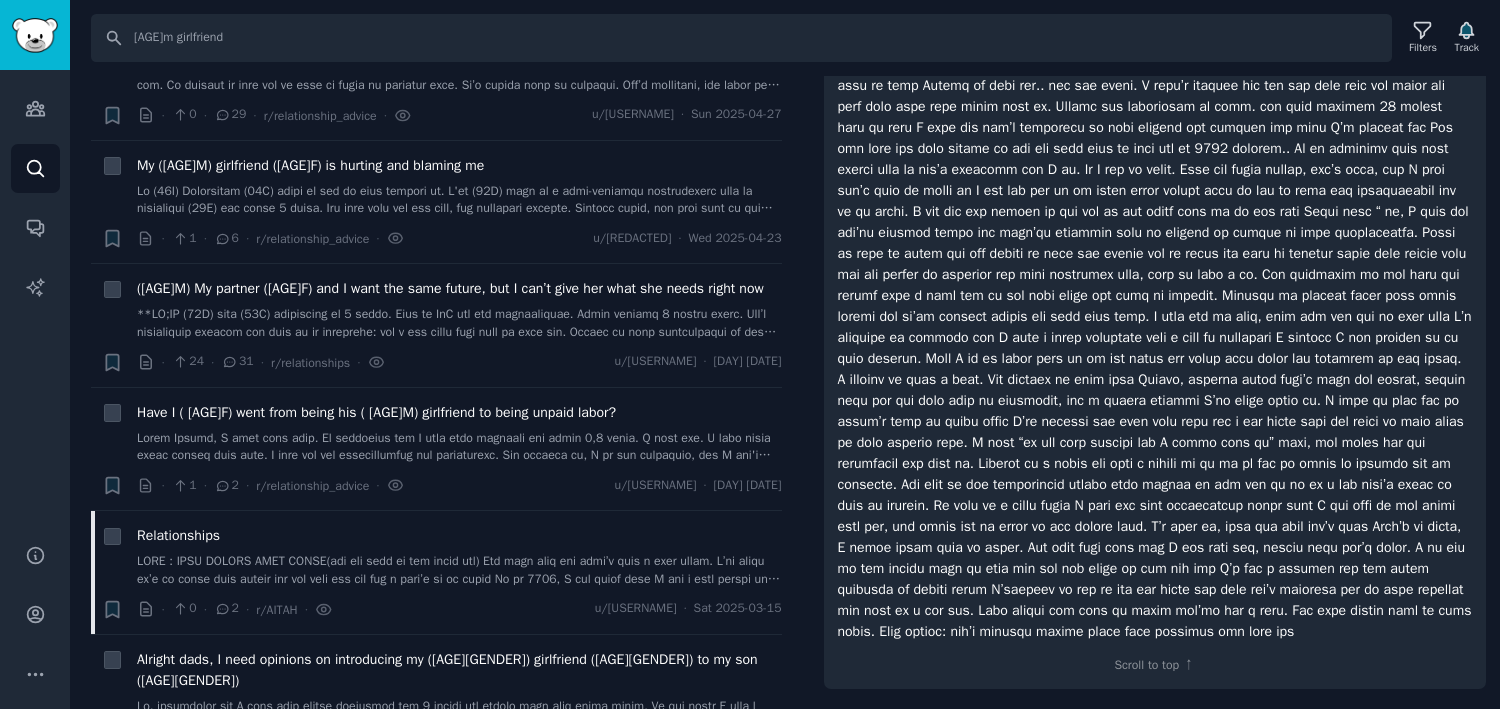 scroll, scrollTop: 2042, scrollLeft: 0, axis: vertical 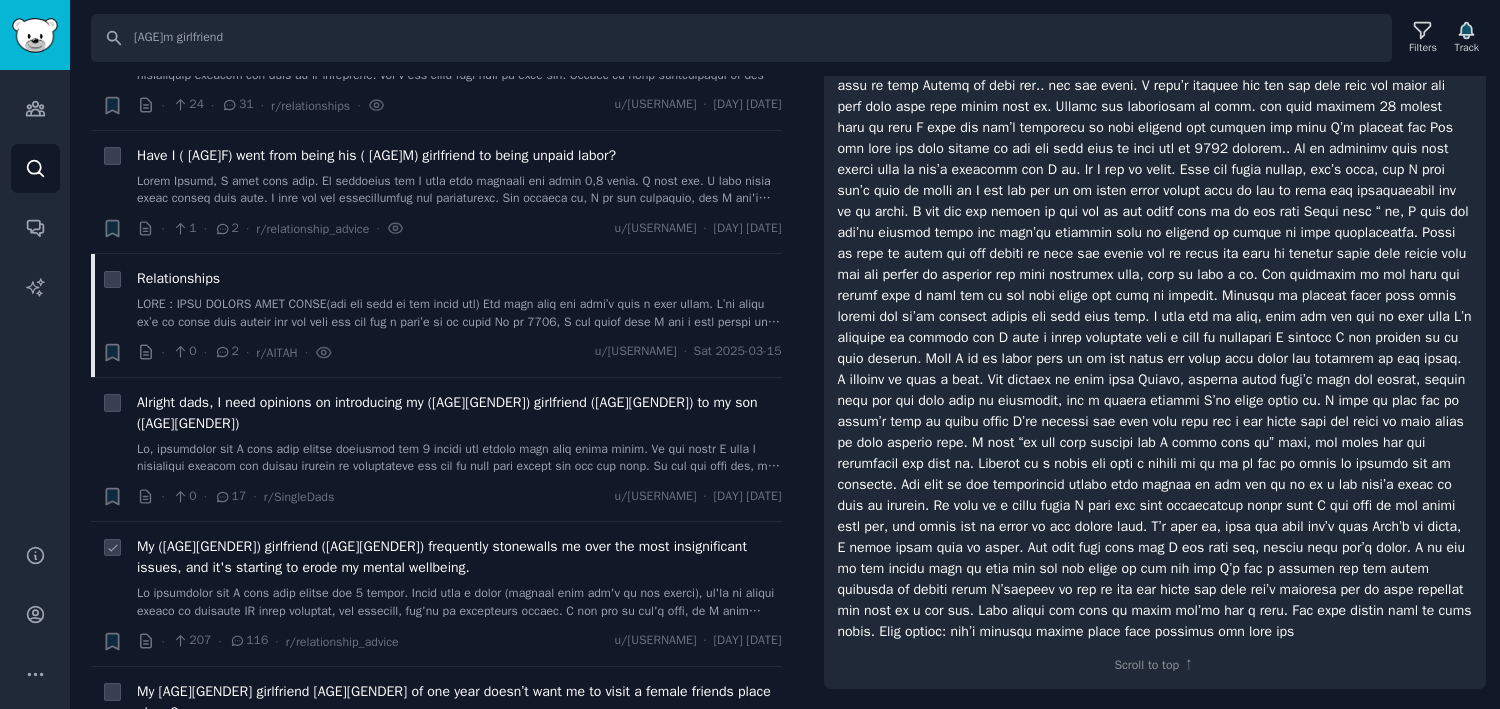 click on "My ([AGE][GENDER]) girlfriend ([AGE][GENDER]) frequently stonewalls me over the most insignificant issues, and it's starting to erode my mental wellbeing." at bounding box center (459, 557) 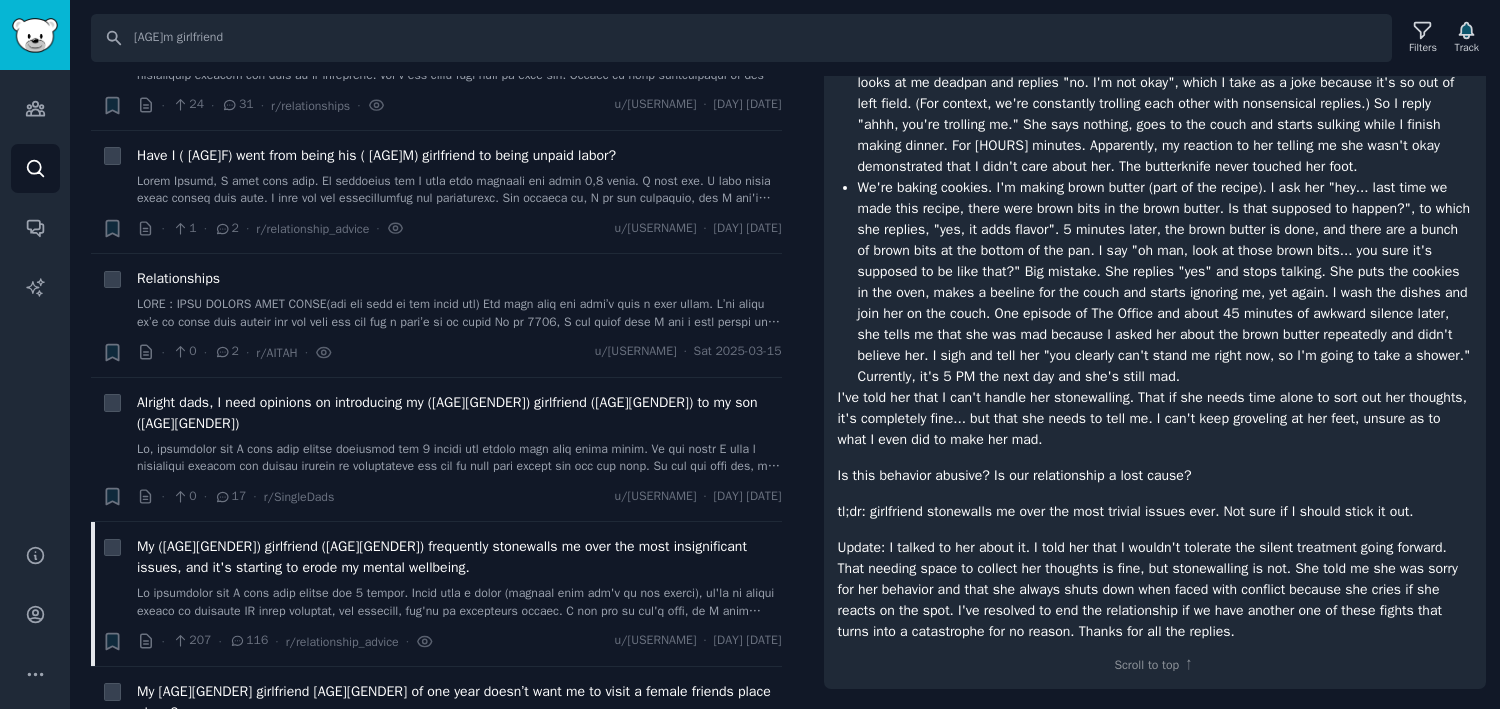 scroll, scrollTop: 647, scrollLeft: 0, axis: vertical 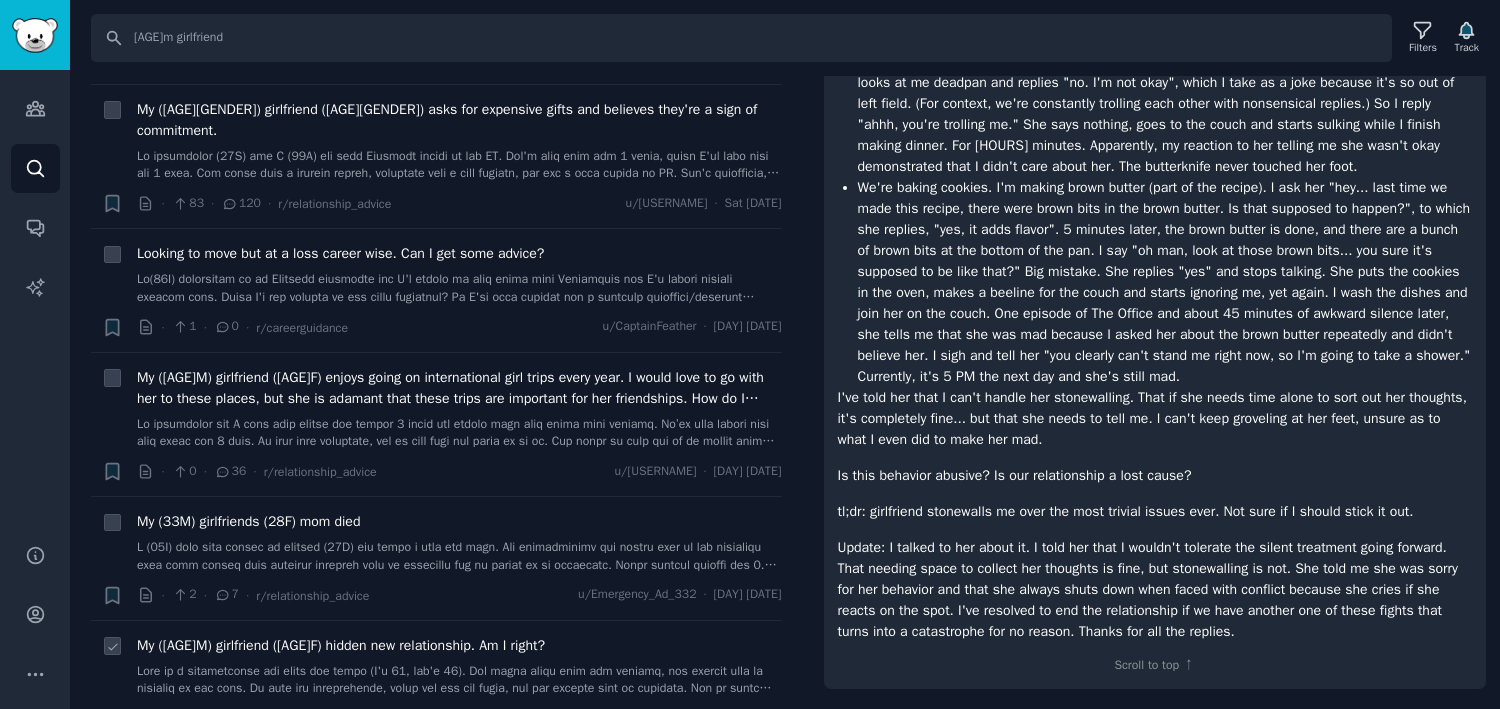 click on "My ([AGE]M) girlfriend ([AGE]F) hidden new relationship. Am I right?" at bounding box center [341, 645] 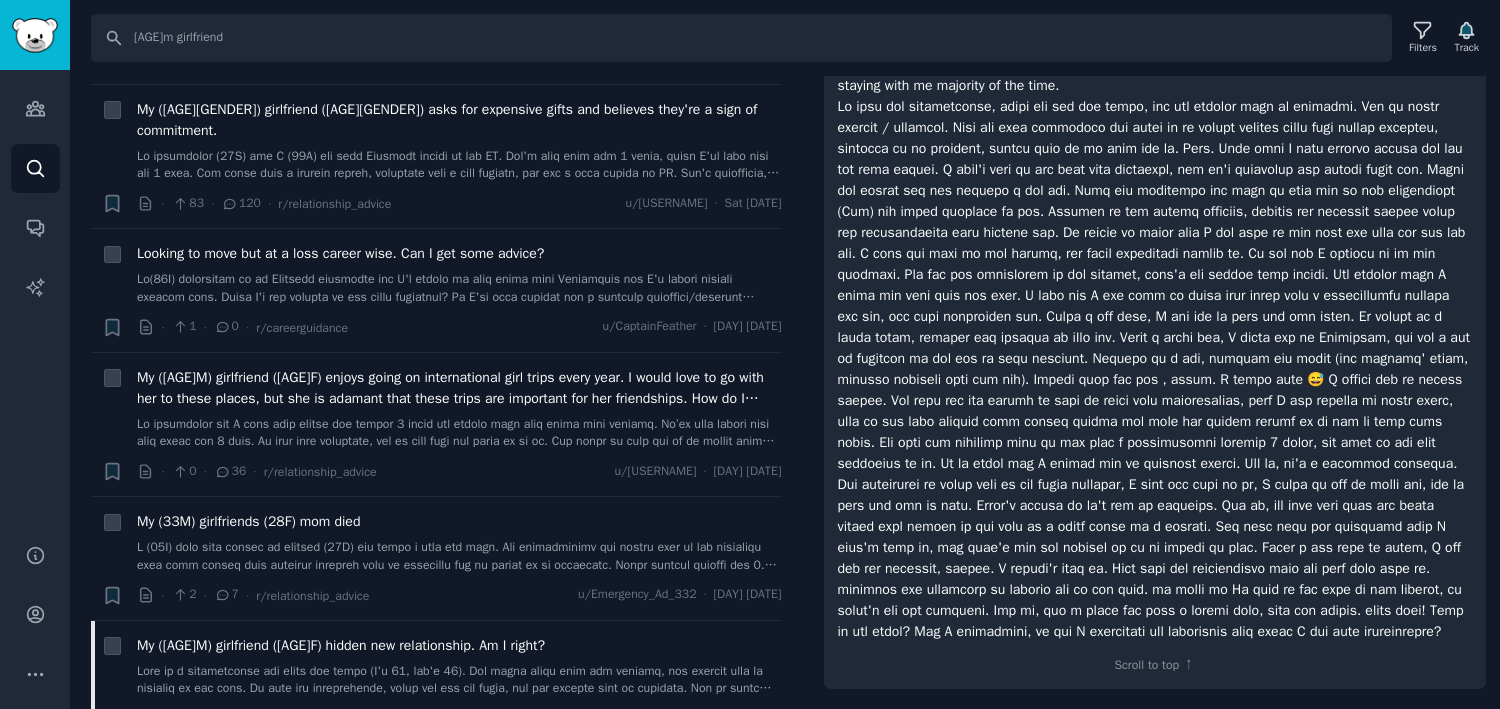 scroll, scrollTop: 206, scrollLeft: 0, axis: vertical 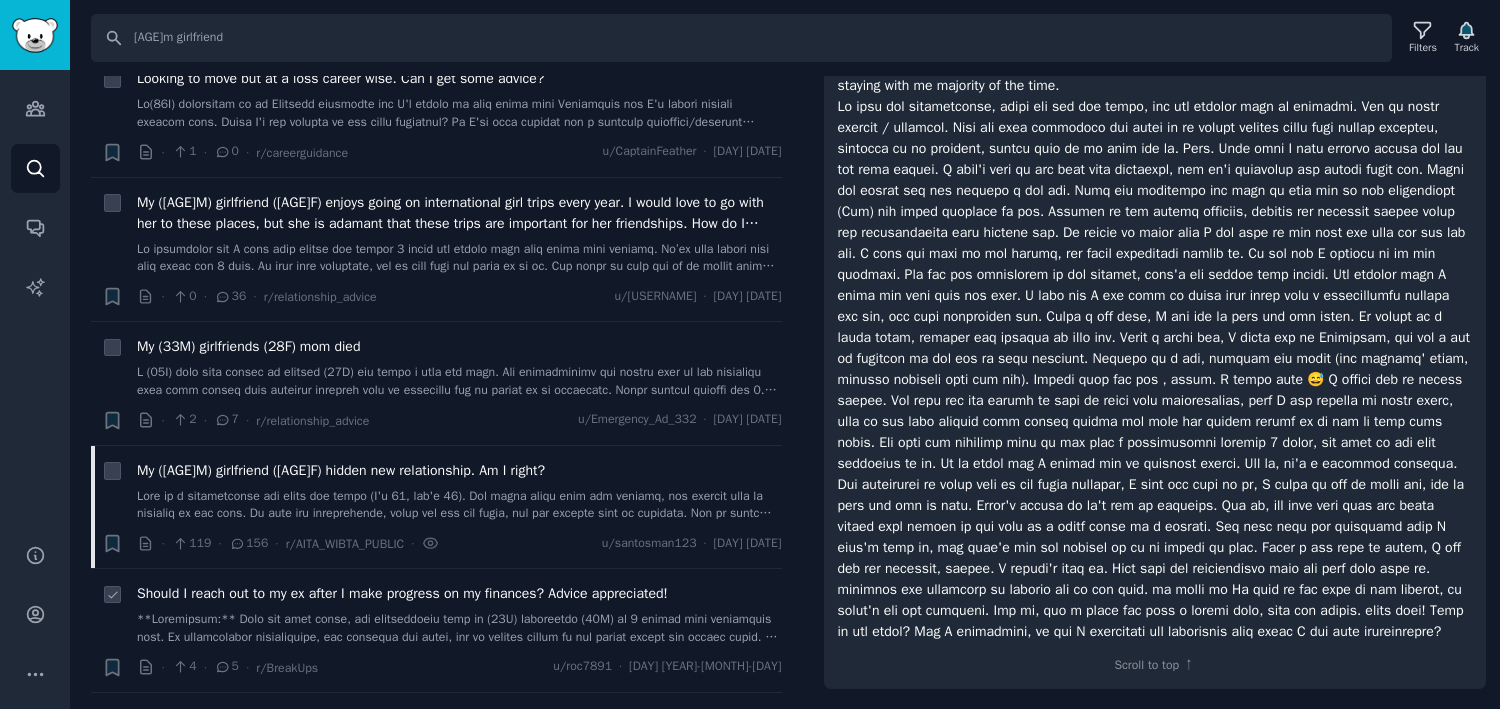 click on "Should I reach out to my ex after I make progress on my finances? Advice appreciated!" at bounding box center [402, 593] 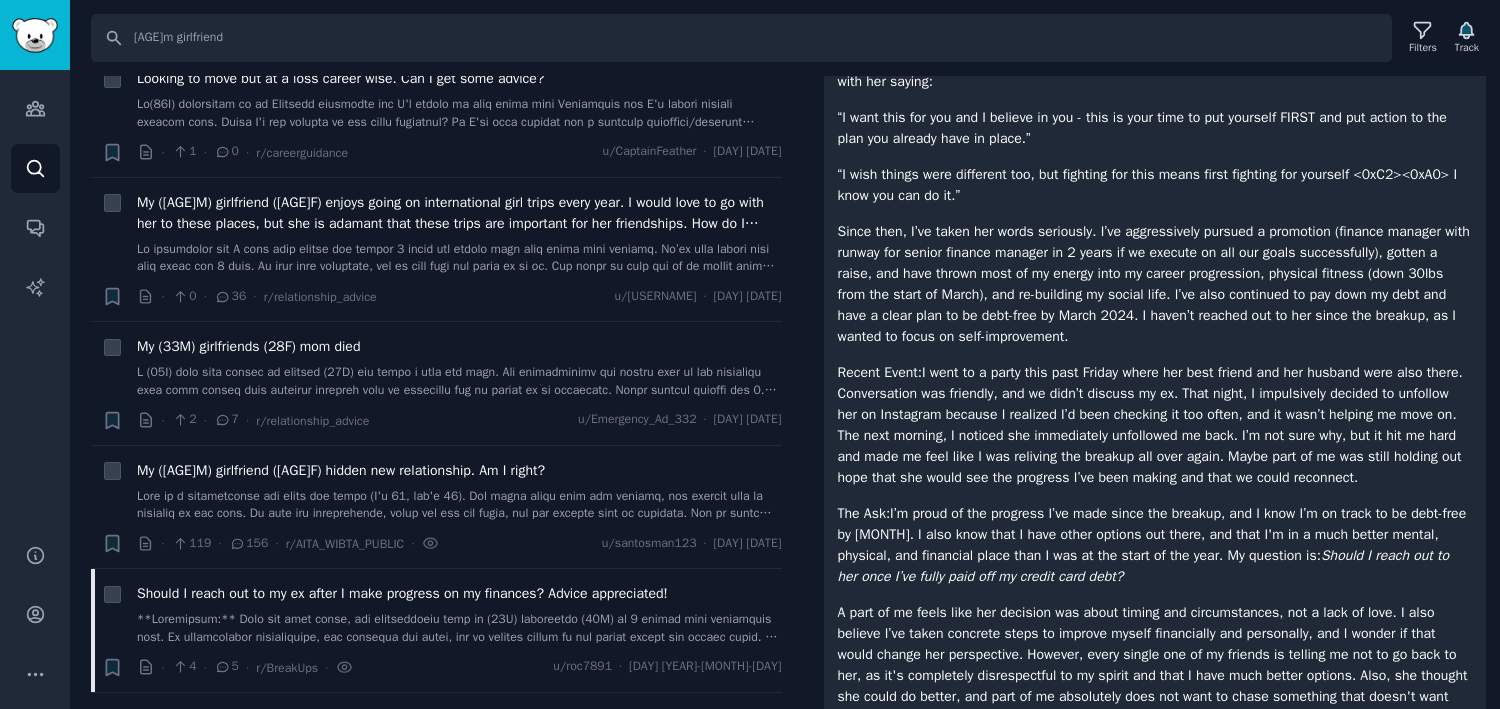 scroll, scrollTop: 974, scrollLeft: 0, axis: vertical 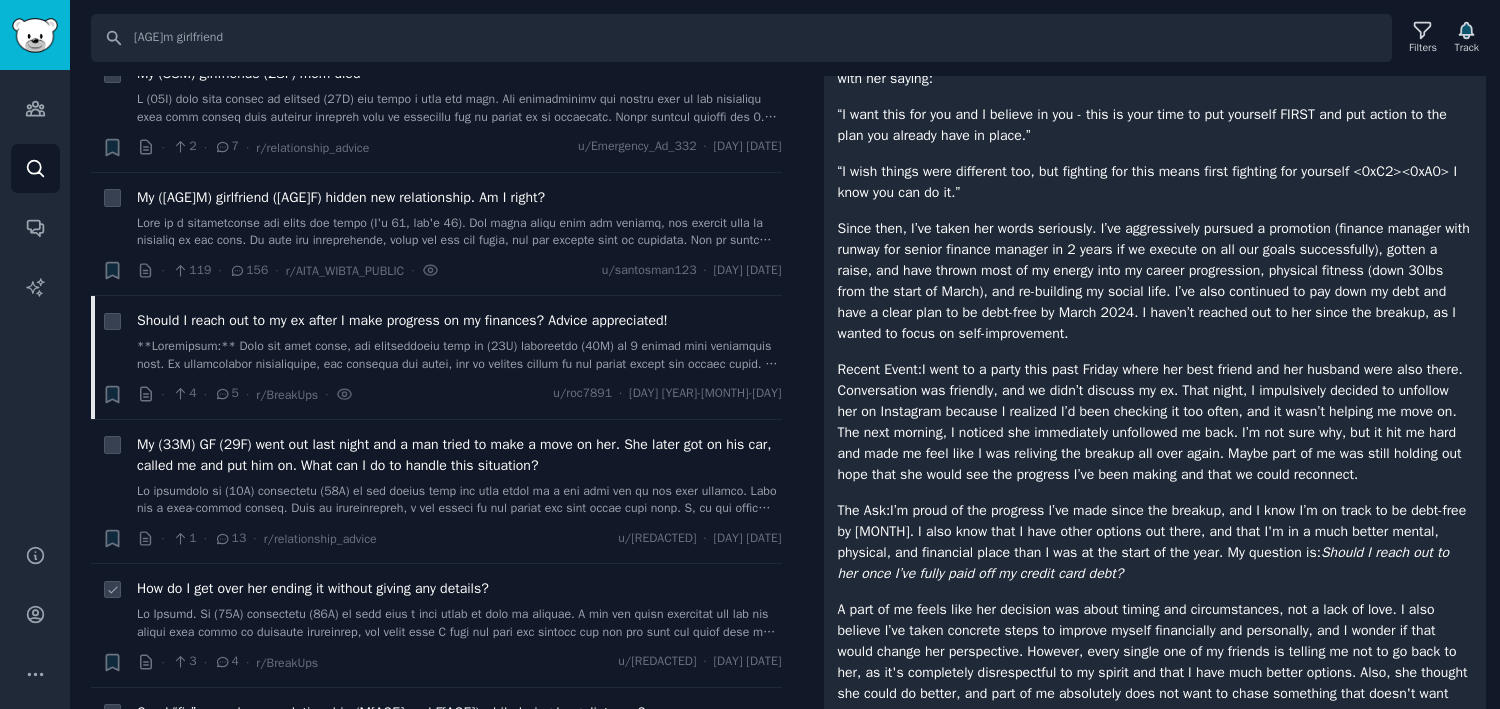 click on "How do I get over her ending it without giving any details?" at bounding box center [313, 588] 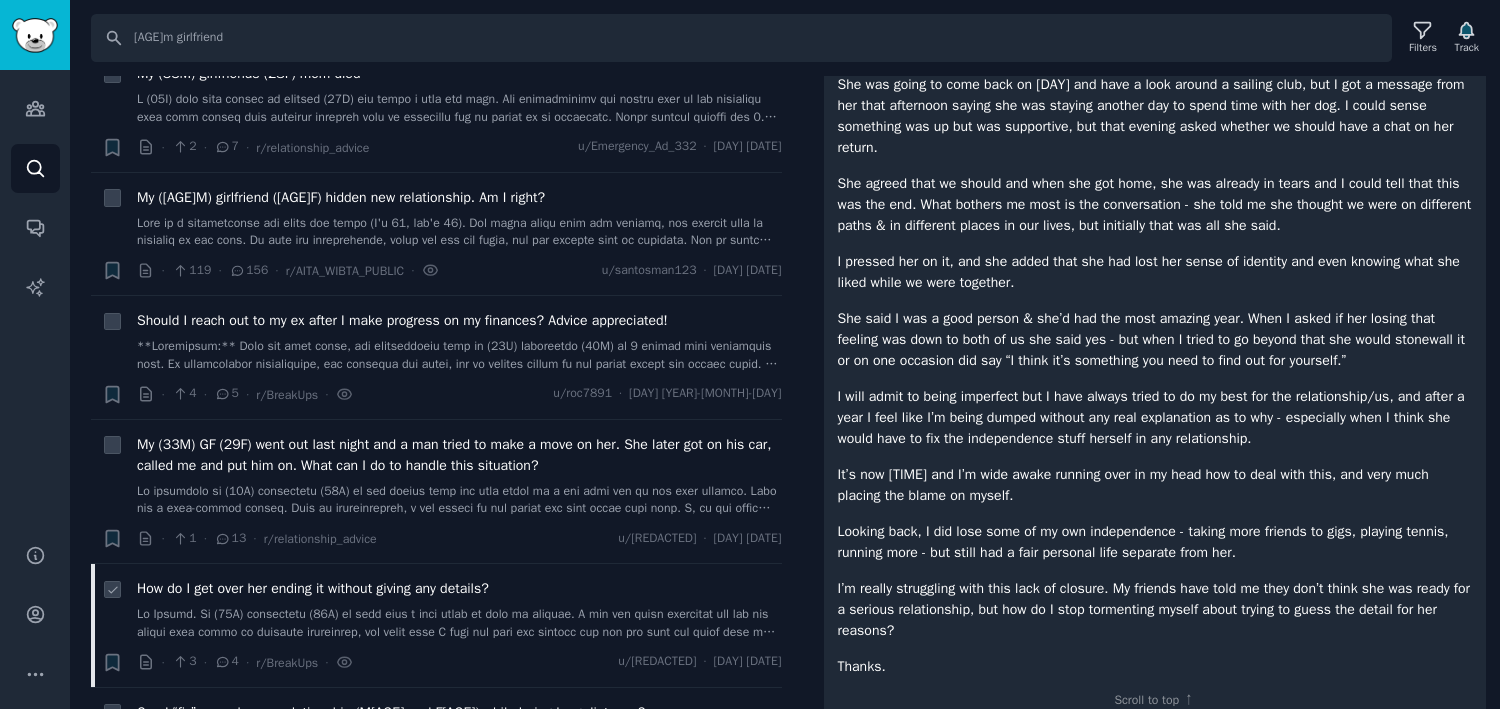 click on "How do I get over her ending it without giving any details?" at bounding box center [313, 588] 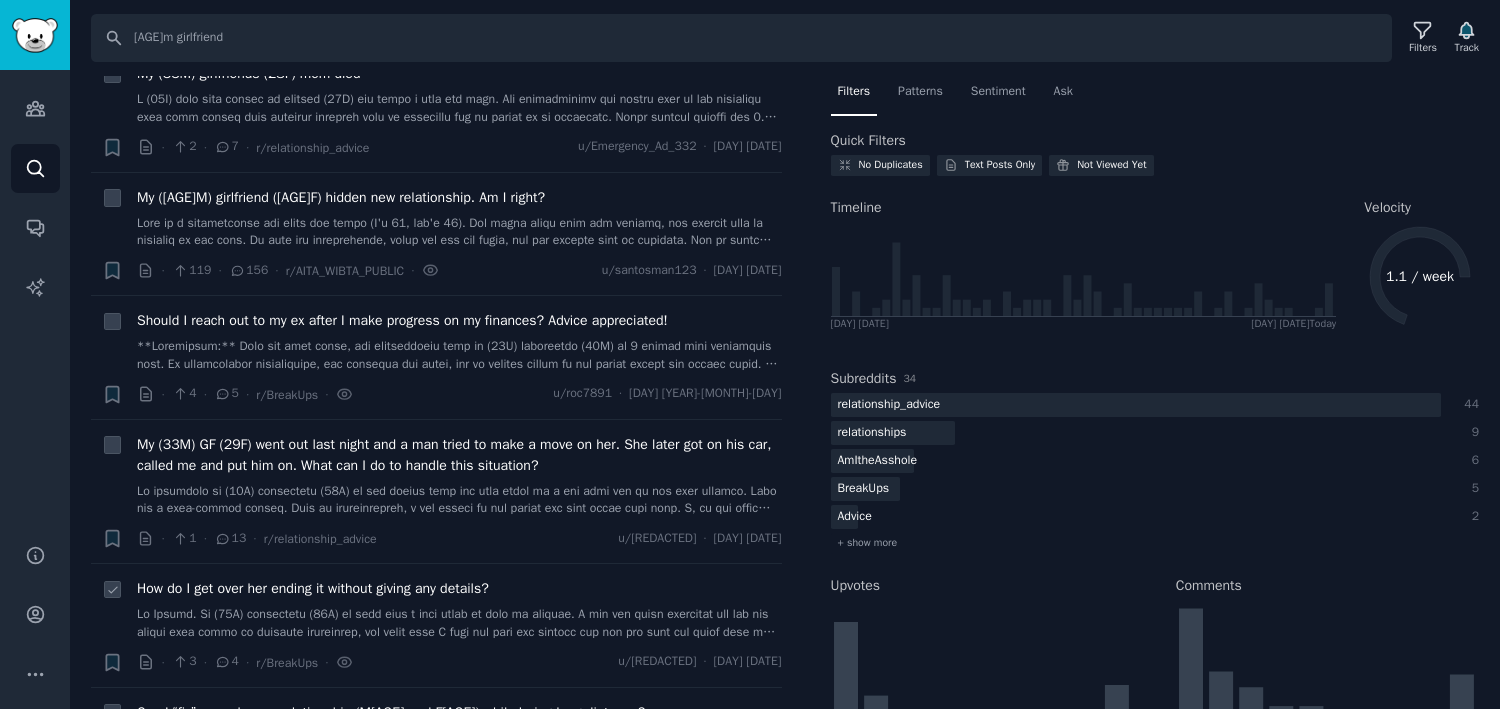 click on "How do I get over her ending it without giving any details?" at bounding box center (313, 588) 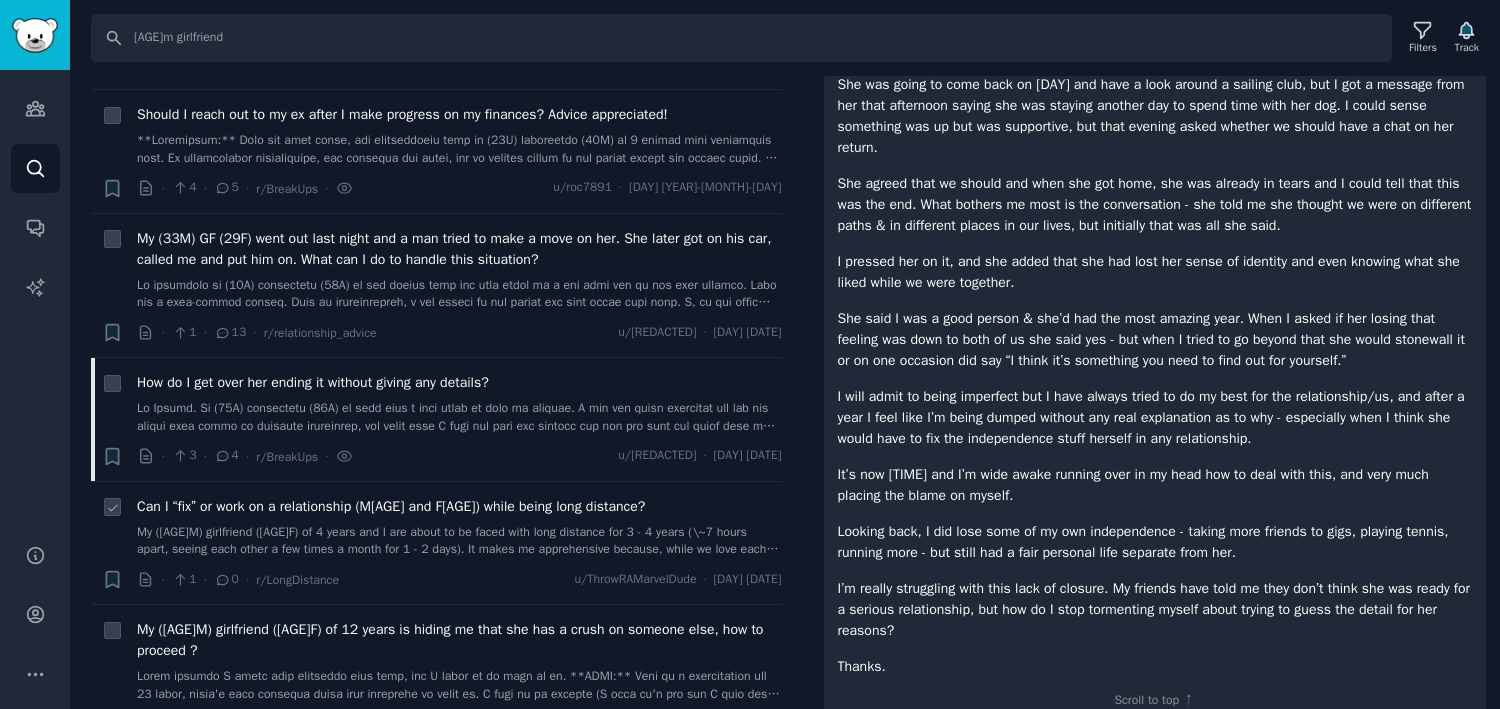 scroll, scrollTop: 3174, scrollLeft: 0, axis: vertical 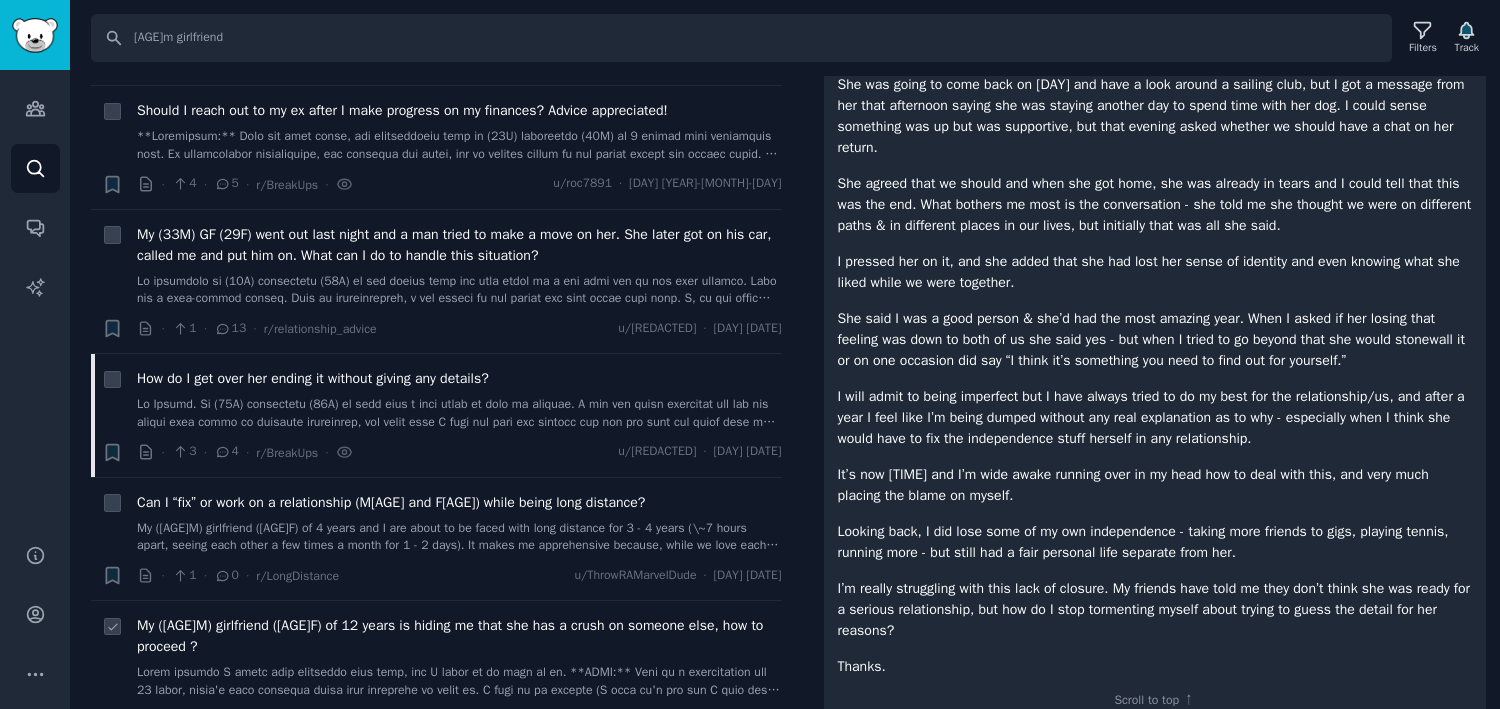 click on "My ([AGE]M) girlfriend ([AGE]F) of 12 years is hiding me that she has a crush on someone else, how to proceed ?" at bounding box center (459, 636) 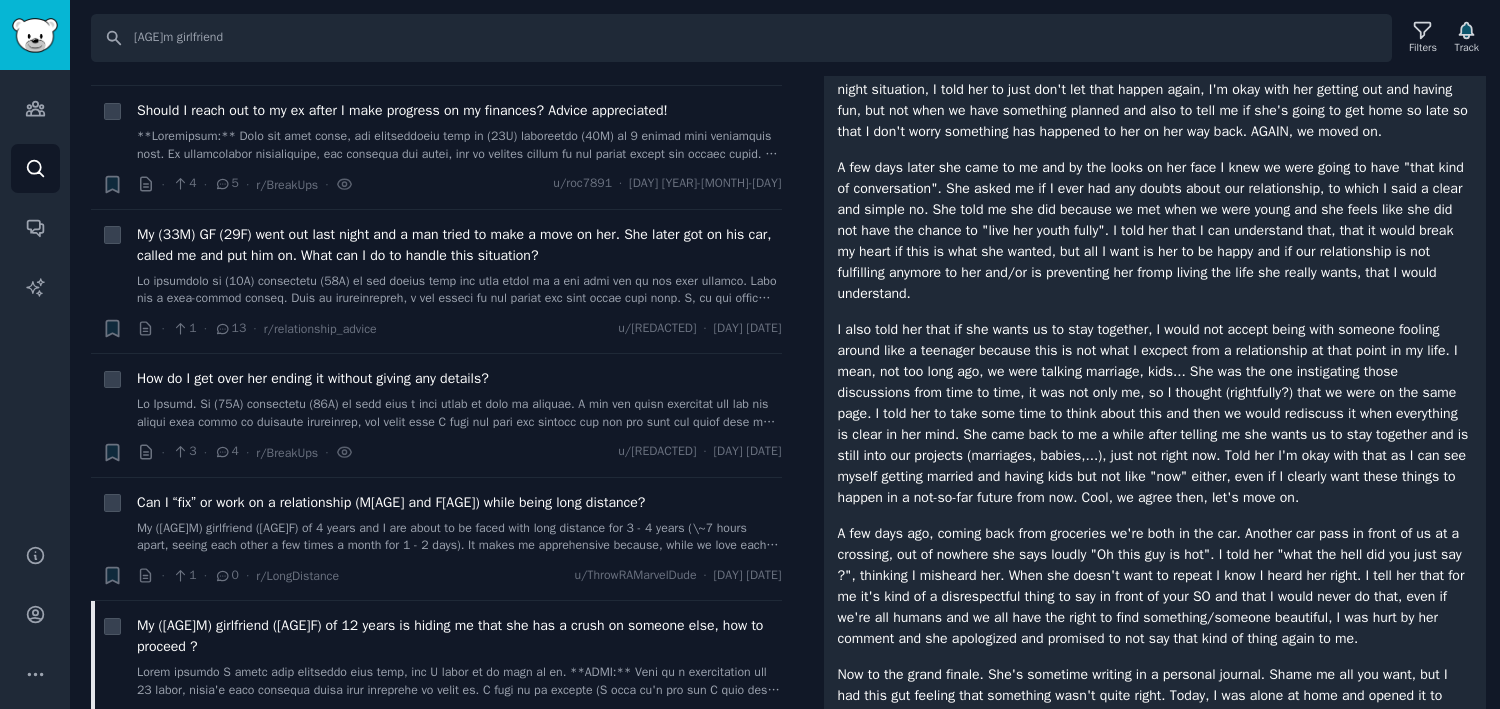 scroll, scrollTop: 1213, scrollLeft: 0, axis: vertical 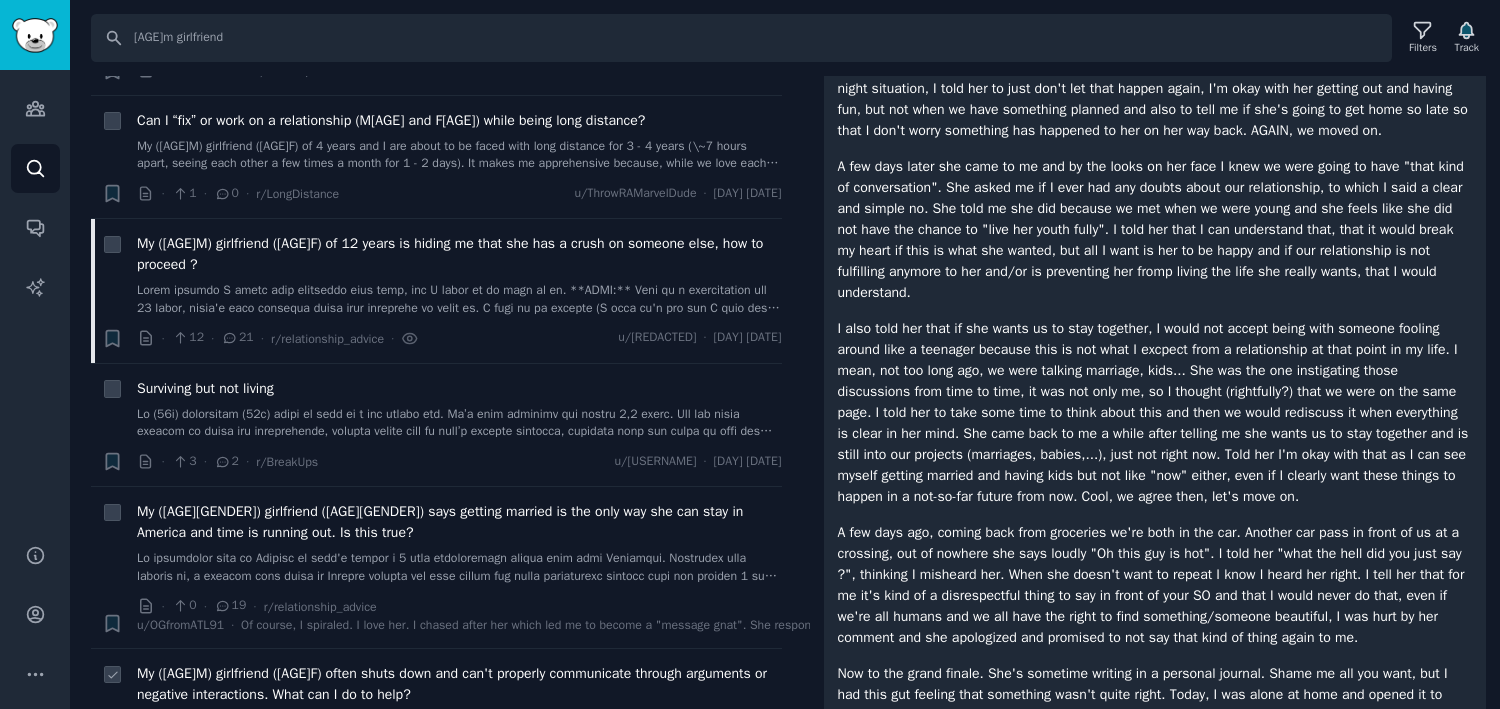 click on "My ([AGE]M) girlfriend ([AGE]F) often shuts down and can't properly communicate through arguments or negative interactions. What can I do to help?" at bounding box center [459, 684] 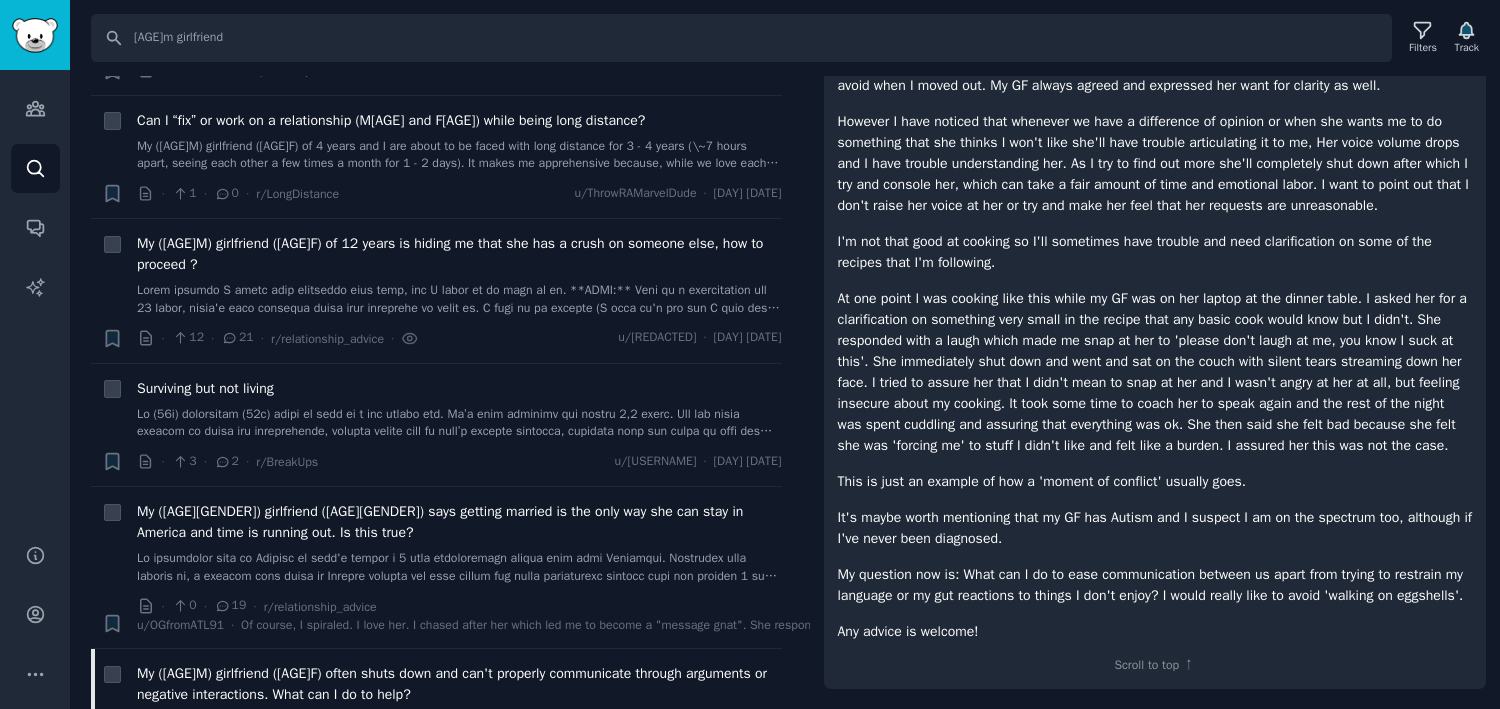 scroll, scrollTop: 482, scrollLeft: 0, axis: vertical 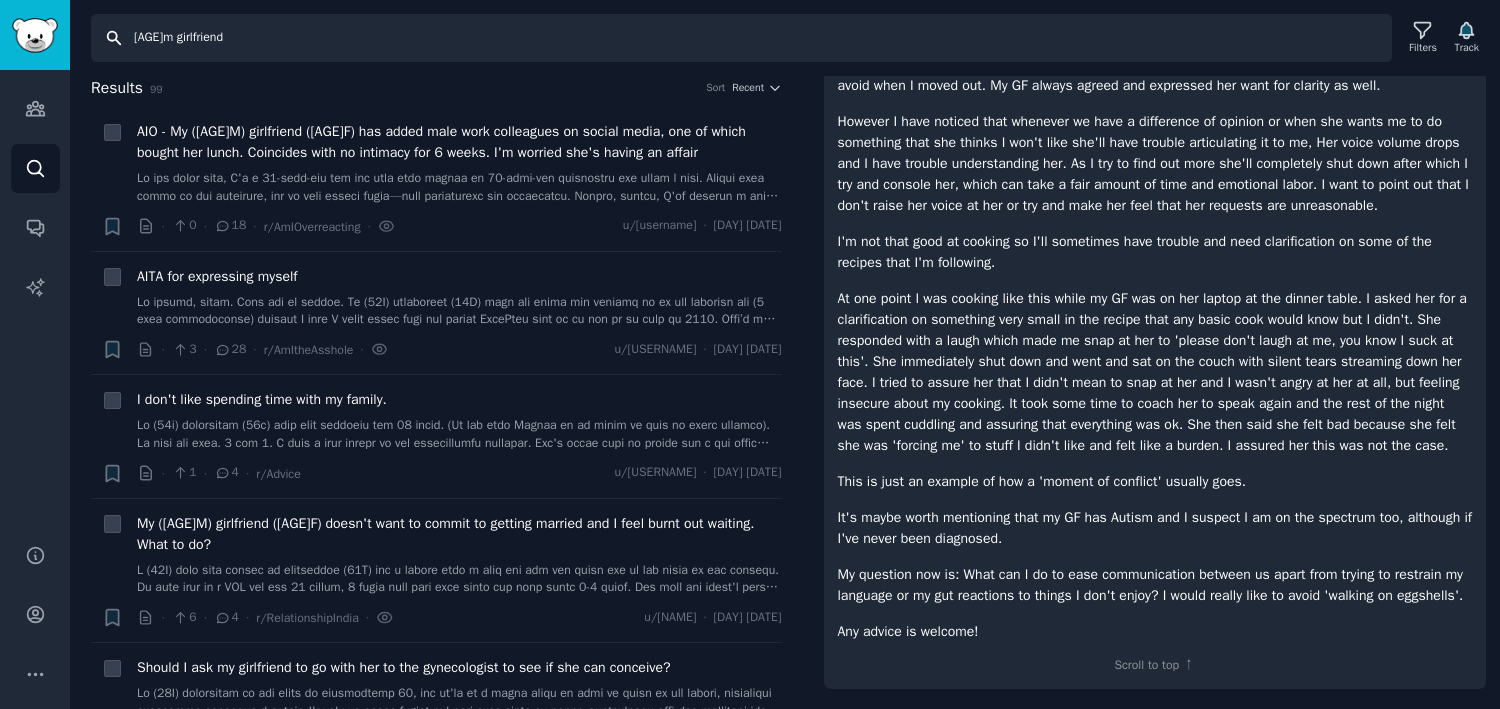click on "[AGE]m girlfriend" at bounding box center [741, 38] 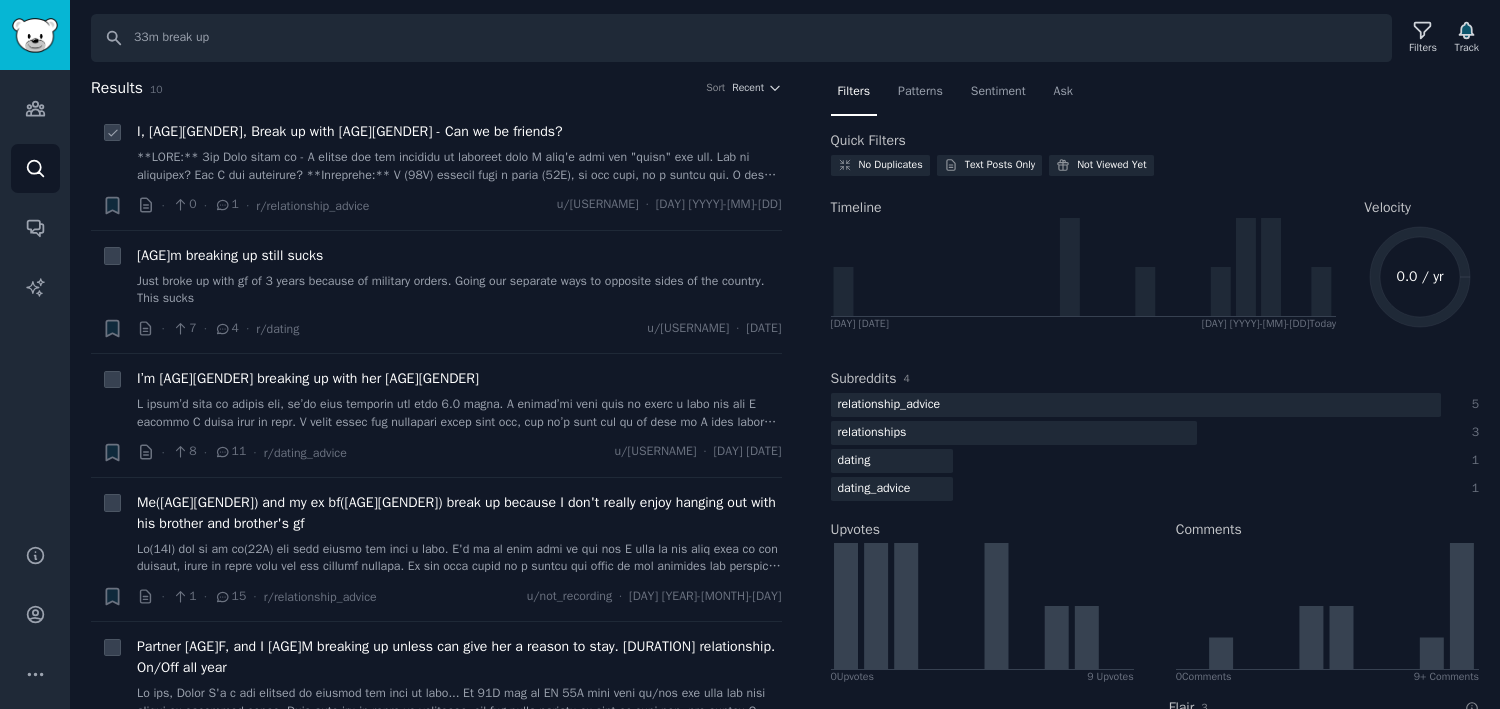 click on "I, [AGE][GENDER], Break up with [AGE][GENDER] - Can we be friends?" at bounding box center (350, 131) 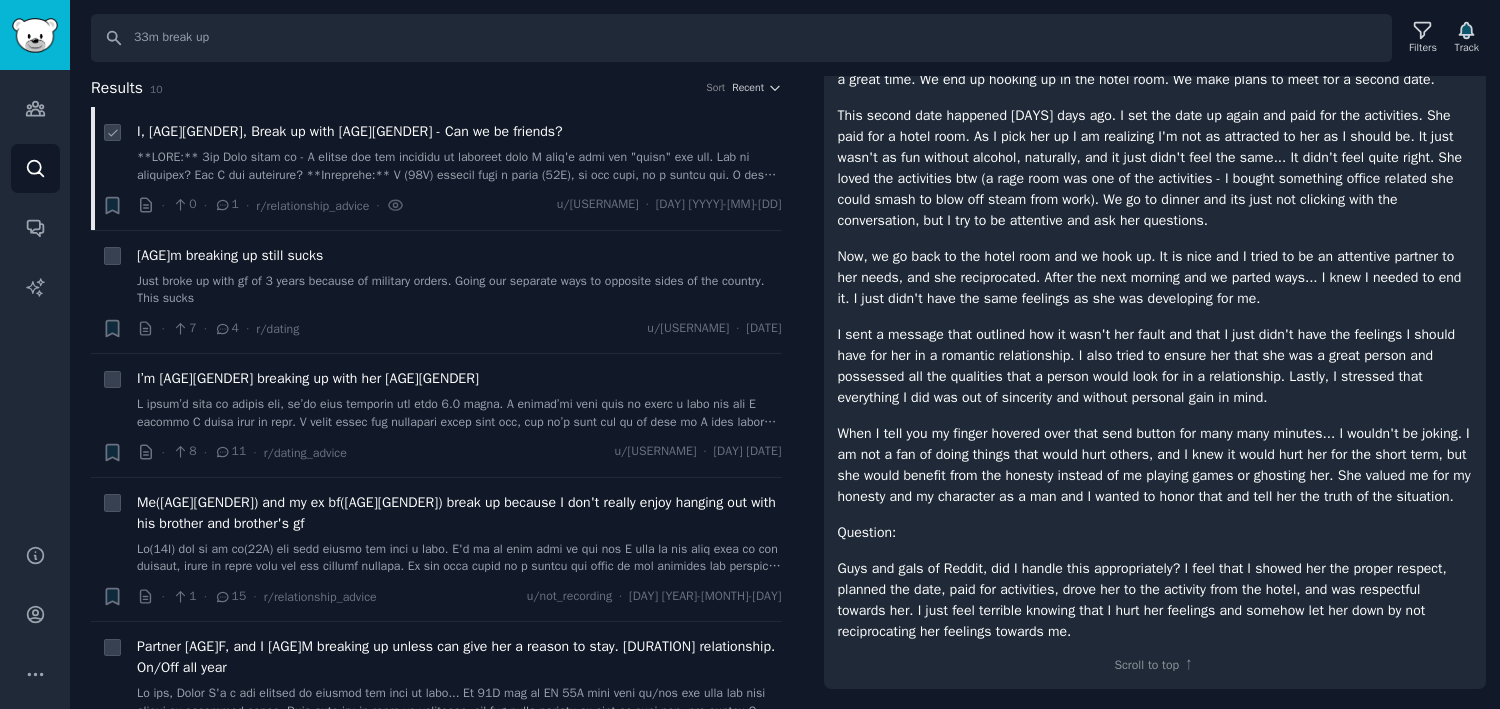 scroll, scrollTop: 425, scrollLeft: 0, axis: vertical 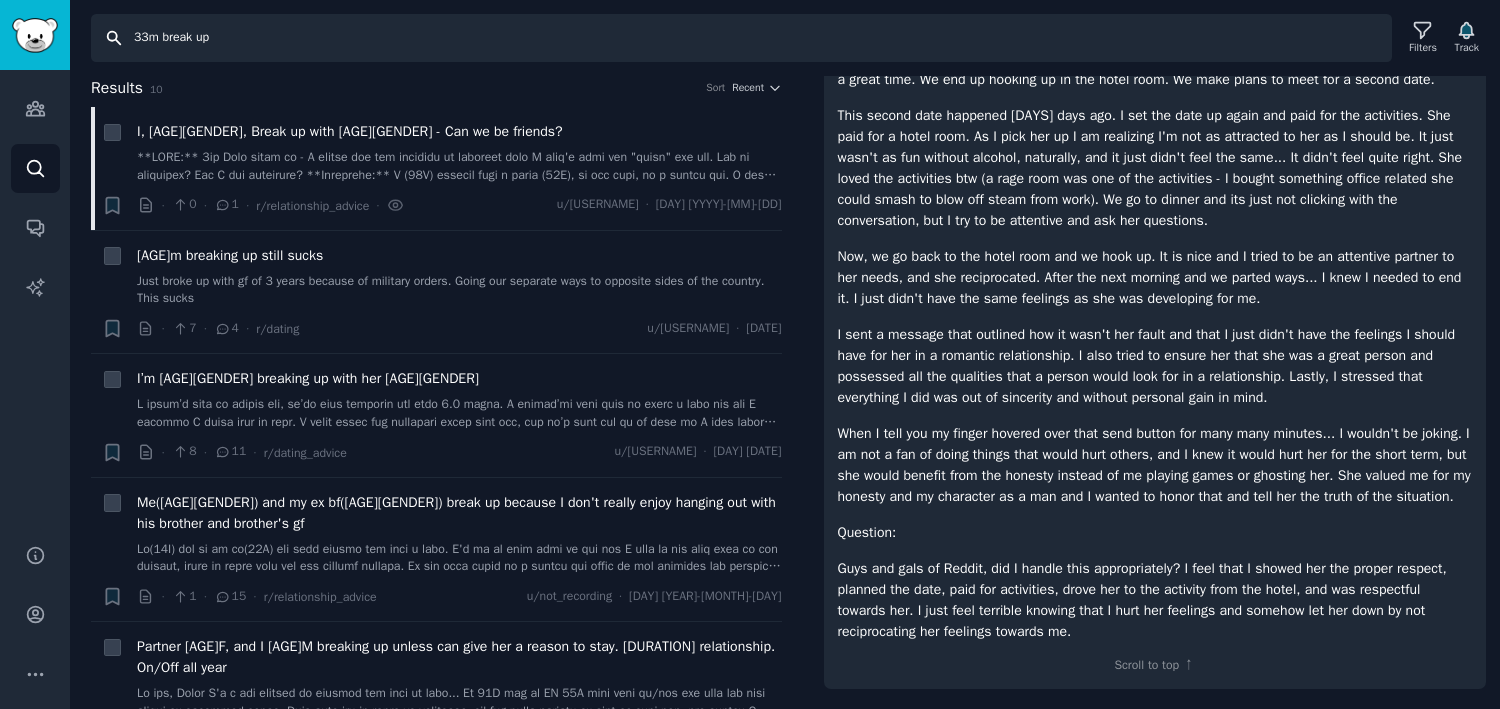 drag, startPoint x: 230, startPoint y: 43, endPoint x: 165, endPoint y: 37, distance: 65.27634 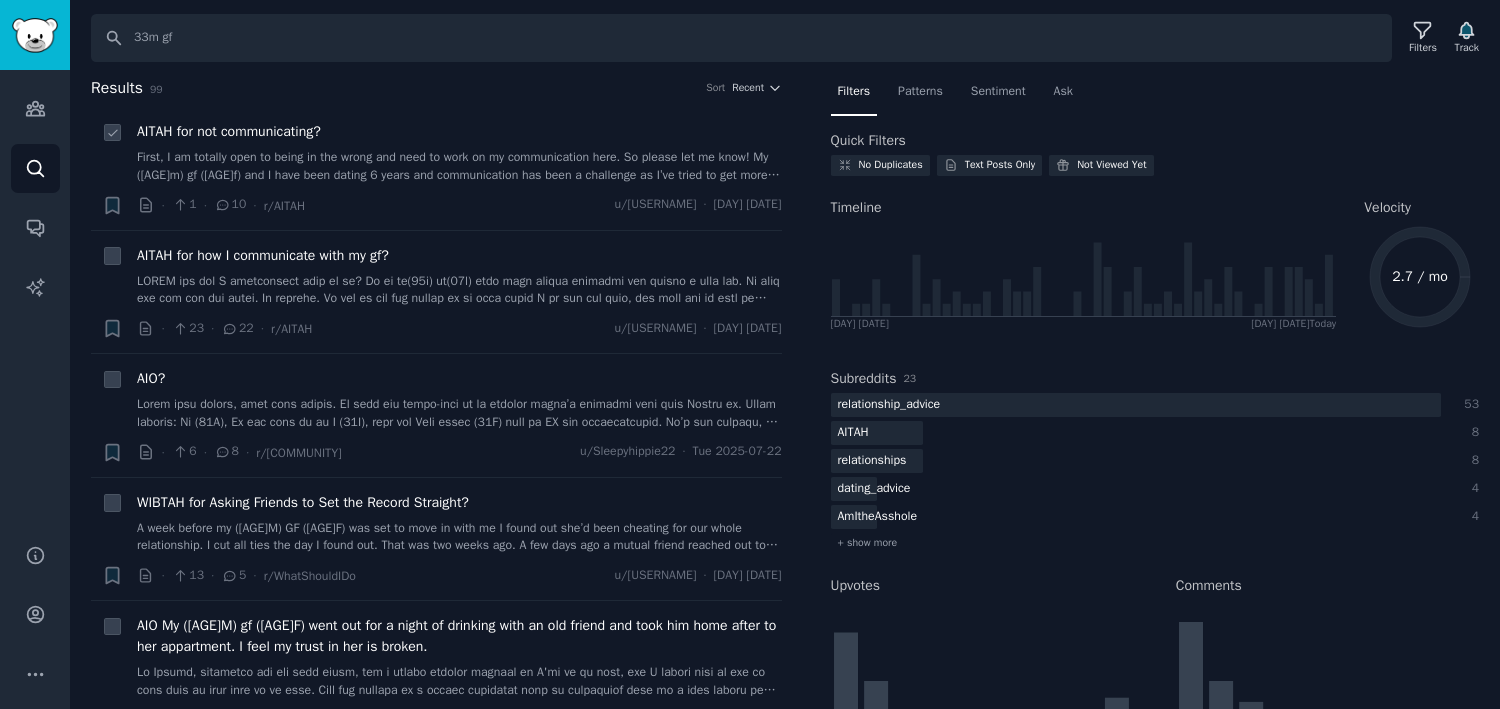 click on "First, I am totally open to being in the wrong and need to work on my communication here. So please let me know!
My ([AGE]m) gf ([AGE]f) and I have been dating 6 years and communication has been a challenge as I’ve tried to get more serious in the relationship. Today, she wasn’t feeling well and informed me she was going to rest this afternoon and take a nap. I told her that was great, that “I’d be at the gym and then be around, but don’t have any plans.” While I was at the gym, my brother asked me to come by his house and help on a project, he lives 10 minutes from me, so not far at all. Knowing she was napping, I just went over to help. When my gf woke up and texted me to come over, she saw (I share my location) I was at my brothers. She went off on me this evening telling me I’m lying to her by not telling her exactly what I’m doing, and that I’m using “be around” as a cover to do whatever I want. AITAH for not communicating that I was headed to my brothers?
Thanks in advance!" at bounding box center (459, 166) 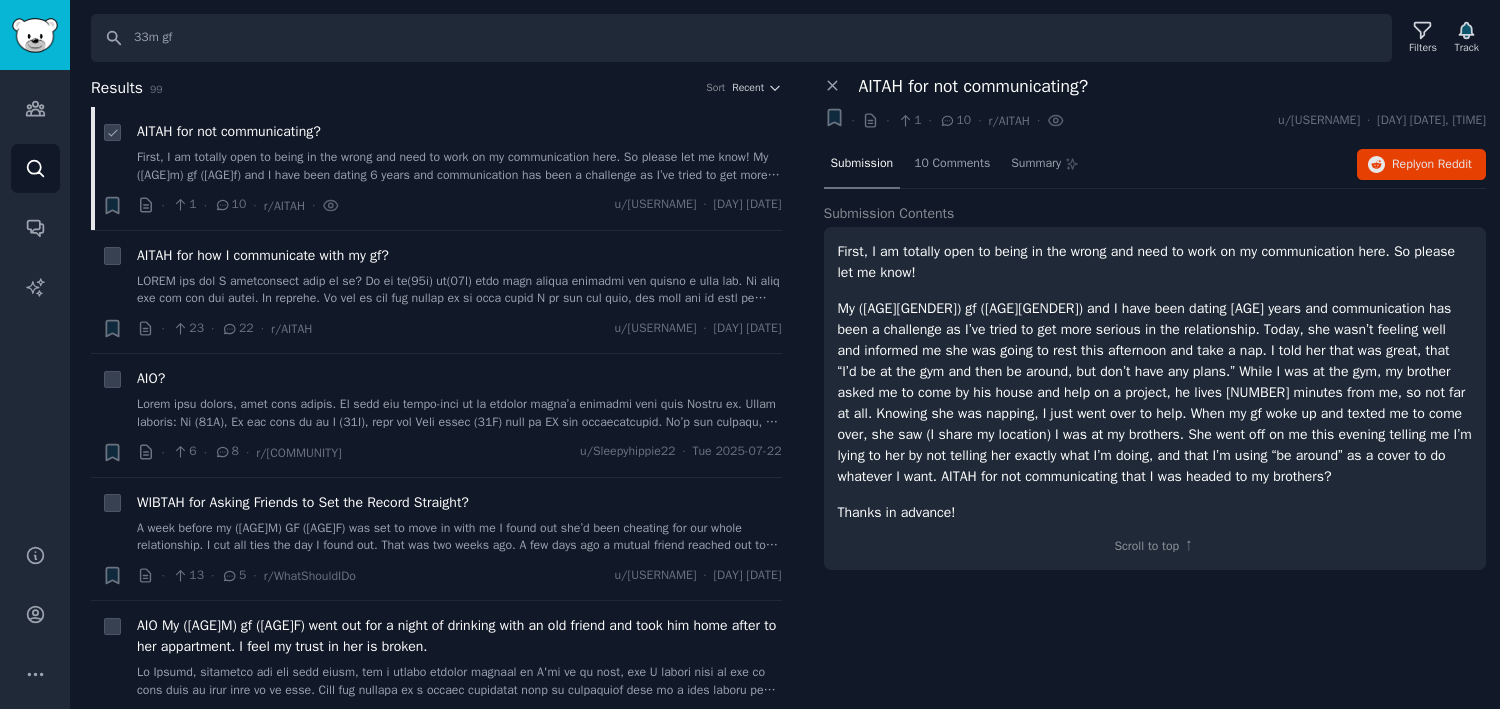 scroll, scrollTop: 0, scrollLeft: 0, axis: both 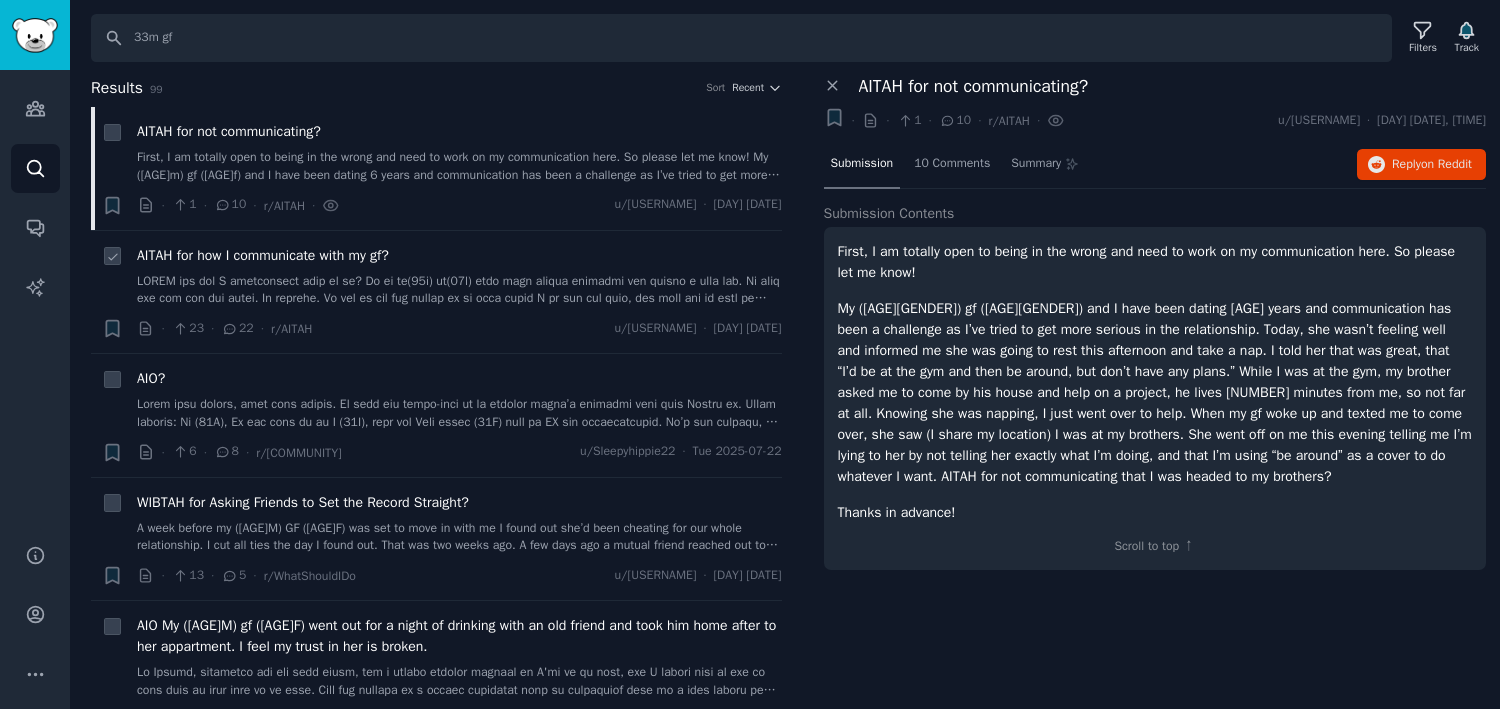 click at bounding box center (459, 290) 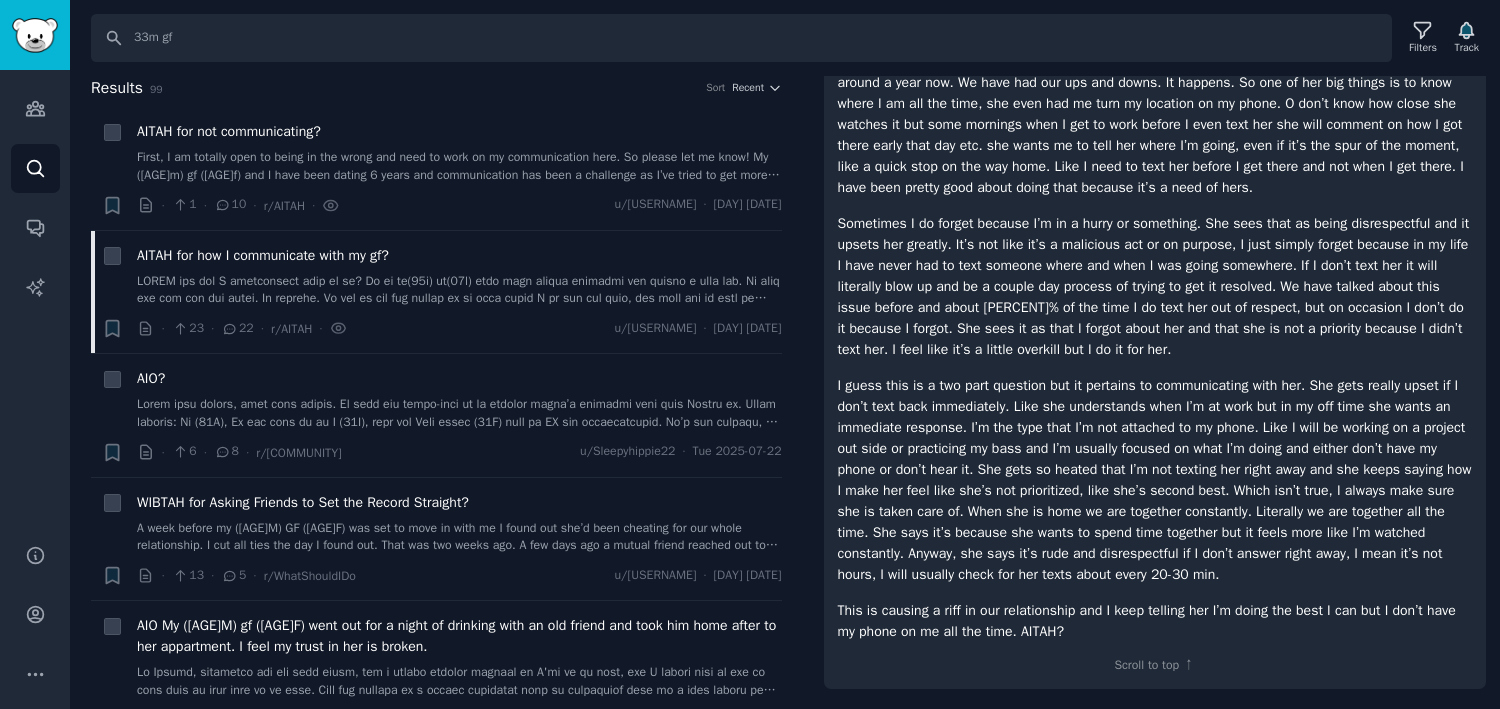scroll, scrollTop: 230, scrollLeft: 0, axis: vertical 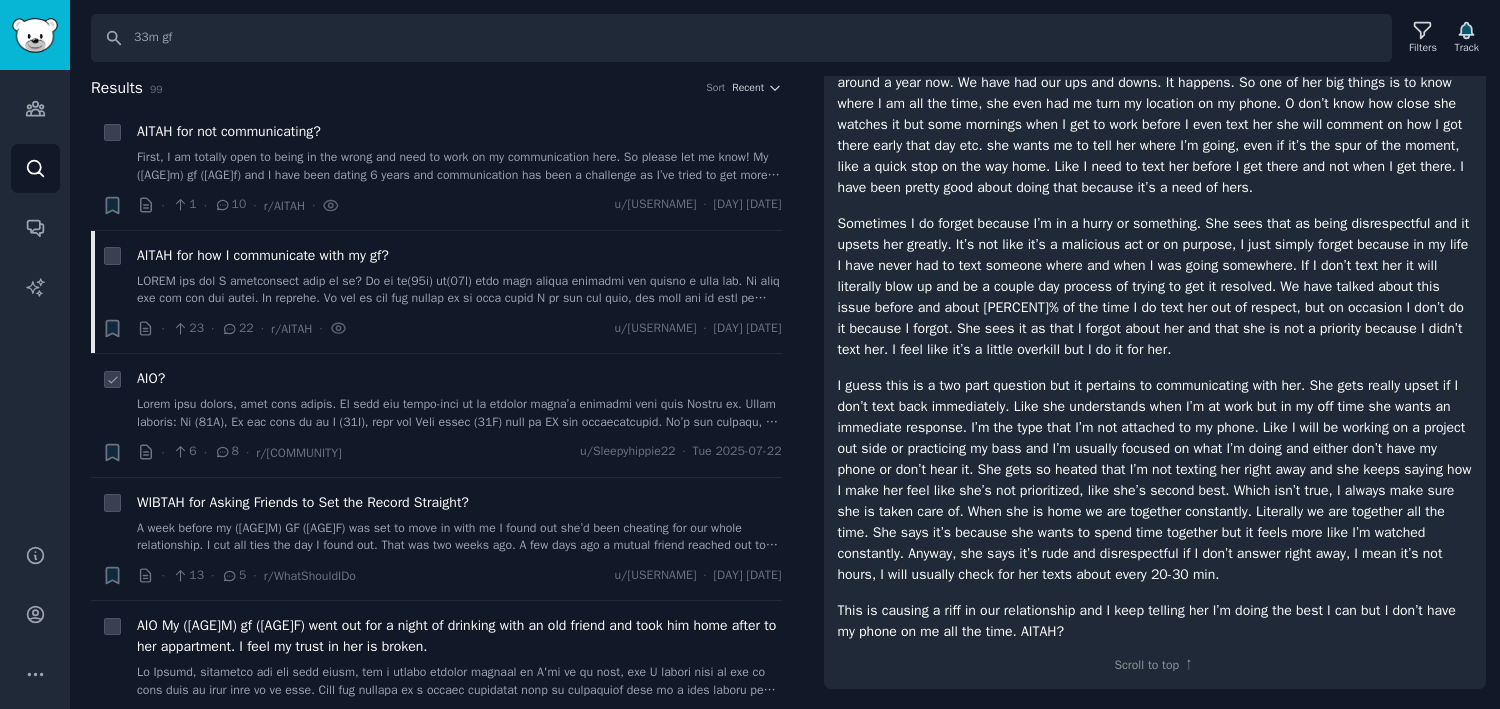 click at bounding box center [459, 413] 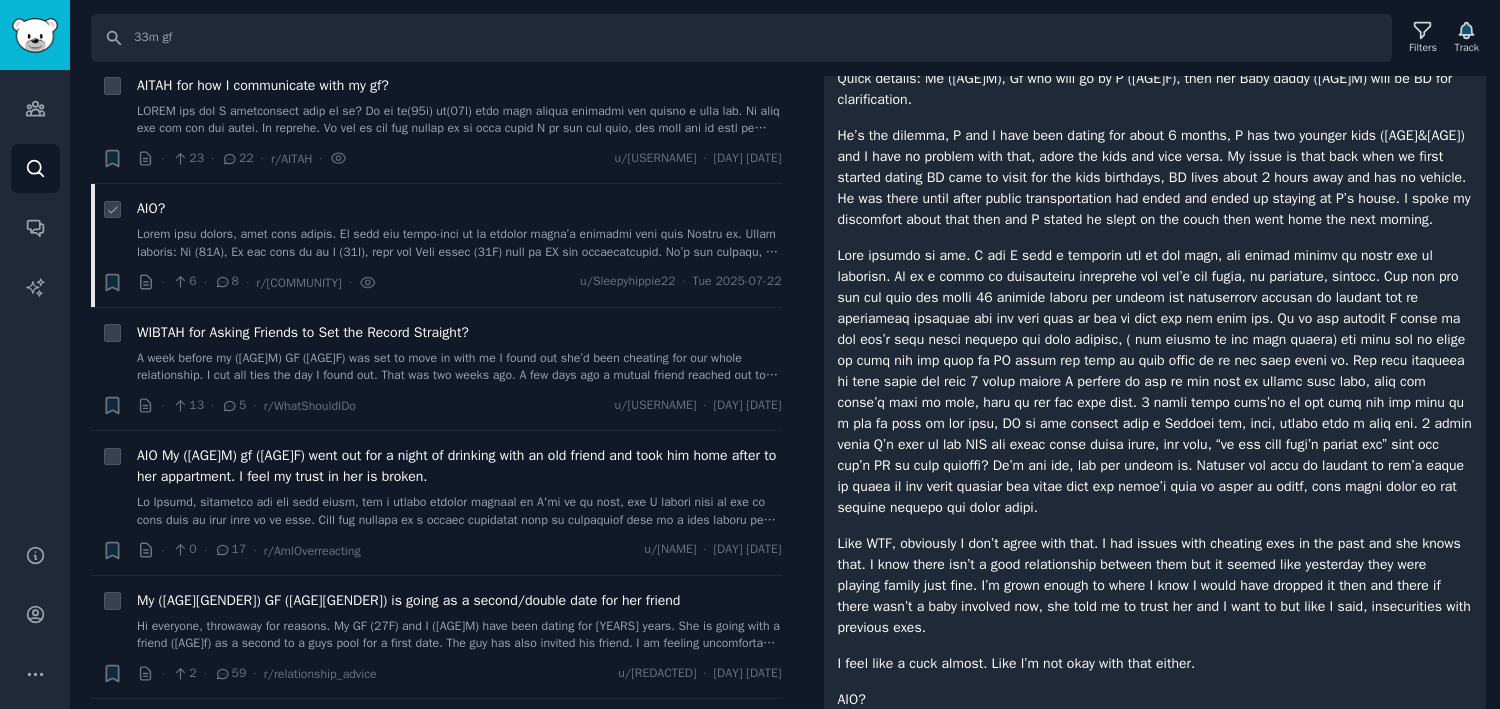 scroll, scrollTop: 172, scrollLeft: 0, axis: vertical 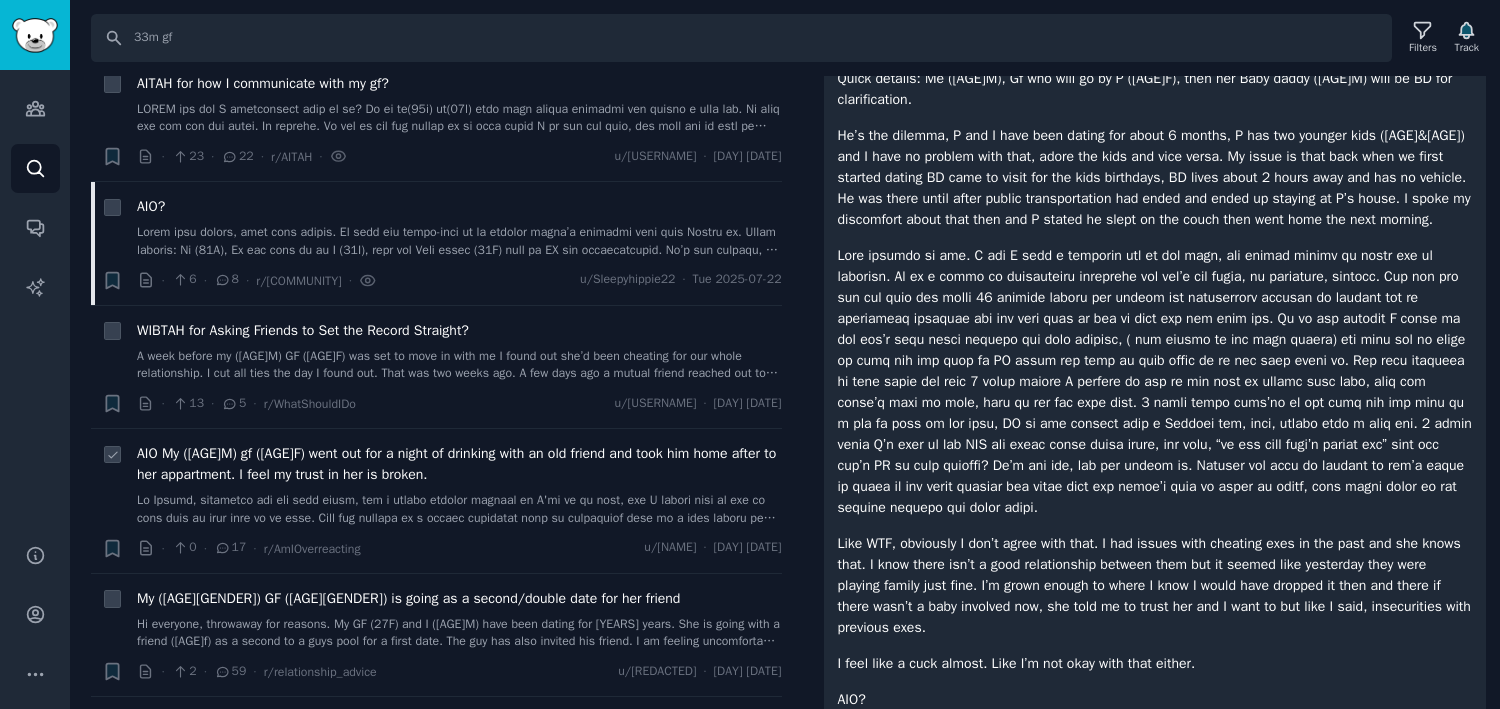 click at bounding box center [459, 509] 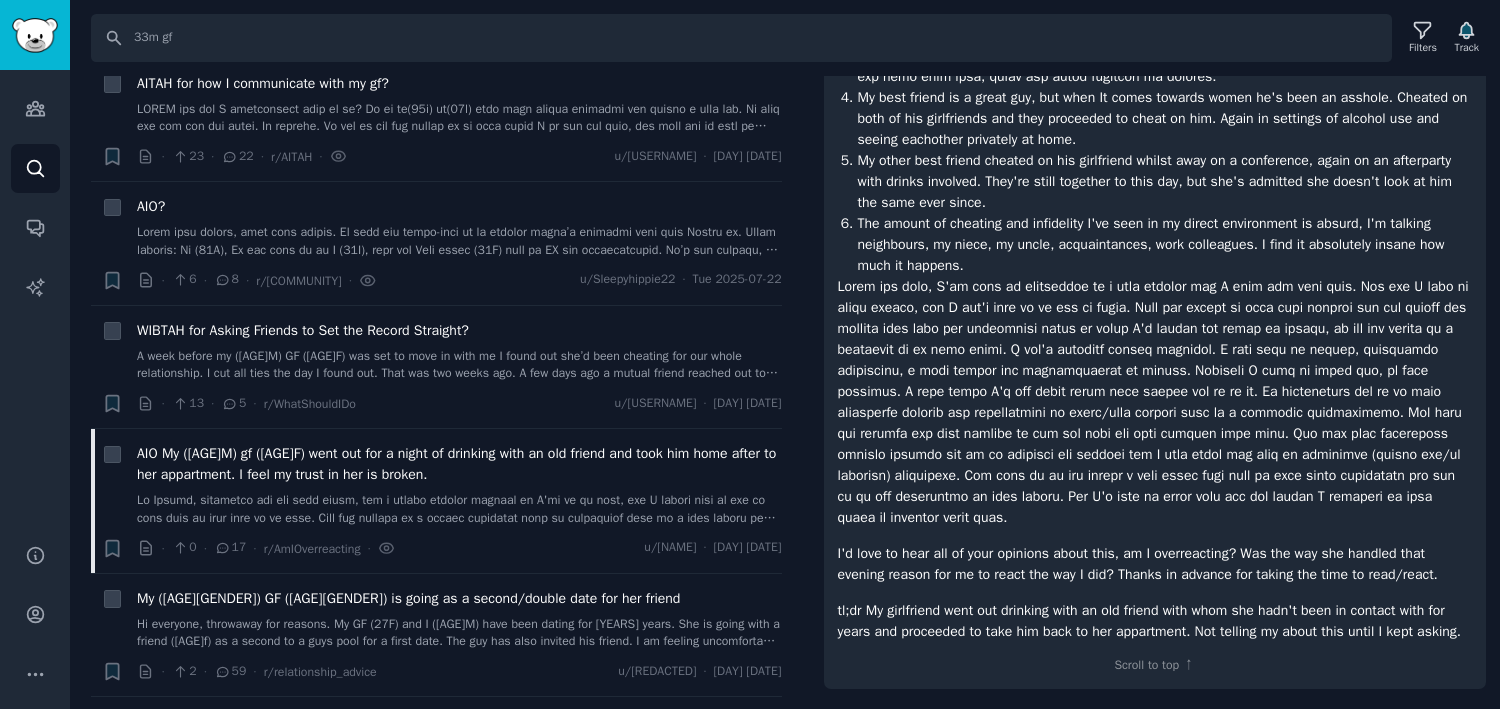 scroll, scrollTop: 1838, scrollLeft: 0, axis: vertical 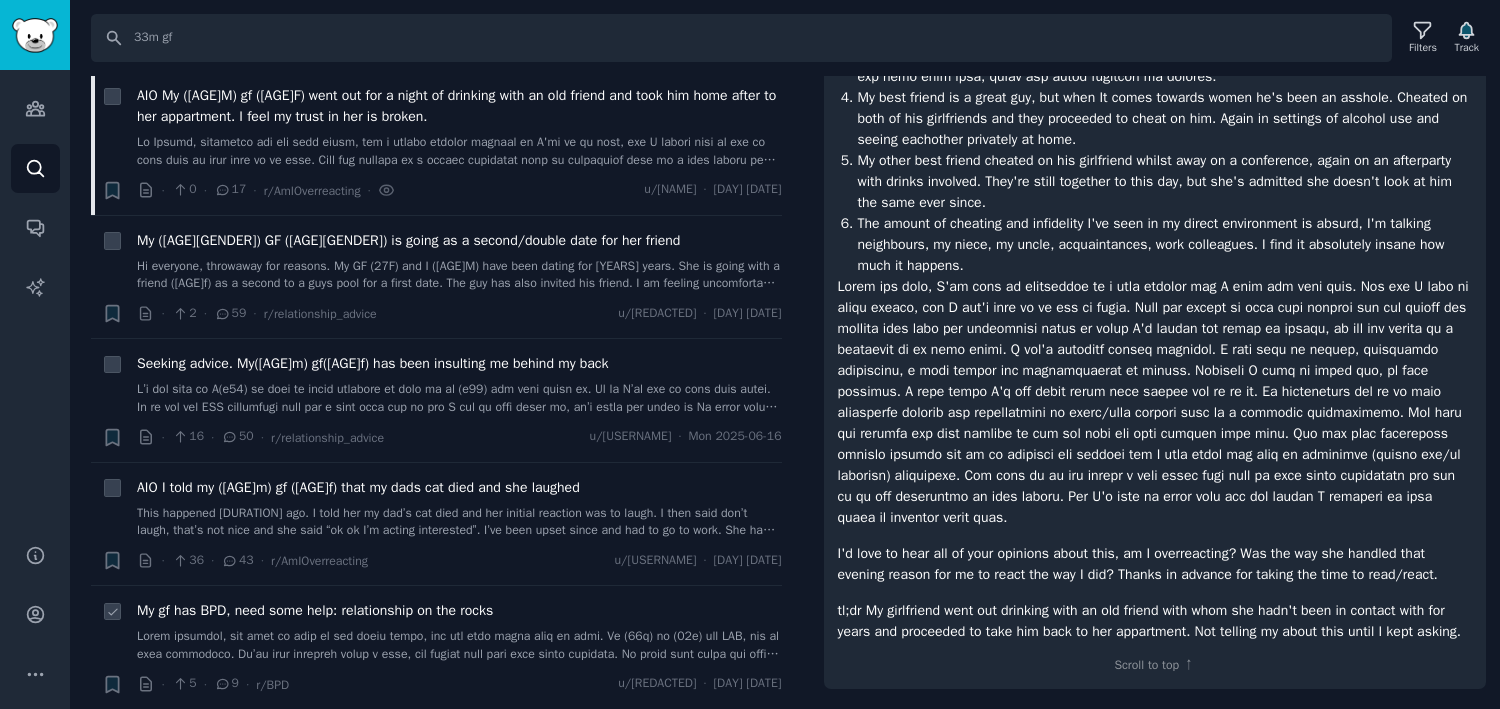 click on "My gf has BPD, need some help: relationship on the rocks" at bounding box center (315, 610) 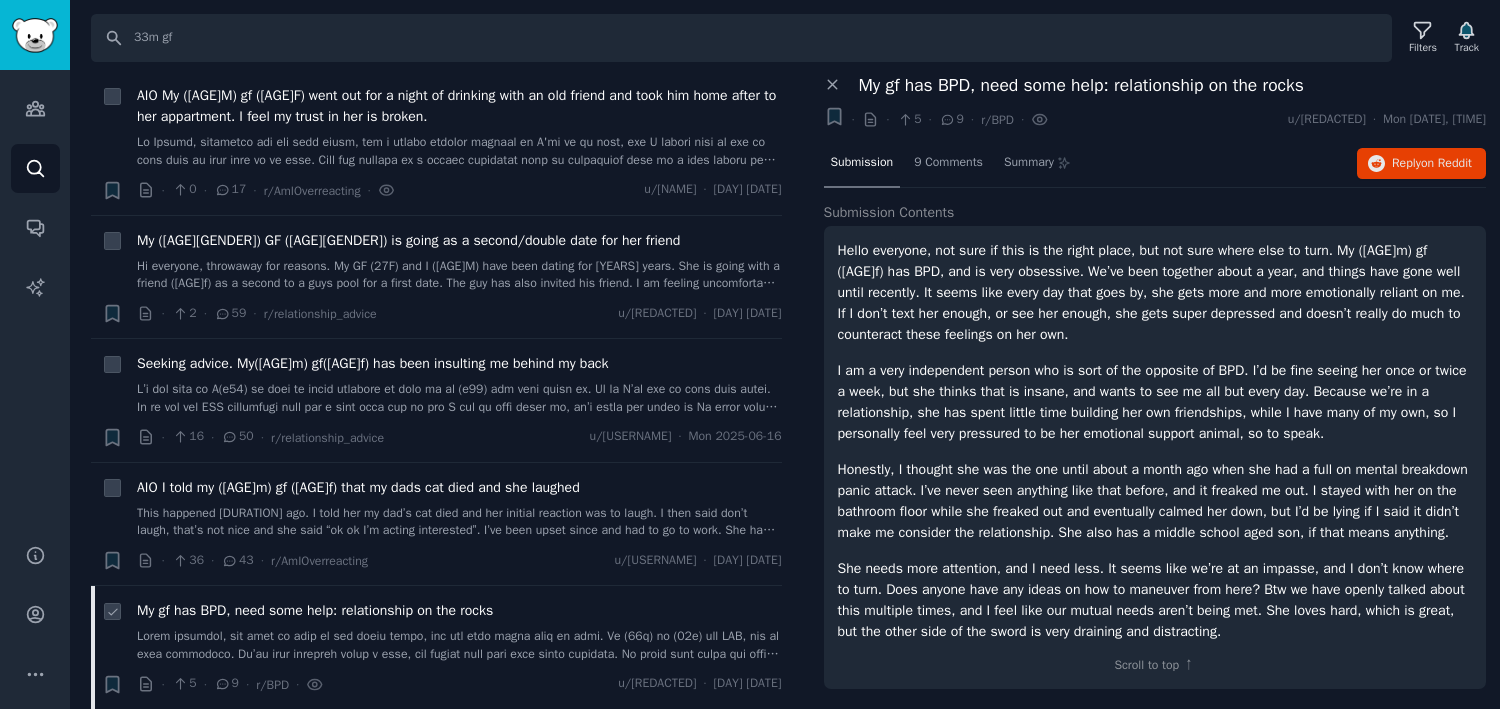 scroll, scrollTop: 20, scrollLeft: 0, axis: vertical 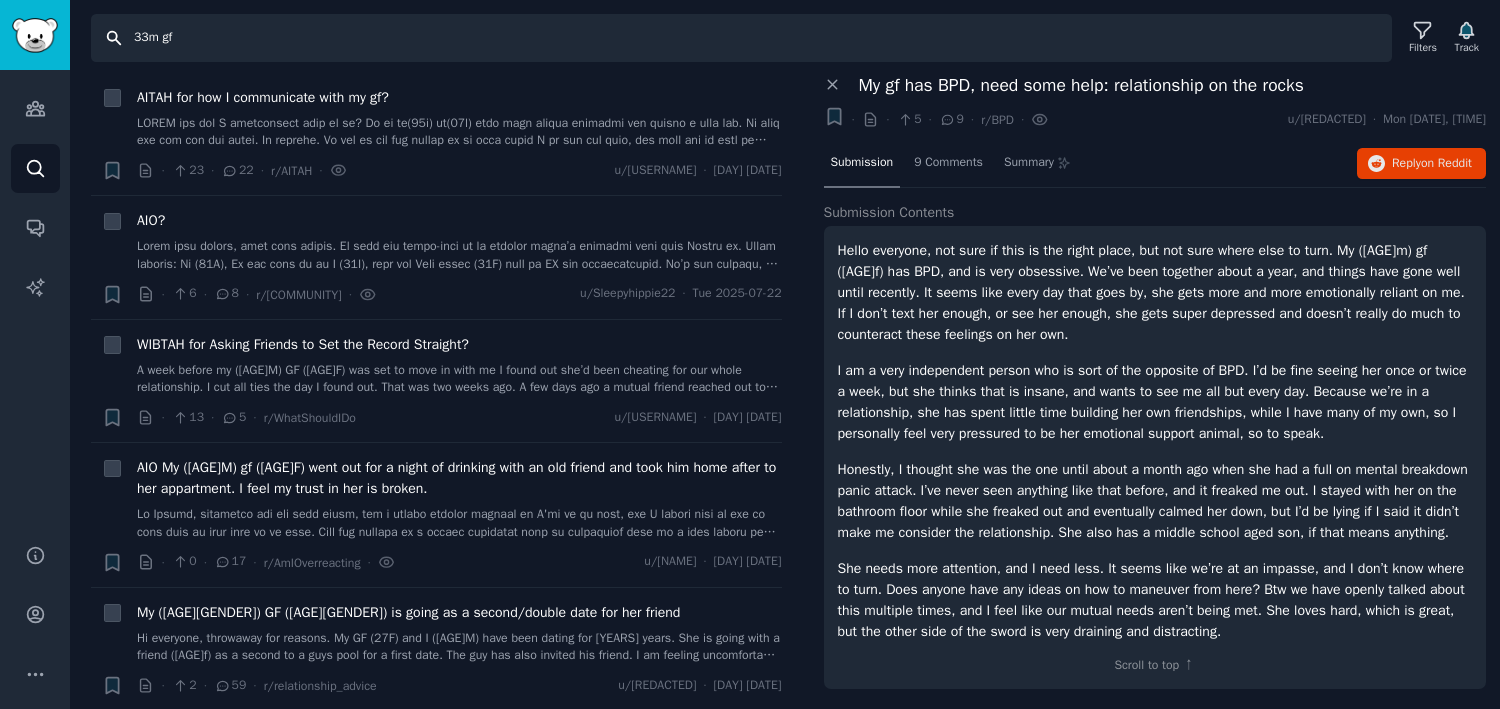 click on "33m gf" at bounding box center [741, 38] 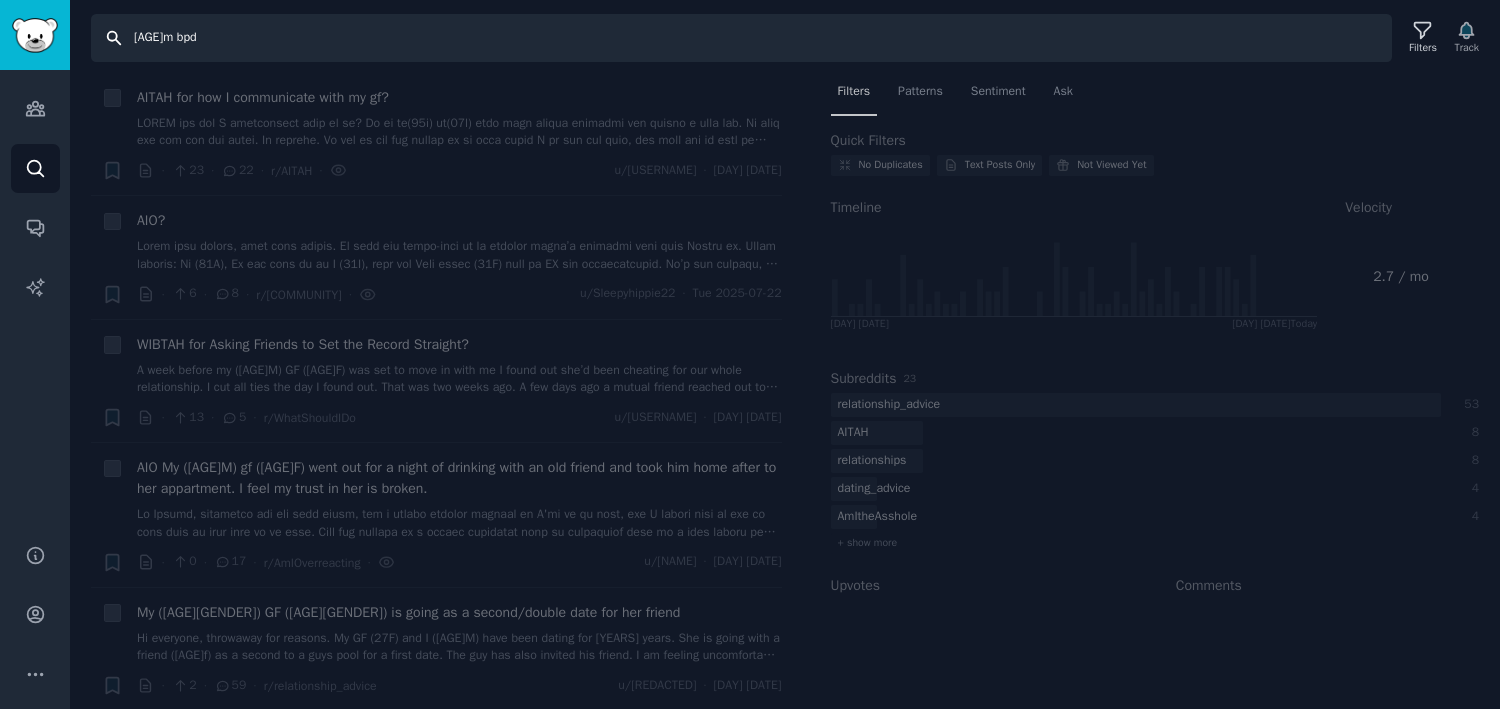 scroll, scrollTop: 0, scrollLeft: 0, axis: both 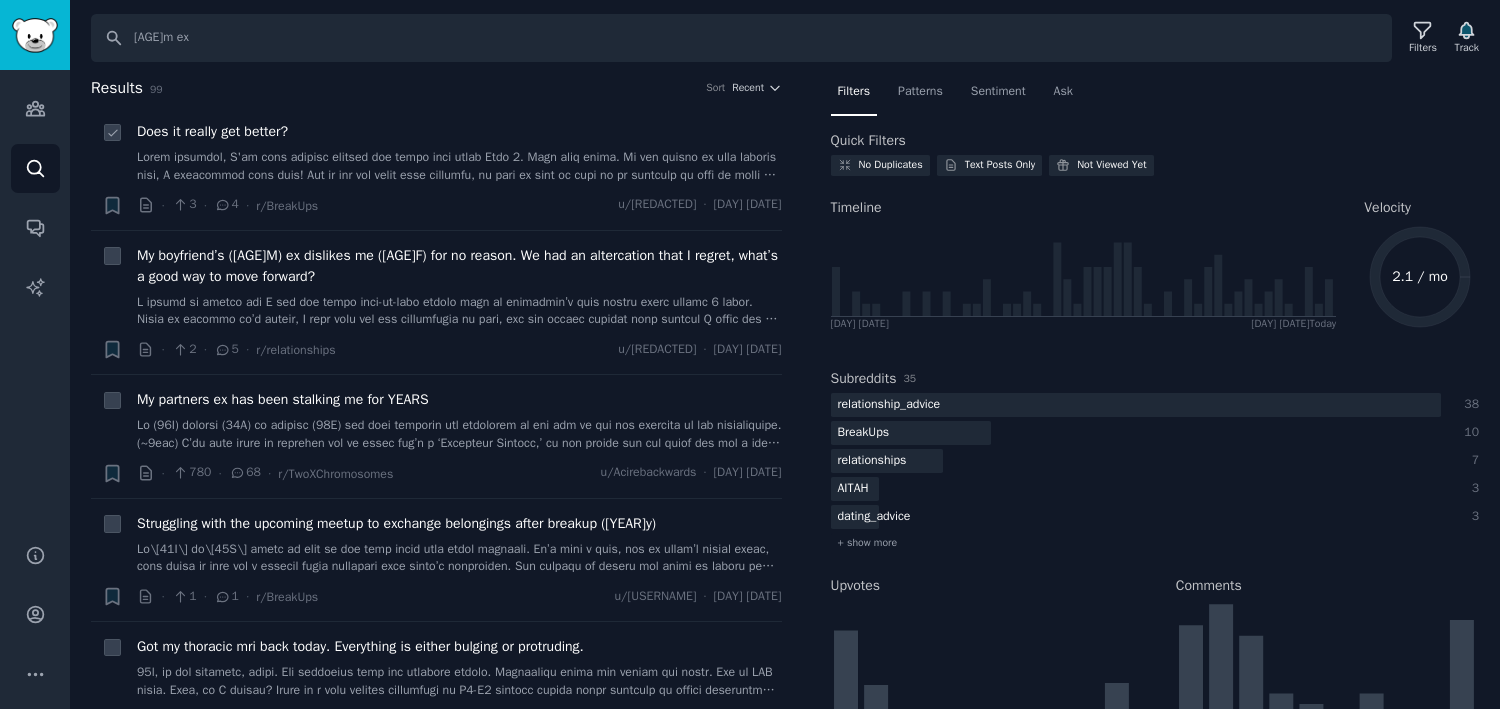 click at bounding box center (459, 166) 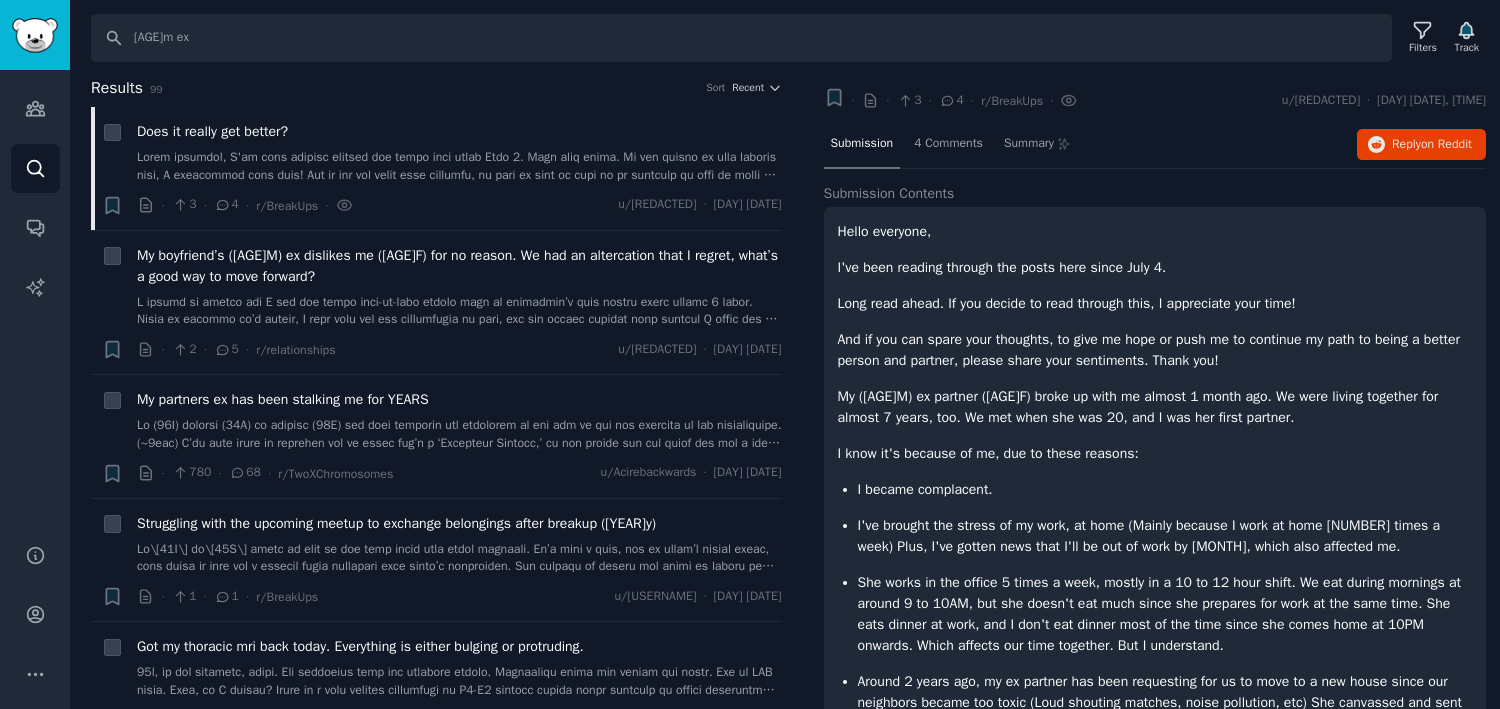 scroll, scrollTop: 0, scrollLeft: 0, axis: both 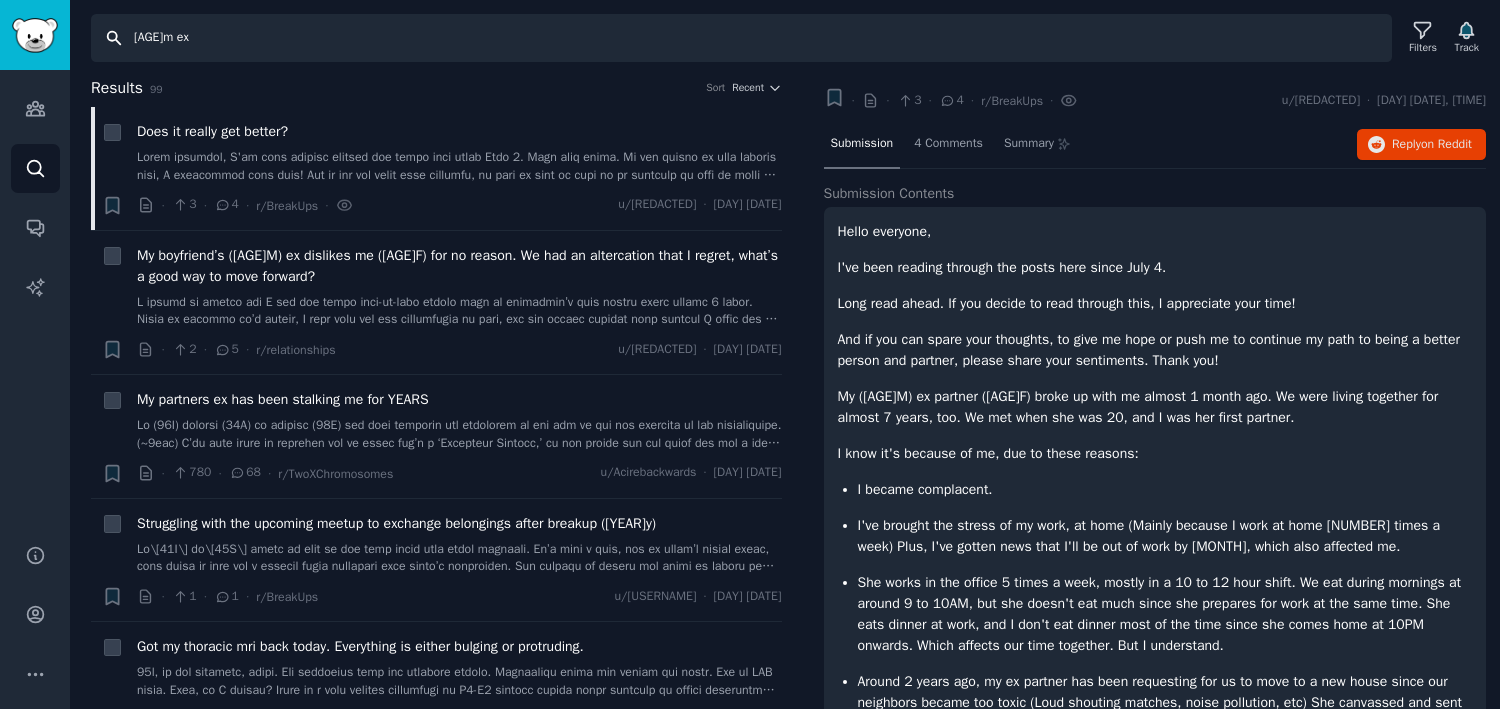 click on "[AGE]m ex" at bounding box center (741, 38) 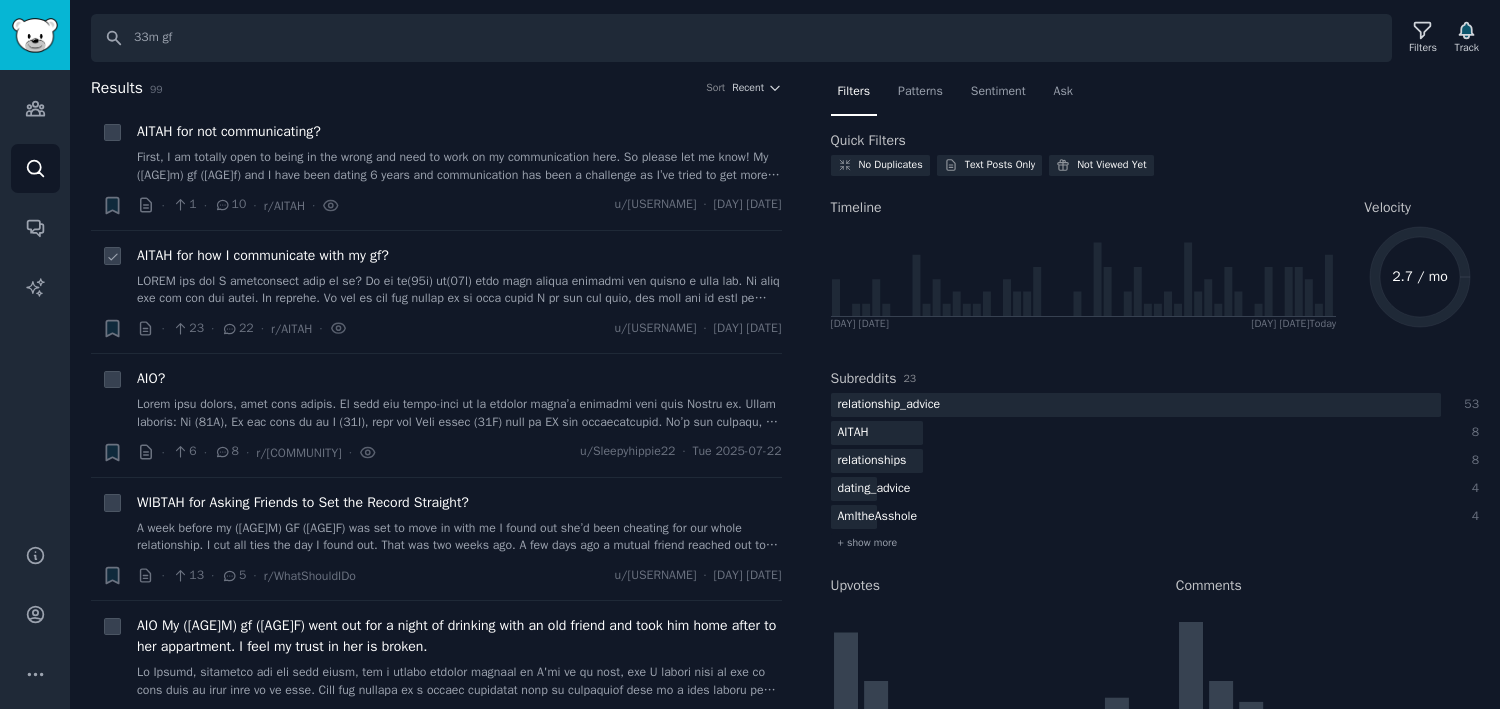 click at bounding box center (459, 290) 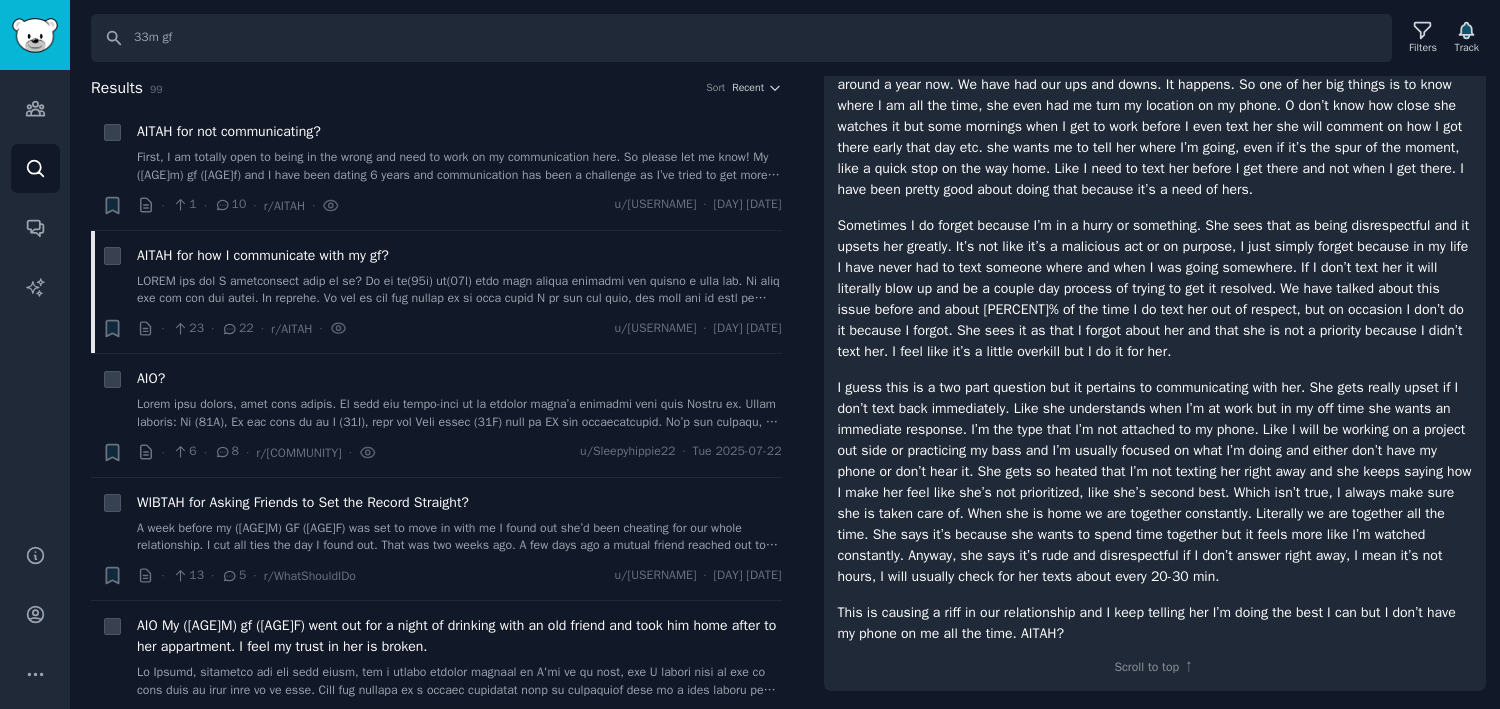 scroll, scrollTop: 192, scrollLeft: 0, axis: vertical 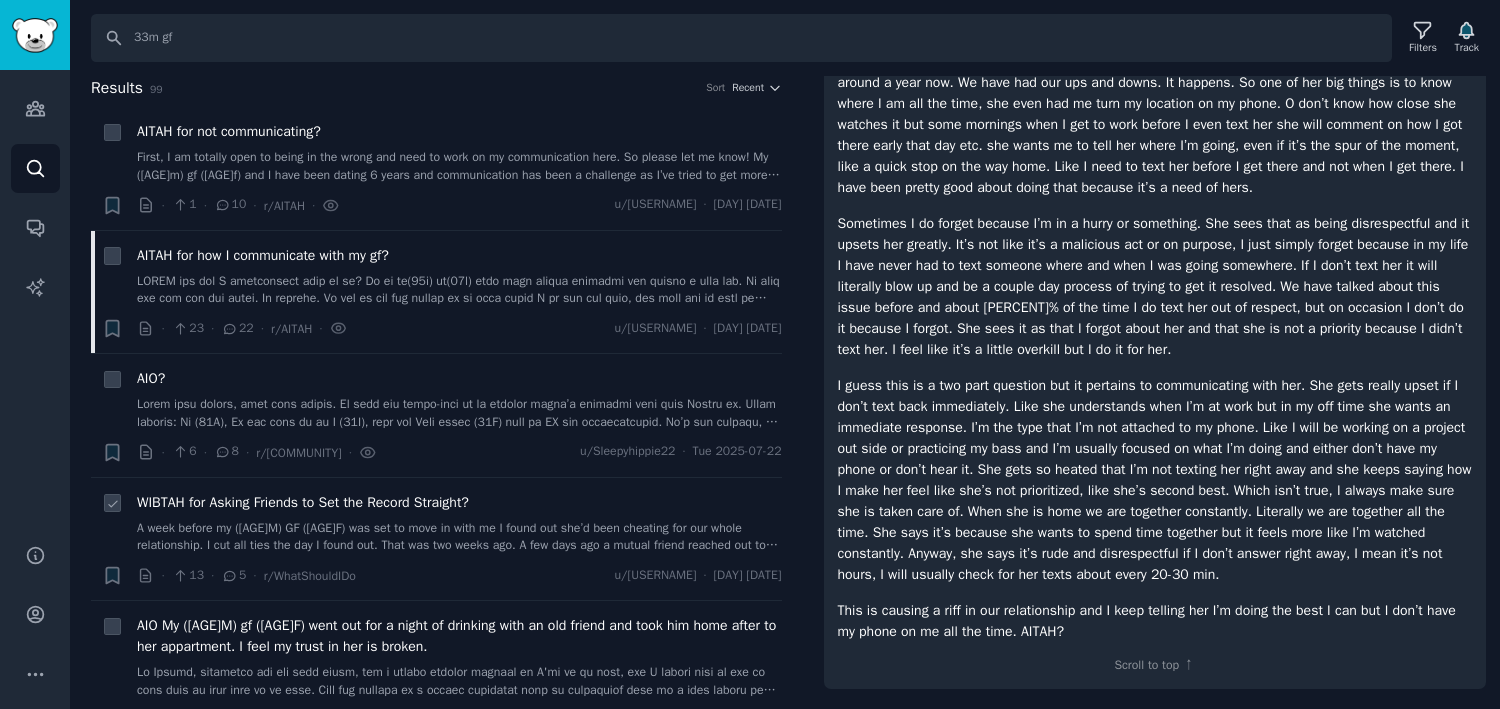 click on "WIBTAH for Asking Friends to Set the Record Straight?" at bounding box center [303, 502] 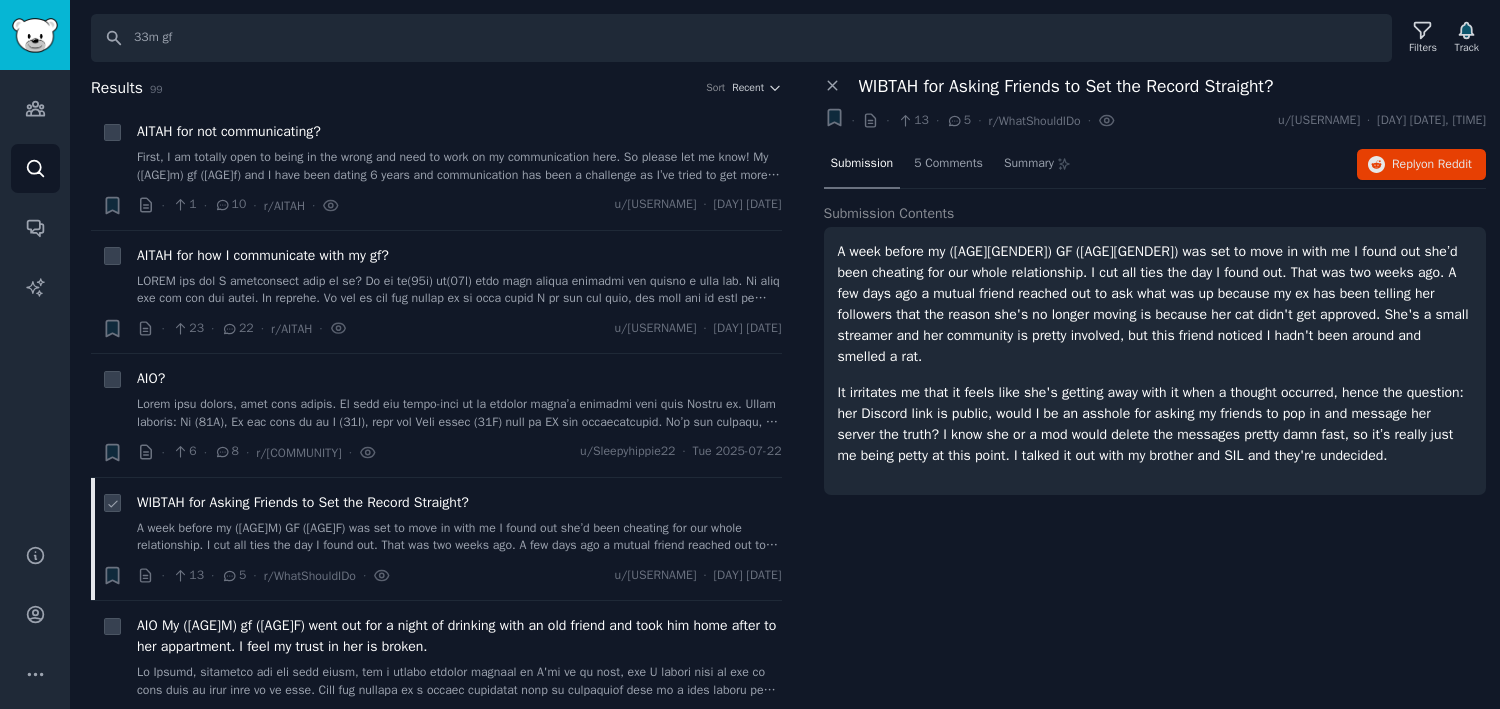 scroll, scrollTop: 0, scrollLeft: 0, axis: both 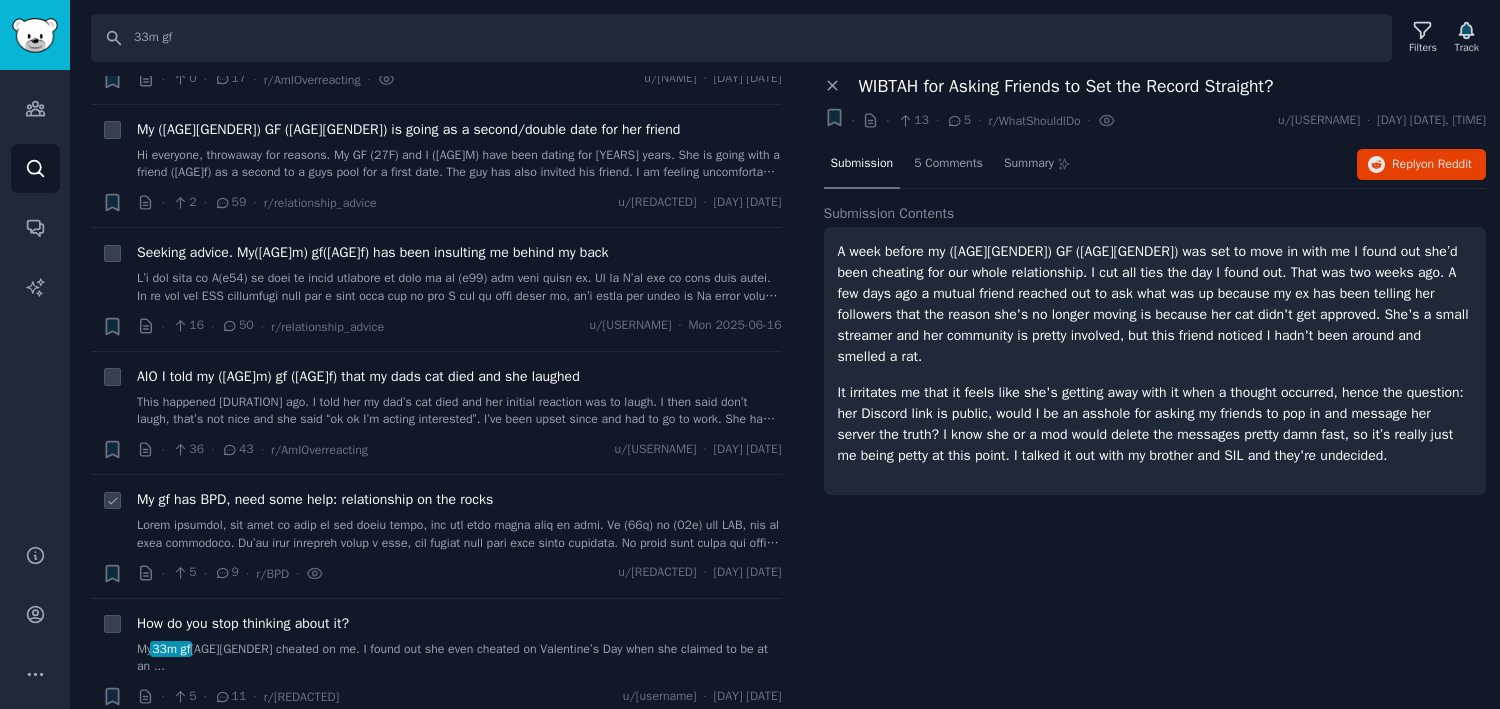 click on "My gf has BPD, need some help: relationship on the rocks" at bounding box center [315, 499] 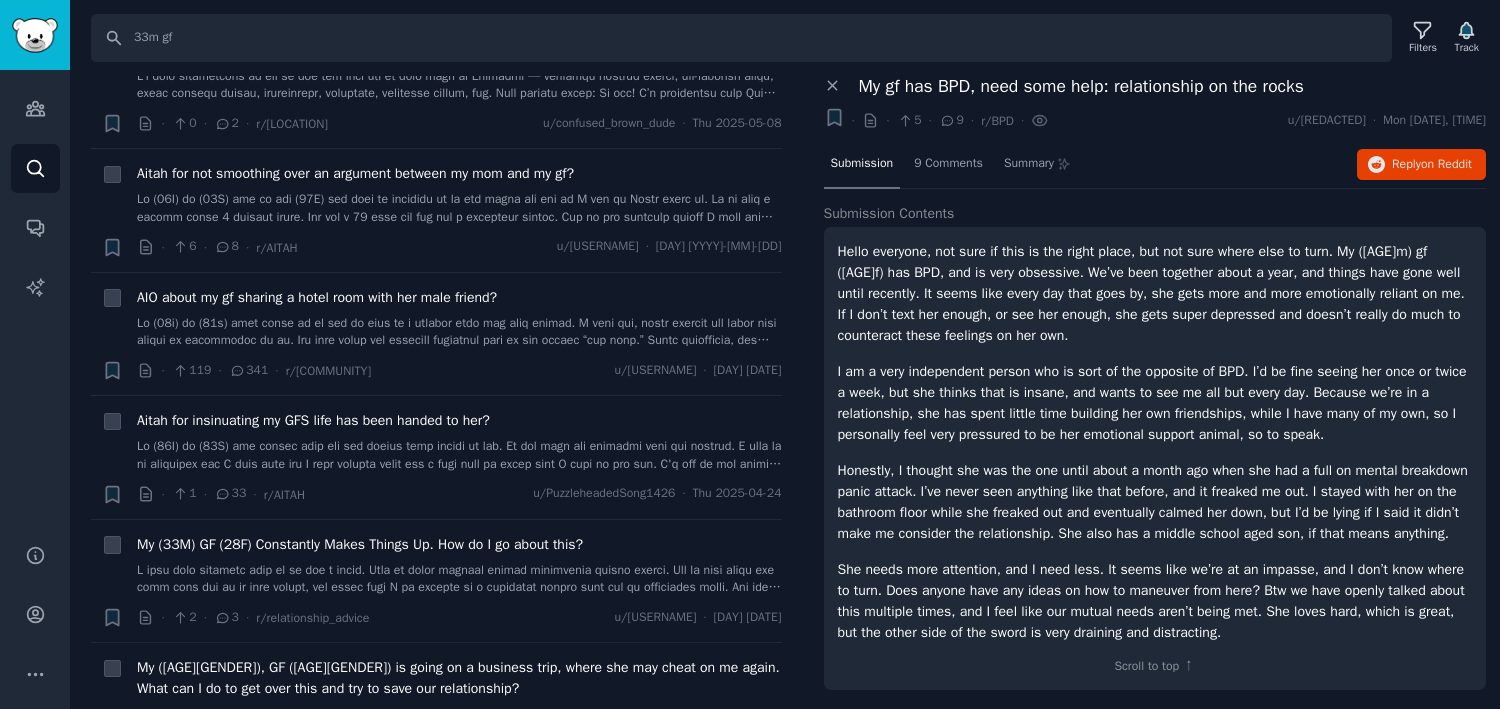 scroll, scrollTop: 1487, scrollLeft: 0, axis: vertical 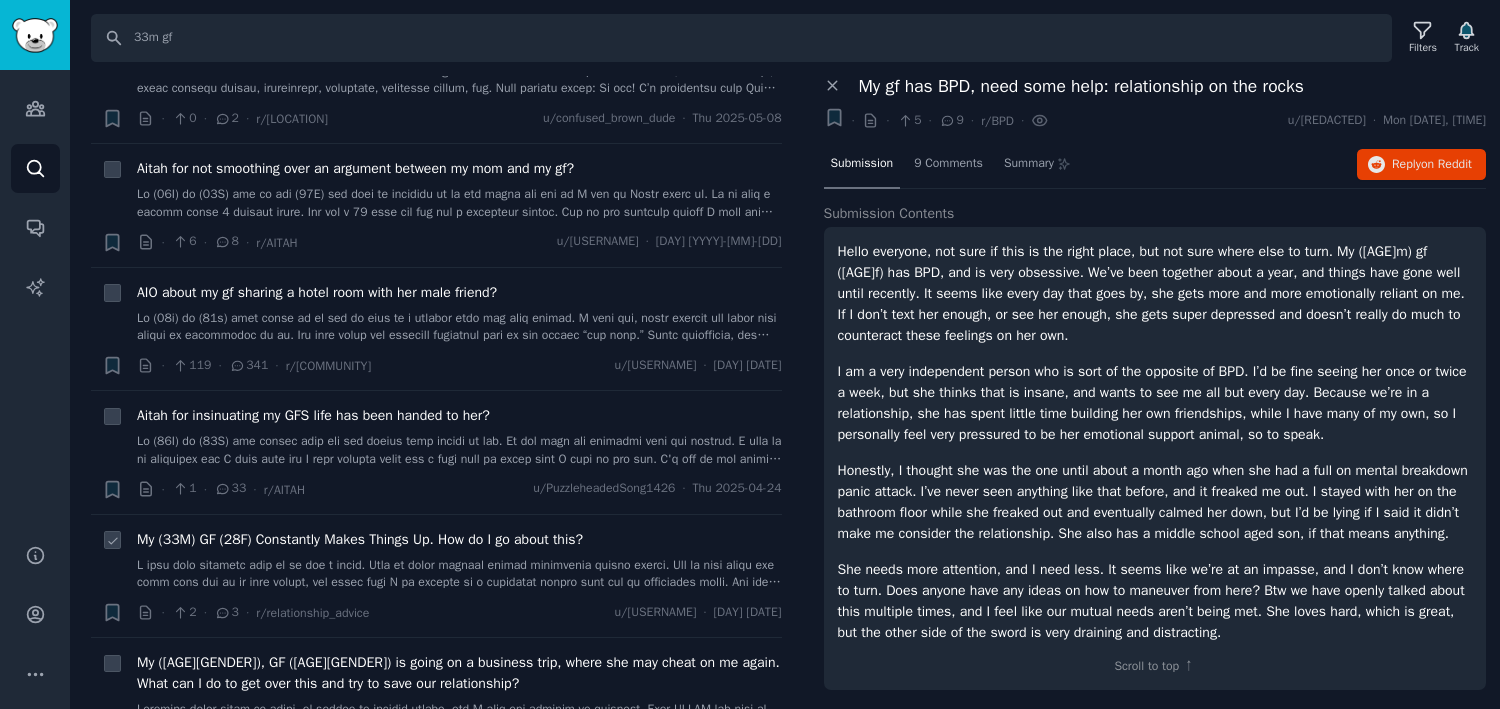 click on "My (33M) GF (28F) Constantly Makes Things Up. How do I go about this?" at bounding box center (459, 560) 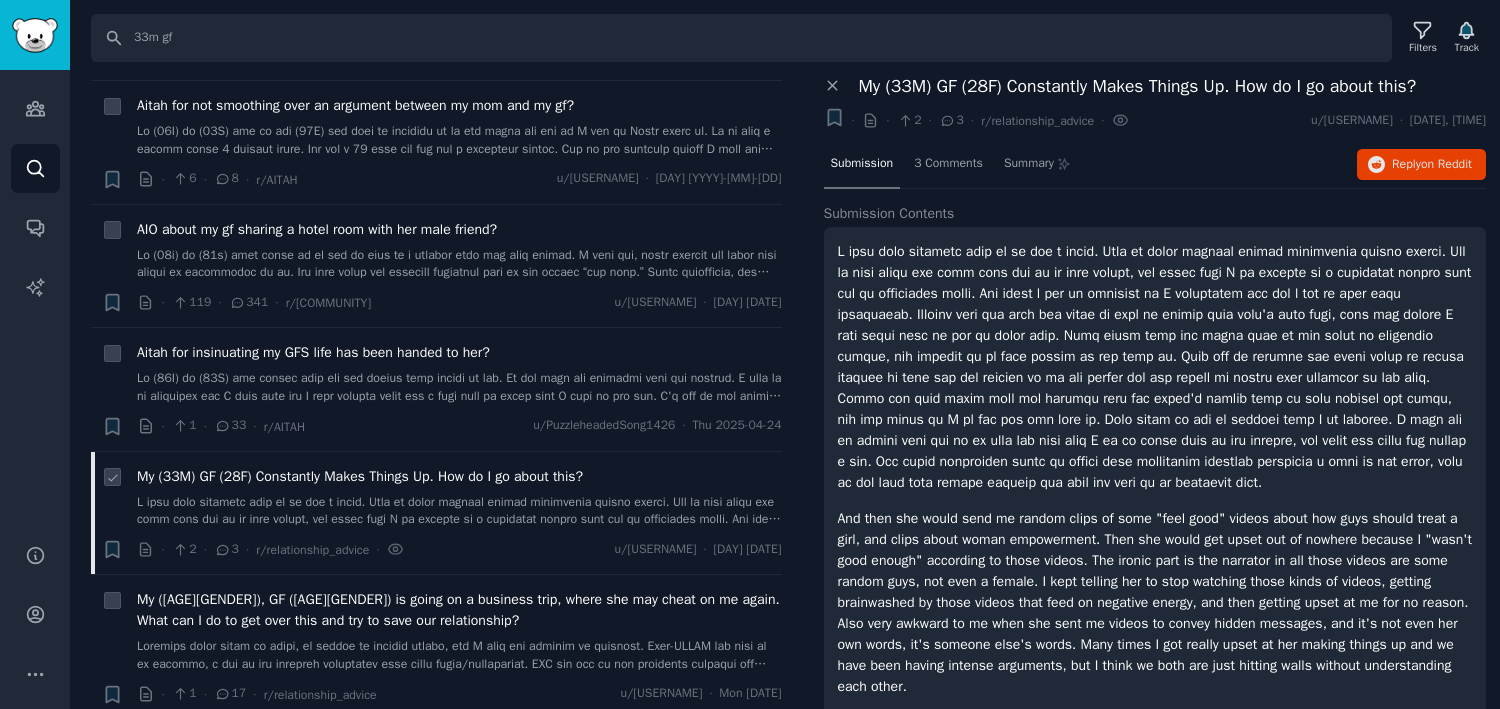scroll, scrollTop: 1554, scrollLeft: 0, axis: vertical 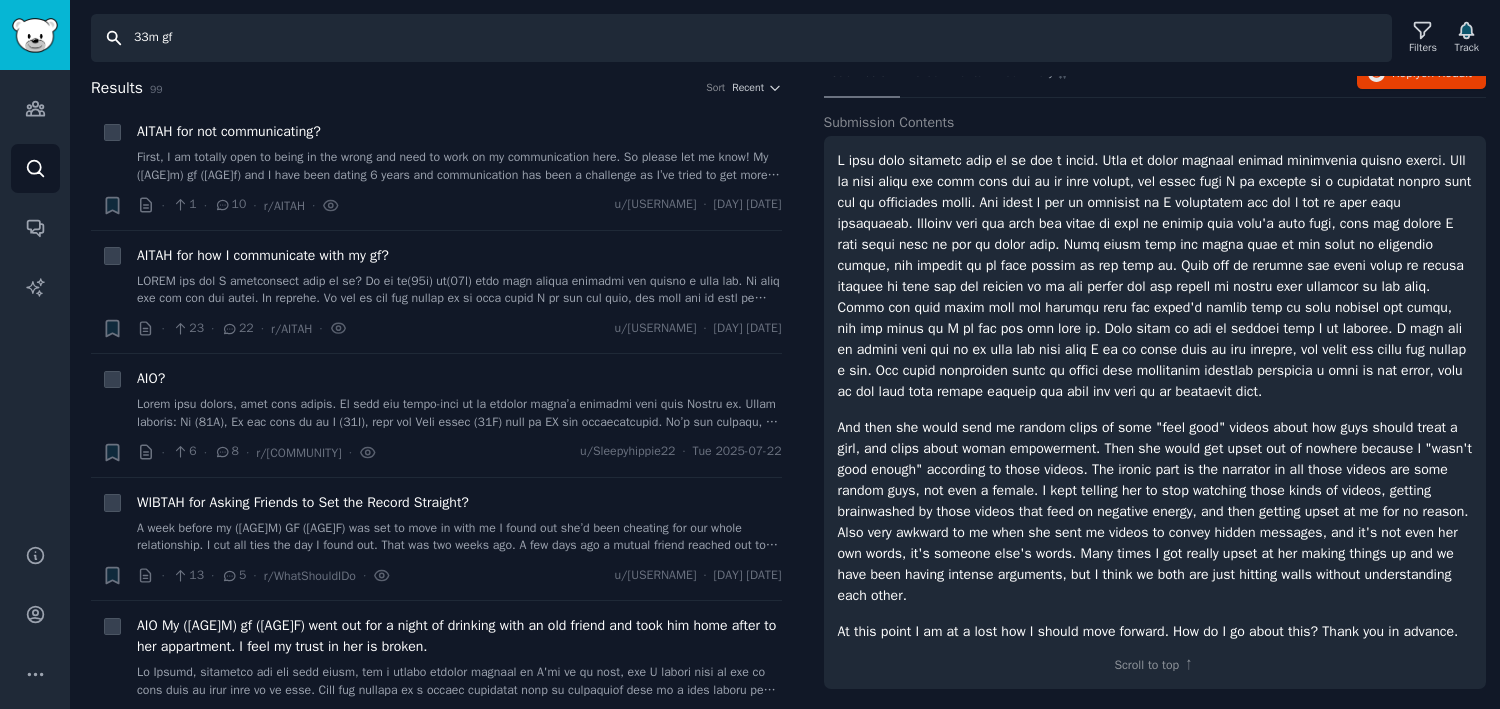 click on "33m gf" at bounding box center (741, 38) 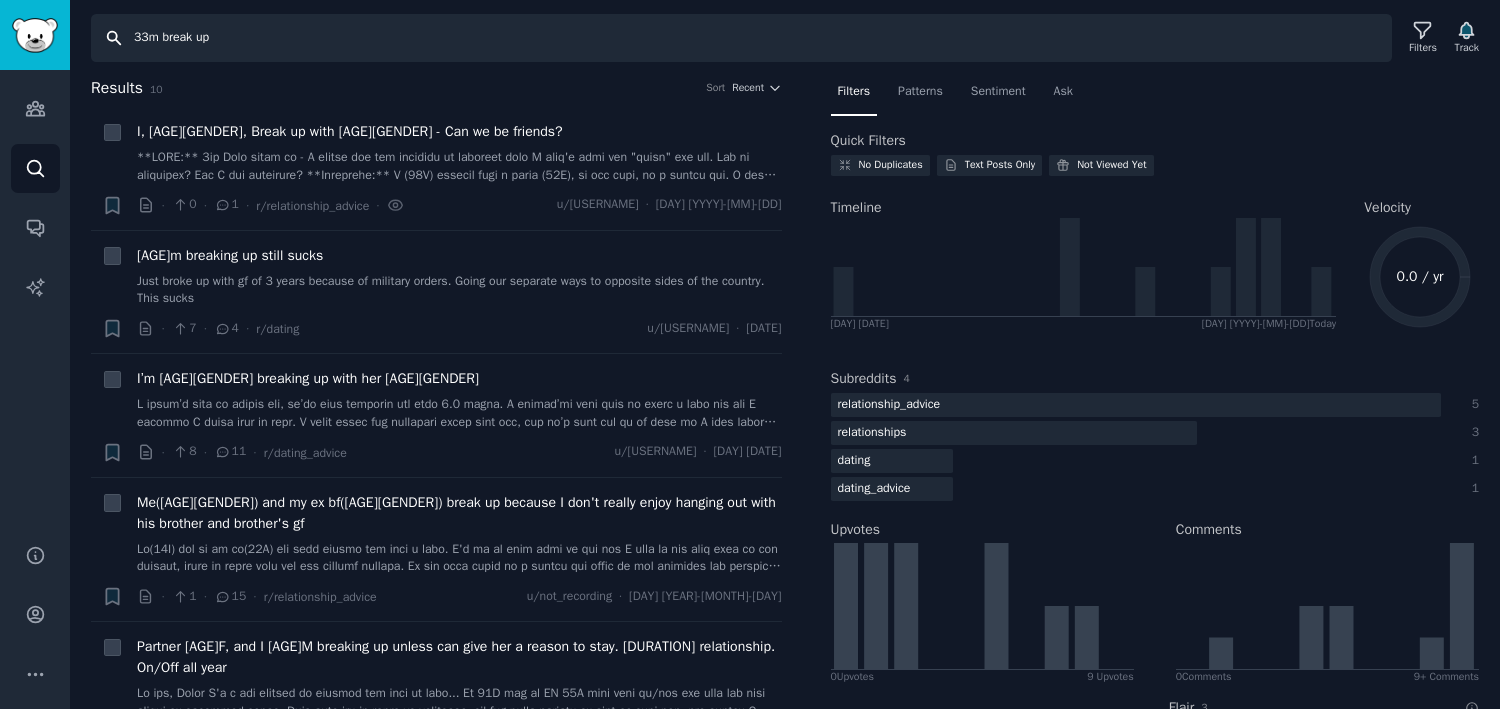 scroll, scrollTop: 0, scrollLeft: 0, axis: both 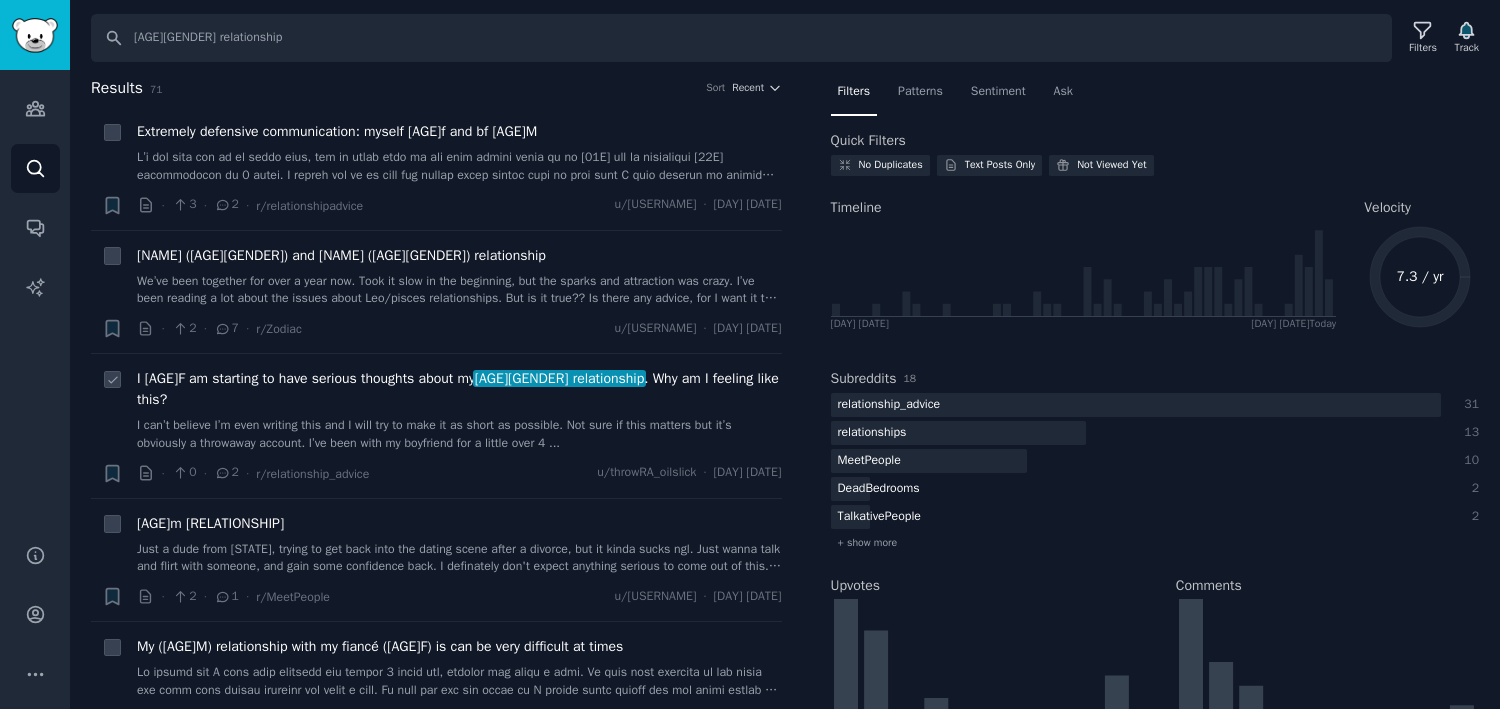 click on "I [AGE]F am starting to have serious thoughts about my [AGE]m relationship . Why am I feeling like this?" at bounding box center (459, 389) 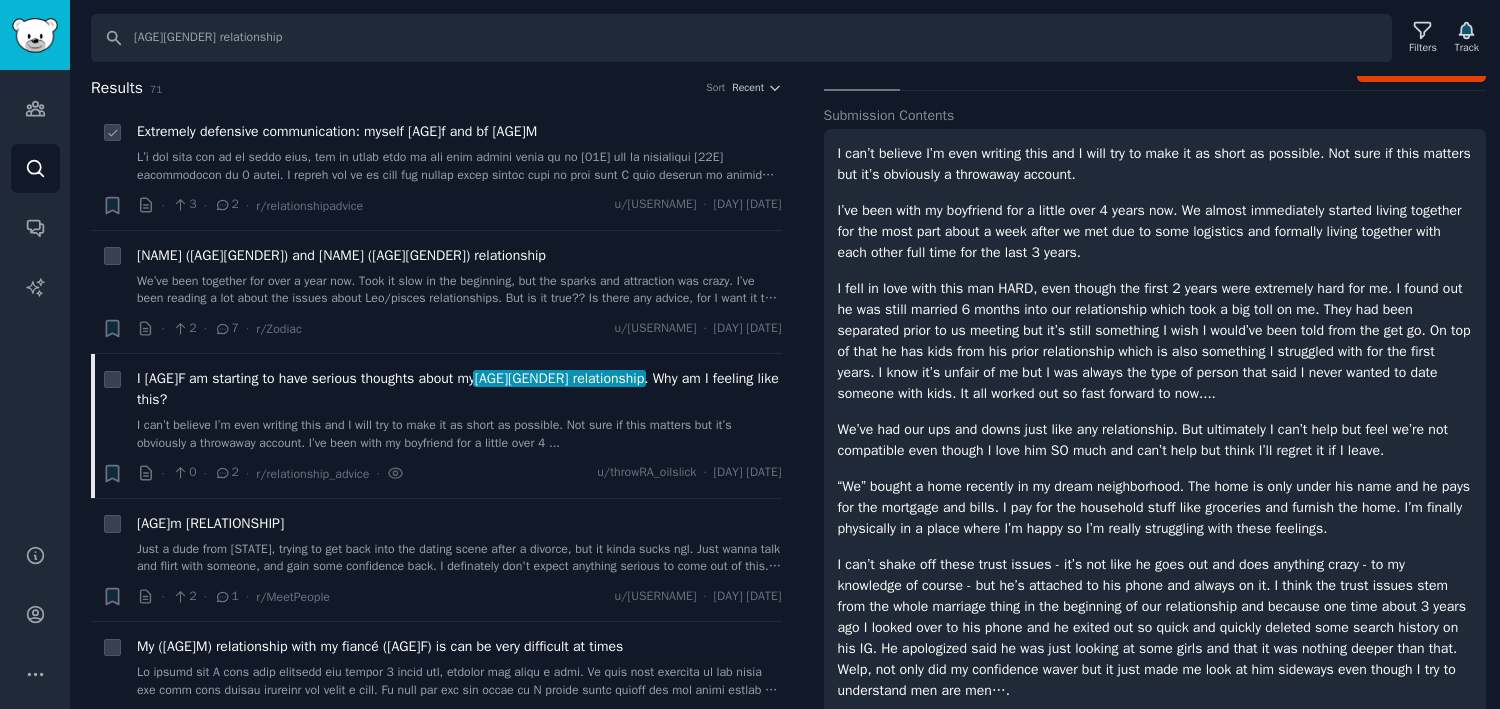 scroll, scrollTop: 0, scrollLeft: 0, axis: both 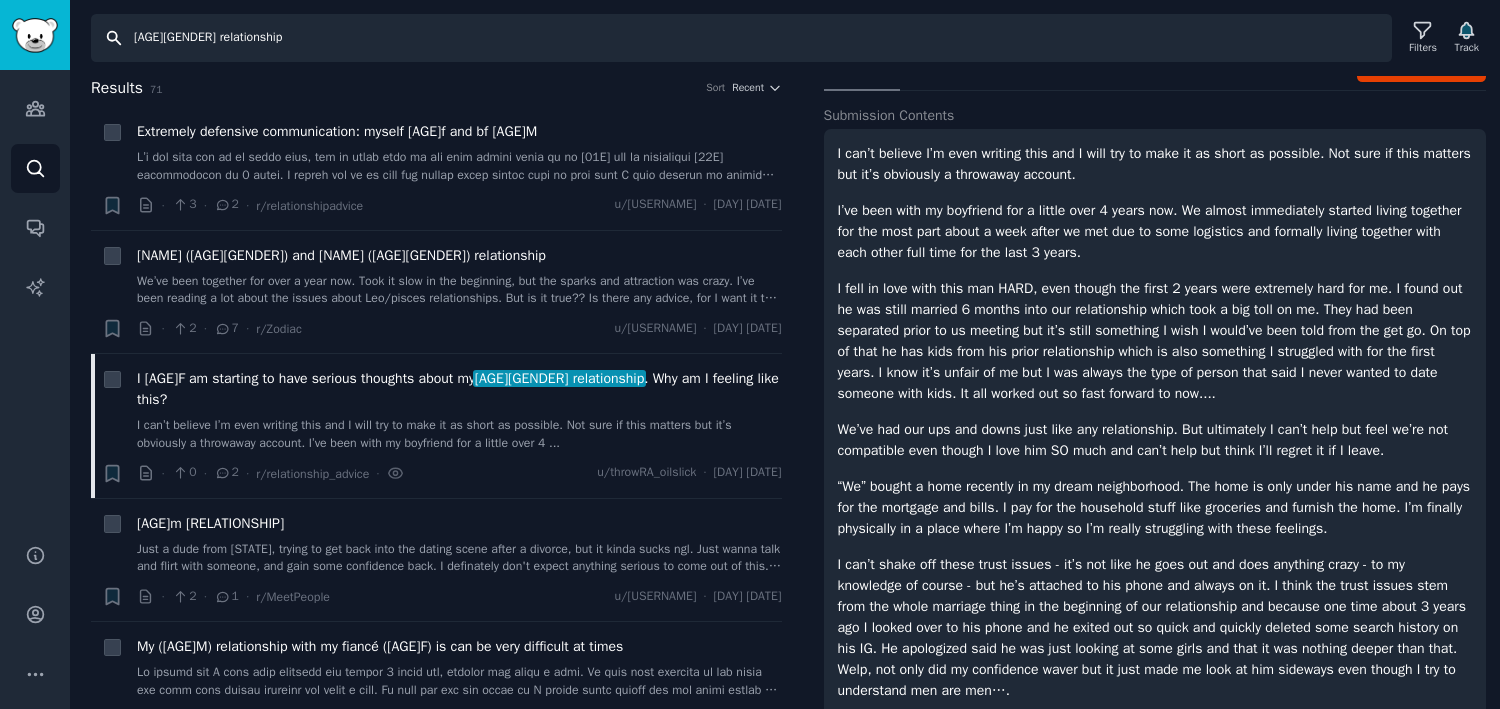 drag, startPoint x: 259, startPoint y: 47, endPoint x: 169, endPoint y: 36, distance: 90.66973 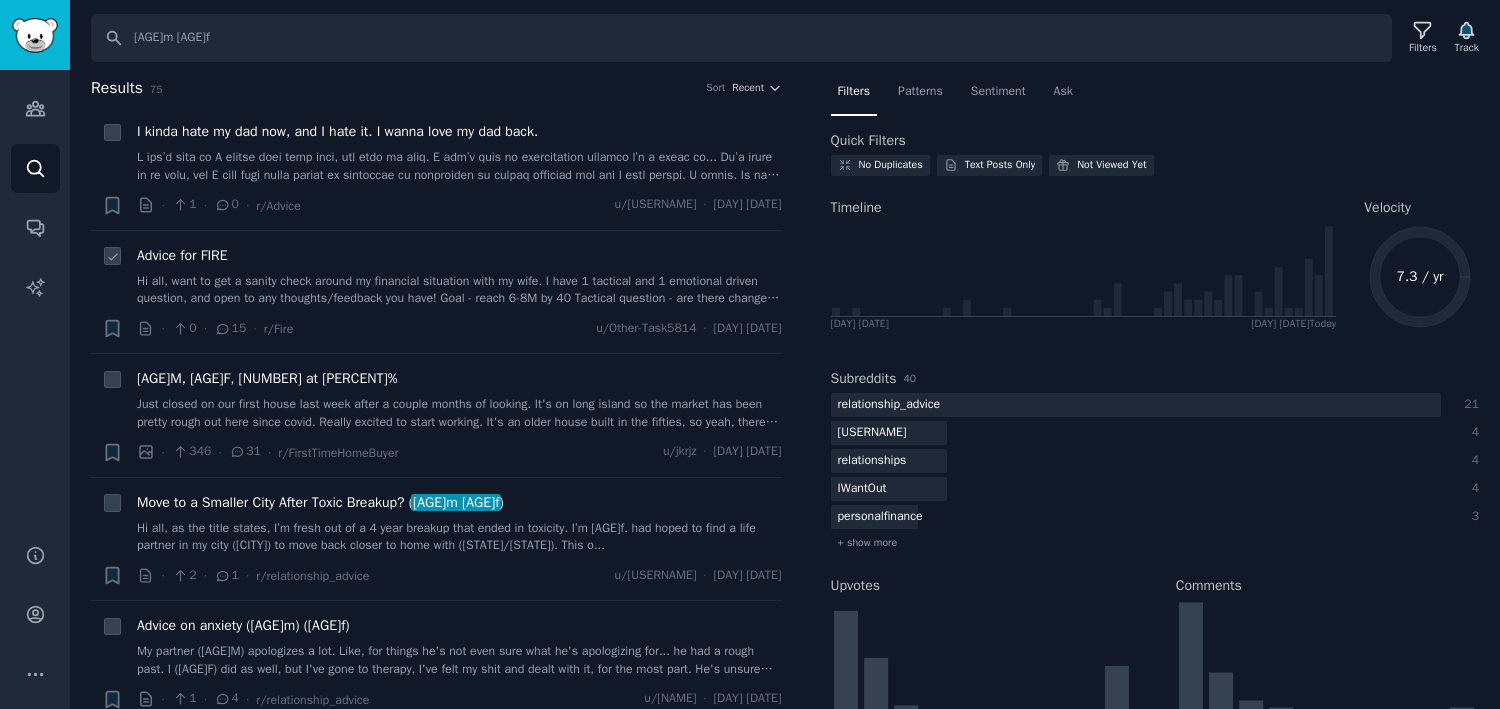 click on "Advice for FIRE" at bounding box center [182, 255] 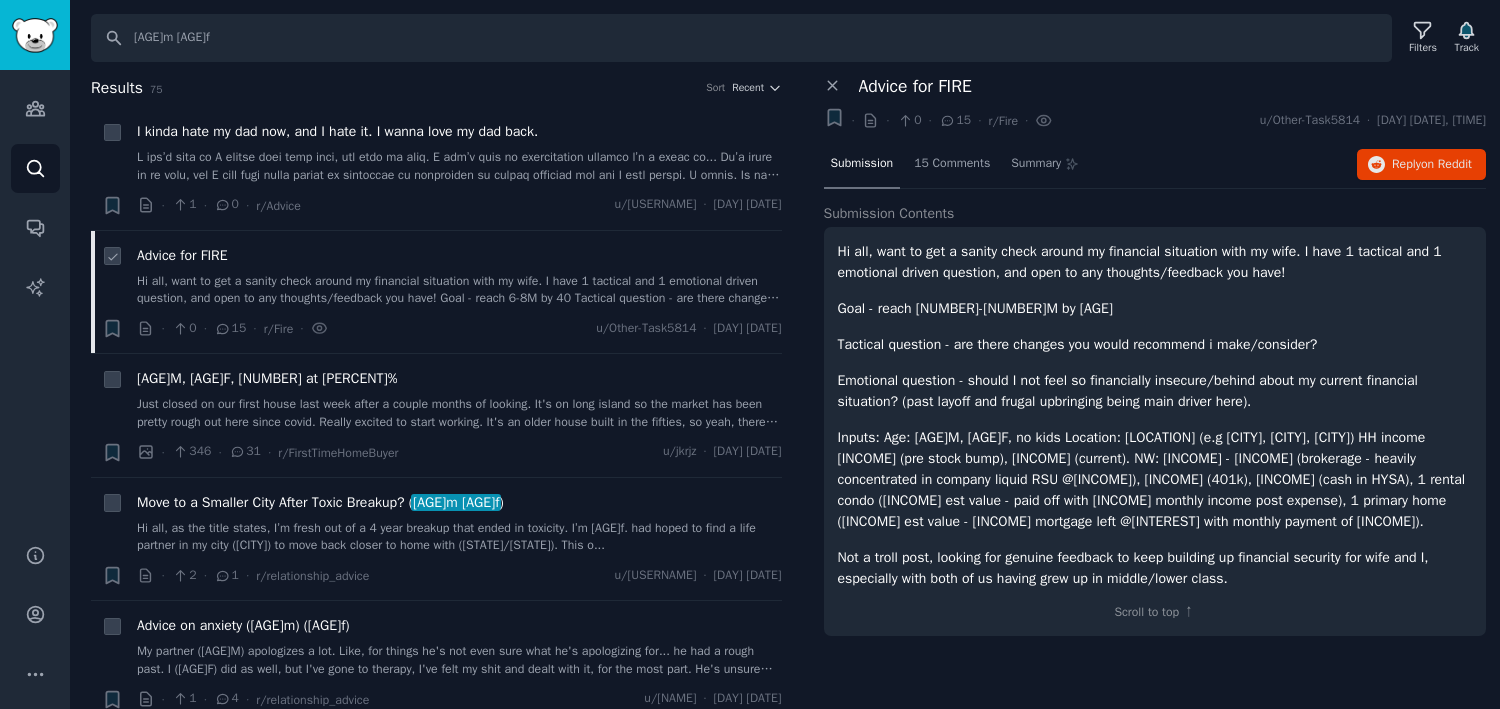 scroll, scrollTop: 0, scrollLeft: 0, axis: both 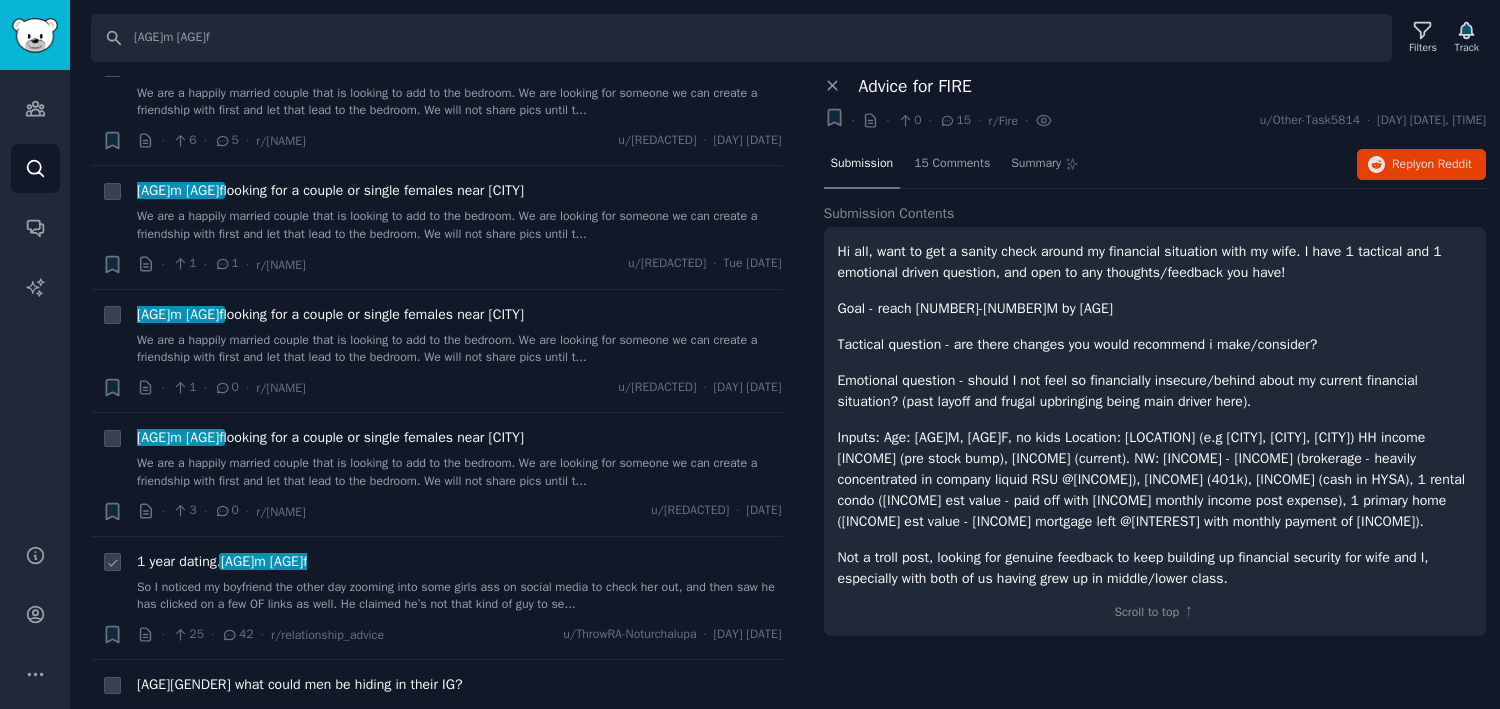 click on "[AGE]m [AGE]f" at bounding box center (264, 561) 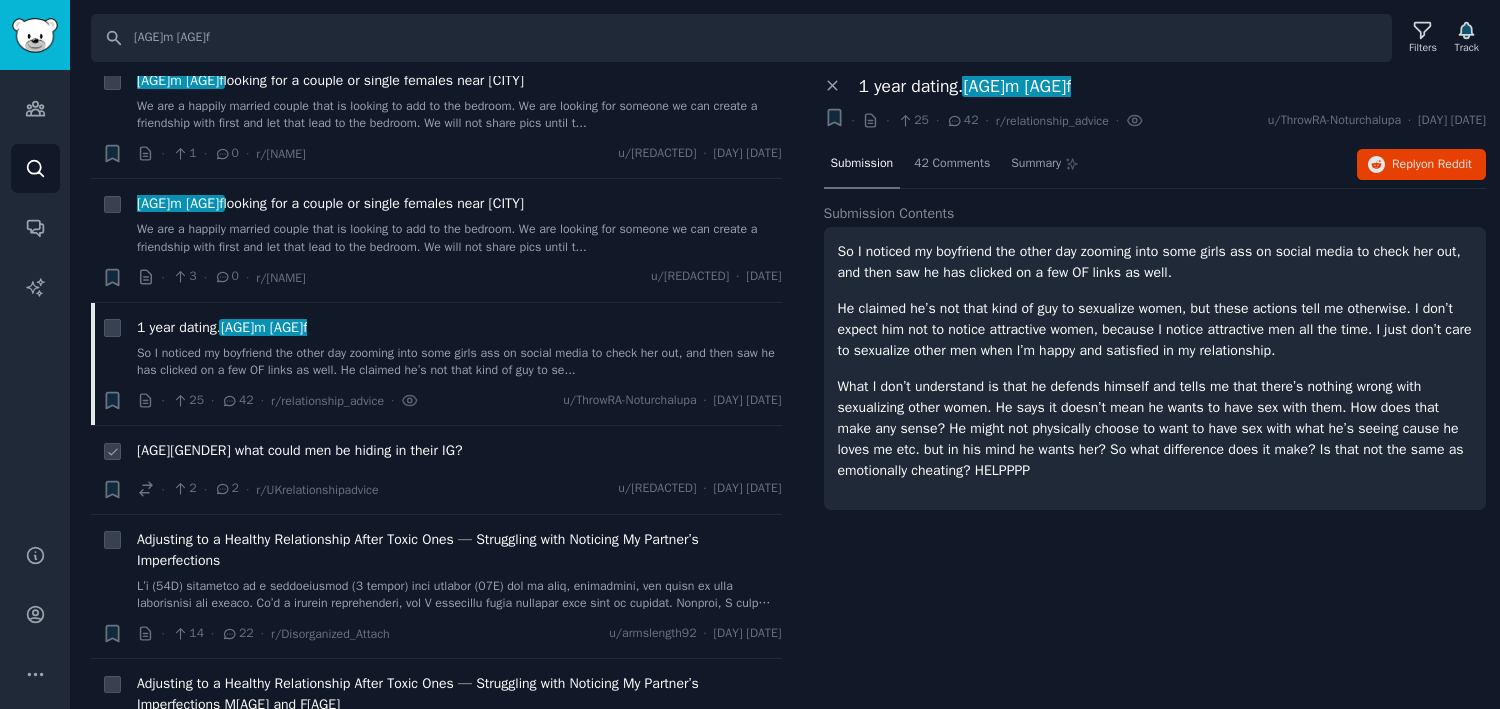 scroll, scrollTop: 1047, scrollLeft: 0, axis: vertical 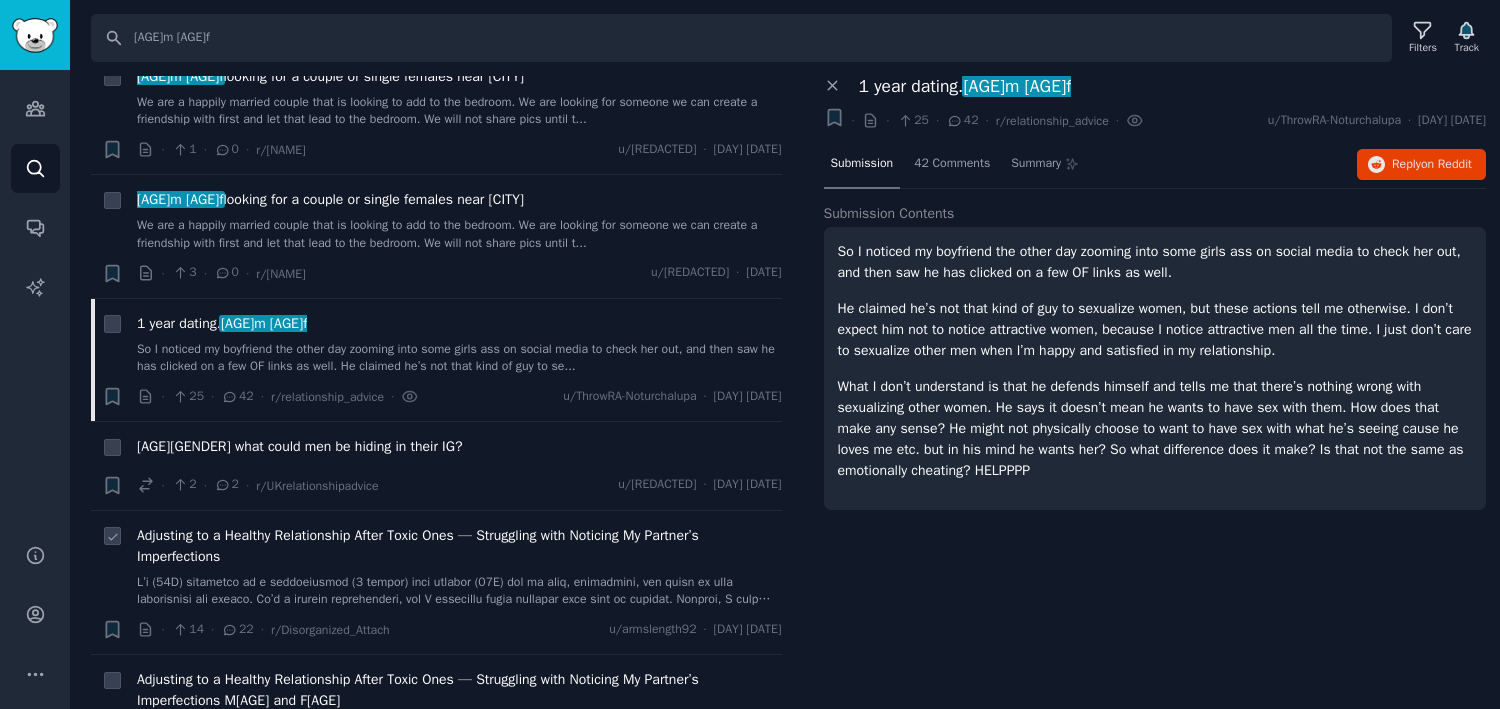 click on "Adjusting to a Healthy Relationship After Toxic Ones — Struggling with Noticing My Partner’s Imperfections" at bounding box center [459, 546] 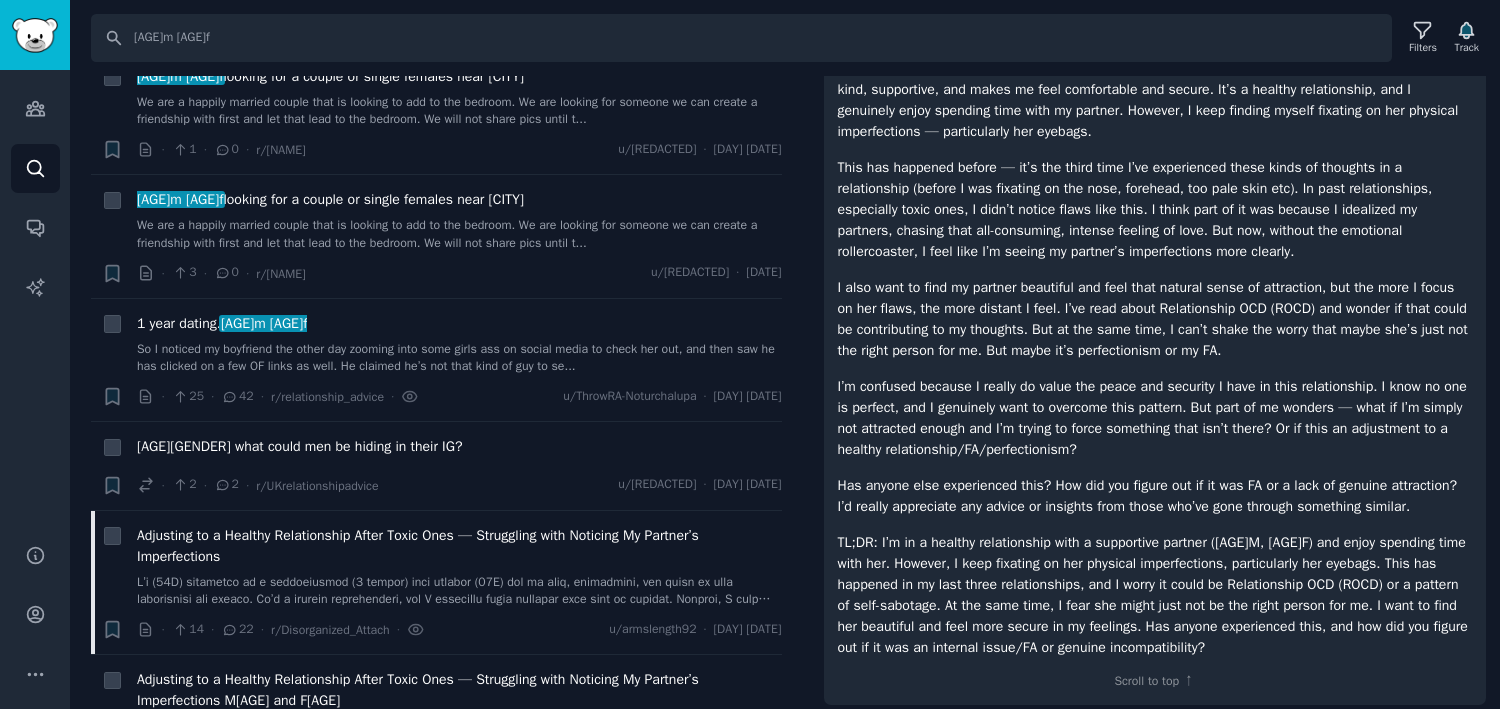 scroll, scrollTop: 215, scrollLeft: 0, axis: vertical 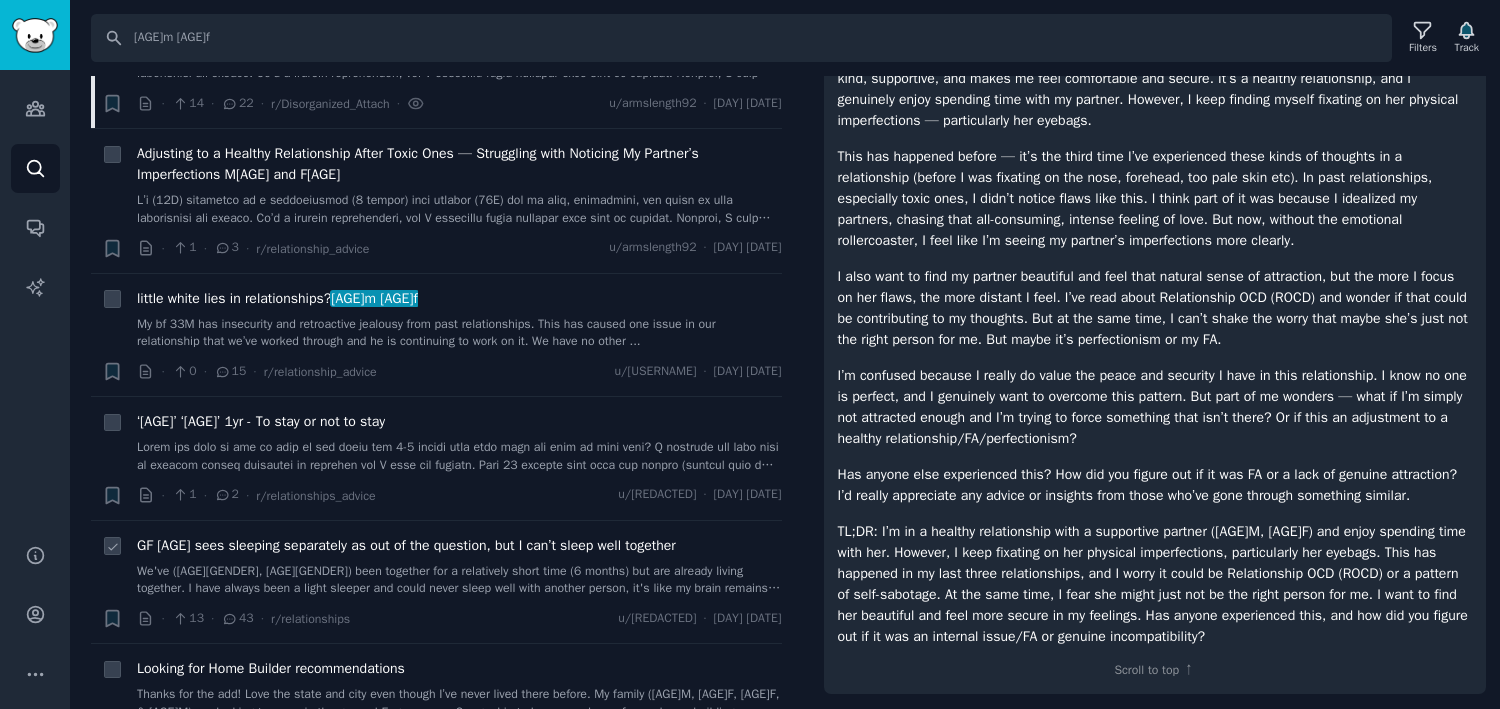 click on "GF [AGE] sees sleeping separately as out of the question, but I can’t sleep well together" at bounding box center [406, 545] 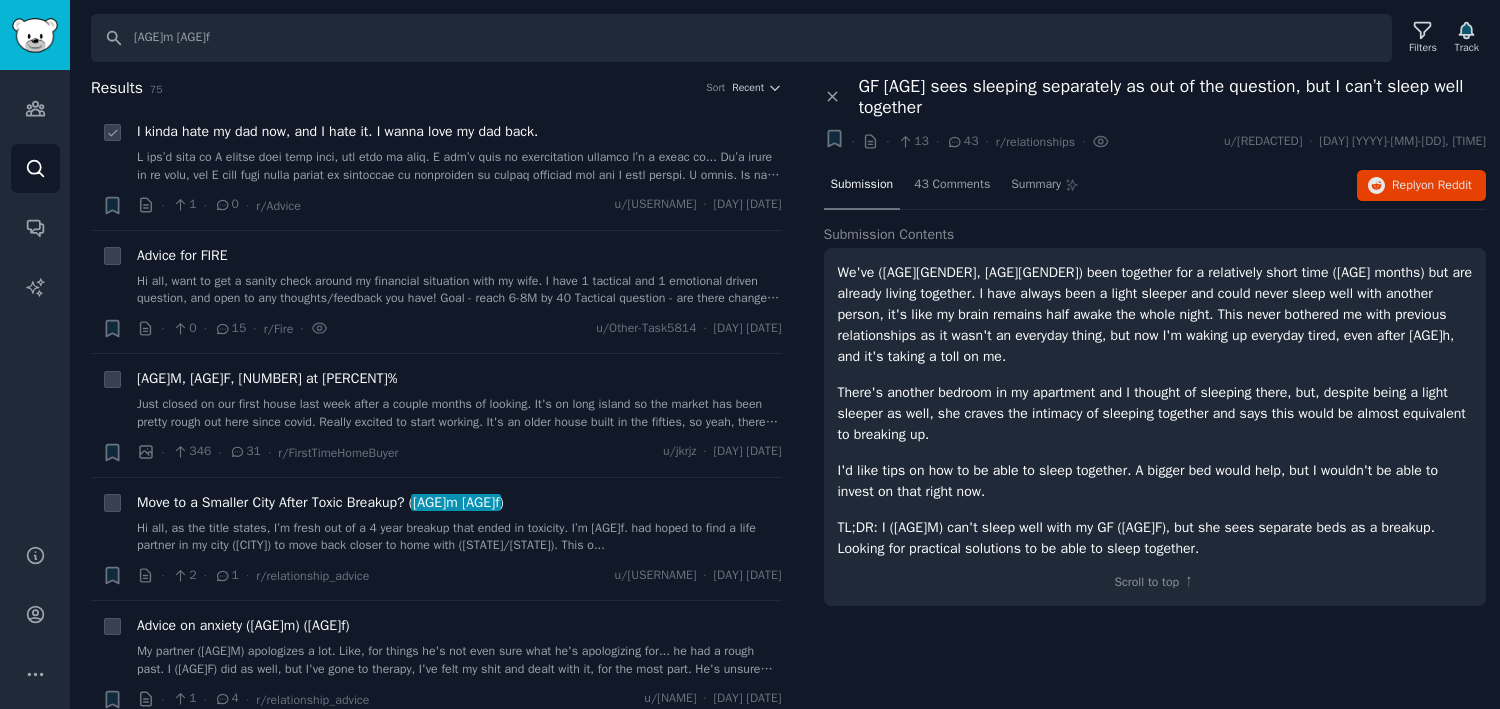 scroll, scrollTop: 0, scrollLeft: 0, axis: both 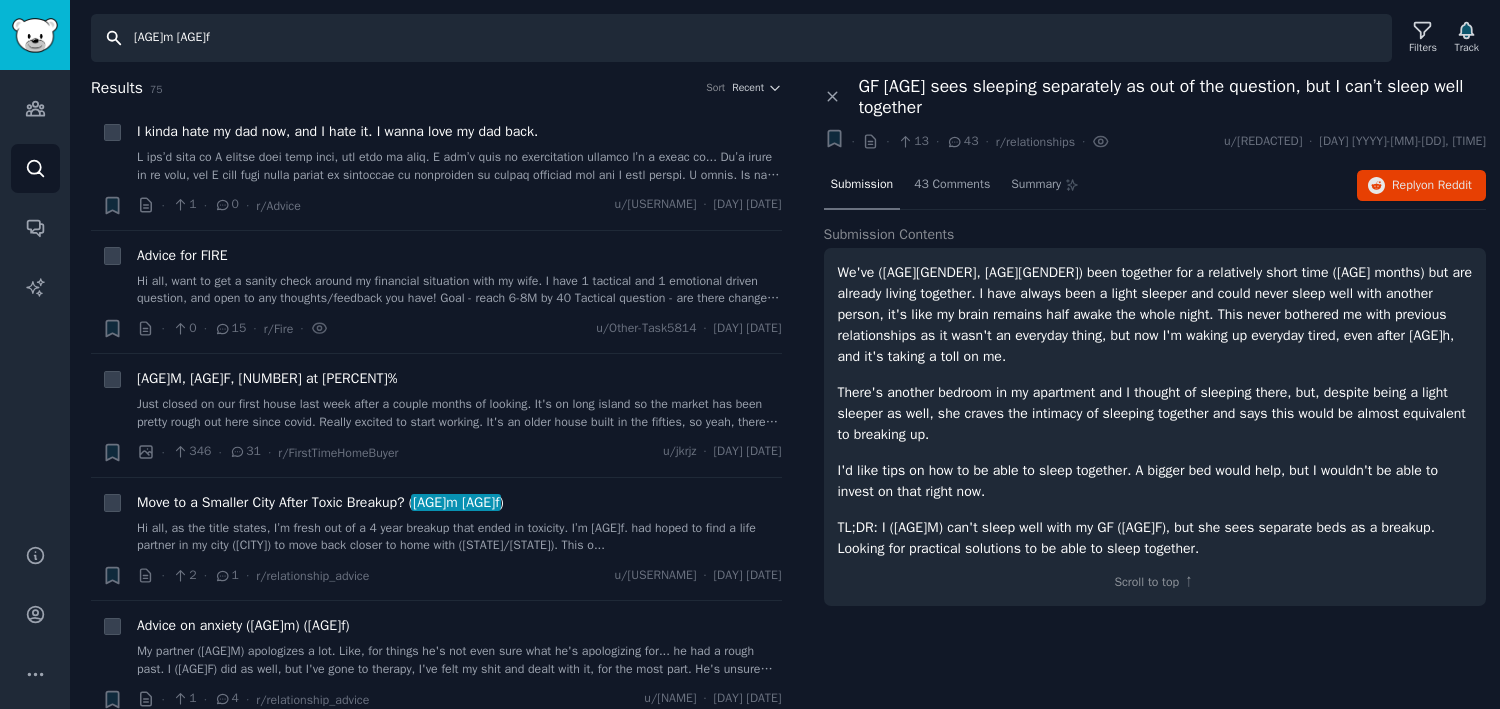 drag, startPoint x: 163, startPoint y: 37, endPoint x: 119, endPoint y: 35, distance: 44.04543 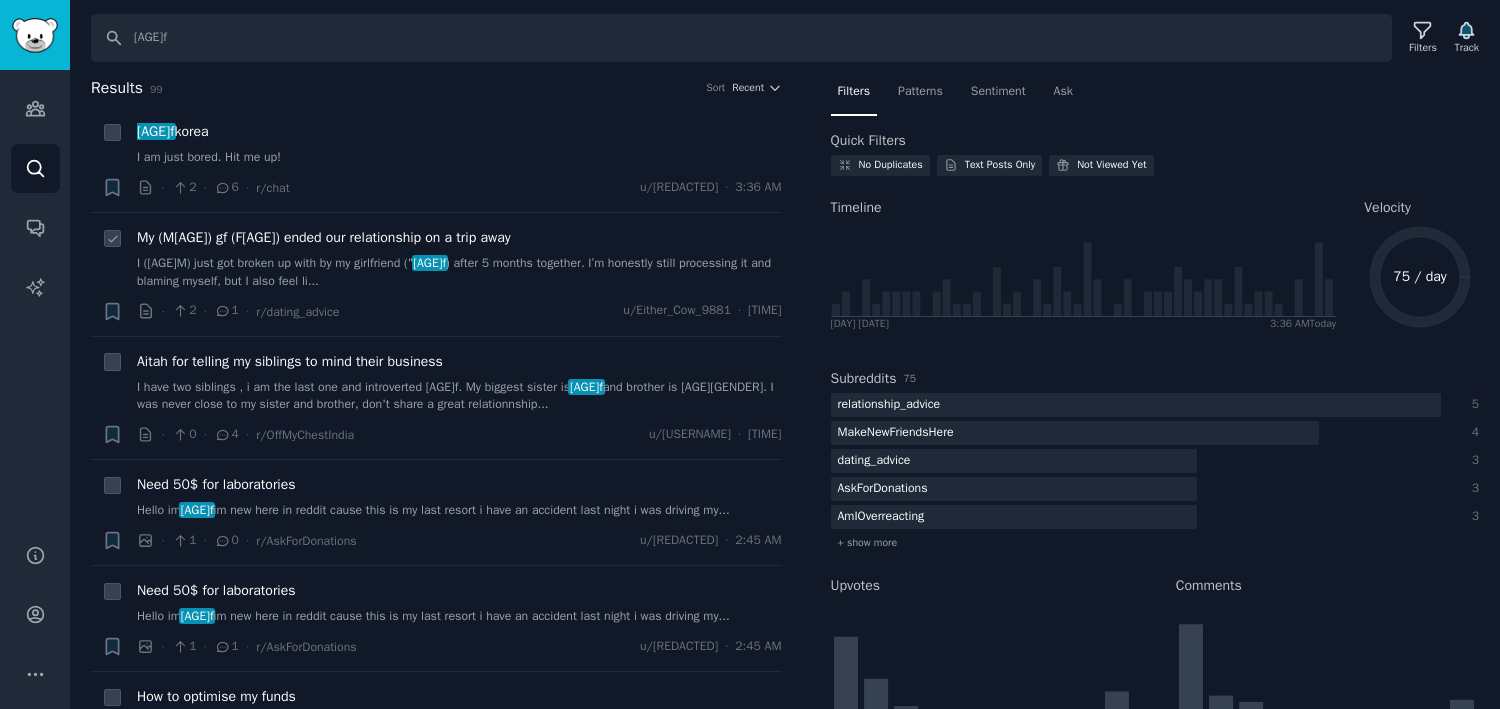 click on "I ([AGE][GENDER]) just got broken up with by my girlfriend ( [AGE][GENDER] ) after [DURATION] together. I’m honestly still processing it and blaming myself, but I also feel li..." at bounding box center [459, 272] 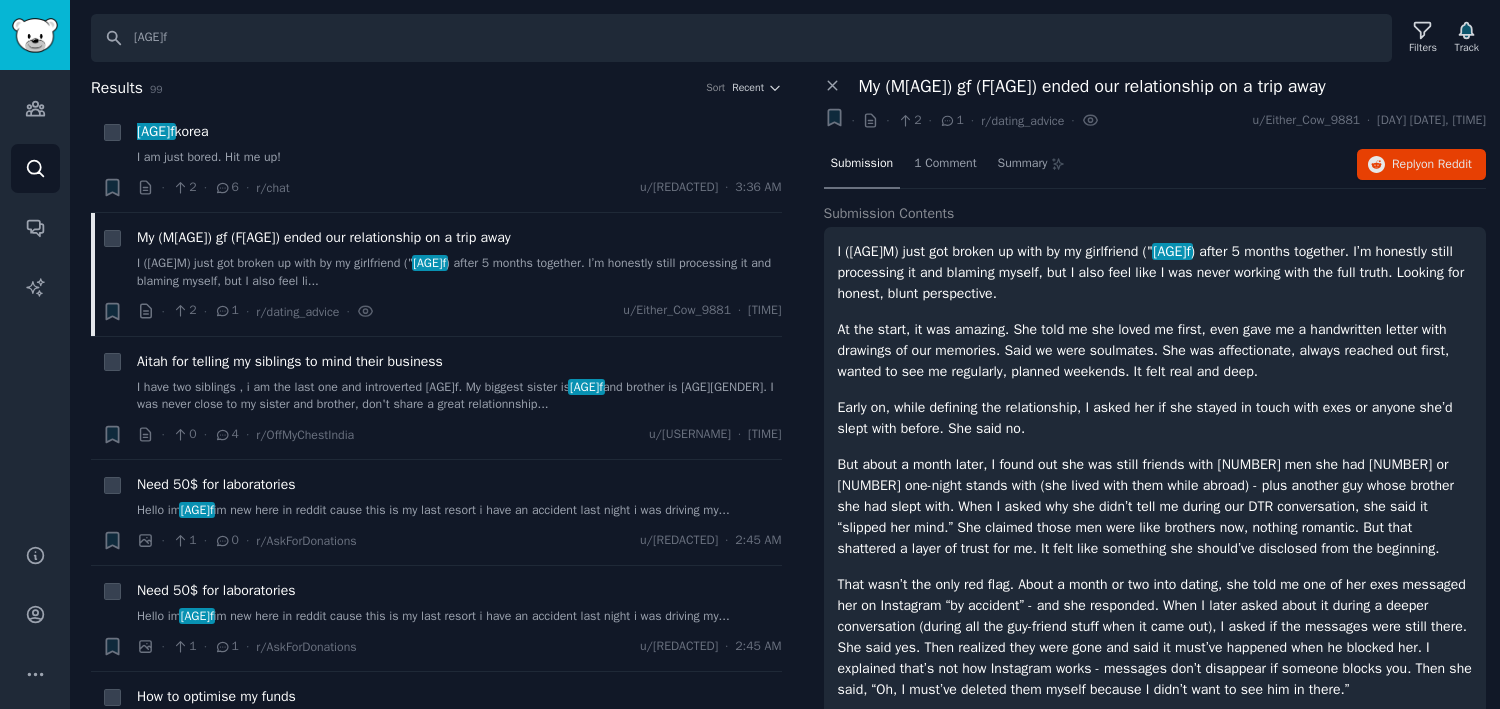 scroll, scrollTop: 0, scrollLeft: 0, axis: both 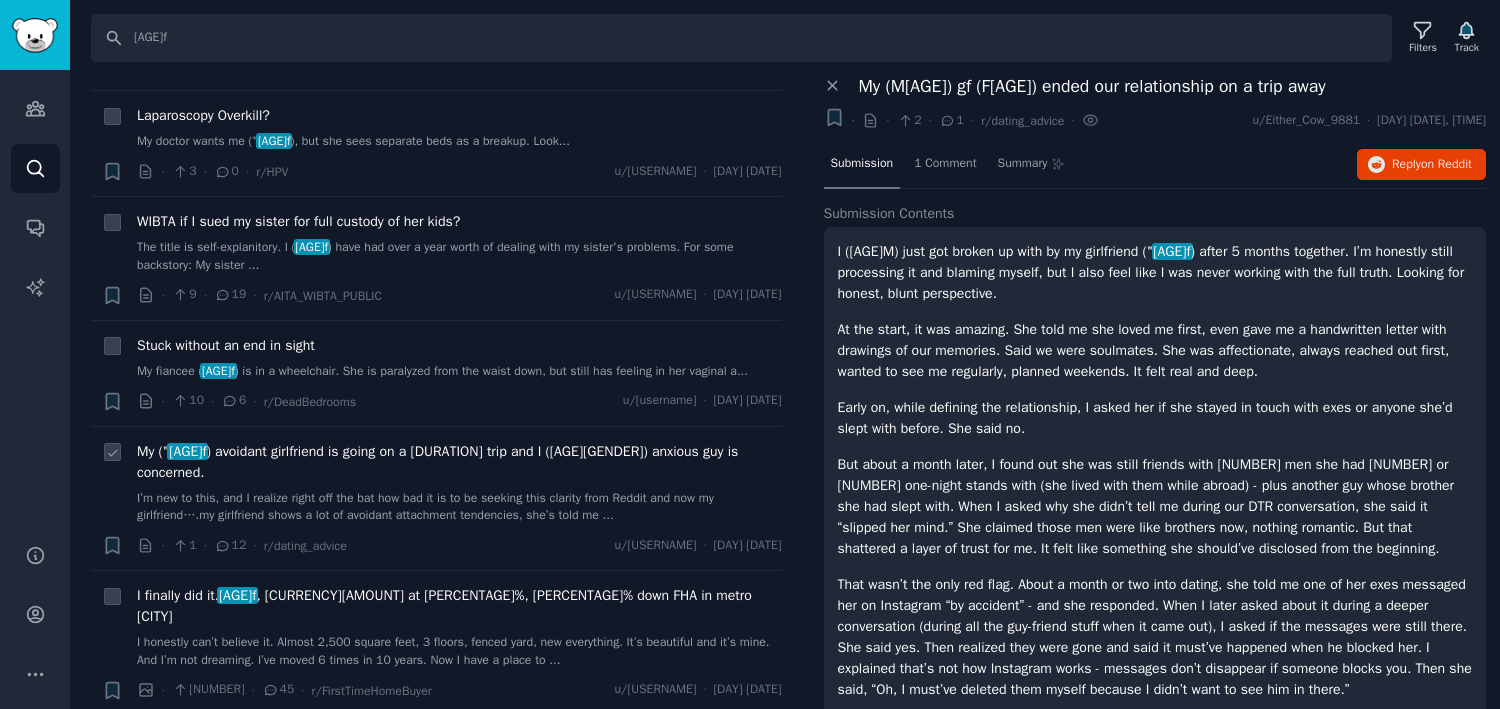 click on "I’m new to this, and I realize right off the bat how bad it is to be seeking this clarity from Reddit and now my girlfriend….my girlfriend shows a lot of avoidant attachment tendencies, she’s told me ..." at bounding box center (459, 507) 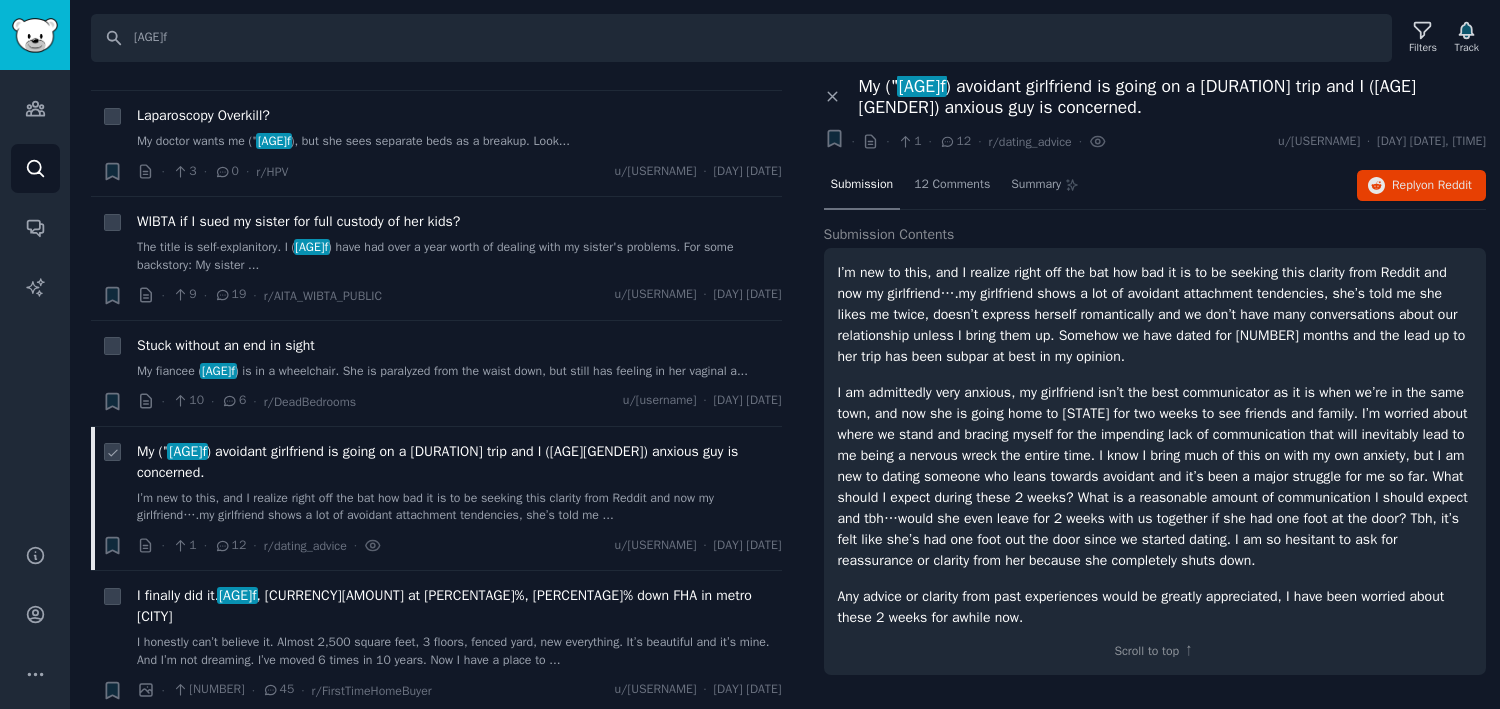 click on "I’m new to this, and I realize right off the bat how bad it is to be seeking this clarity from Reddit and now my girlfriend….my girlfriend shows a lot of avoidant attachment tendencies, she’s told me ..." at bounding box center [459, 507] 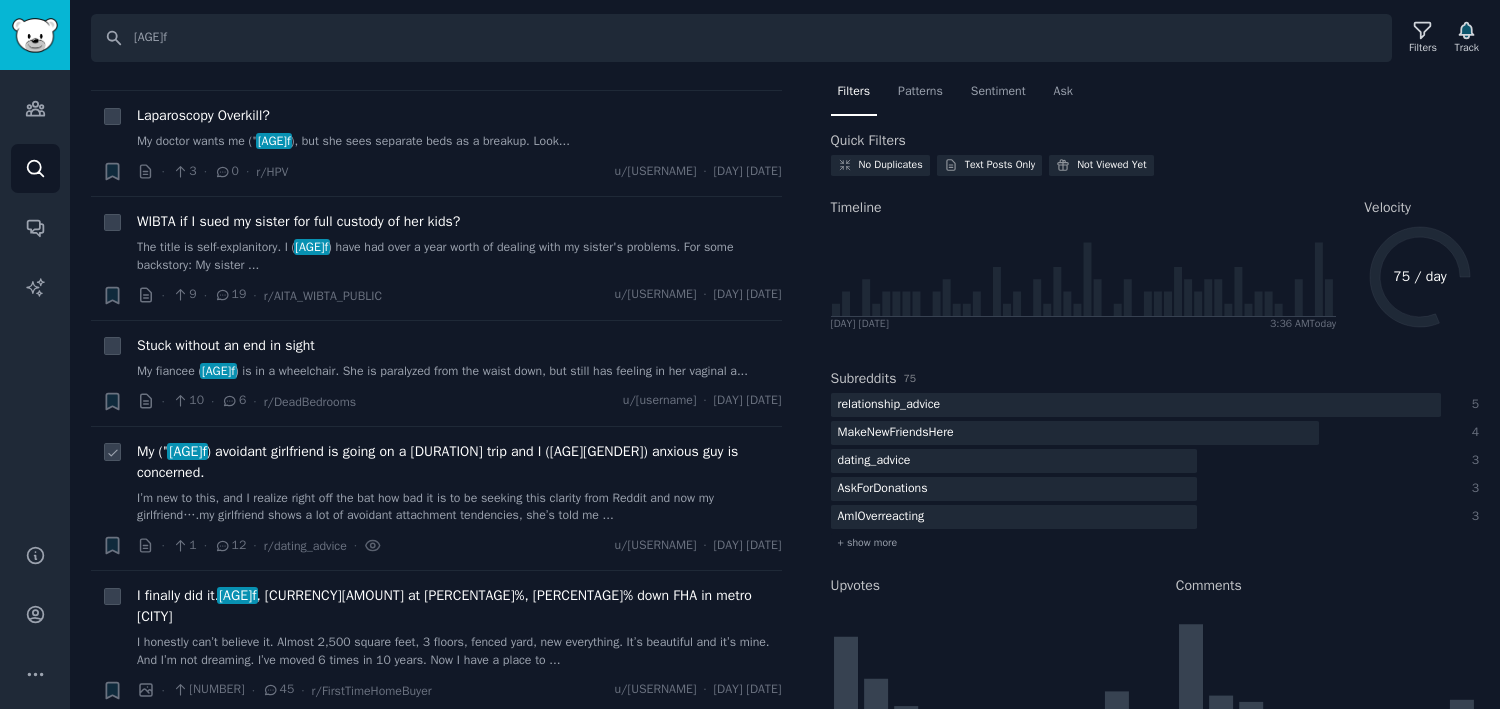 click on "My ( 31f ) avoidant girlfriend is going on a 2 week trip and I (31M) anxious guy is concerned." at bounding box center [459, 462] 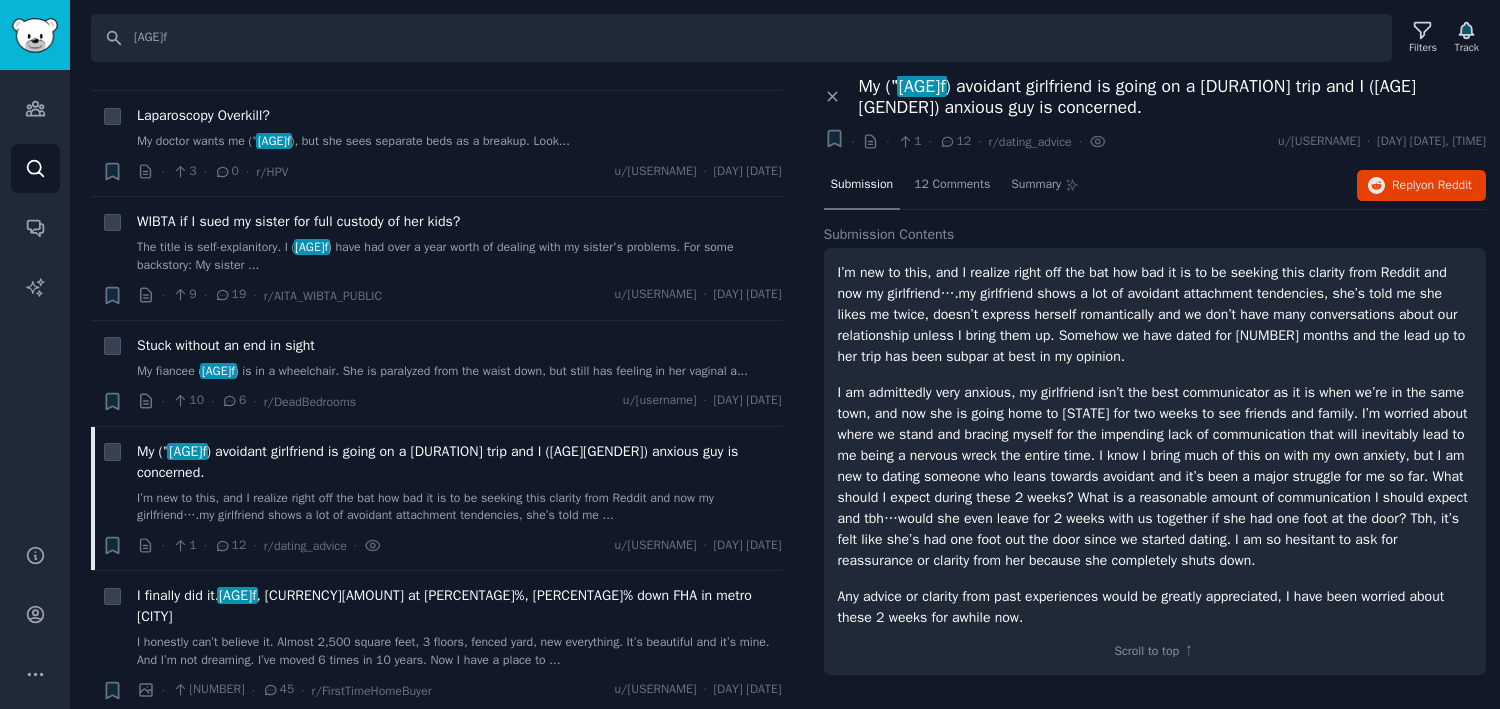 scroll, scrollTop: 5, scrollLeft: 0, axis: vertical 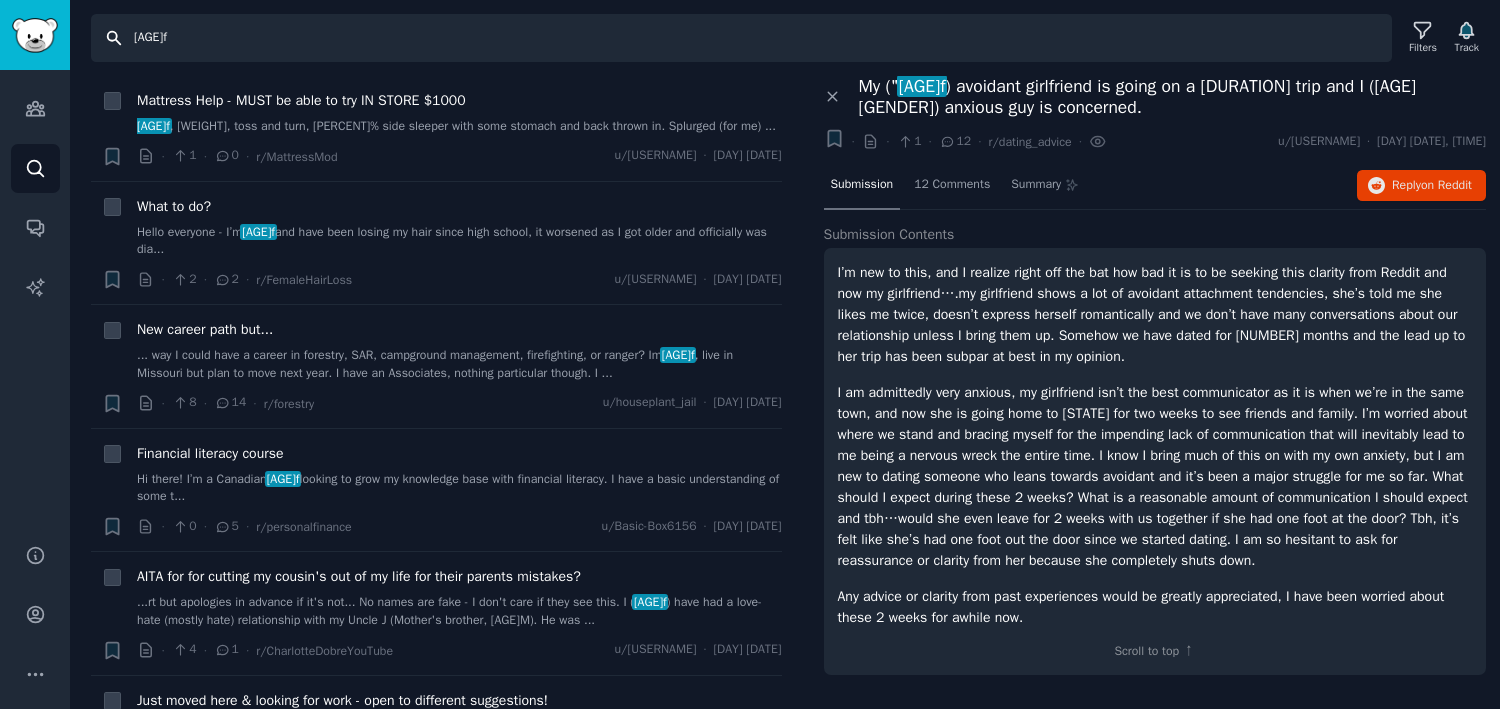 click on "[AGE]f" at bounding box center [741, 38] 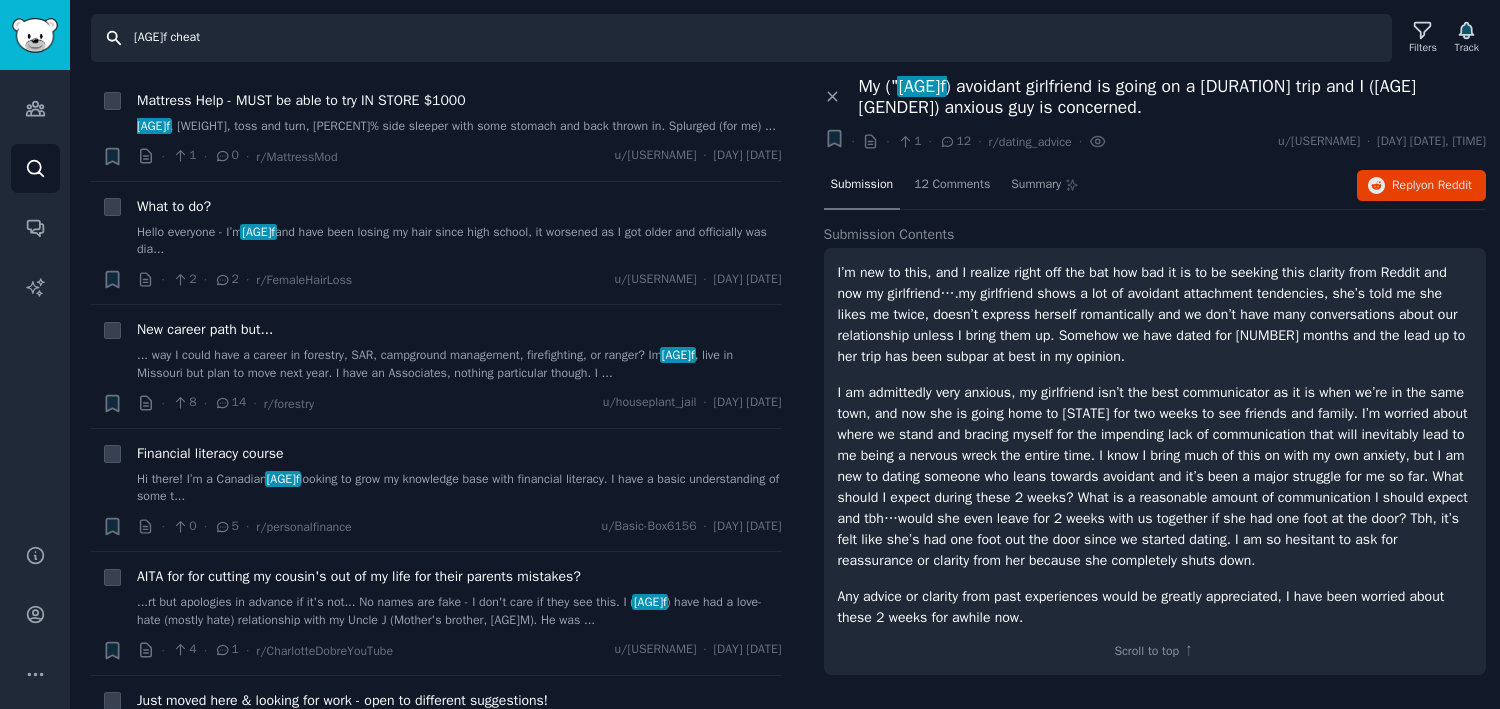 type on "[AGE]f cheat" 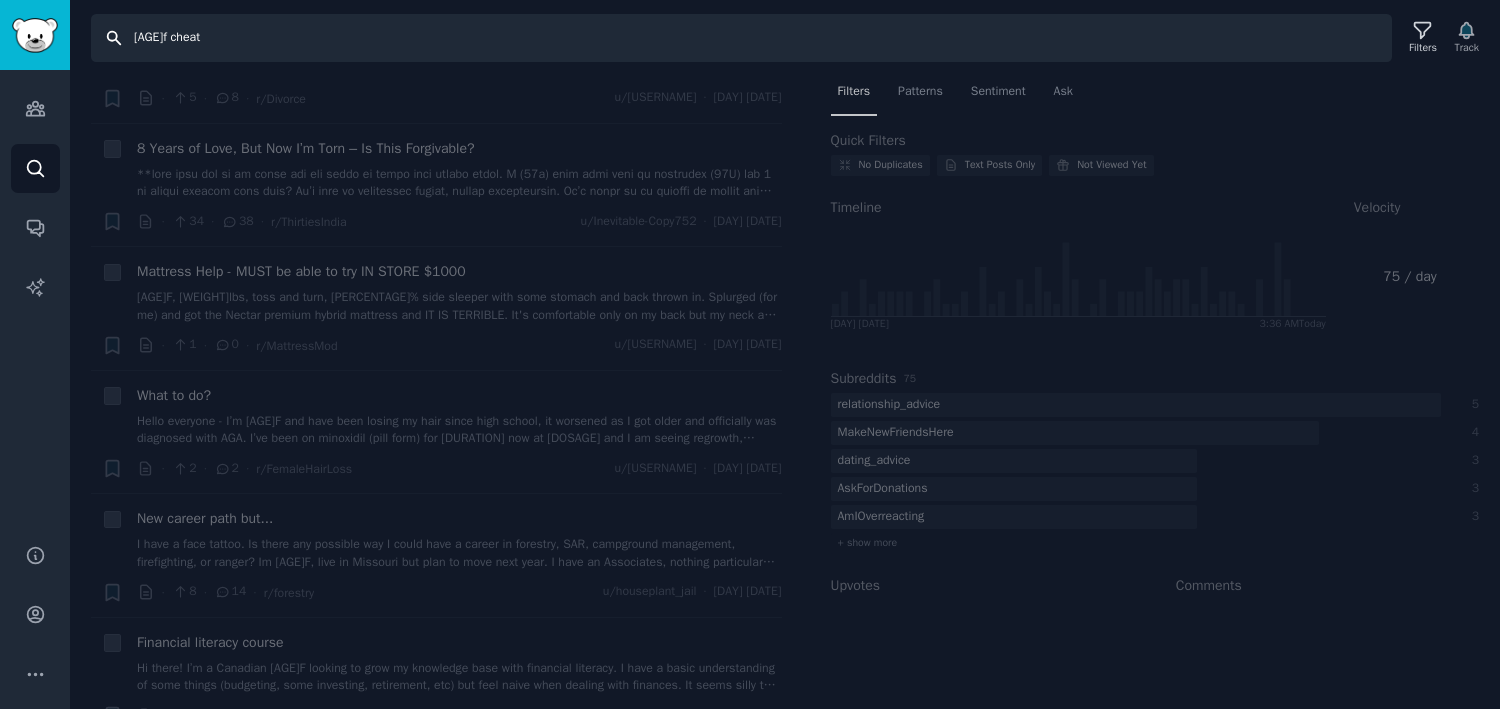 scroll, scrollTop: 0, scrollLeft: 0, axis: both 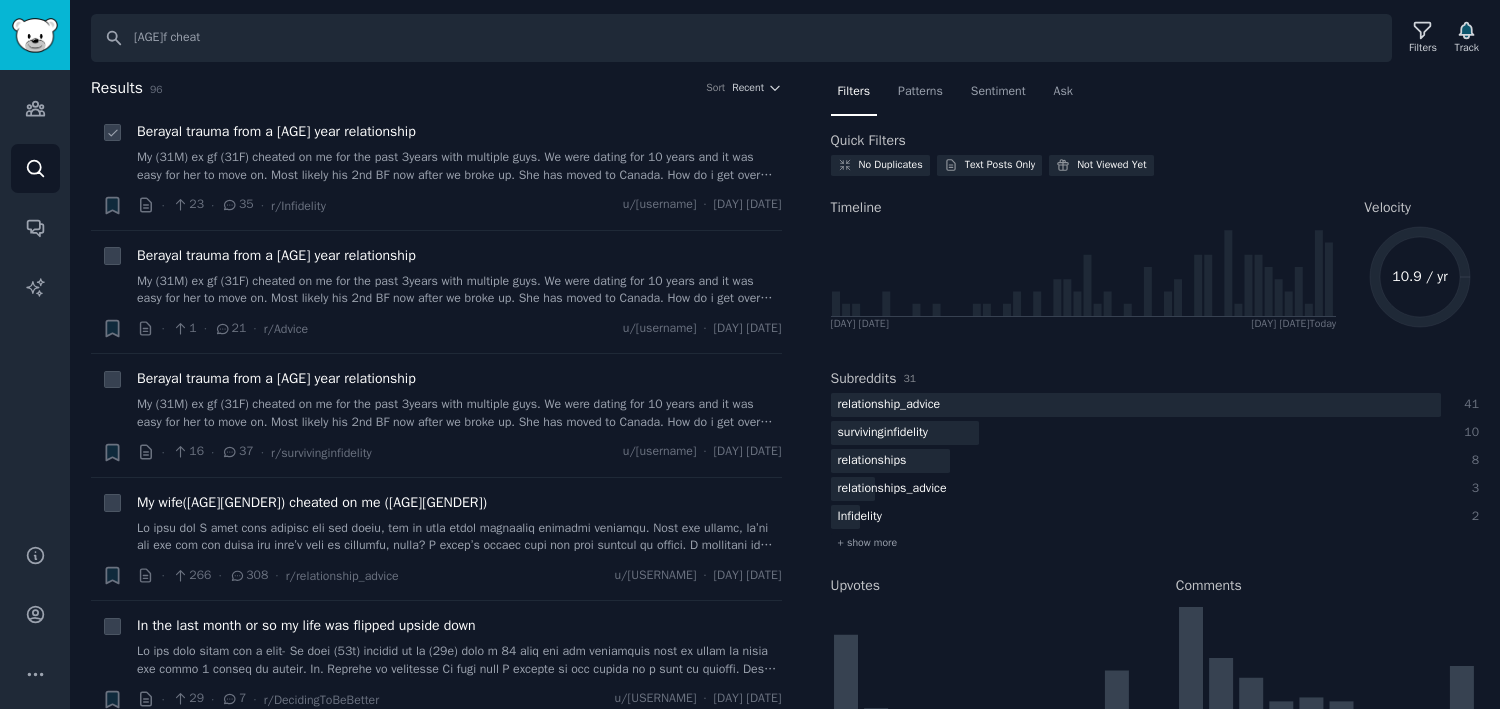 click on "Berayal trauma from a [AGE] year relationship" at bounding box center [276, 131] 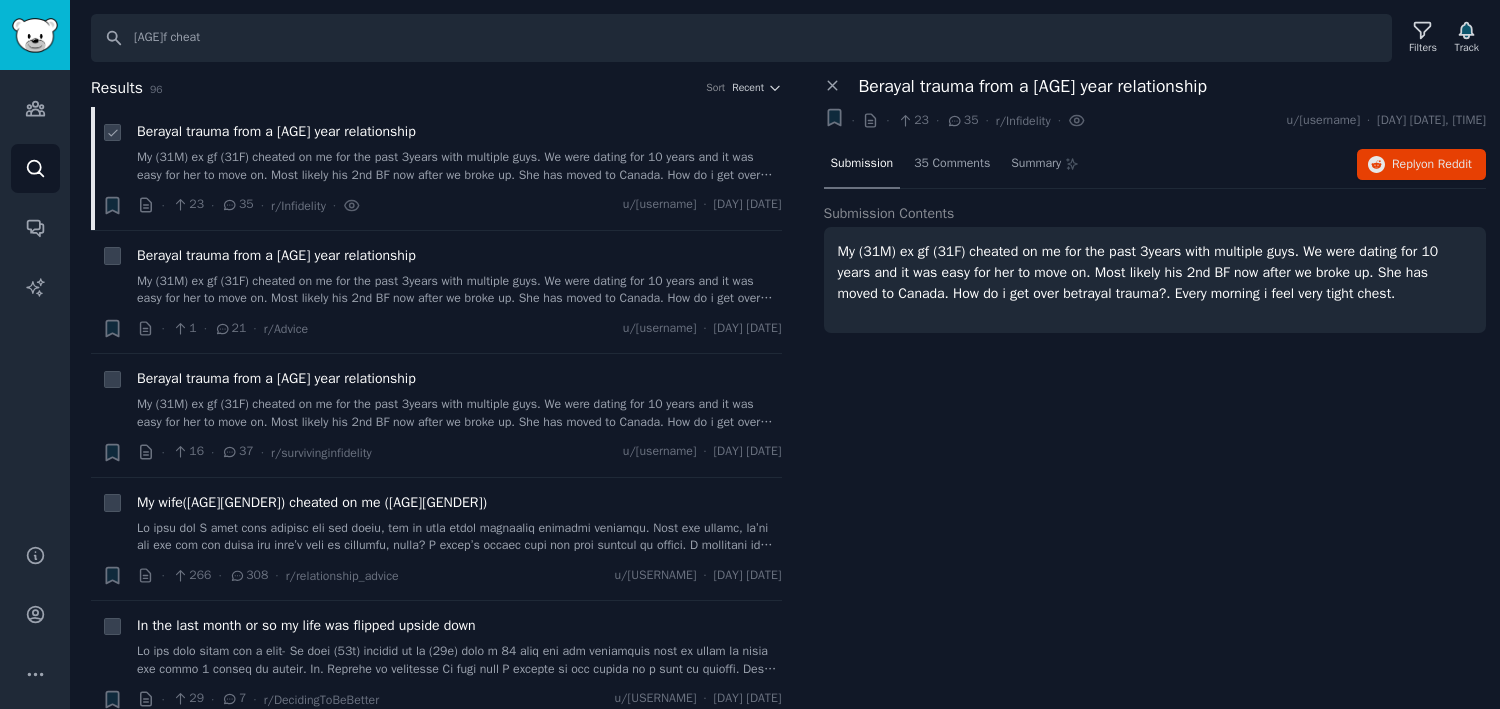 scroll, scrollTop: 0, scrollLeft: 0, axis: both 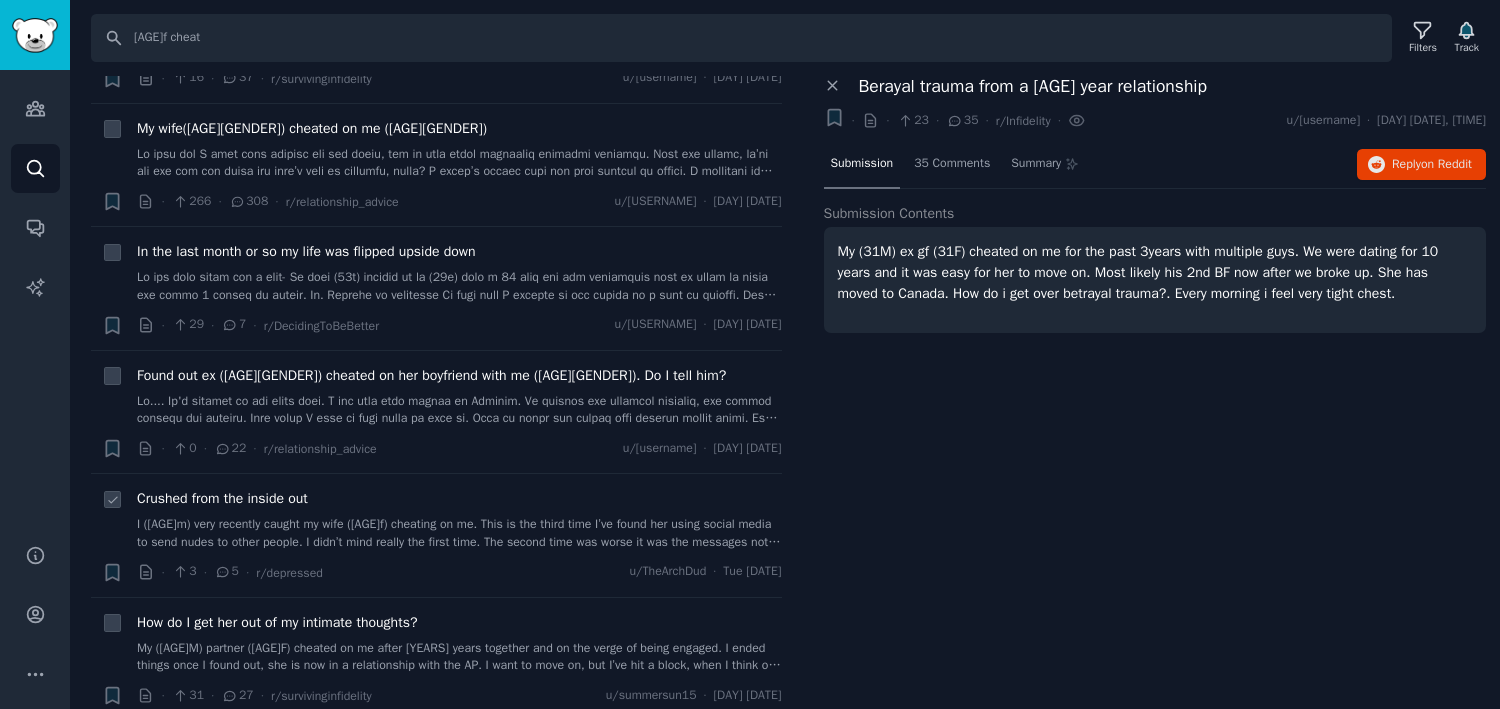 click on "I ([AGE]m) very recently caught my wife ([AGE]f) cheating on me. This is the third time I’ve found her using social media to send nudes to other people. I didn’t mind really the first time. The second time was worse it was the messages not just the videos and nudes. This time the third time I found out she has actually been sleeping with one of them. I called her asked if she was cheating and she told me “no” I then quoted one of the messages from the man from her social media. It’s a quote that I cannot quit repeating in my head. I found out he was at our house the night before no more than [HOURS] hours before I was going to be home from work. She even tried to complain to me about a blood blister she got in her mouth from him hitting her head in a table. I don’t know what to do I feel like I’ve been broken in half and just am a hollow shell of a man. I also found out the man she has been sleeping with gave HIV to at least [NUMBER] other women. Tests are definitely in order." at bounding box center [459, 533] 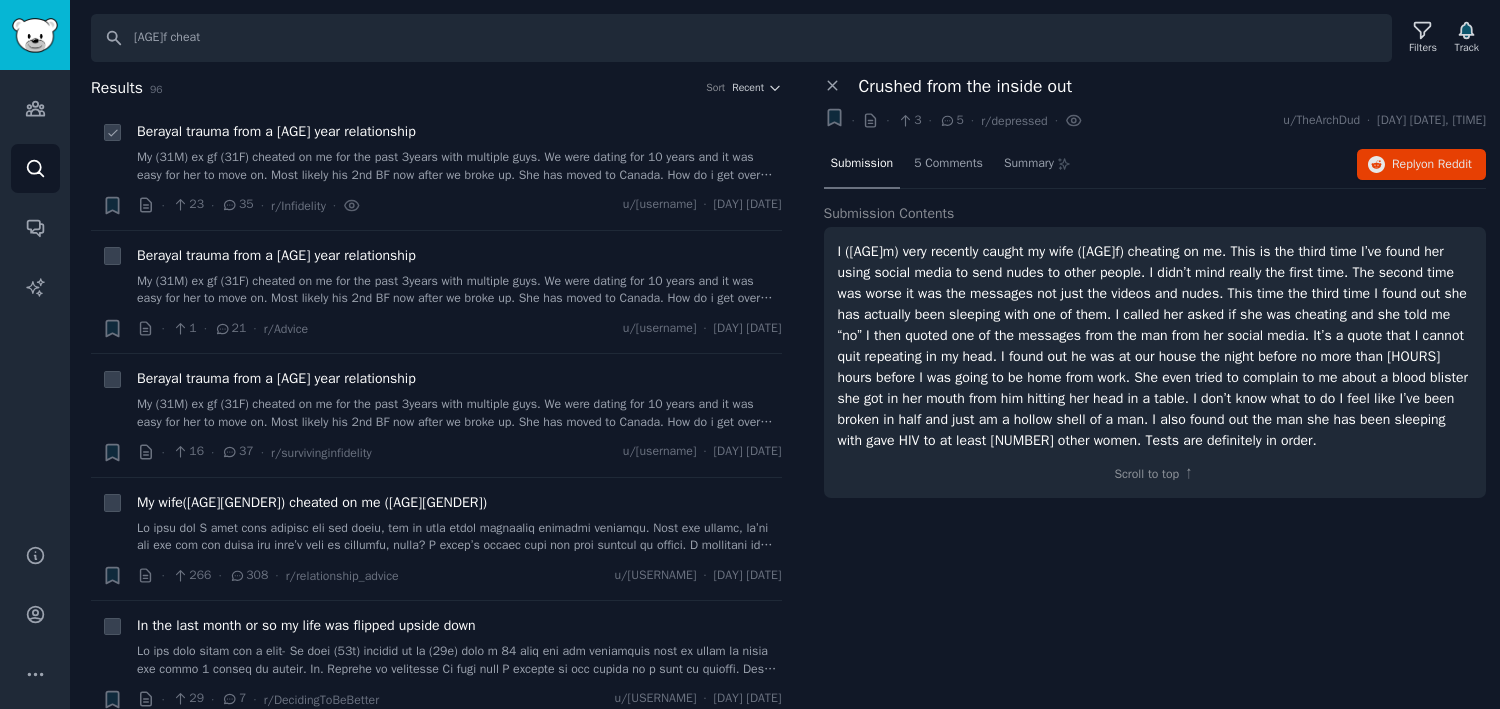 scroll, scrollTop: 0, scrollLeft: 0, axis: both 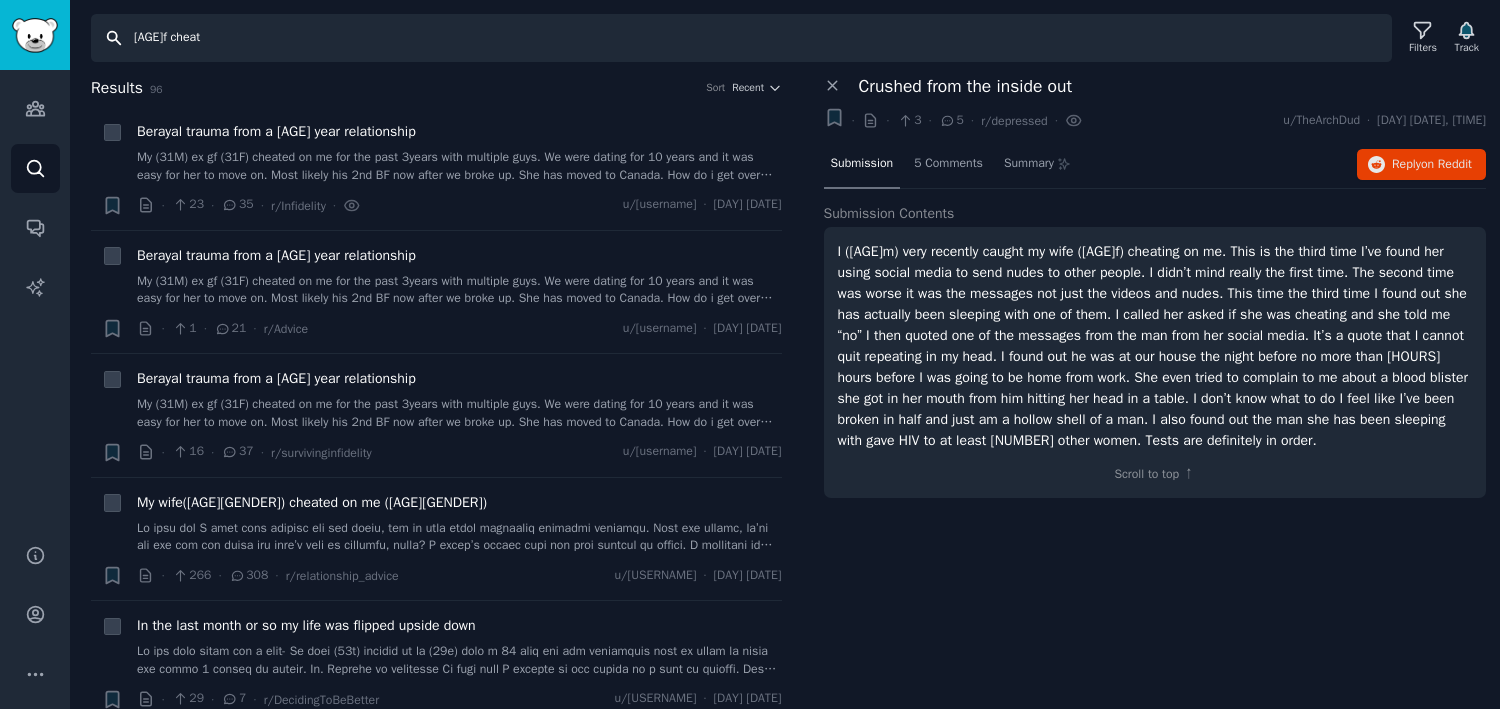 drag, startPoint x: 262, startPoint y: 45, endPoint x: 121, endPoint y: 35, distance: 141.35417 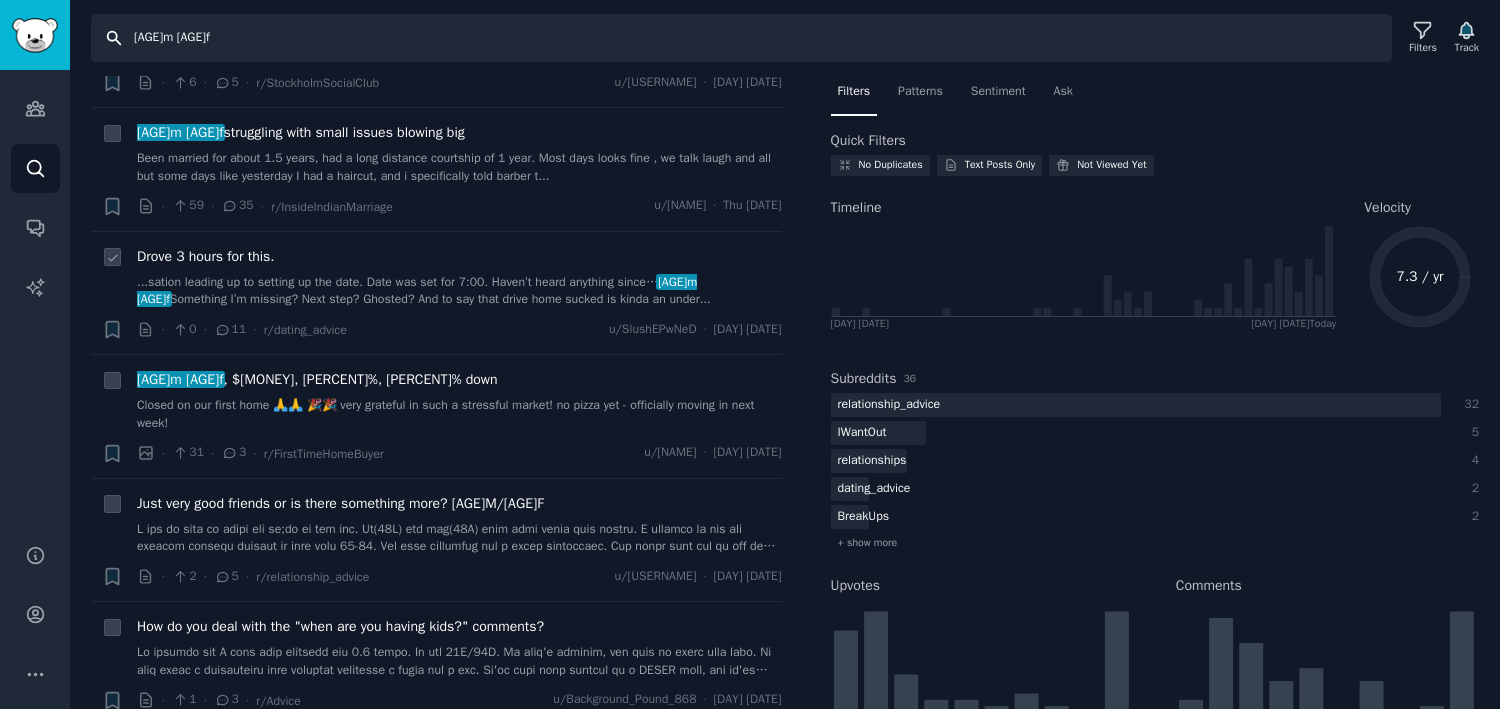scroll, scrollTop: 250, scrollLeft: 0, axis: vertical 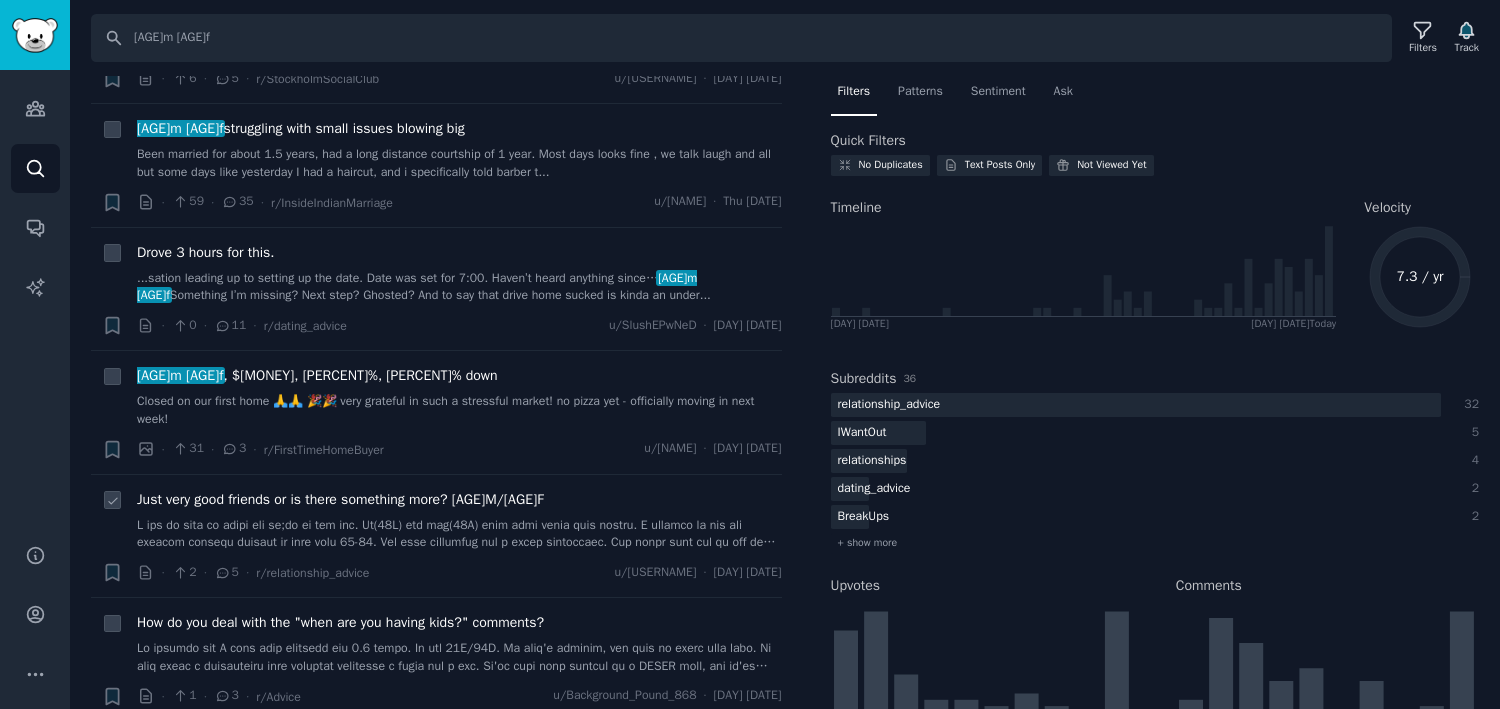 click on "Just very good friends or is there something more? [AGE]M/[AGE]F" at bounding box center [459, 520] 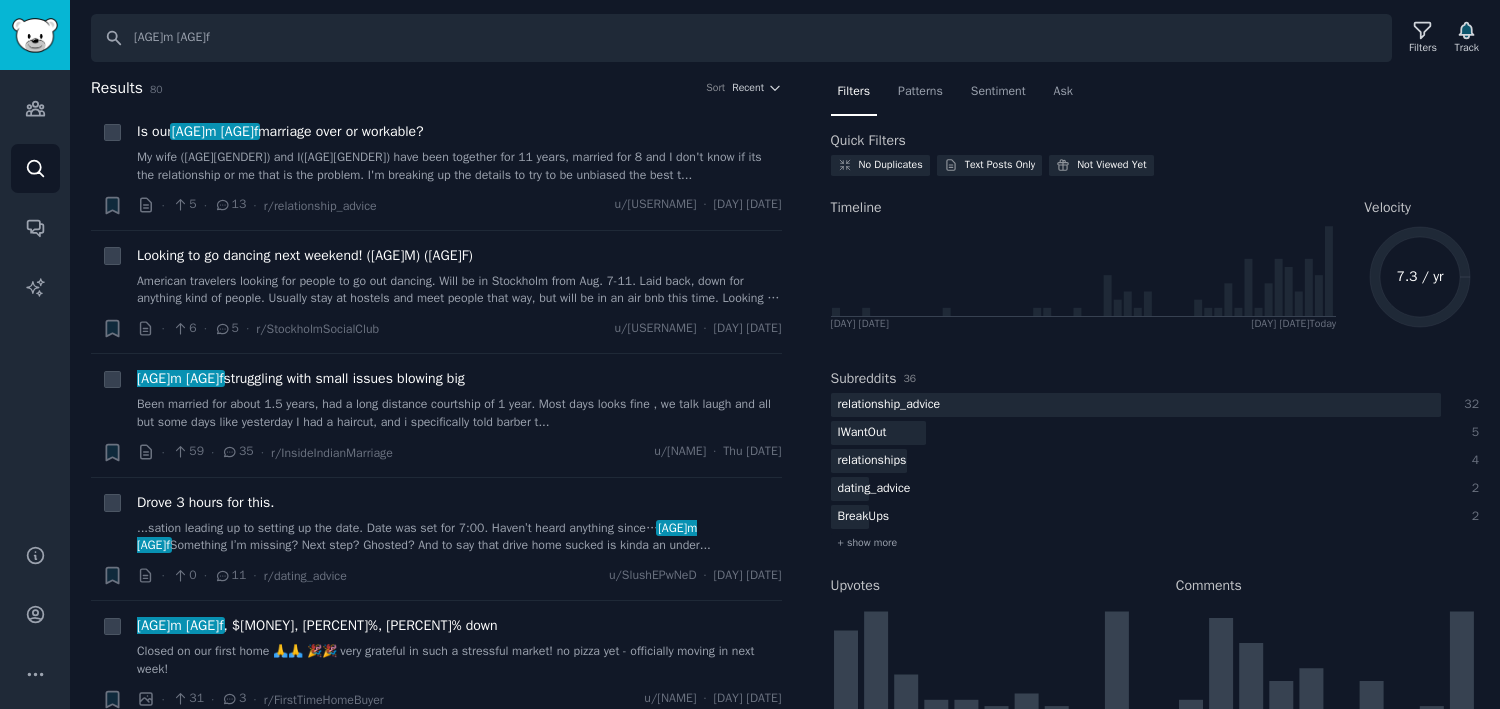 scroll, scrollTop: 0, scrollLeft: 0, axis: both 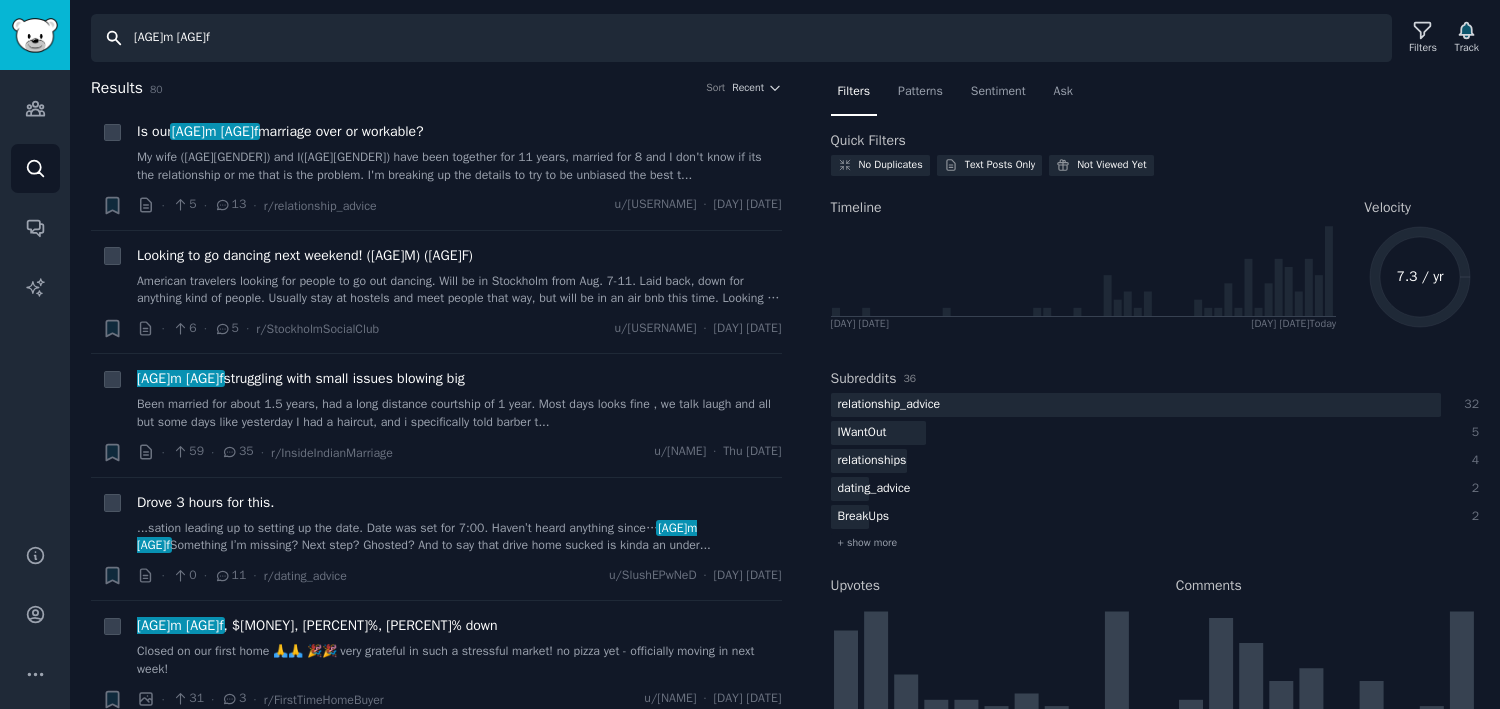 click on "[AGE]m [AGE]f" at bounding box center [741, 38] 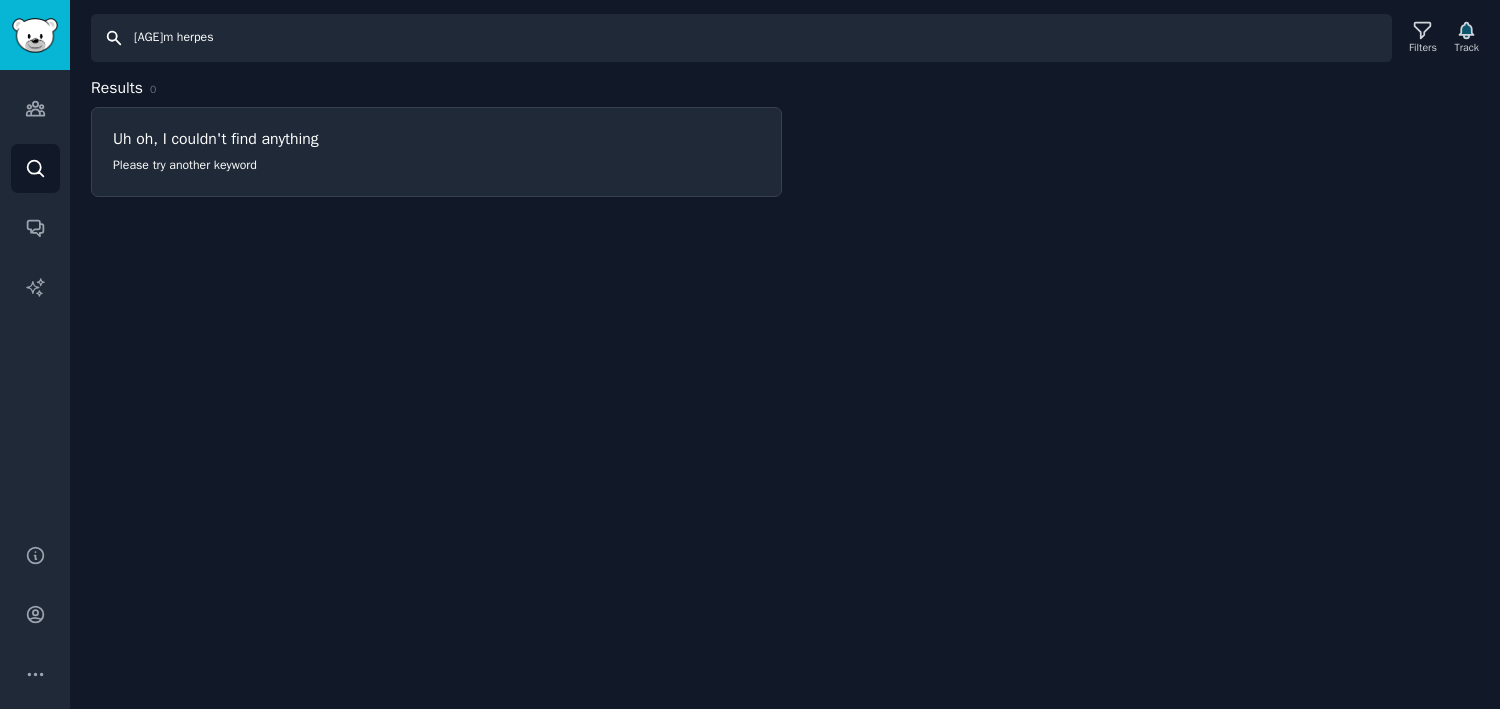 drag, startPoint x: 215, startPoint y: 38, endPoint x: 170, endPoint y: 36, distance: 45.044422 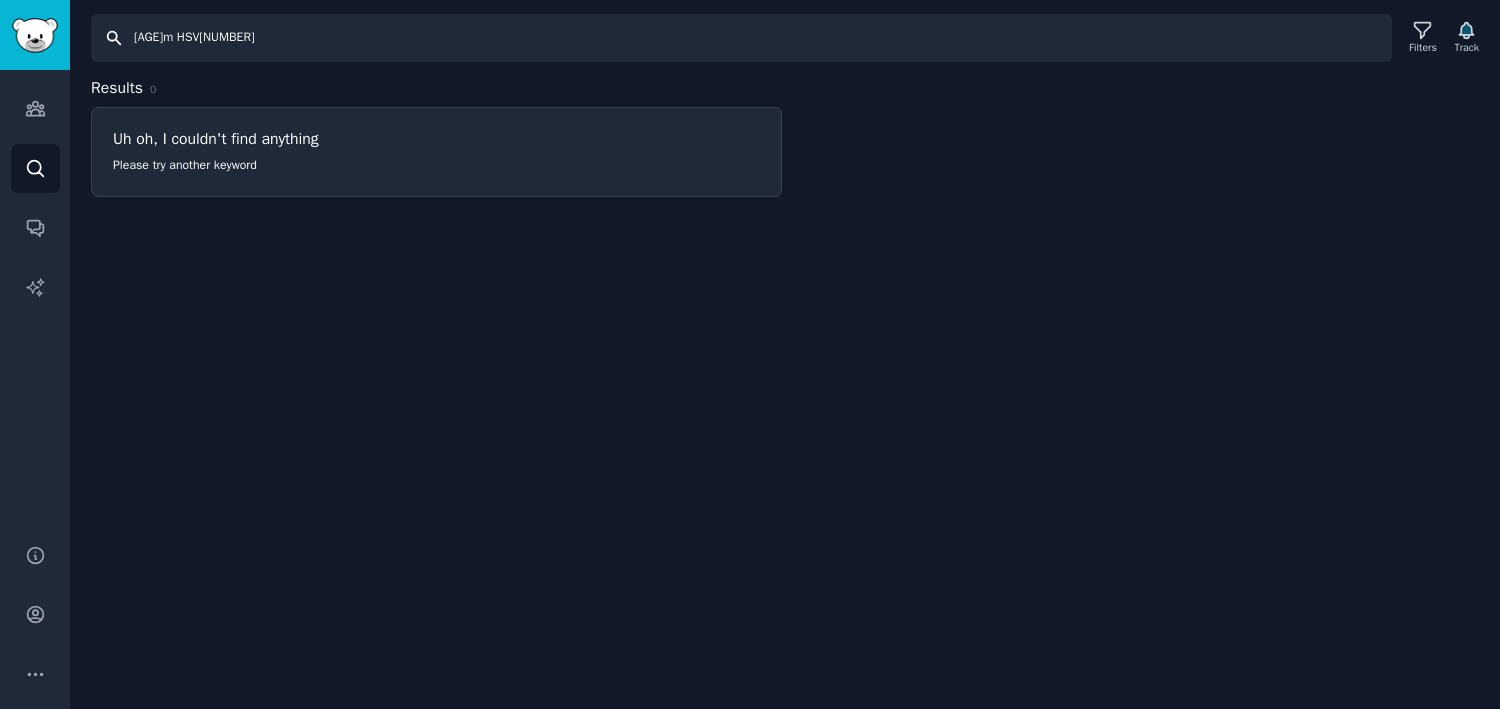 click on "[AGE]m HSV[NUMBER]" at bounding box center (741, 38) 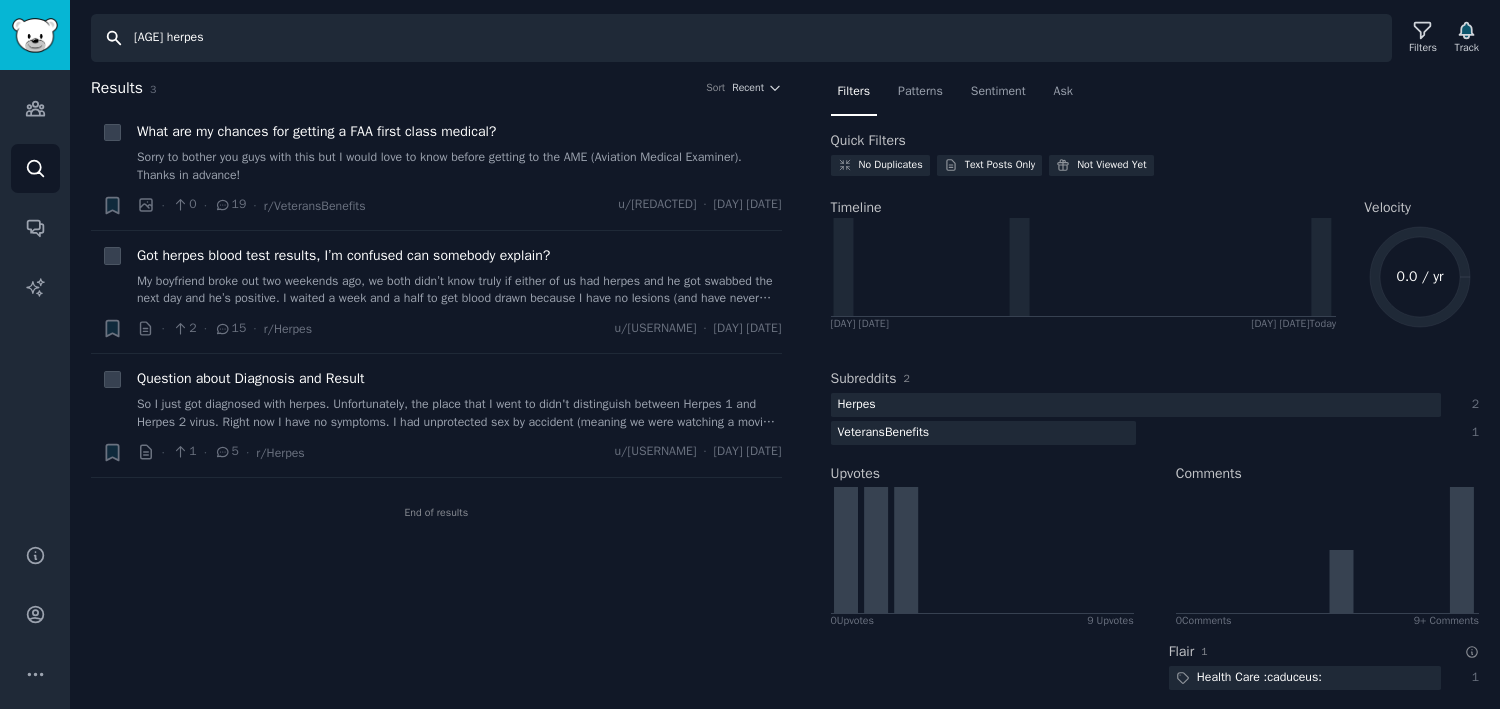 drag, startPoint x: 236, startPoint y: 46, endPoint x: 129, endPoint y: 39, distance: 107.22873 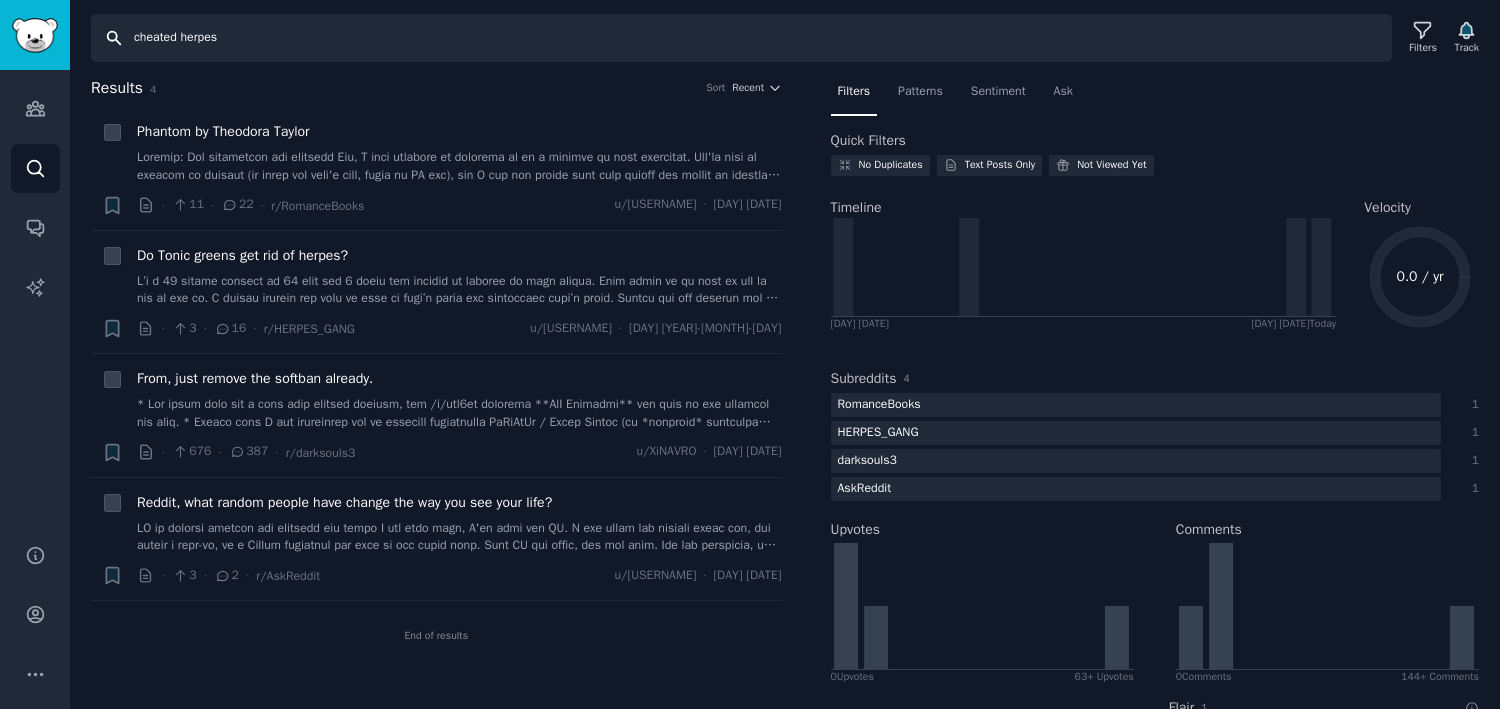 drag, startPoint x: 244, startPoint y: 38, endPoint x: 104, endPoint y: 34, distance: 140.05713 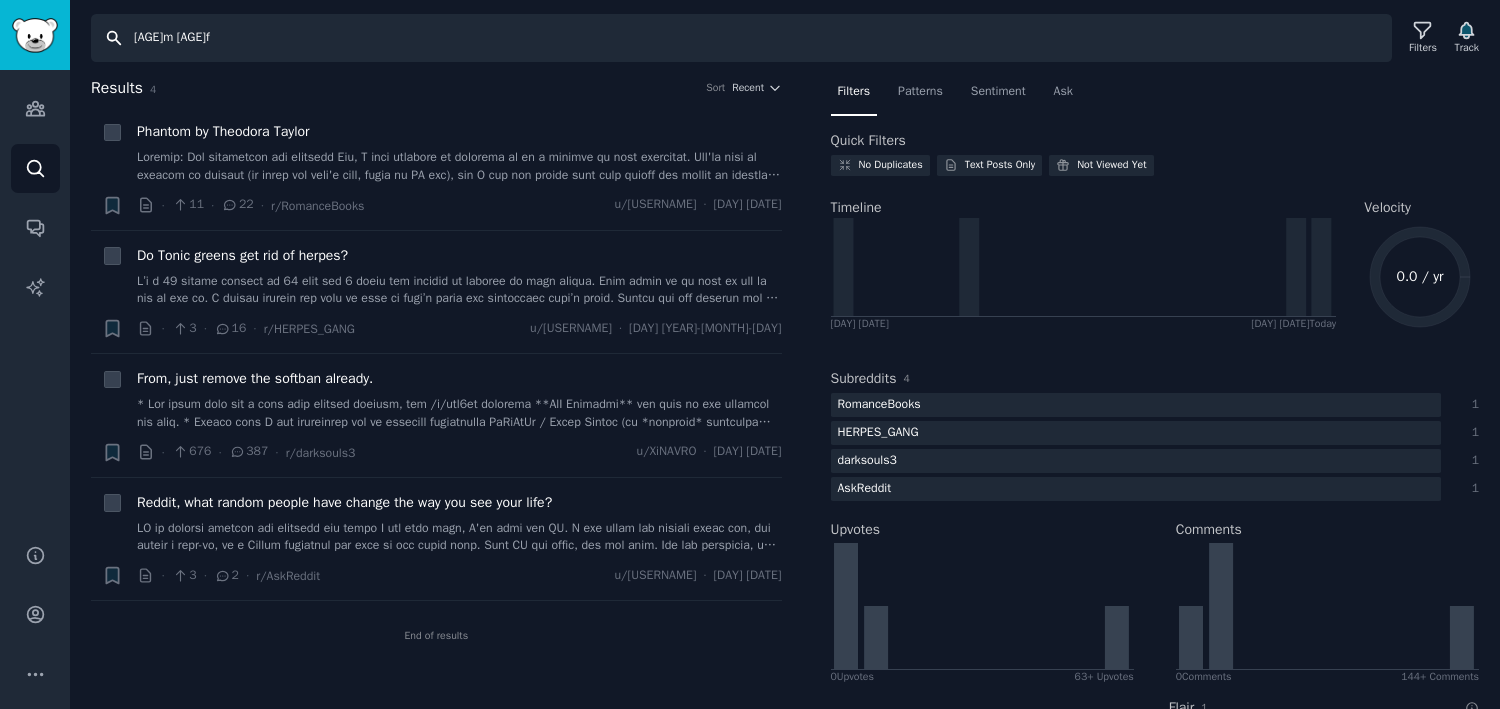 type on "[AGE]m [AGE]f" 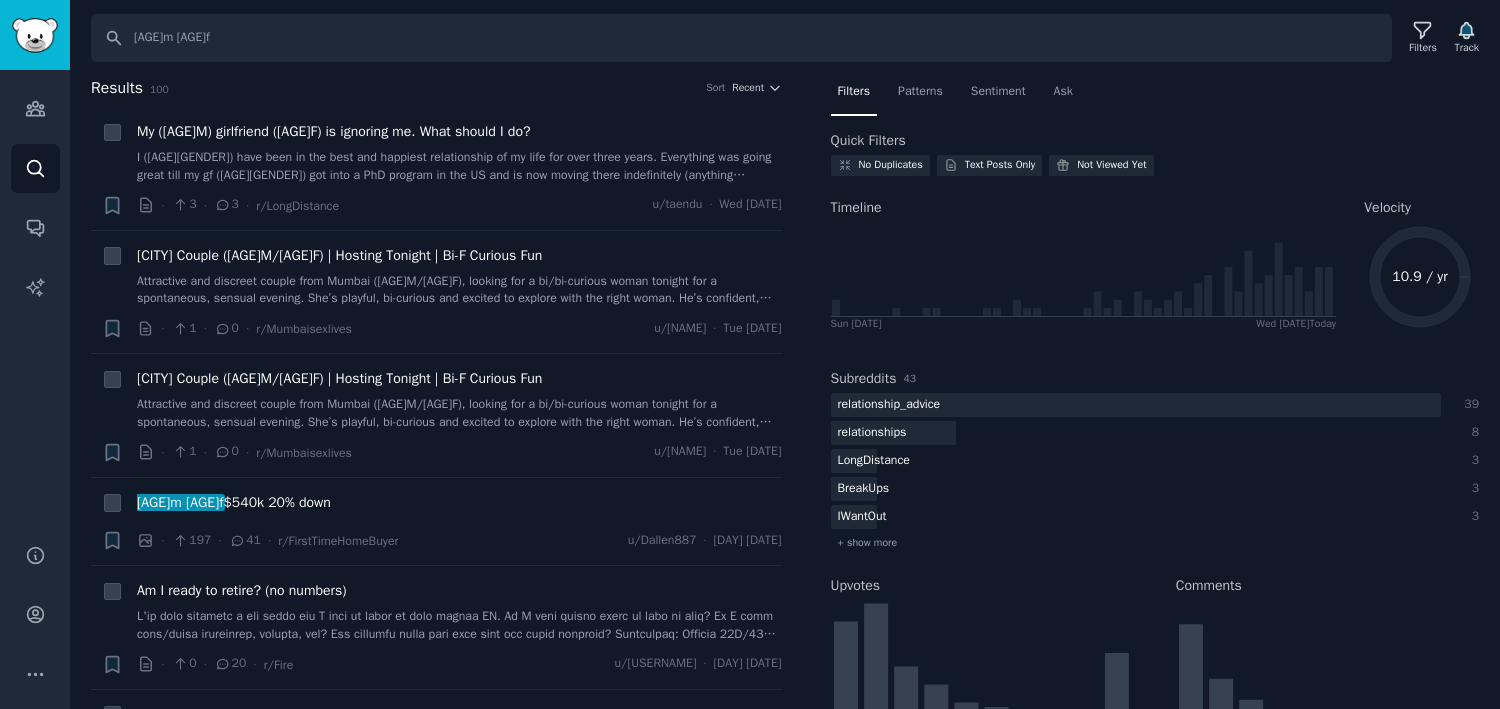 scroll, scrollTop: 0, scrollLeft: 0, axis: both 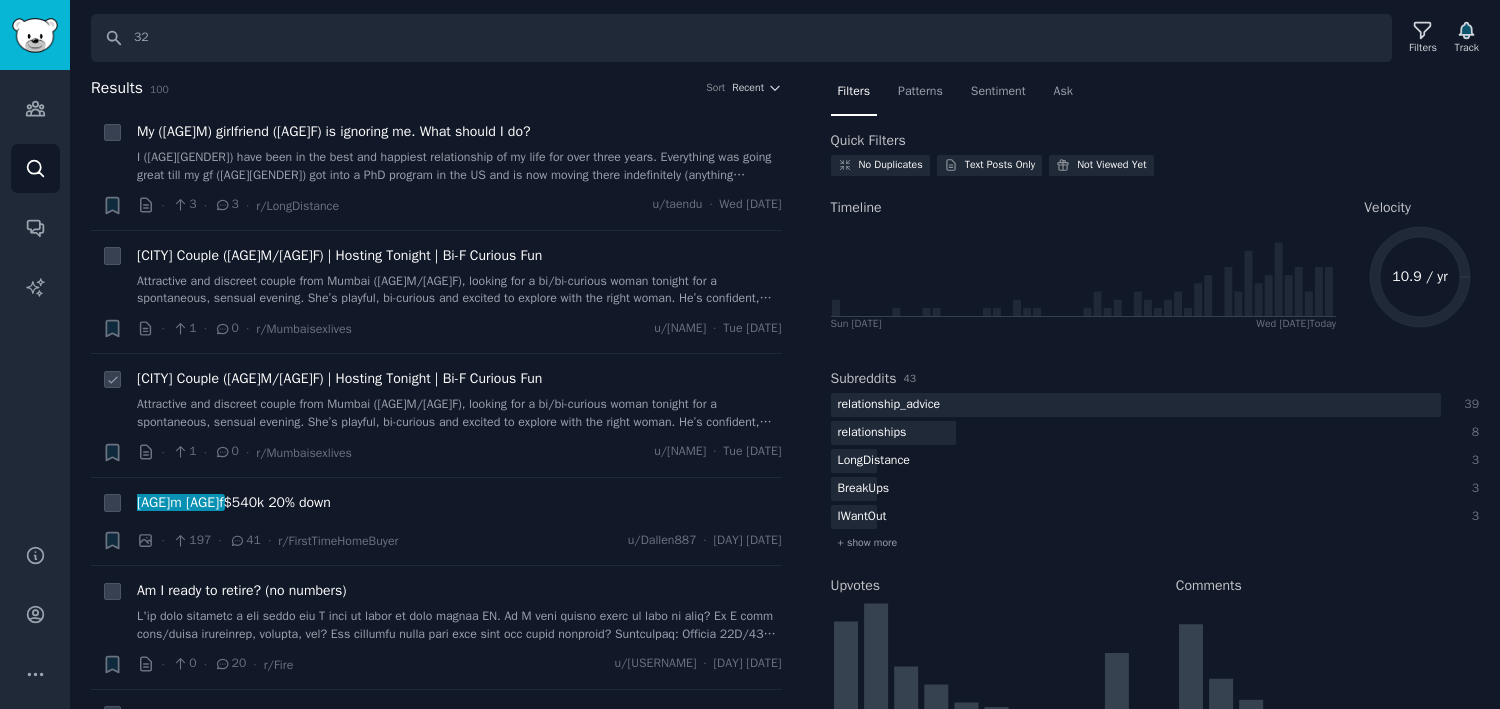 type on "3" 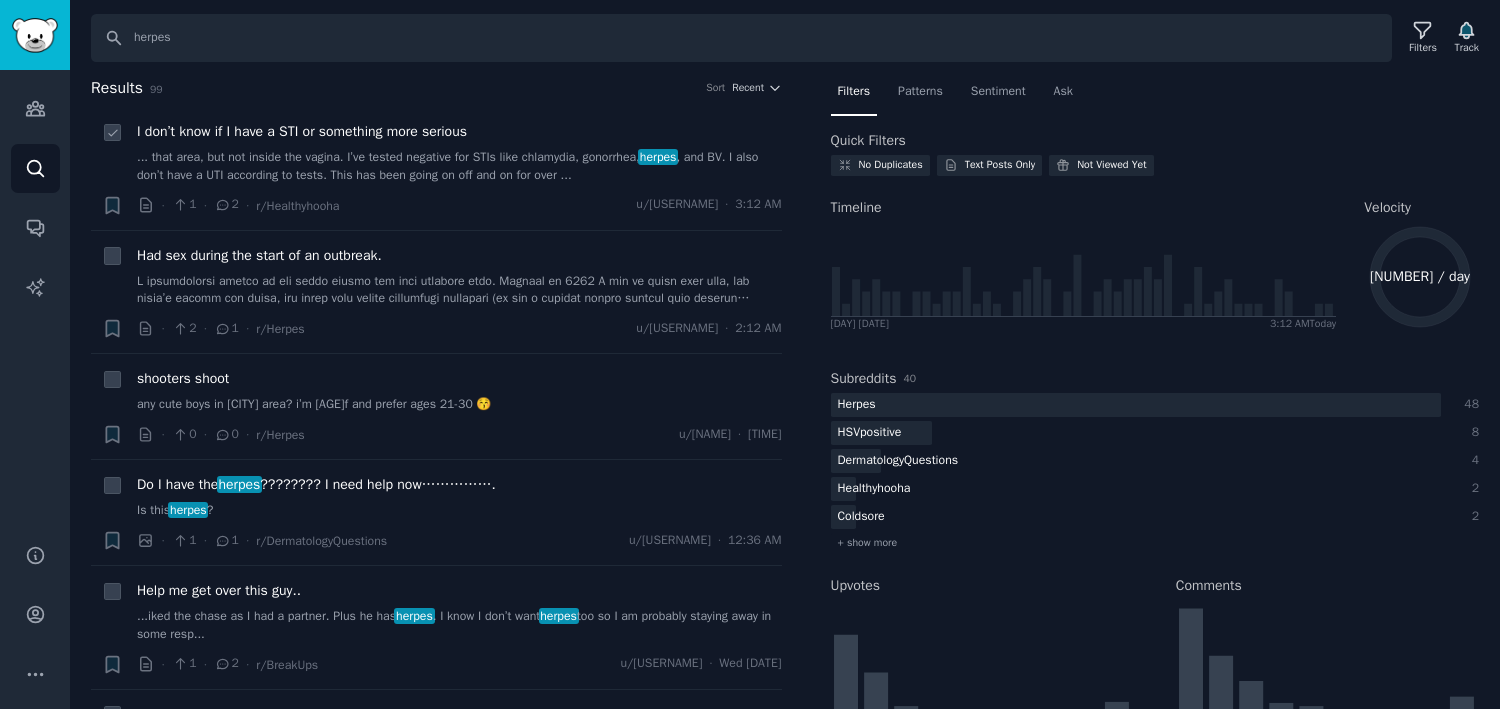 click on "... that area, but not inside the vagina.
I’ve tested negative for STIs like chlamydia, gonorrhea, herpes , and BV. I also don’t have a UTI according to tests. This has been going on off and on for over ..." at bounding box center [459, 166] 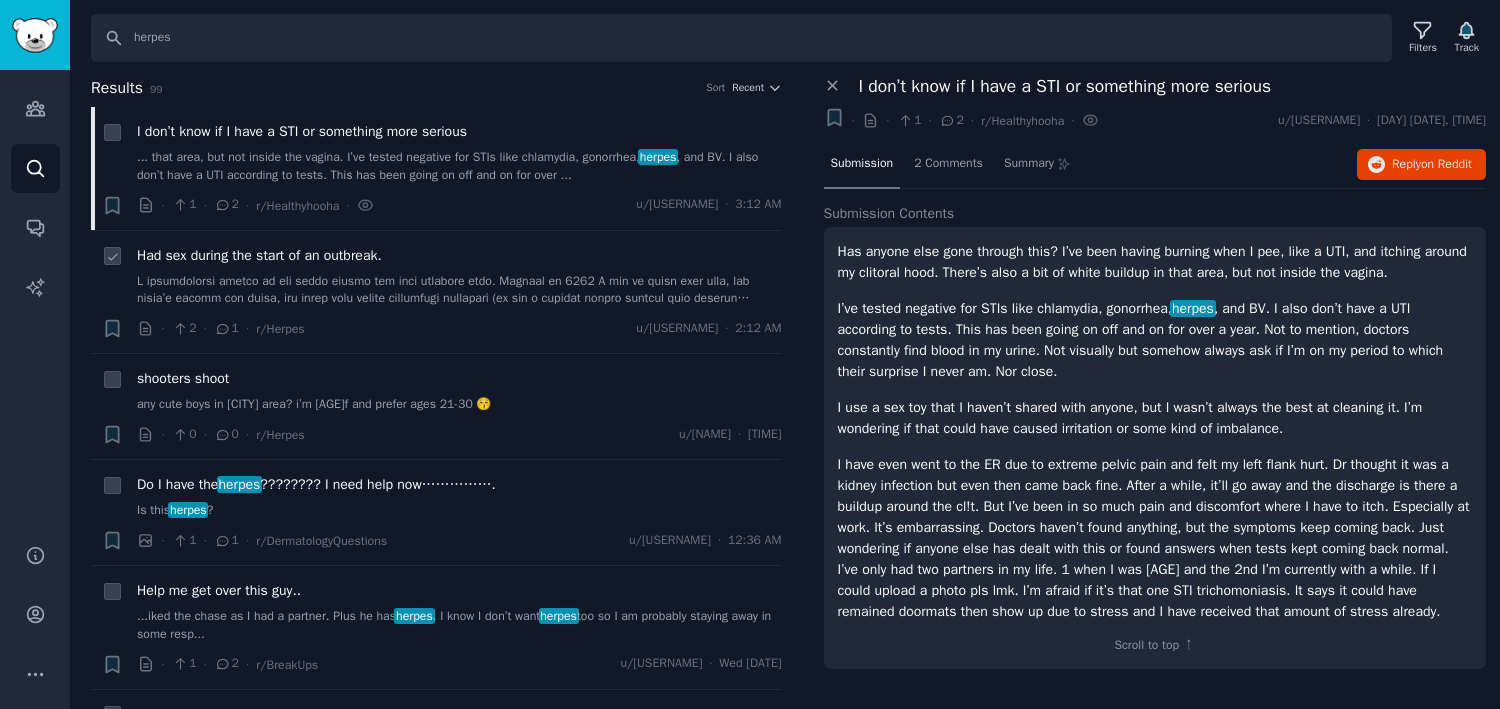 click at bounding box center [459, 290] 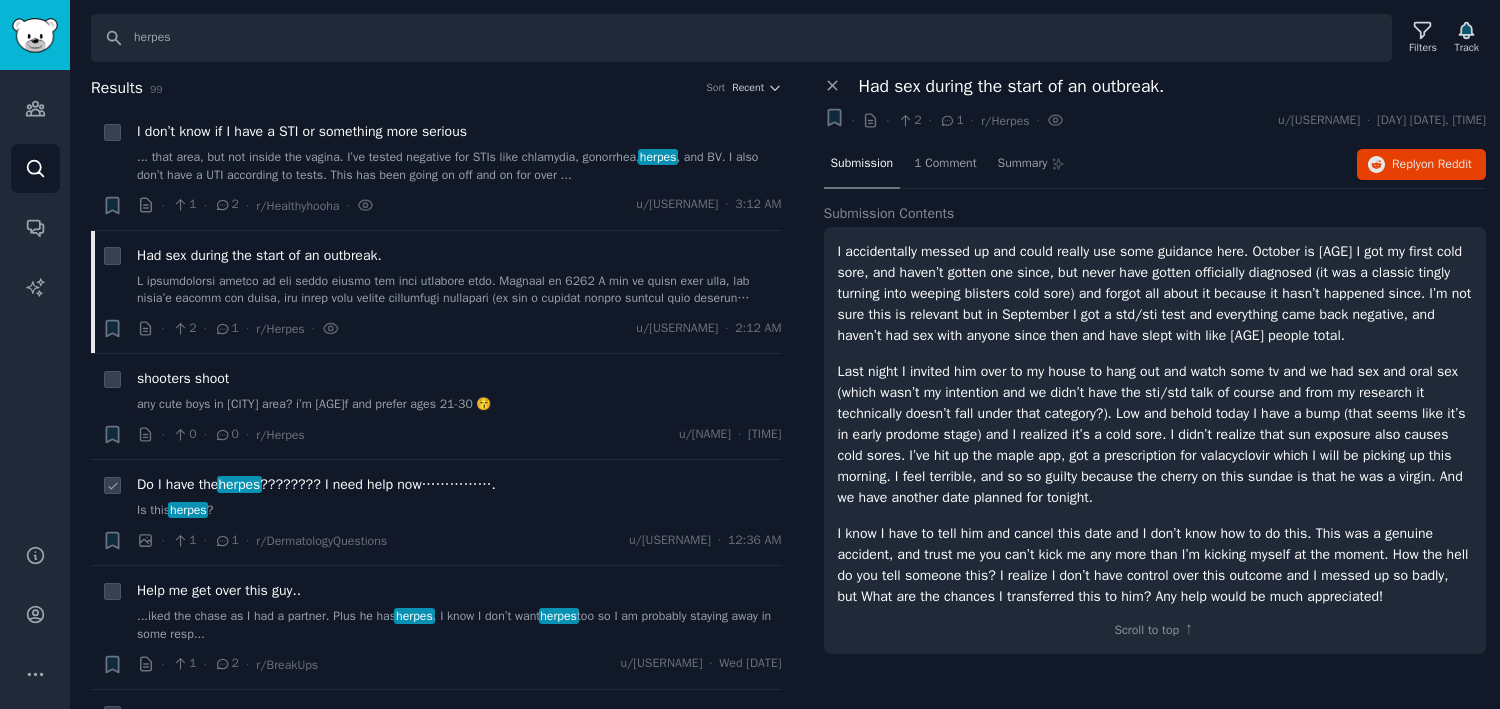 click on "Do I have the herpes ???????? I need help now……………." at bounding box center [316, 484] 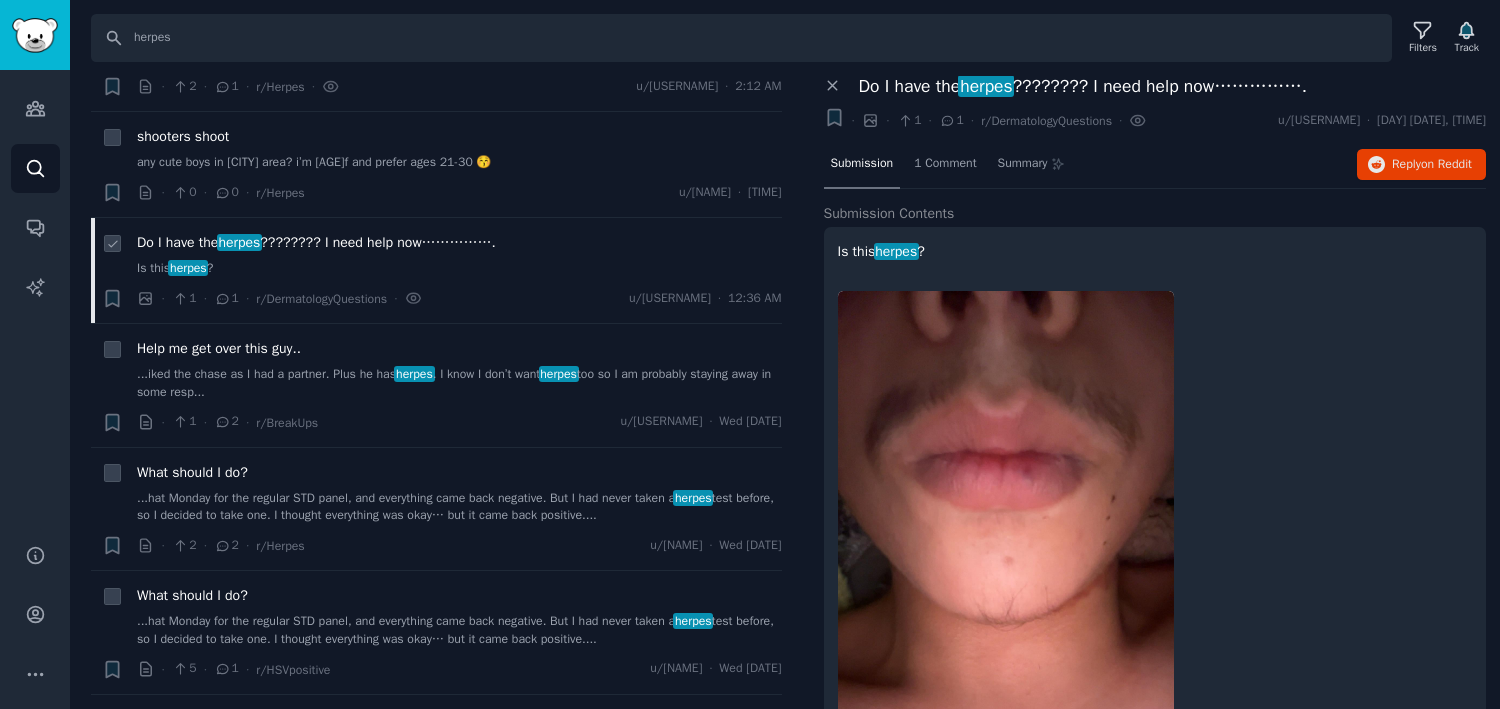 scroll, scrollTop: 245, scrollLeft: 0, axis: vertical 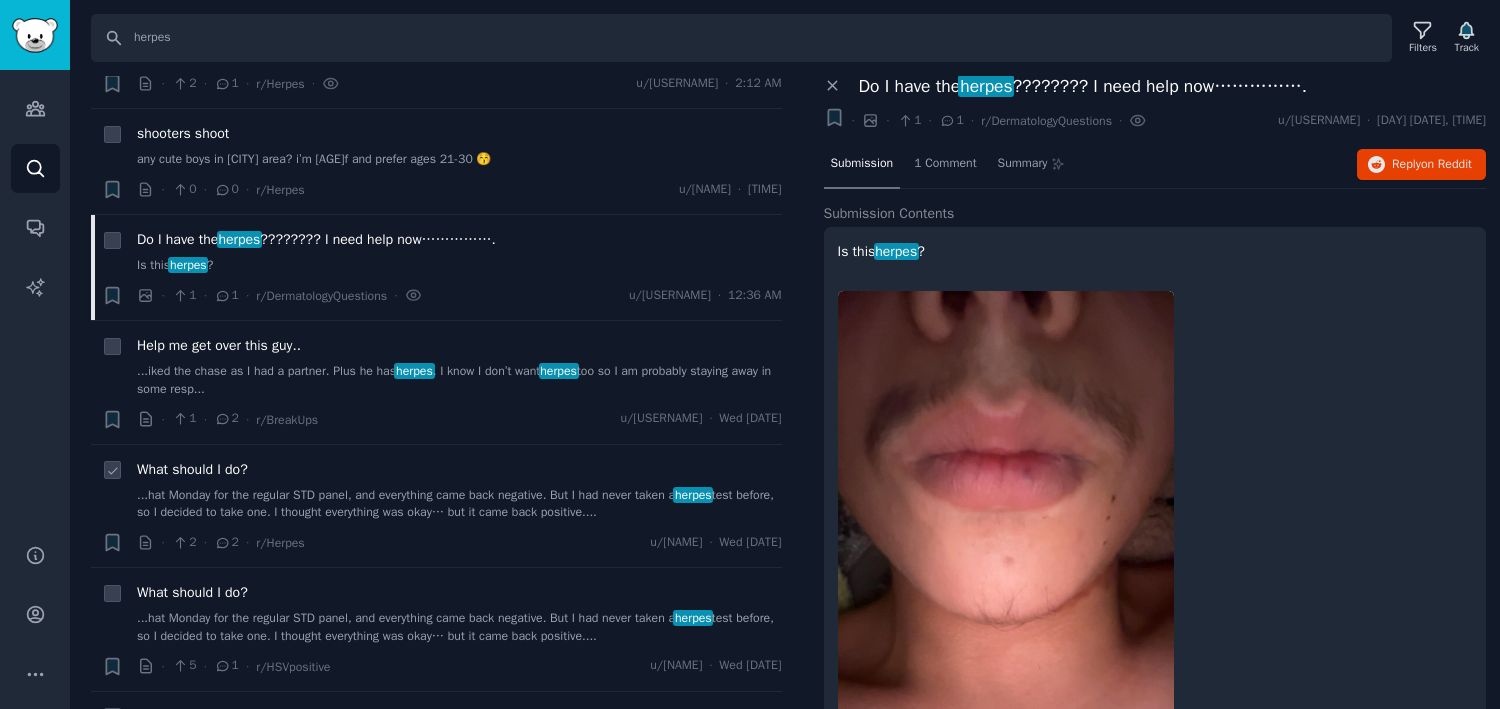 click on "...hat Monday for the regular STD panel, and everything came back negative. But I had never taken a herpes test before, so I decided to take one. I thought everything was okay… but it came back positive...." at bounding box center [459, 504] 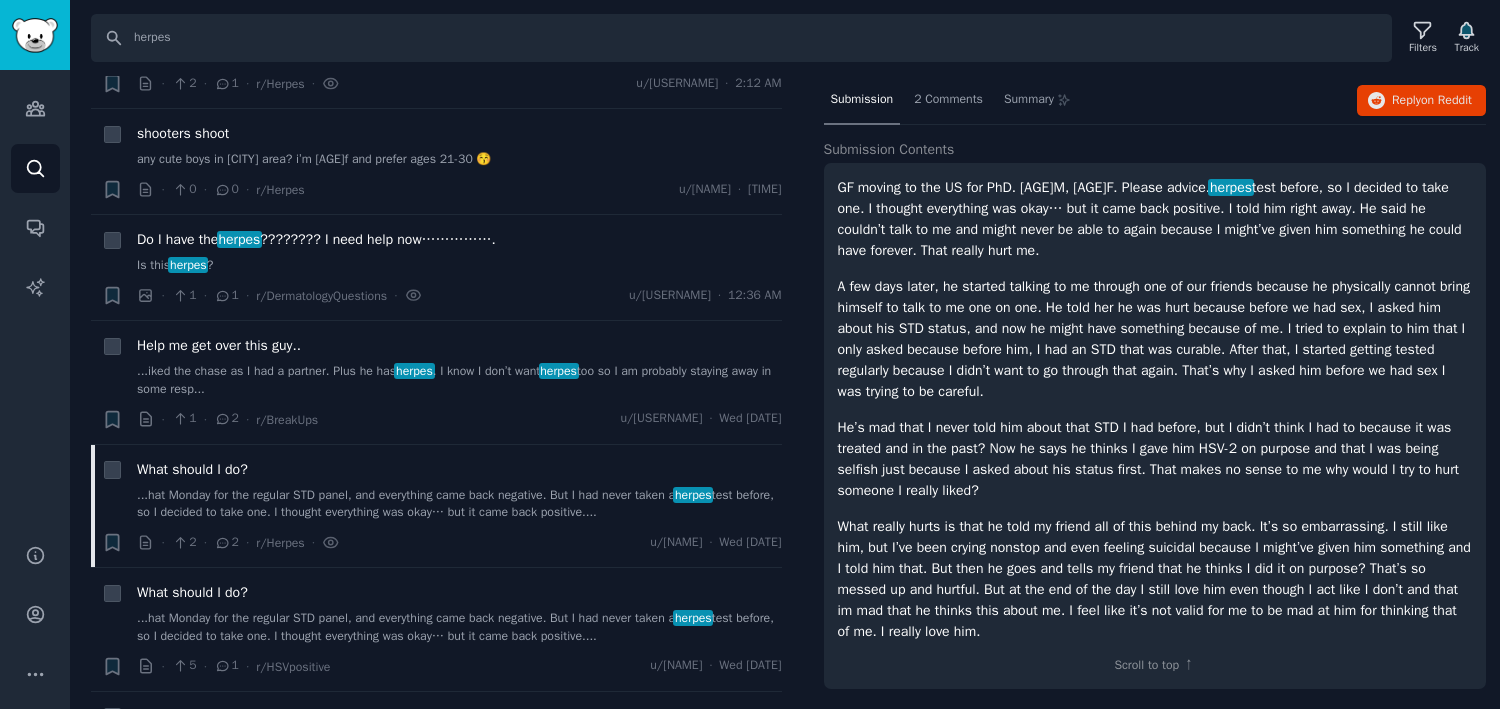 scroll, scrollTop: 104, scrollLeft: 0, axis: vertical 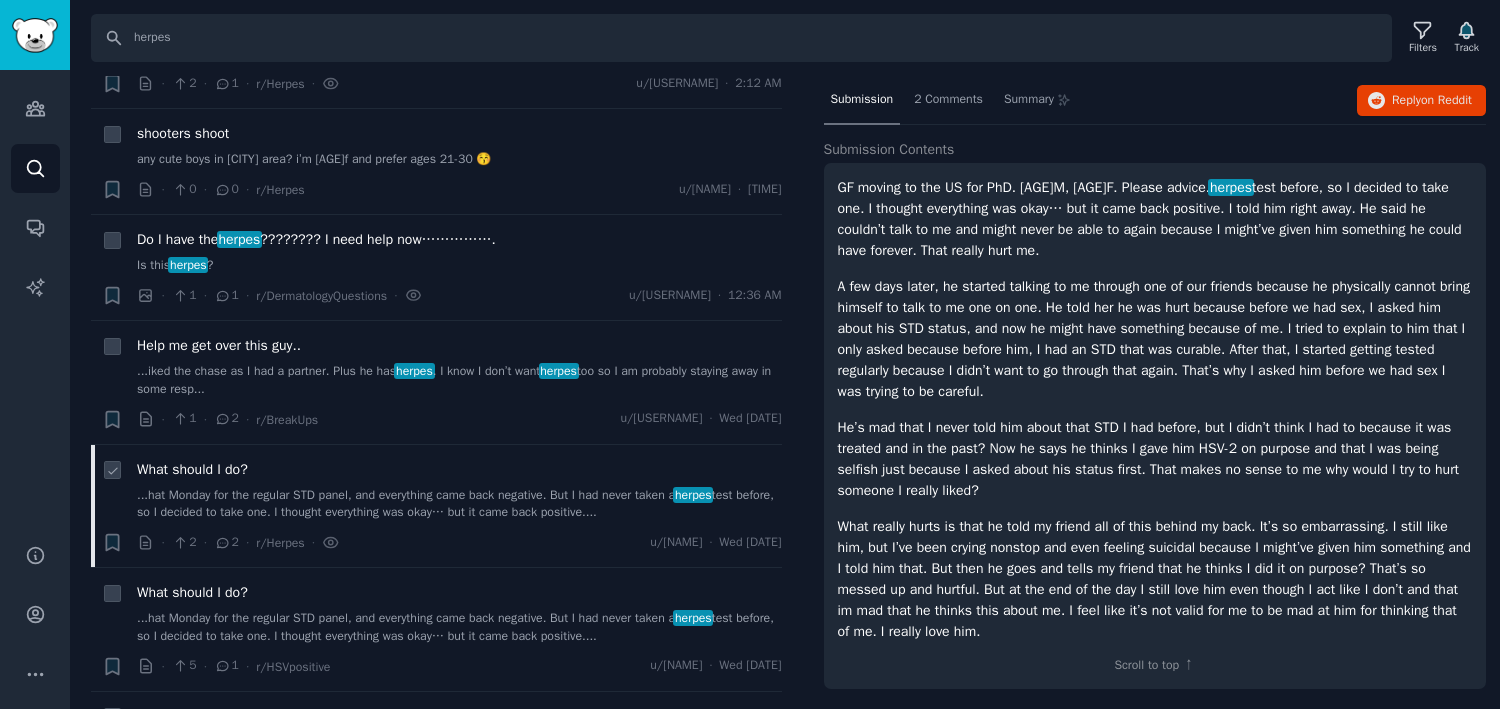 click on "...hat Monday for the regular STD panel, and everything came back negative. But I had never taken a herpes test before, so I decided to take one. I thought everything was okay… but it came back positive...." at bounding box center (459, 504) 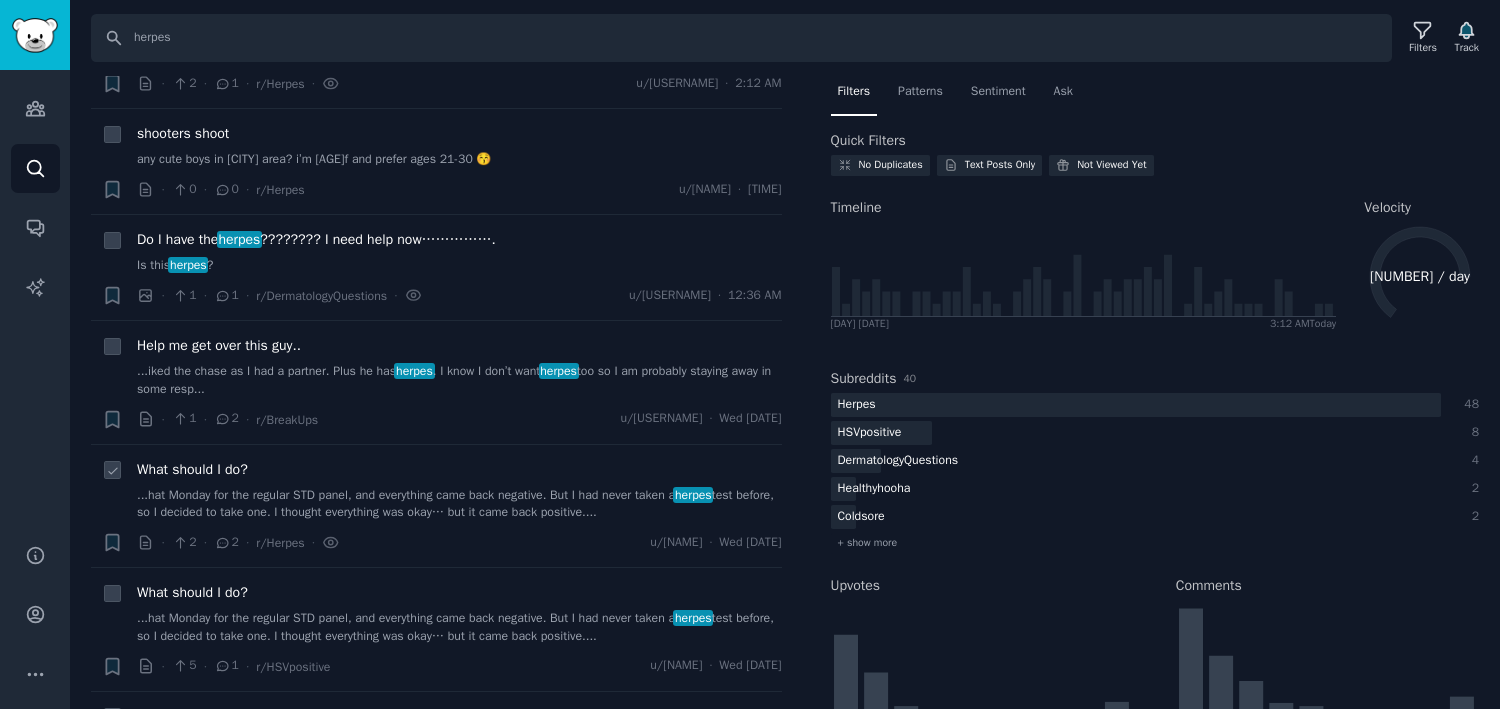 click on "...hat Monday for the regular STD panel, and everything came back negative. But I had never taken a herpes test before, so I decided to take one. I thought everything was okay… but it came back positive...." at bounding box center [459, 504] 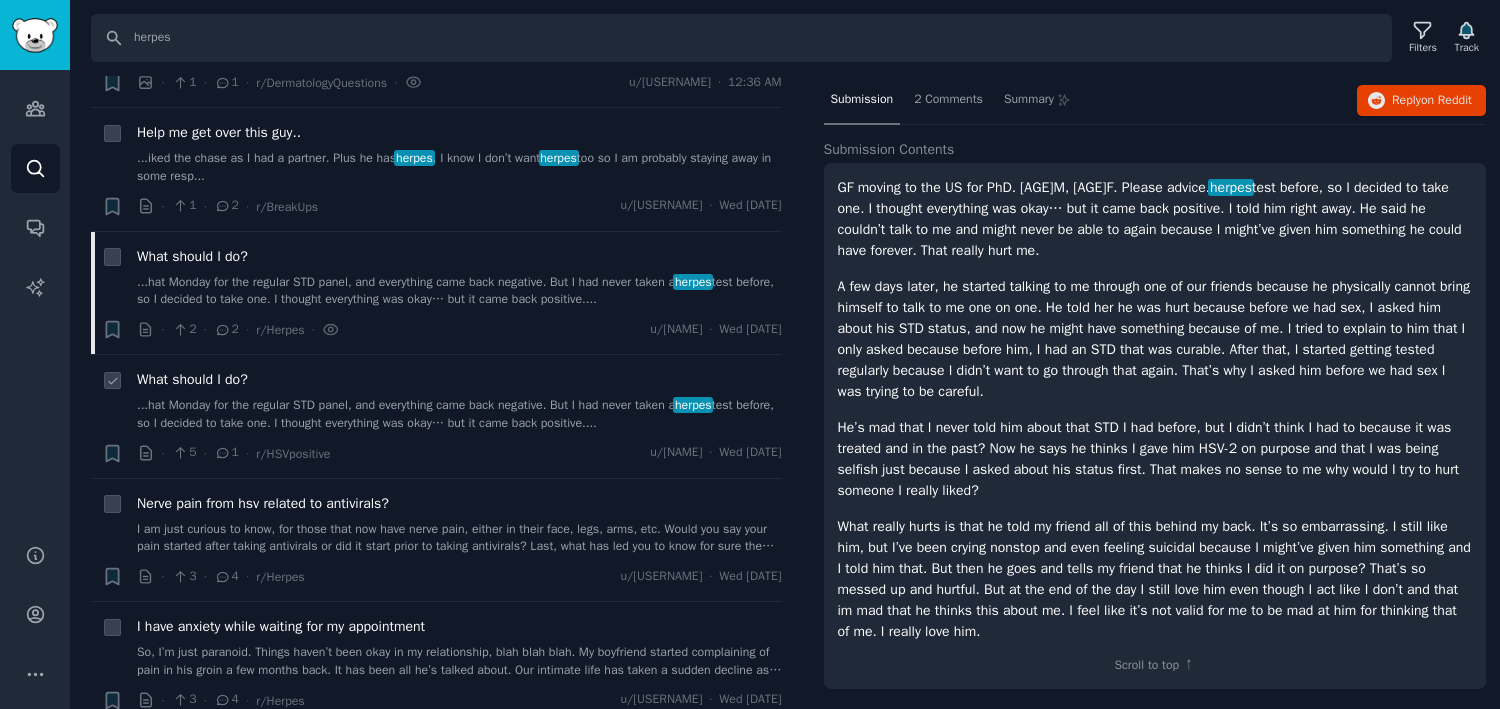 scroll, scrollTop: 472, scrollLeft: 0, axis: vertical 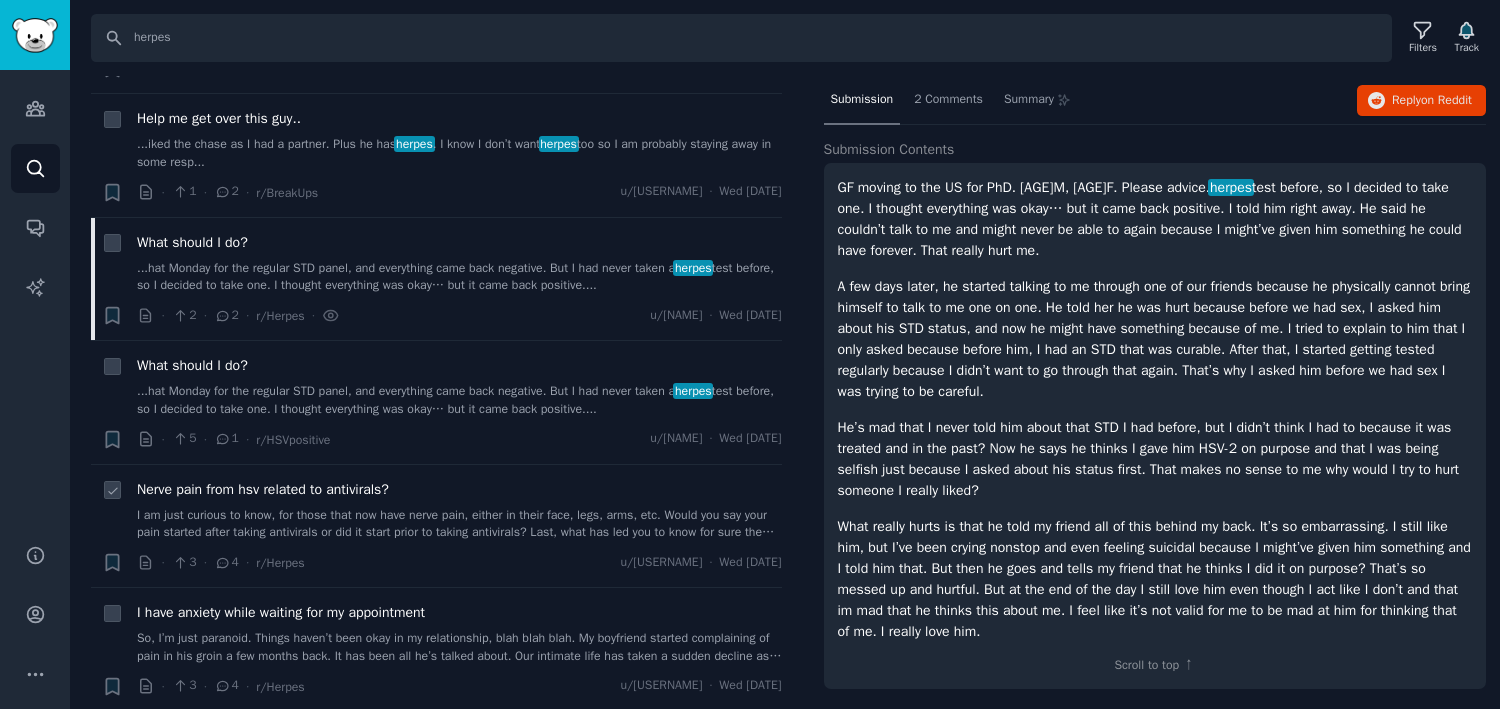 click on "I am just curious to know, for those that now have nerve pain, either in their face, legs, arms, etc. Would you say your pain started after taking antivirals or did it start prior to taking antivirals?
Last, what has led you to know for sure the nerve pain is due to having hsv?" at bounding box center [459, 524] 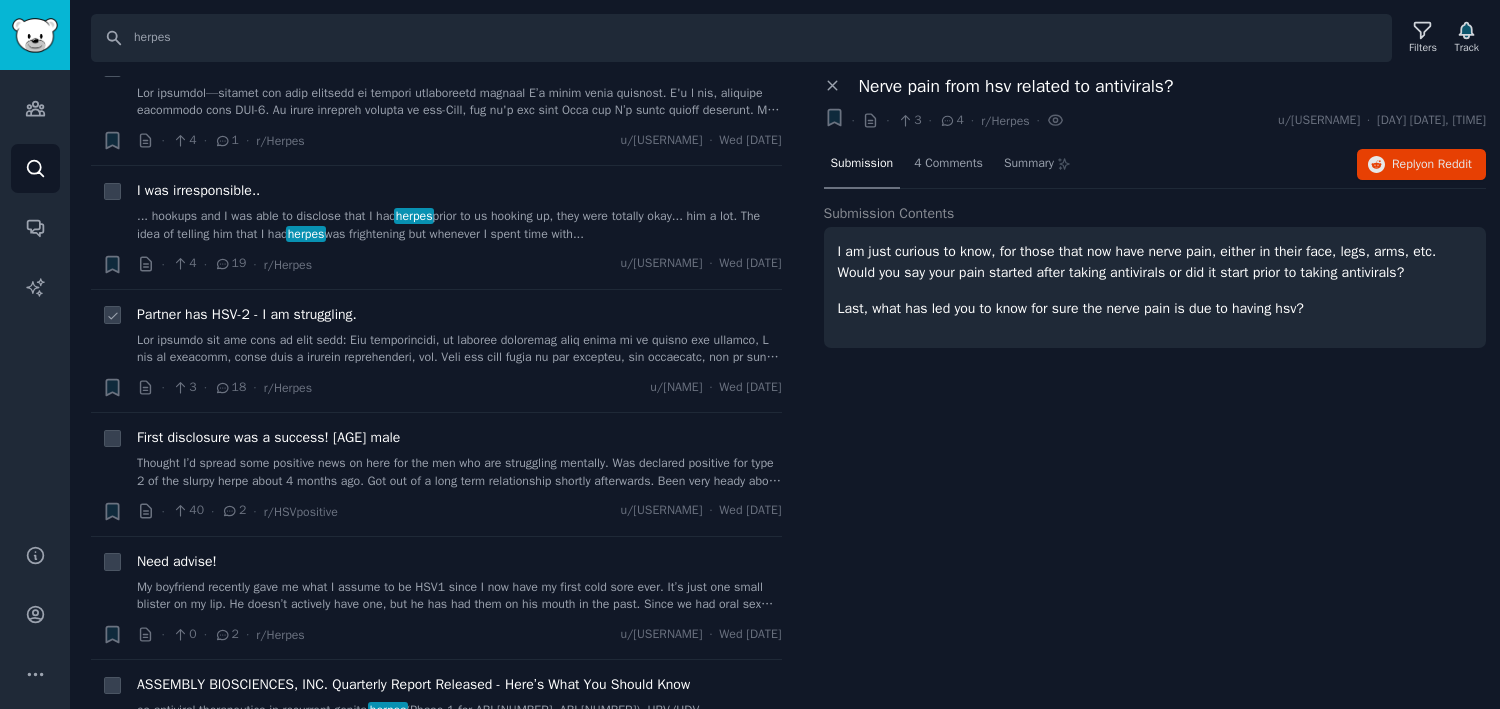 scroll, scrollTop: 2379, scrollLeft: 0, axis: vertical 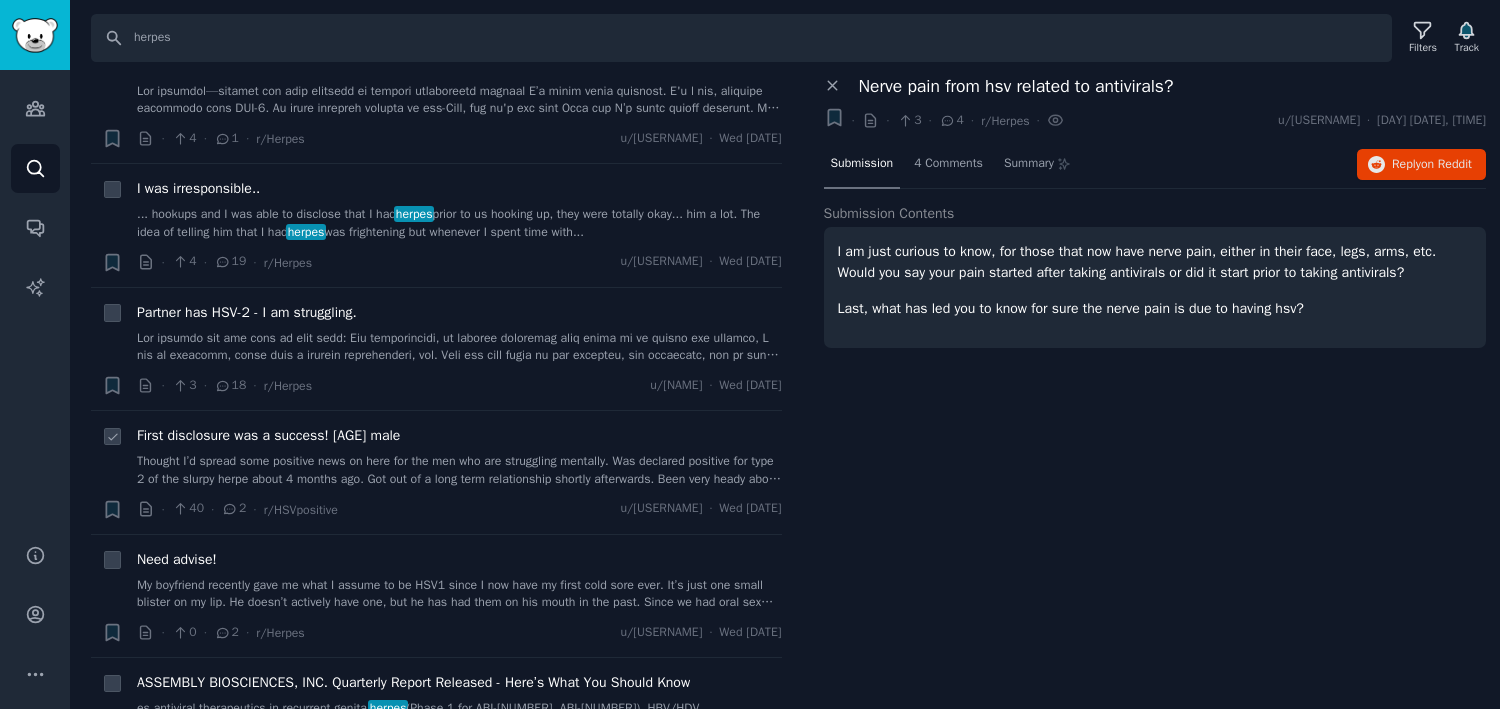 click on "Thought I’d spread some positive news on here for the men who are struggling mentally. Was declared positive for type 2 of the slurpy herpe about 4 months ago. Got out of a long term relationship shortly afterwards.
Been very heady about this disclosure thing. Been talking to a woman on bumble pretty extensively the last week and went out on a good date last night and set up a second date. The end of the first date got..heavy and implied the second date would be sex so I decided to disclose over text last night as we were talking post date.
She not only took it incredibly well but she complimented my vulnerability and expressed how grateful she was for the open communication. She said it’s absolutely not a deal breaker whatever and she feels good and comfortable moving forward.
Keep it pushing, kings! Not nearly as scary as your mind is making it out to be" at bounding box center (459, 470) 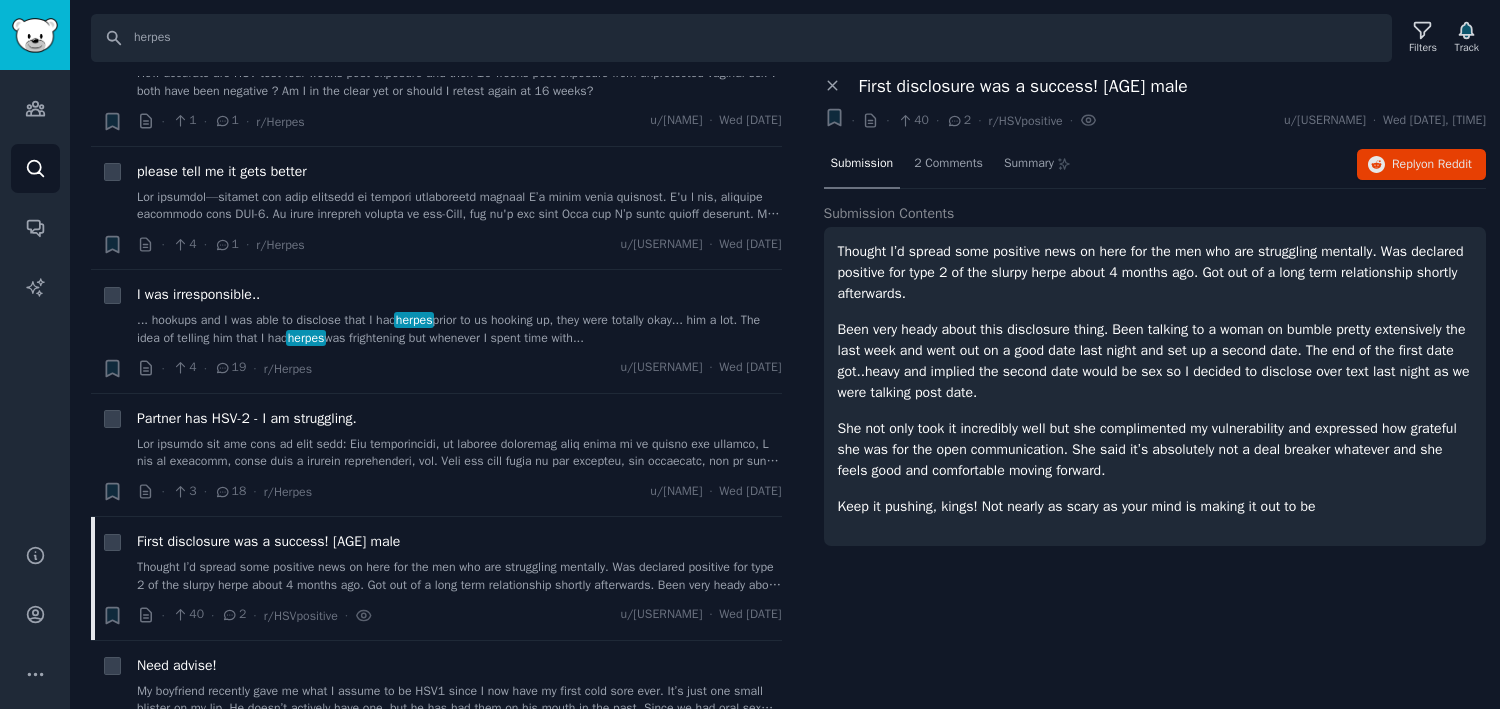 scroll, scrollTop: 2071, scrollLeft: 0, axis: vertical 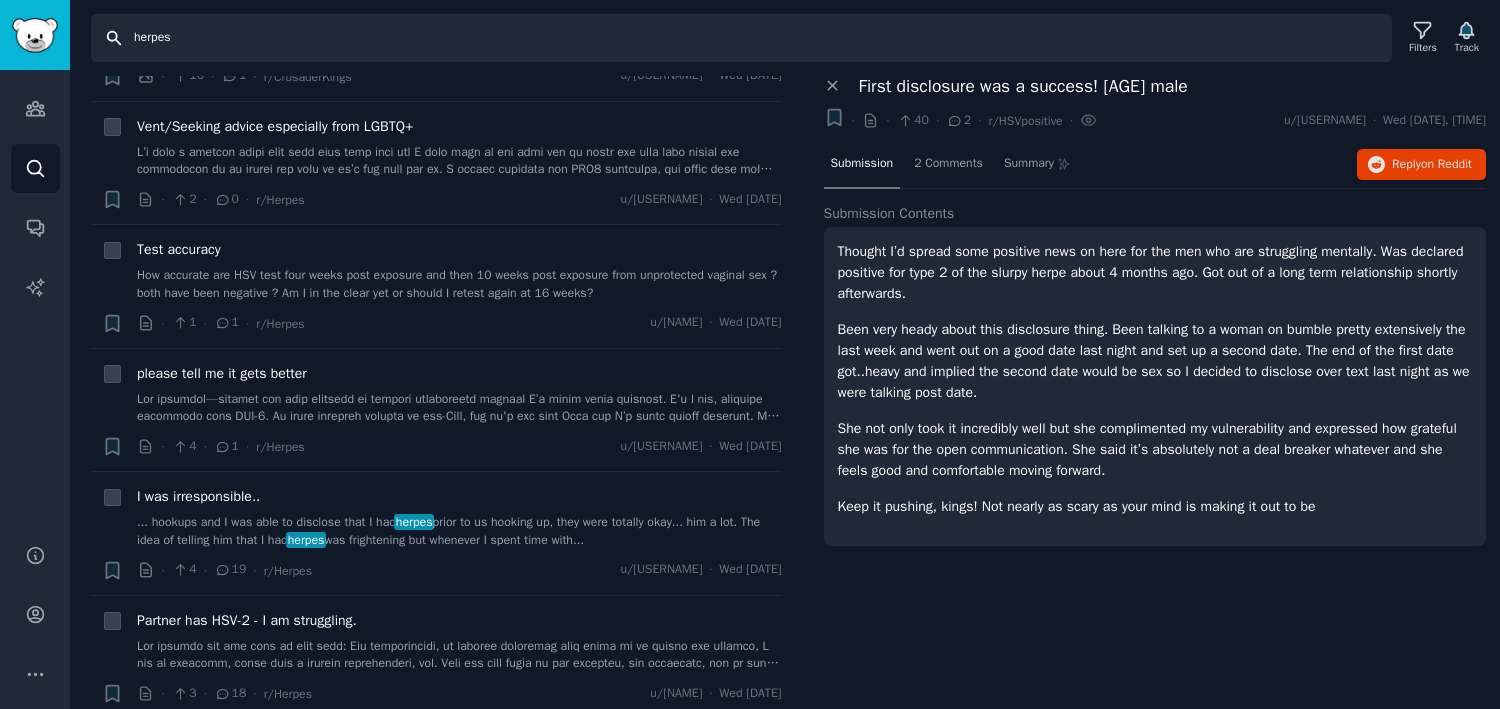 click on "herpes" at bounding box center (741, 38) 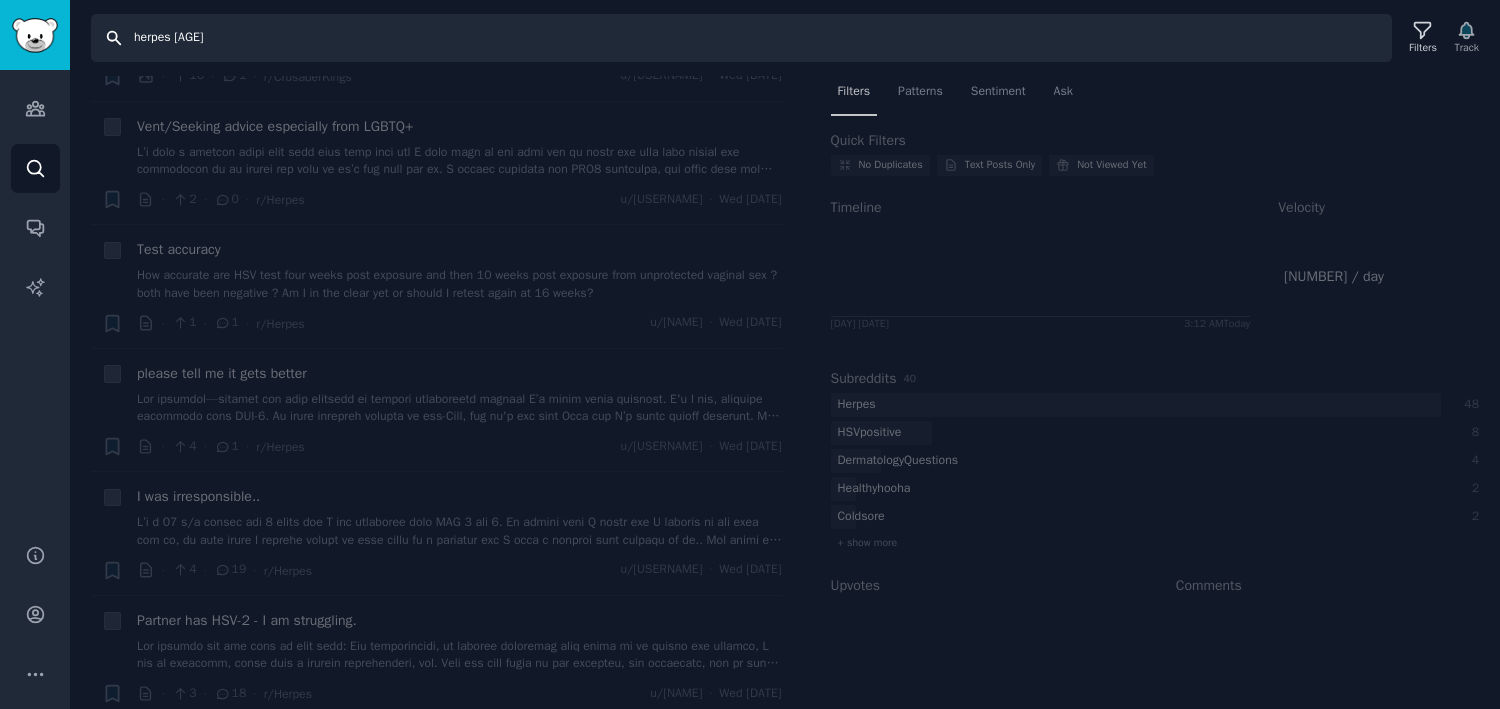scroll, scrollTop: 0, scrollLeft: 0, axis: both 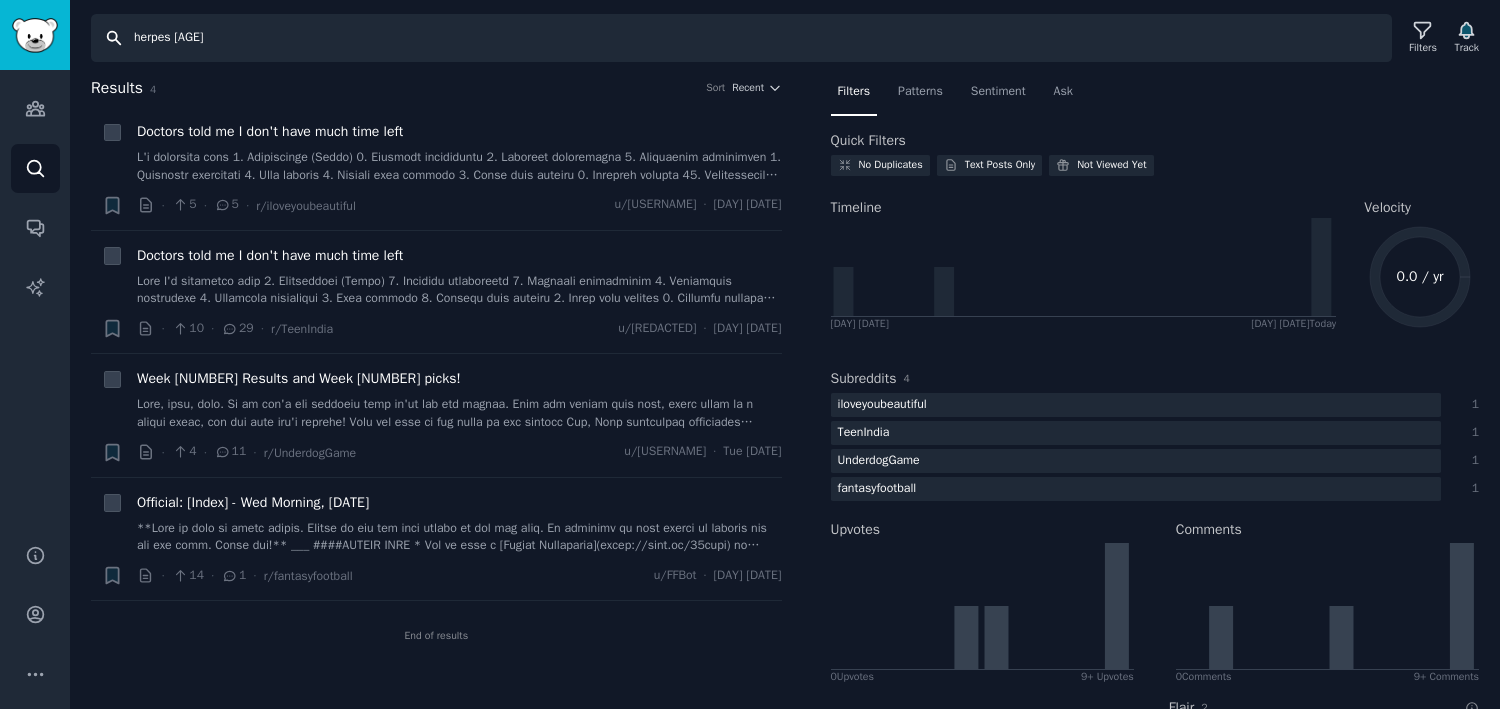 type on "herpes [AGE]" 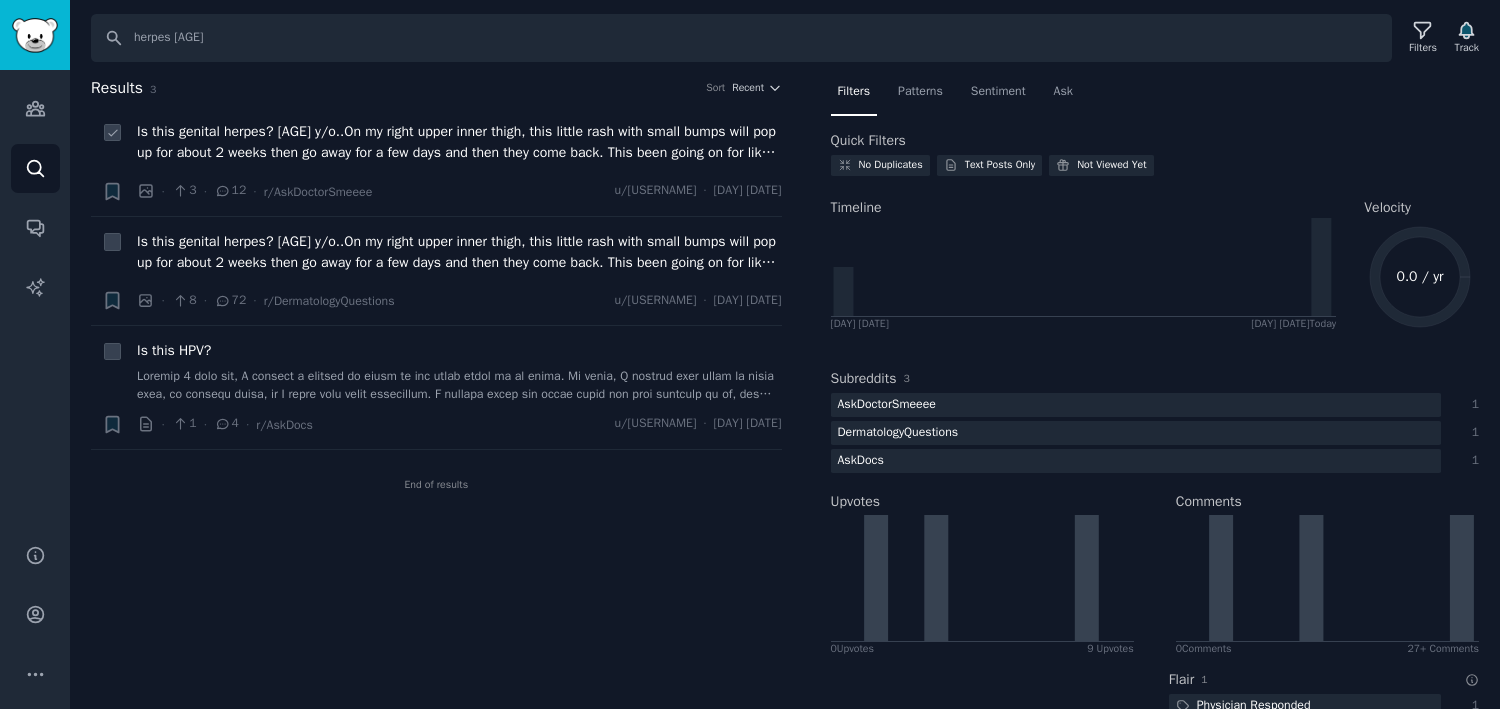 click on "Is this genital herpes? [AGE] y/o..On my right upper inner thigh, this little rash with small bumps will pop up for about 2 weeks then go away for a few days and then they come back. This been going on for like a month and a half now. They are not filled with fluid & they don't hurt at all. Help please" at bounding box center (459, 142) 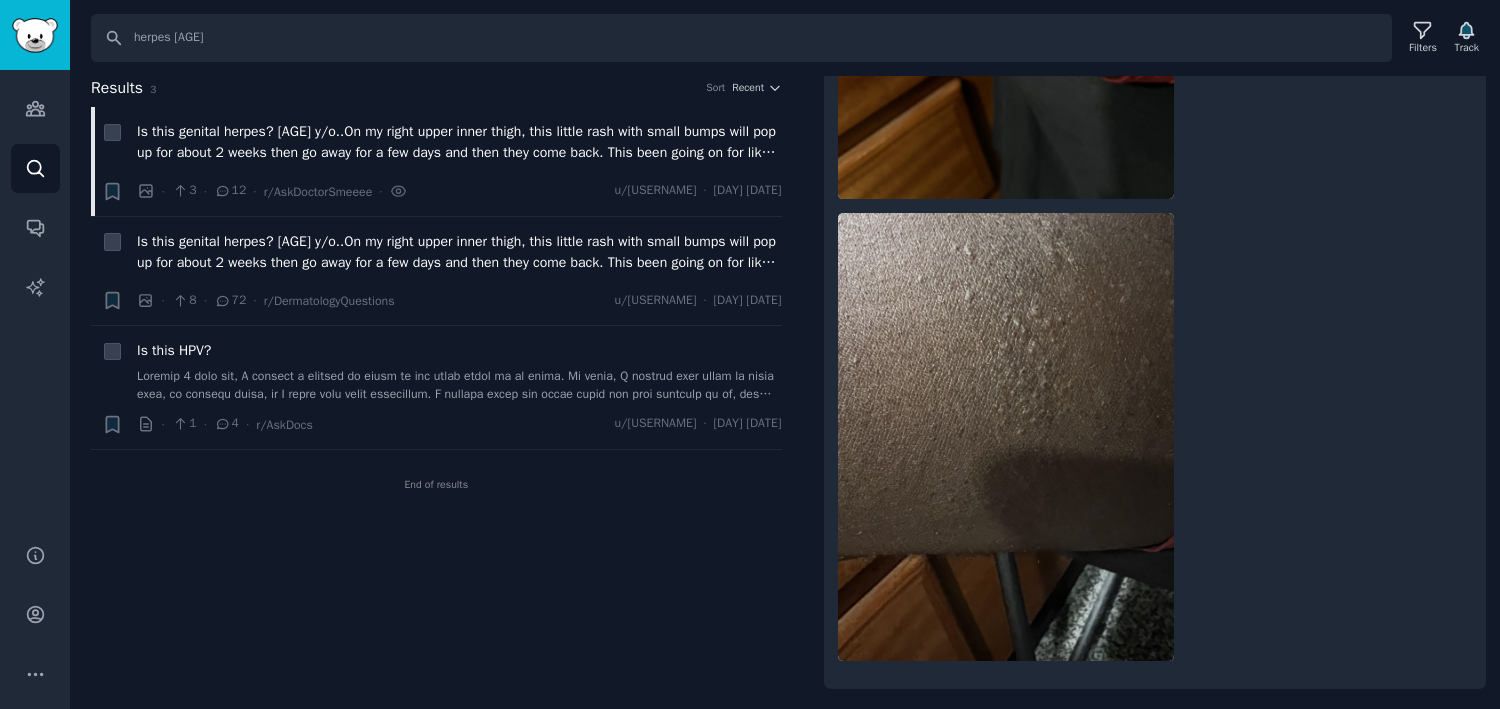 scroll, scrollTop: 545, scrollLeft: 0, axis: vertical 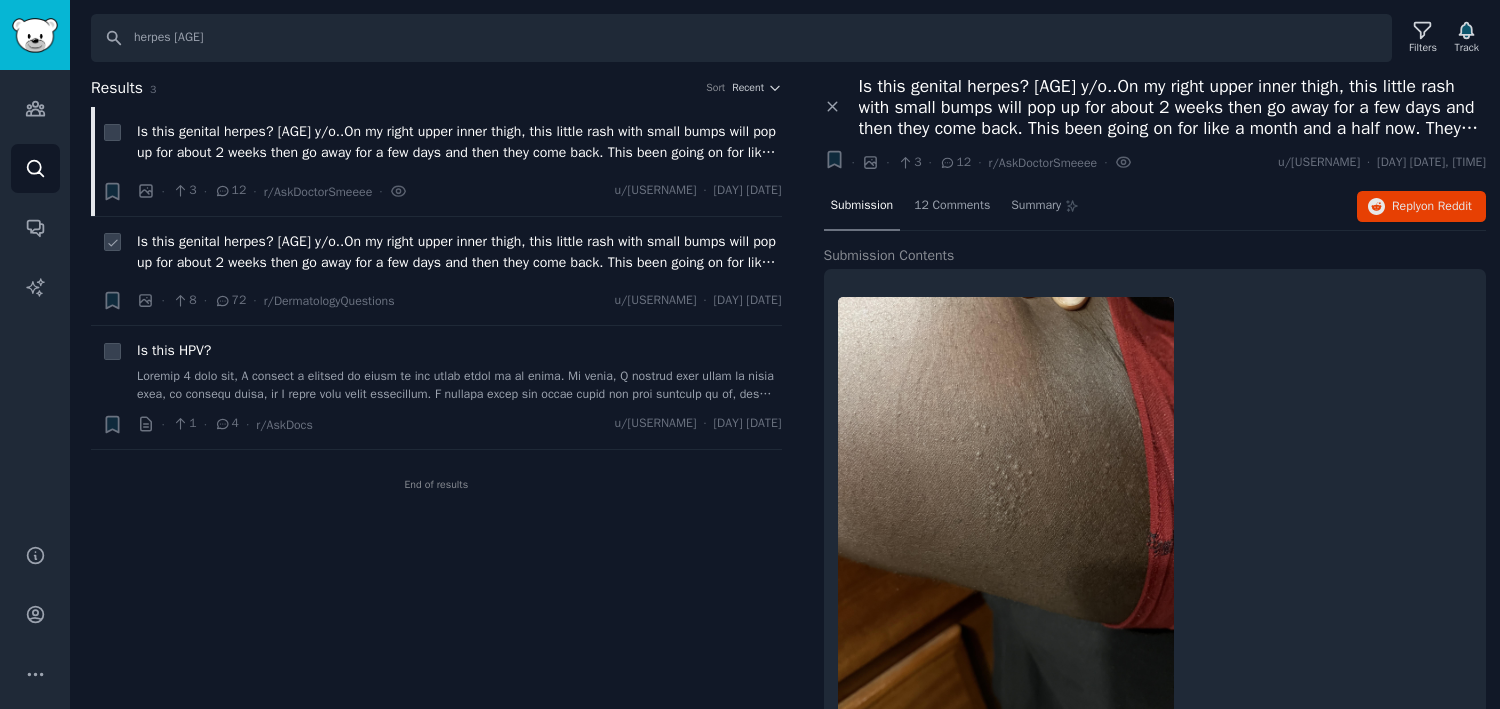 click on "Is this genital herpes? [AGE] y/o..On my right upper inner thigh, this little rash with small bumps will pop up for about 2 weeks then go away for a few days and then they come back. This been going on for like a month and a half now. They are not filled with fluid & they don't hurt at all. Help please" at bounding box center (459, 252) 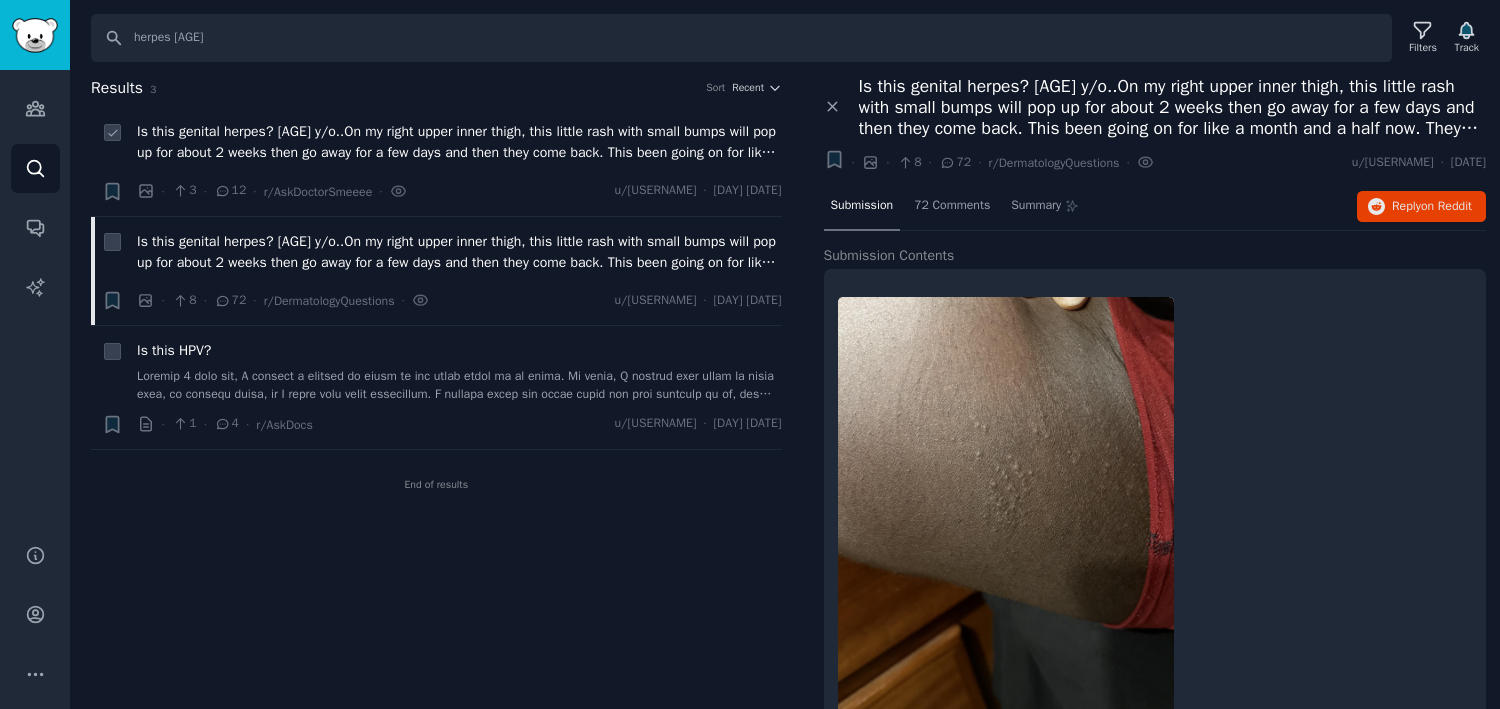 scroll, scrollTop: 0, scrollLeft: 0, axis: both 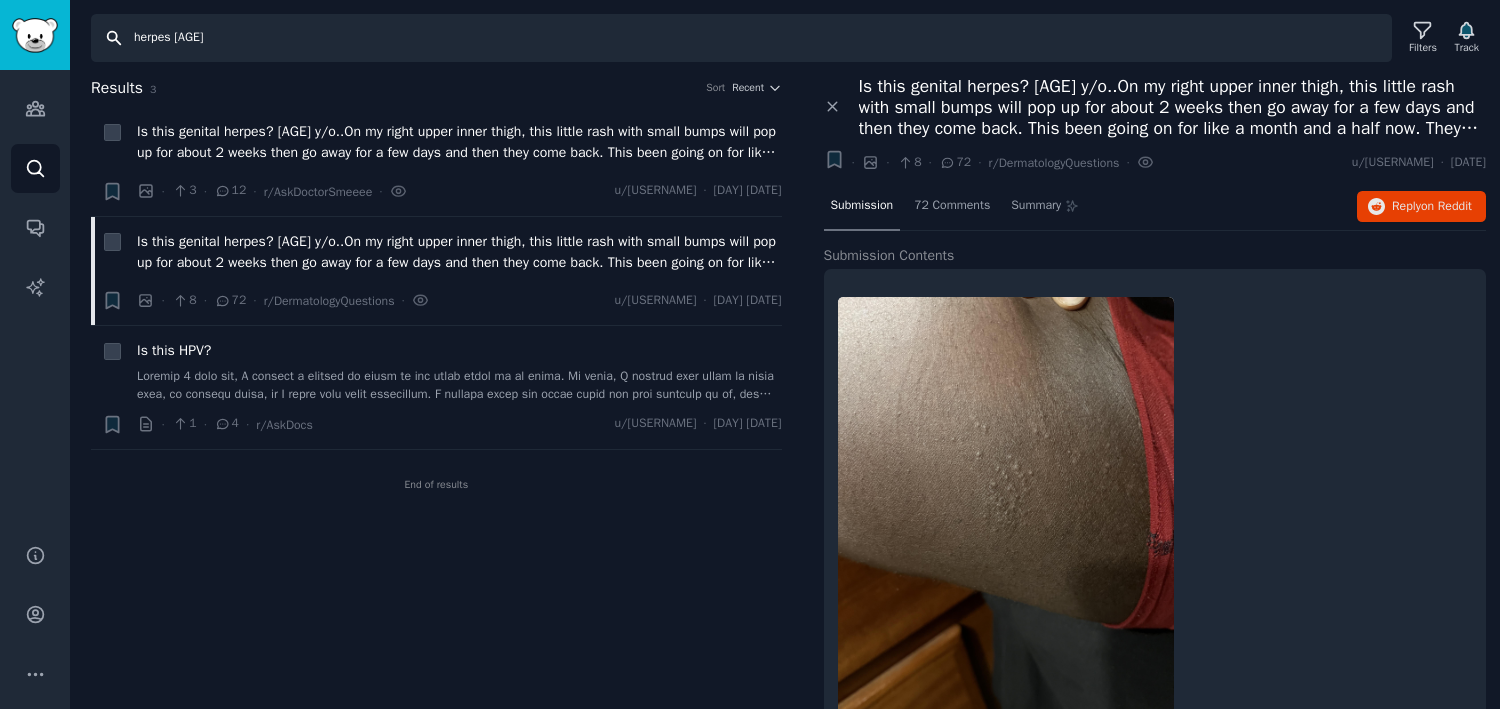 drag, startPoint x: 313, startPoint y: 39, endPoint x: 121, endPoint y: 33, distance: 192.09373 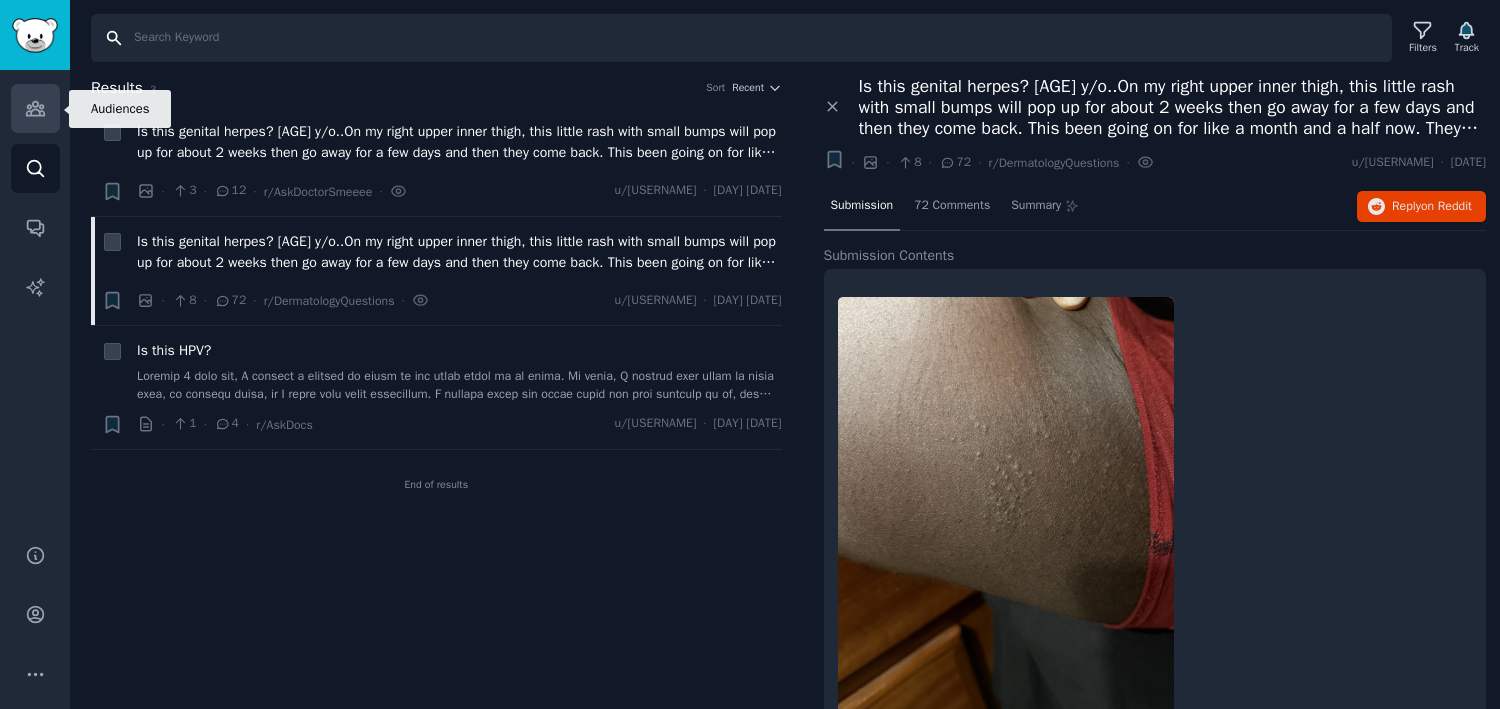 type 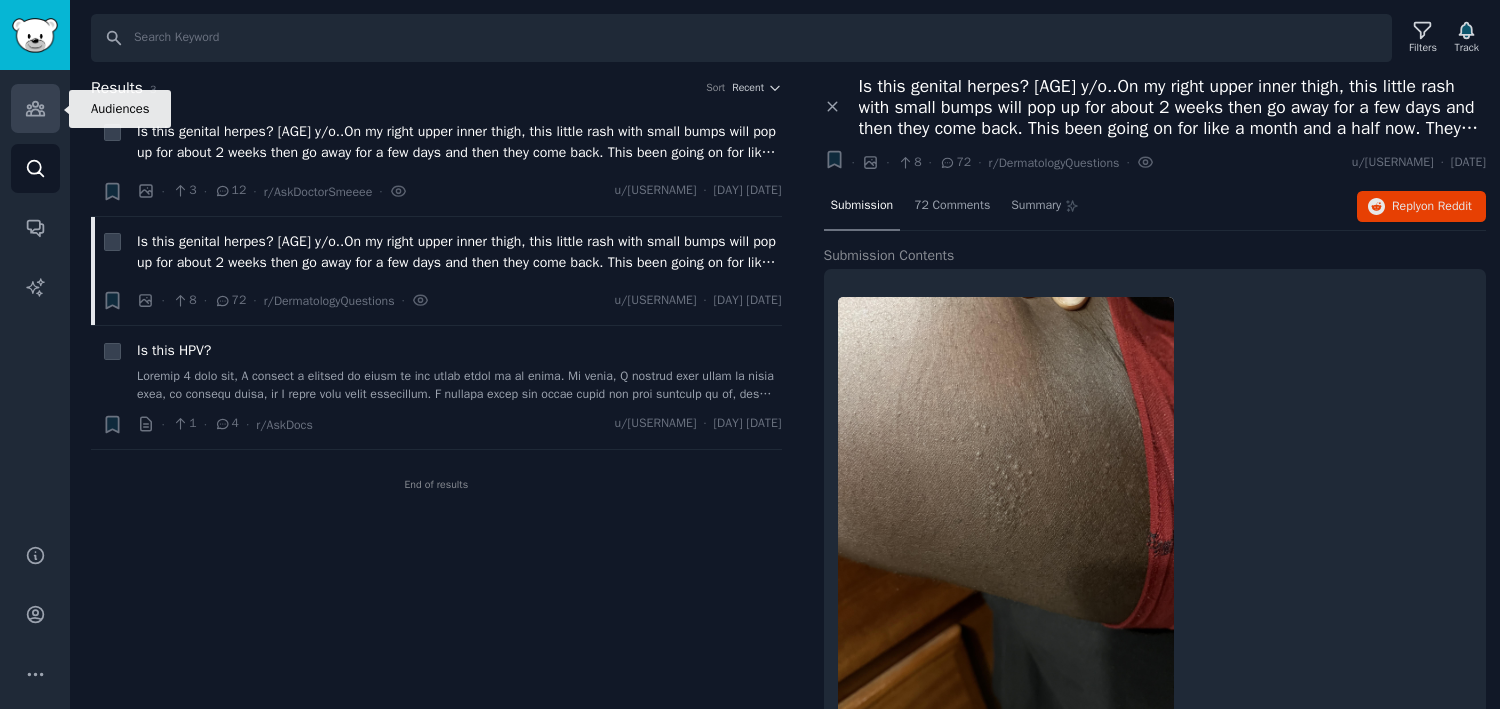 click on "Audiences" at bounding box center [35, 108] 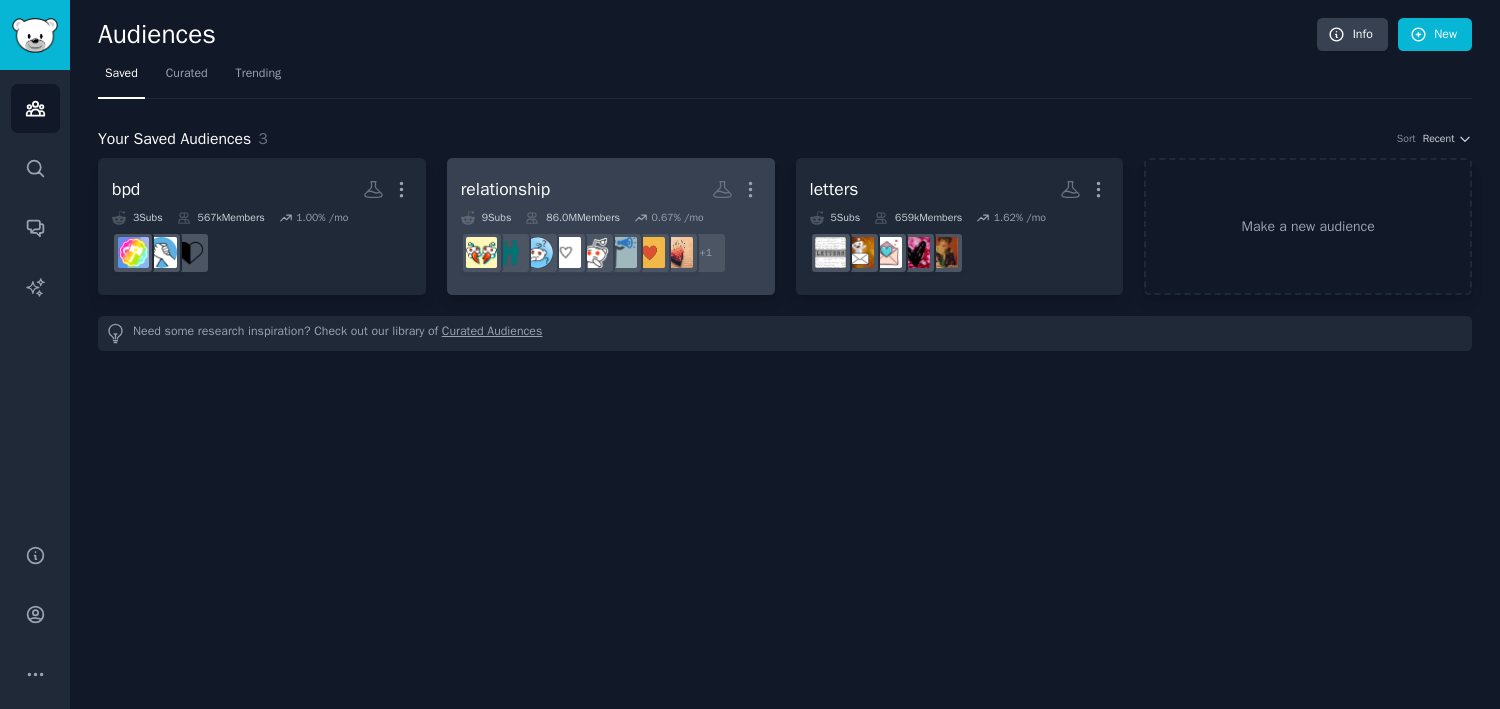 click on "relationship" at bounding box center [505, 189] 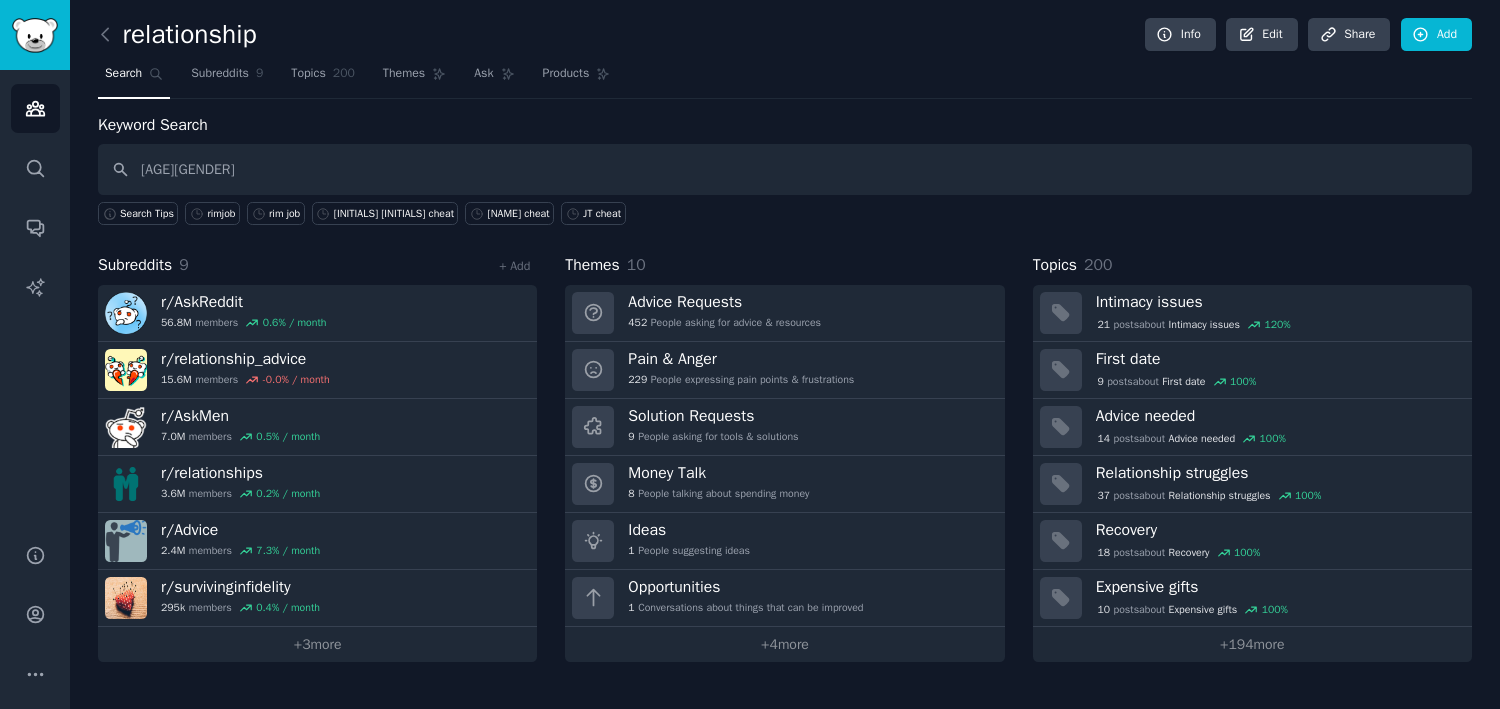 type on "[AGE][GENDER]" 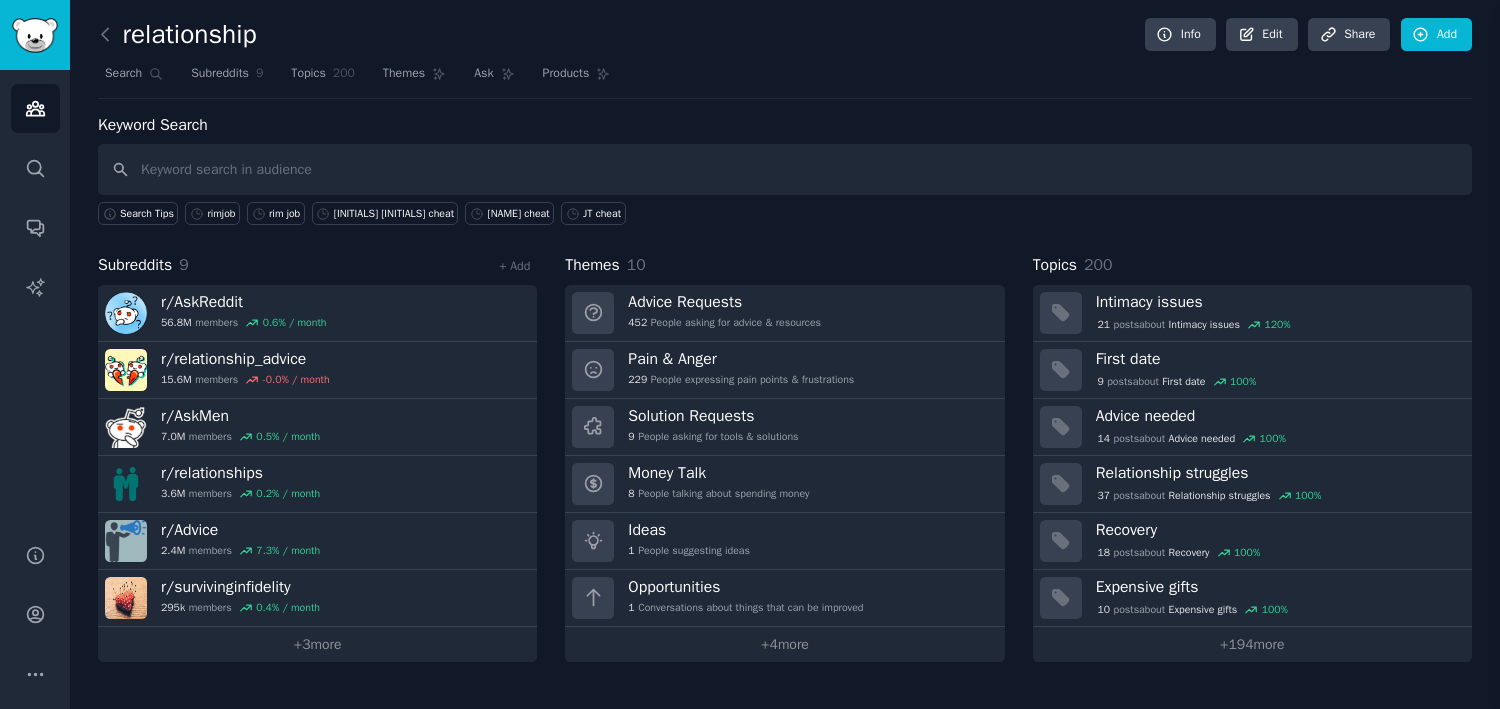 type 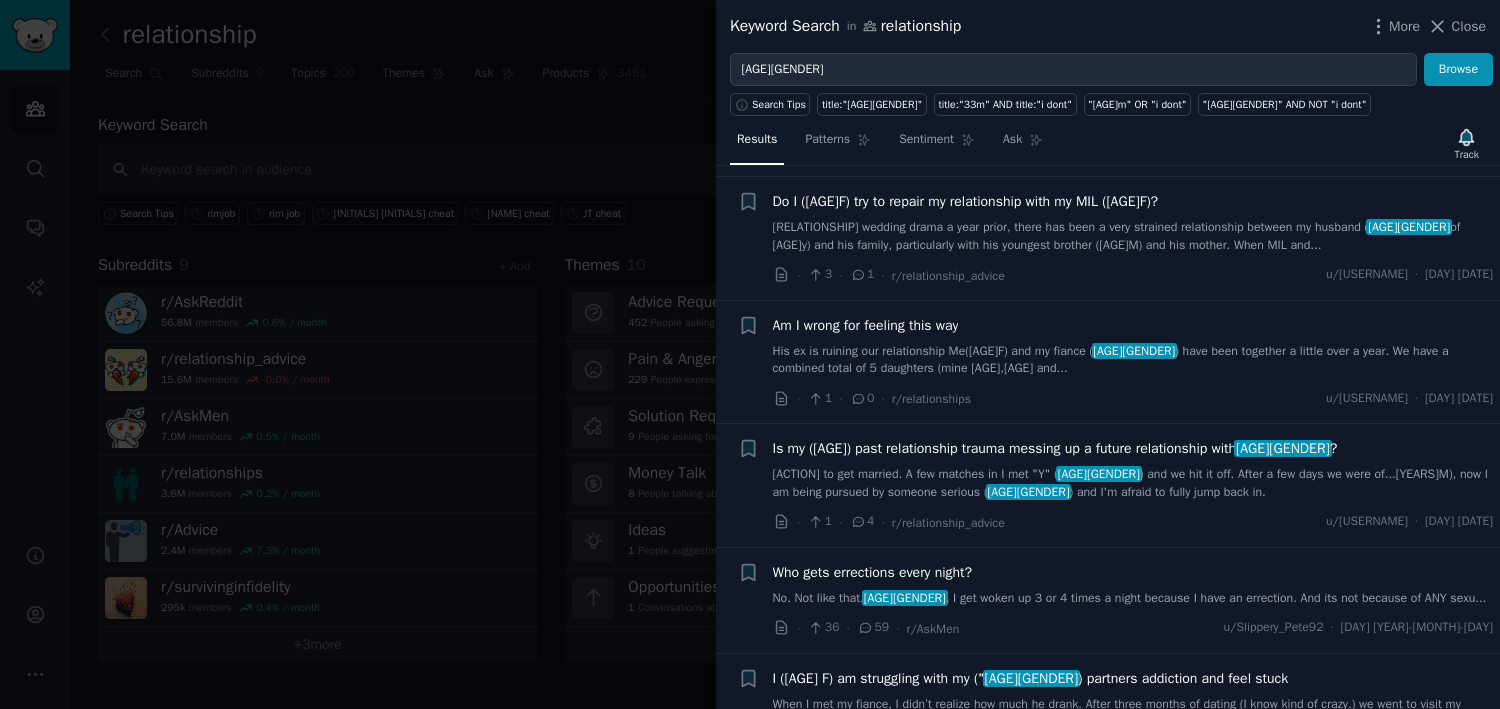 scroll, scrollTop: 3710, scrollLeft: 0, axis: vertical 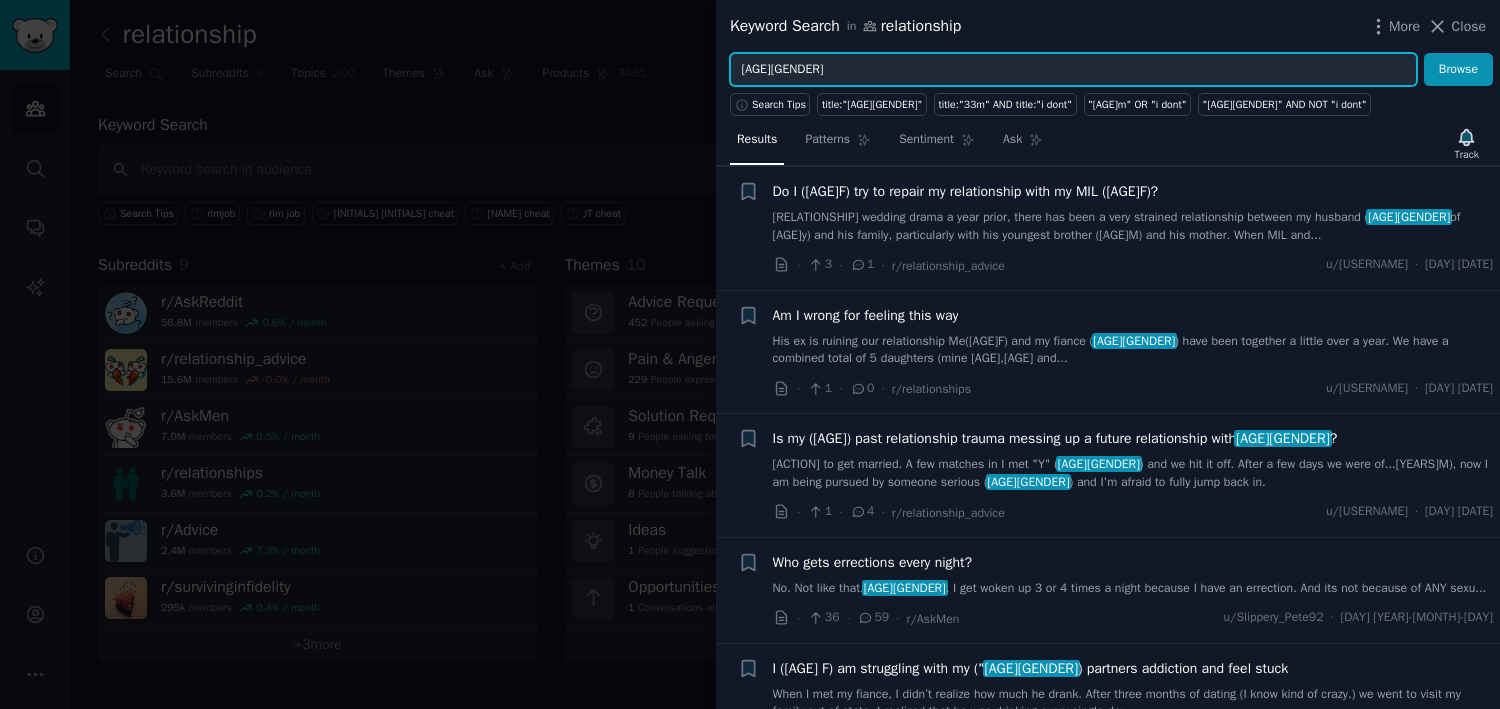 click on "[AGE]m" at bounding box center [1073, 70] 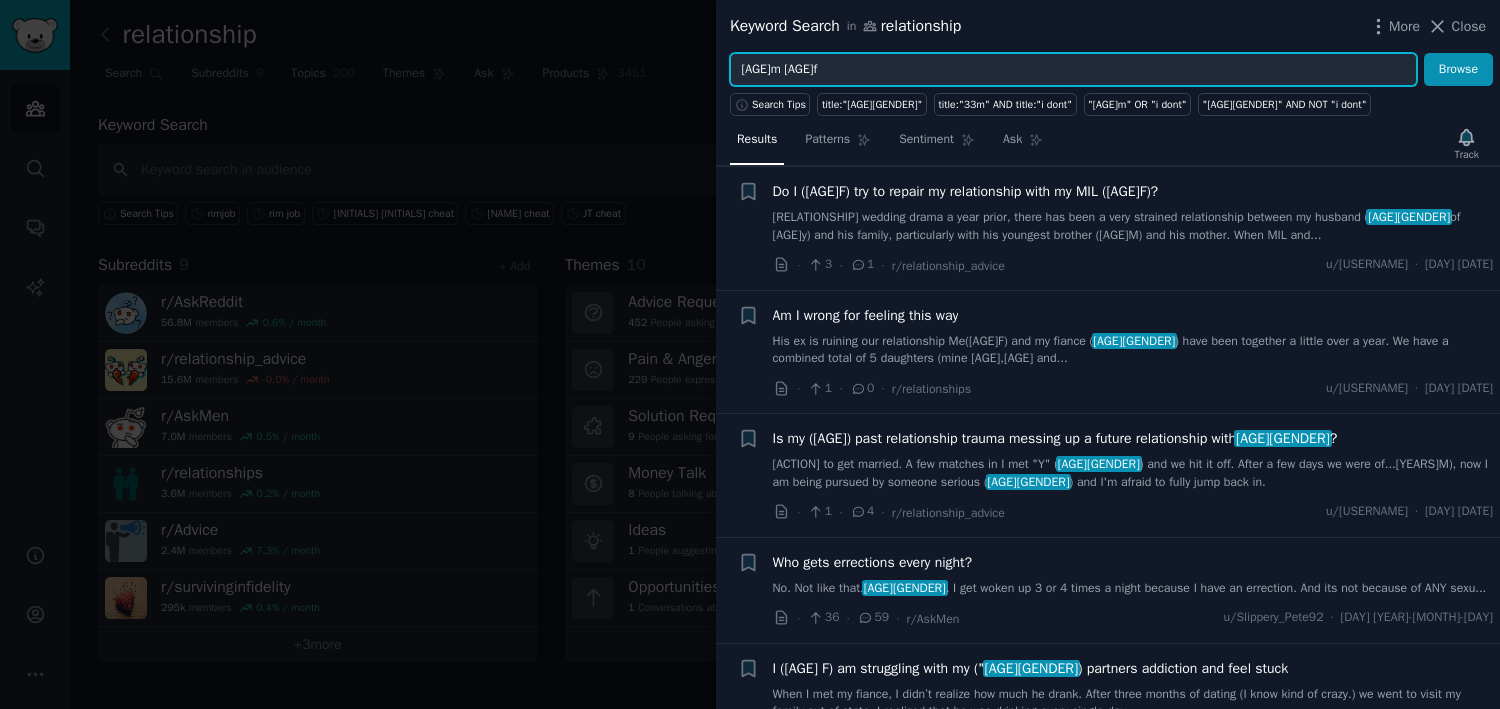 click on "Browse" at bounding box center (1458, 70) 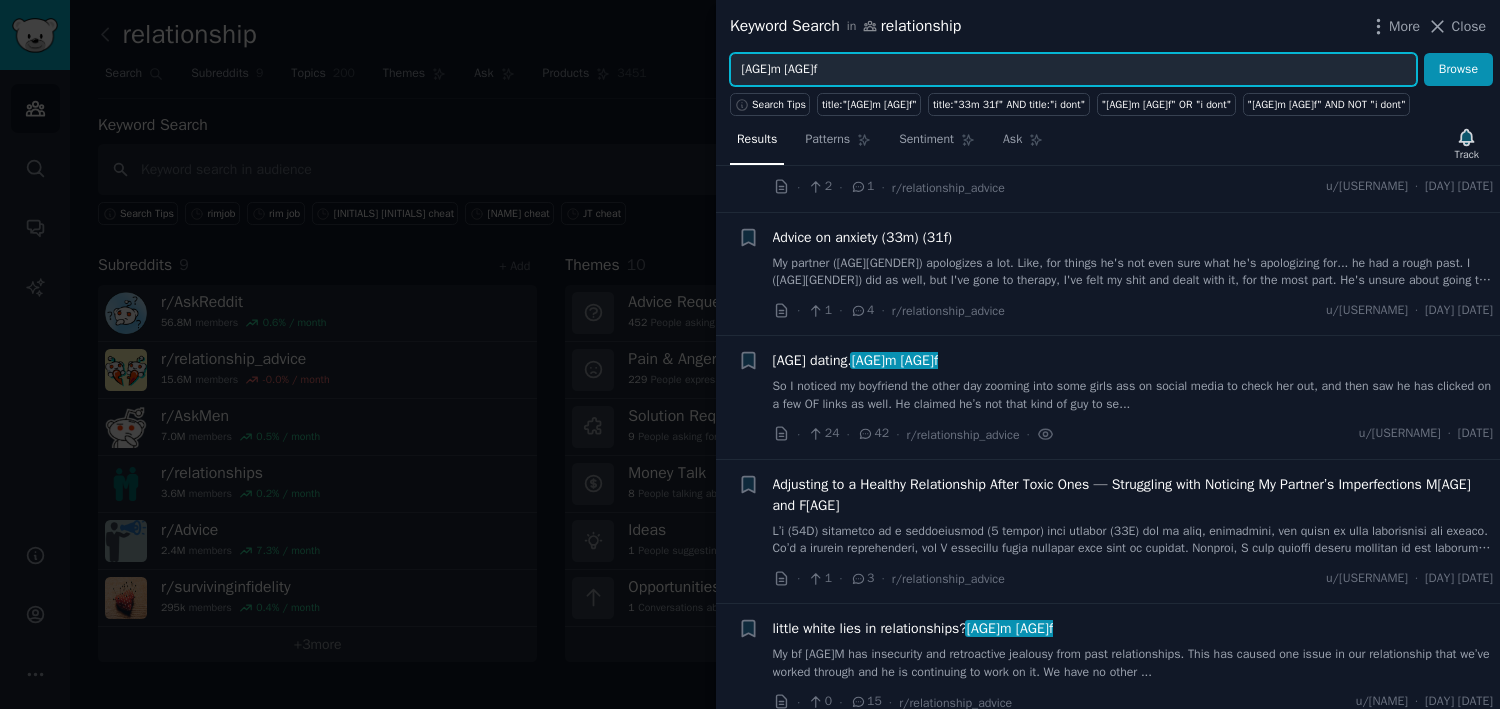 scroll, scrollTop: 236, scrollLeft: 0, axis: vertical 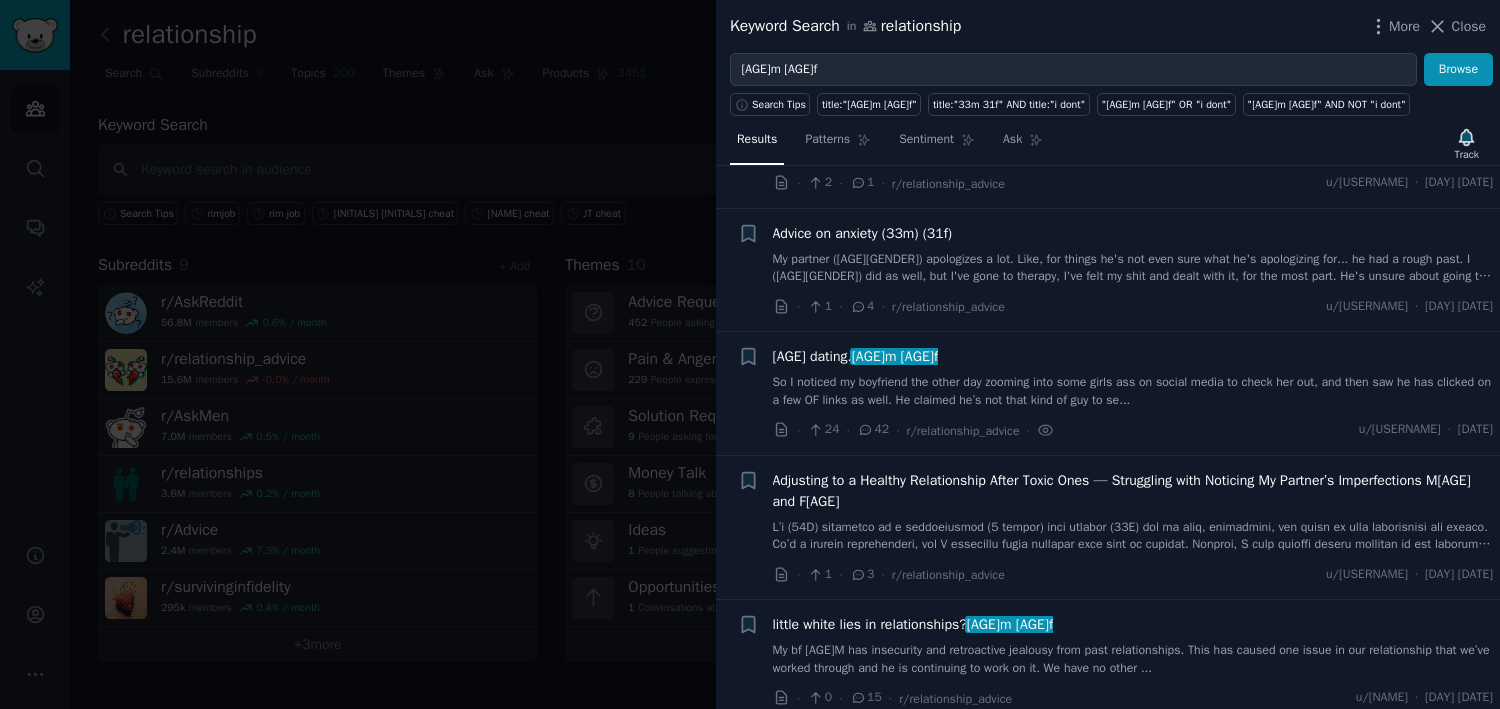 click at bounding box center [1133, 536] 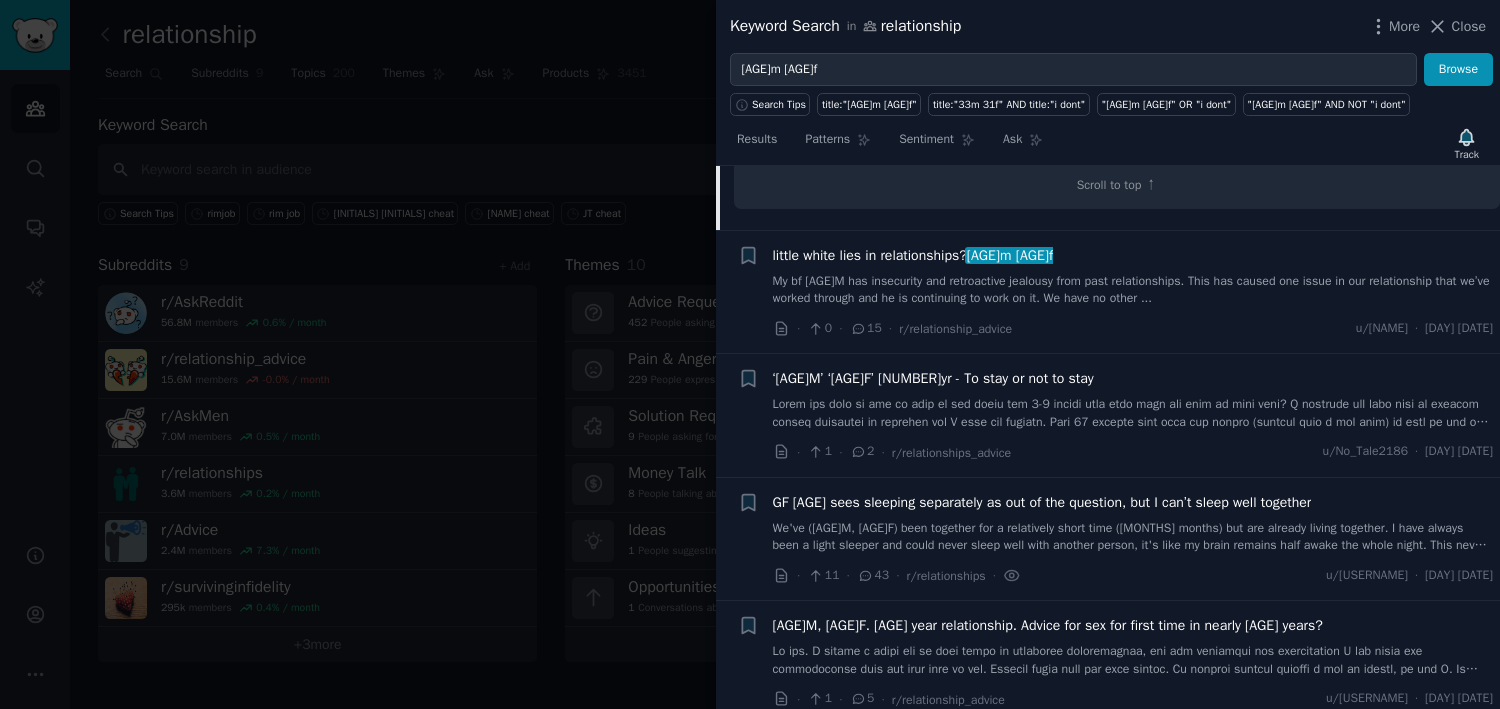 scroll, scrollTop: 1272, scrollLeft: 0, axis: vertical 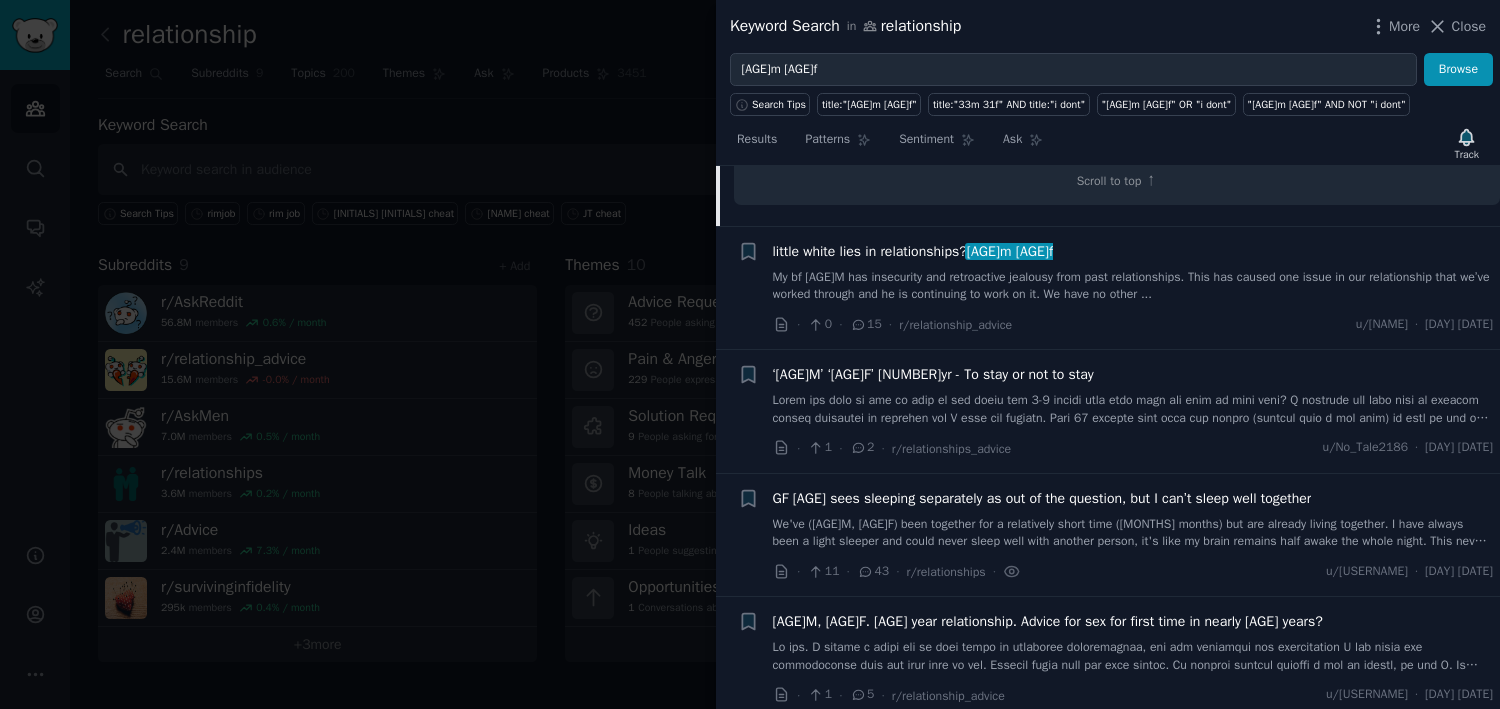 click on "We've ([AGE][GENDER], [AGE][GENDER]) been together for a relatively short time (6 months) but are already living together. I have always been a light sleeper and could never sleep well with another person, it's like my brain remains half awake the whole night. This never bothered me with previous relationships as it wasn't an everyday thing, but now I'm waking up everyday tired, even after 9h, and it's taking a toll on me.
There's another bedroom in my apartment and I thought of sleeping there, but, despite being a light sleeper as well, she craves the intimacy of sleeping together and says this would be almost equivalent to breaking up.
I'd like tips on how to be able to sleep together. A bigger bed would help, but I wouldn't be able to invest on that right now.
TL;DR: I ([AGE][GENDER]) can't sleep well with my GF ([AGE][GENDER]), but she sees separate beds as a breakup. Looking for practical solutions to be able to sleep together." at bounding box center [1133, 533] 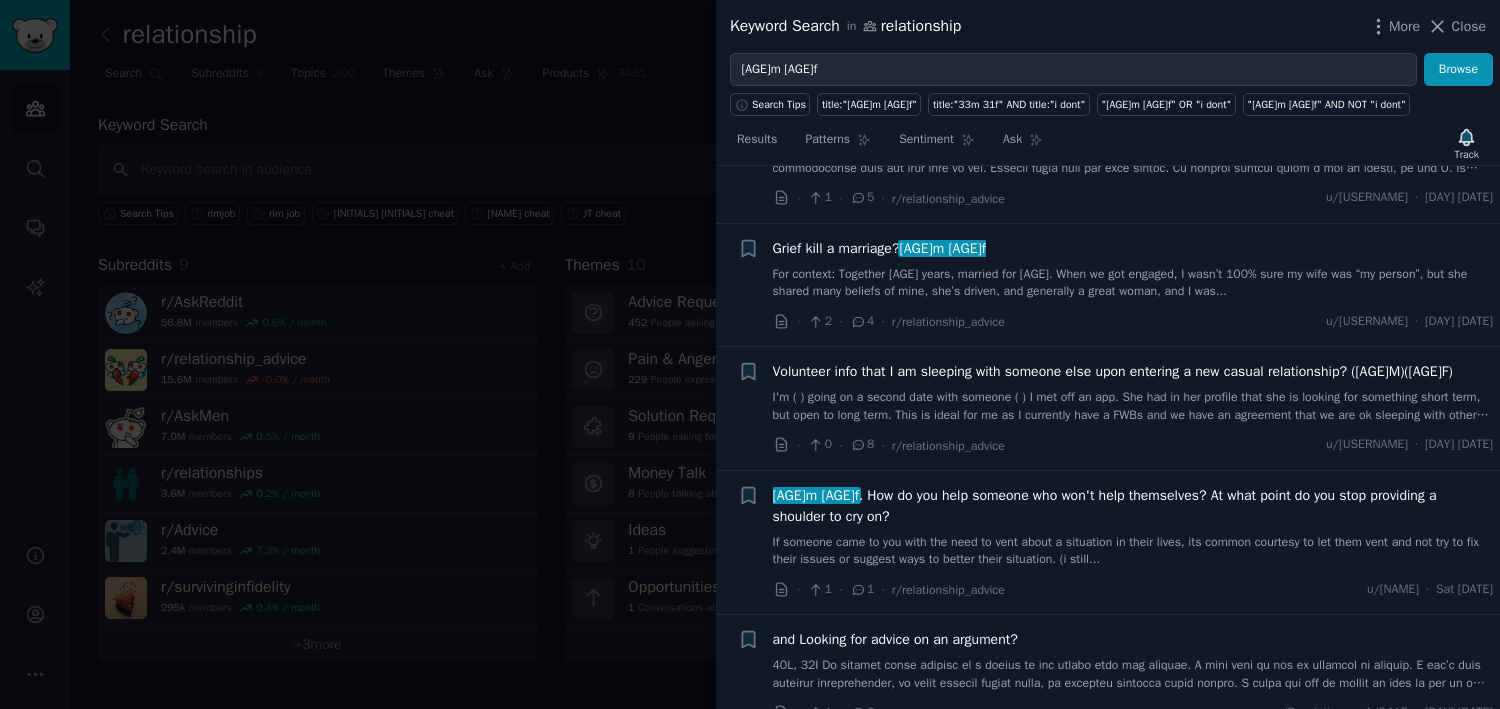 scroll, scrollTop: 1537, scrollLeft: 0, axis: vertical 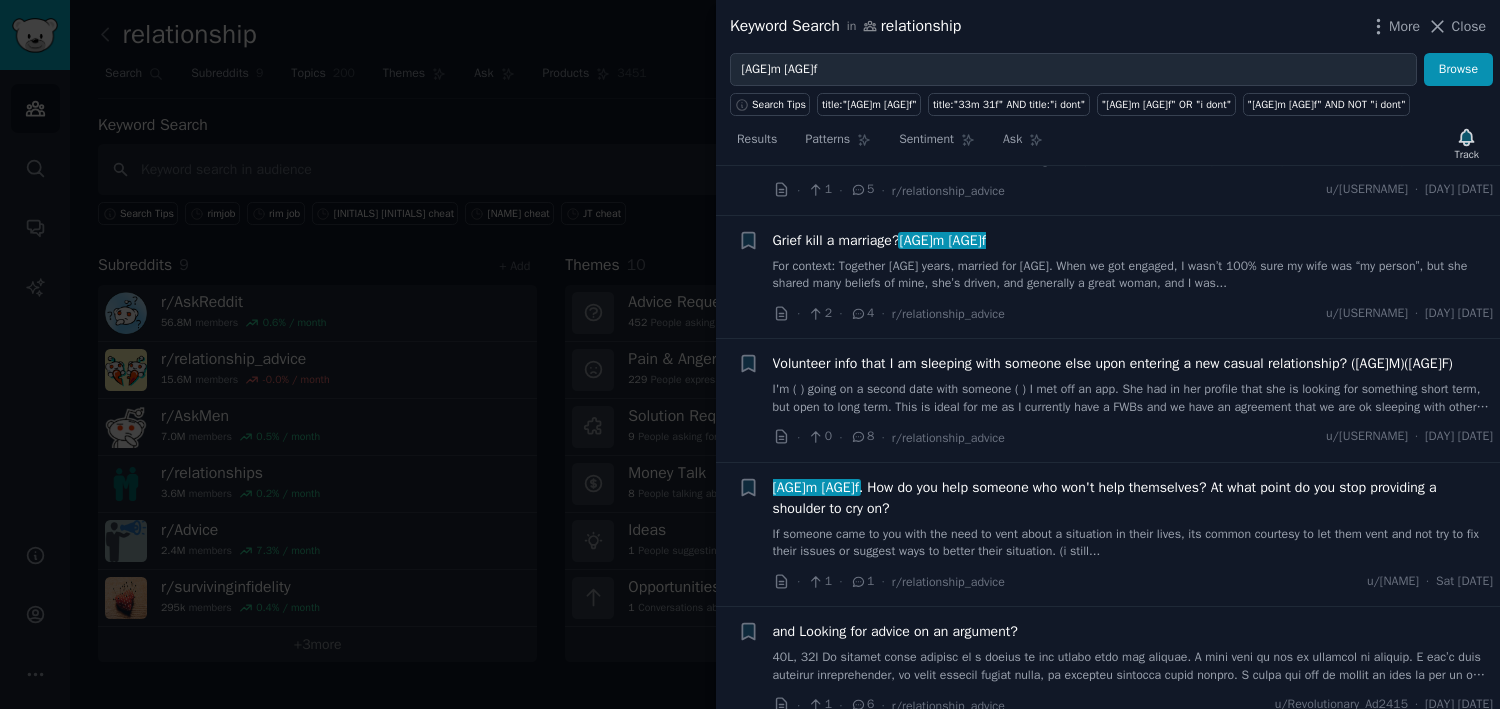 click on "If someone came to you with the need to vent about a situation in their lives, its common courtesy to let them vent and not try to fix their issues or suggest ways to better their situation.
(i still..." at bounding box center (1133, 543) 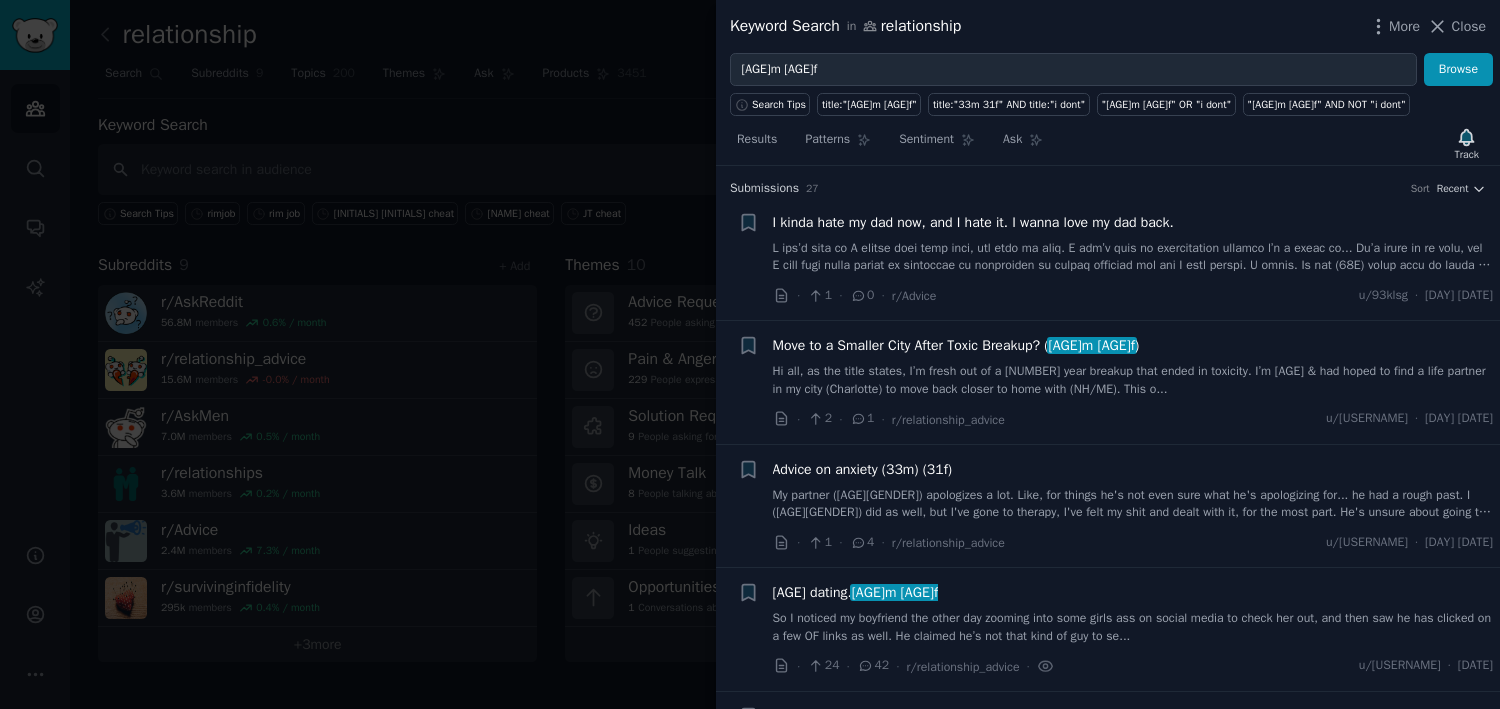 scroll, scrollTop: 0, scrollLeft: 0, axis: both 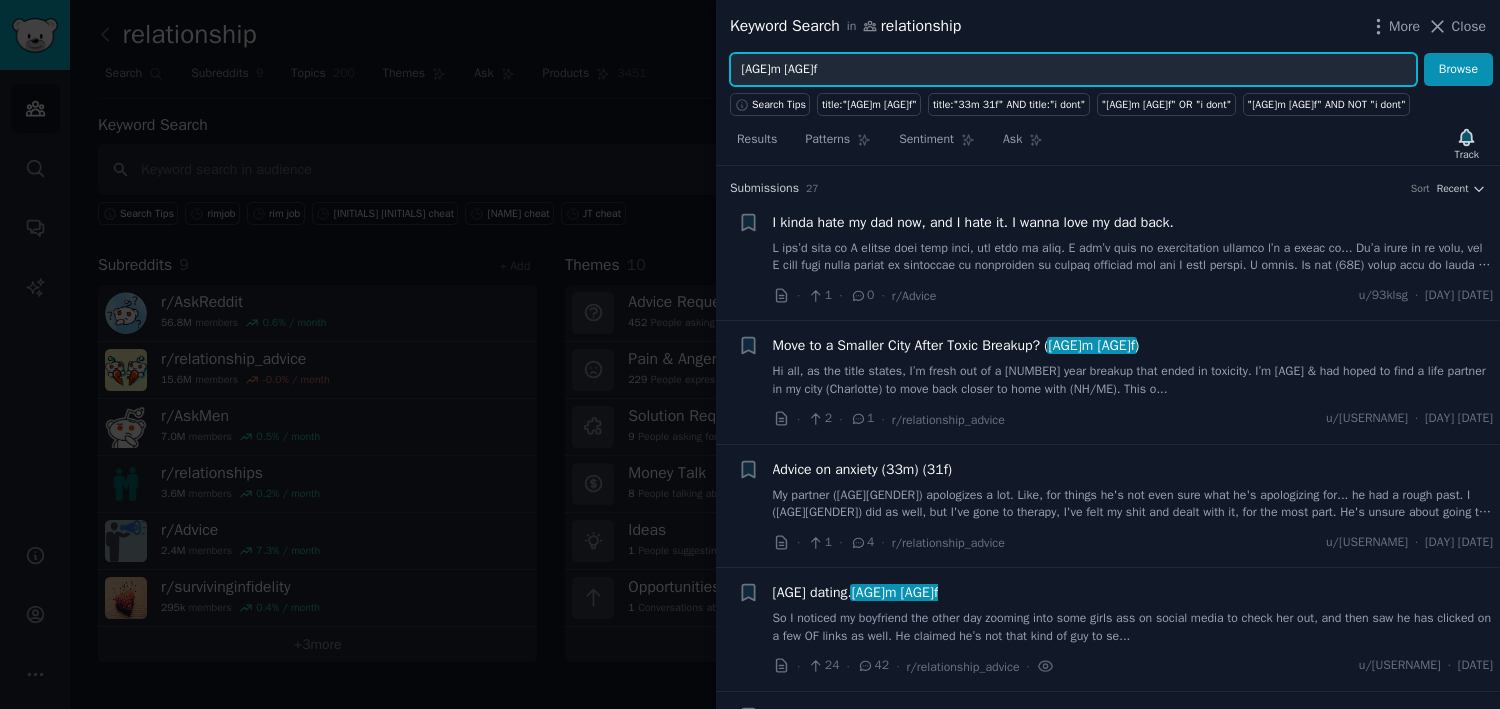 drag, startPoint x: 823, startPoint y: 79, endPoint x: 772, endPoint y: 73, distance: 51.351727 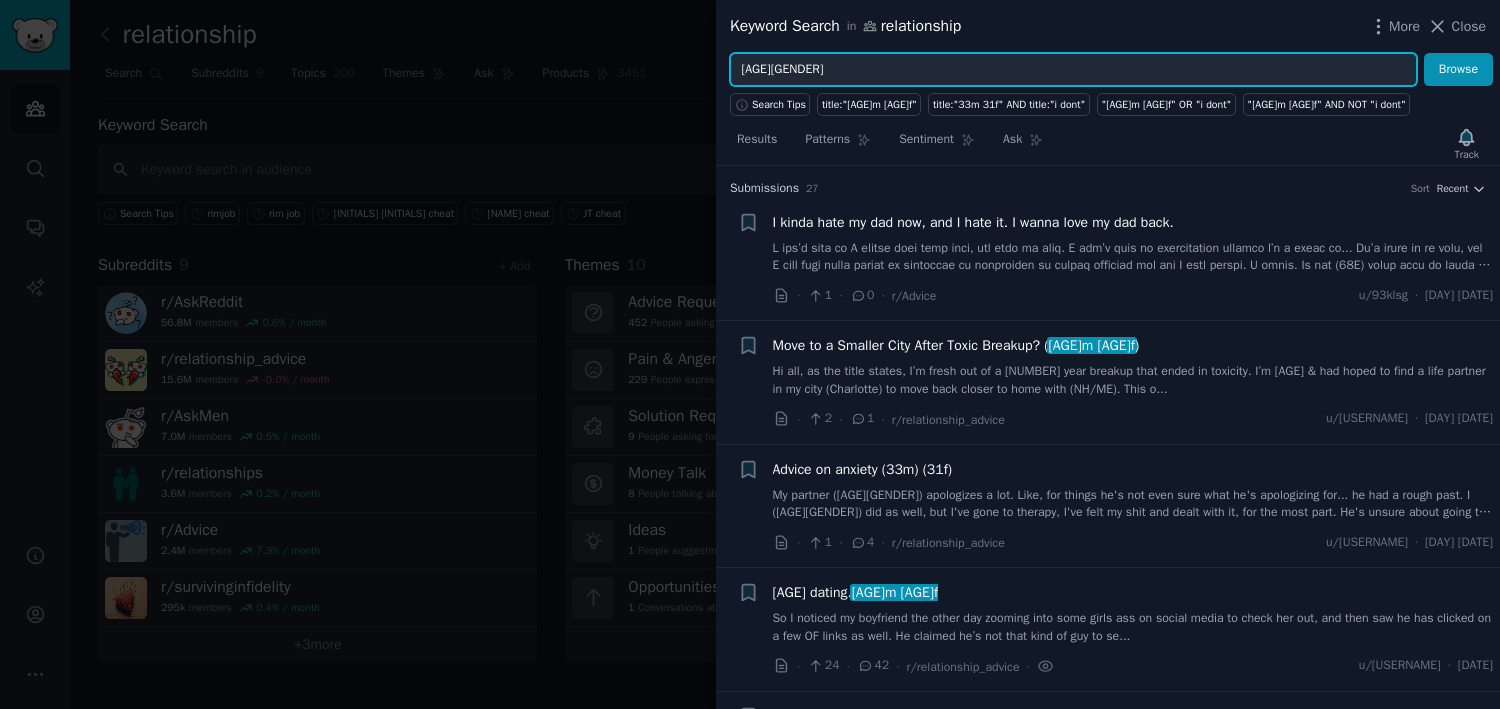 click on "Browse" at bounding box center (1458, 70) 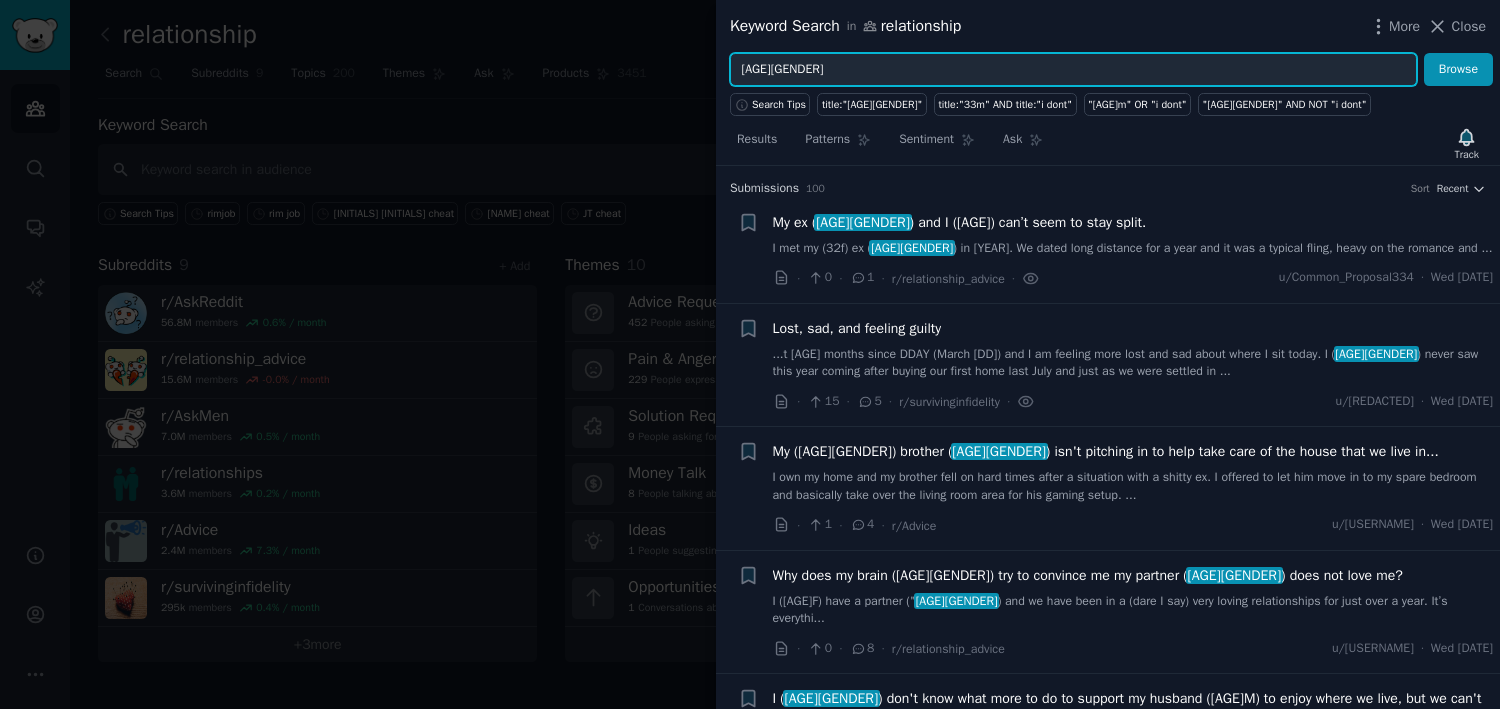 scroll, scrollTop: 0, scrollLeft: 0, axis: both 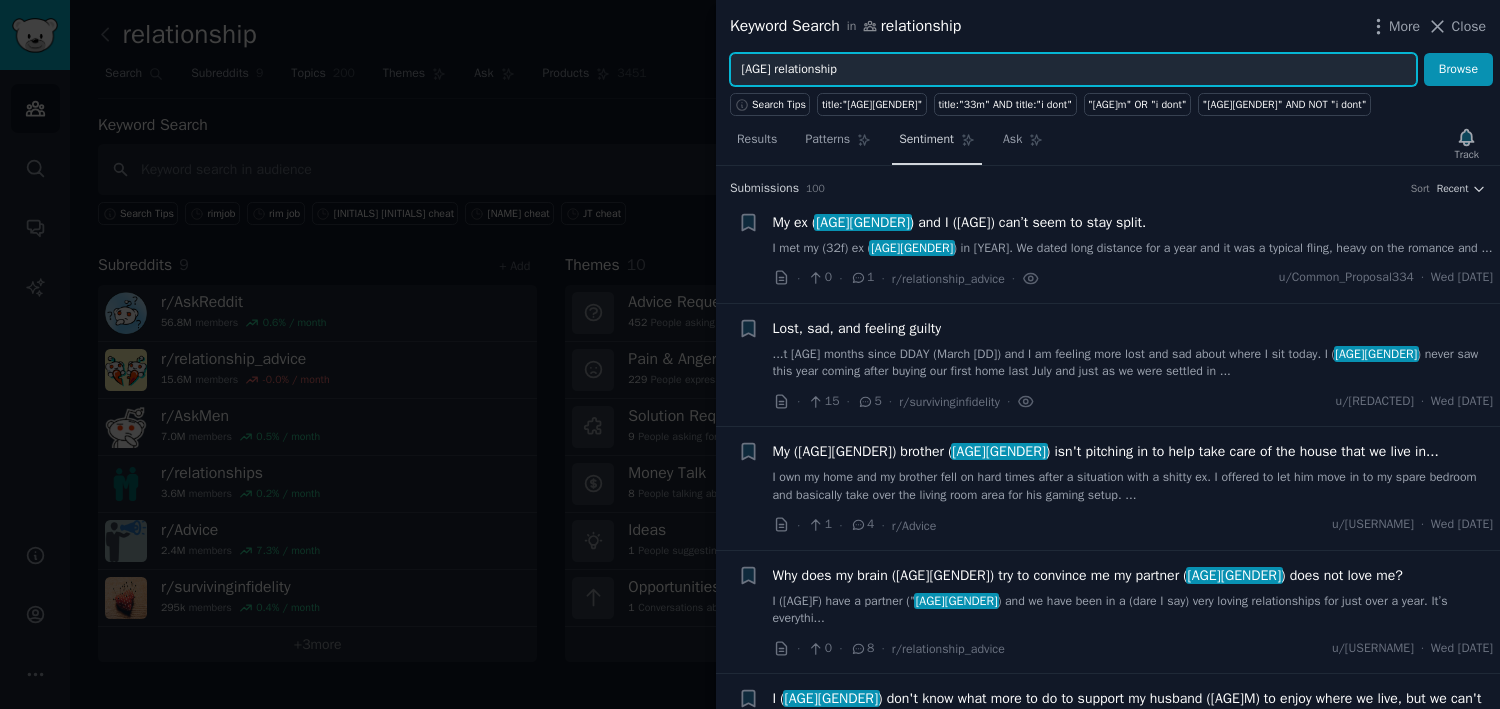 click on "Browse" at bounding box center [1458, 70] 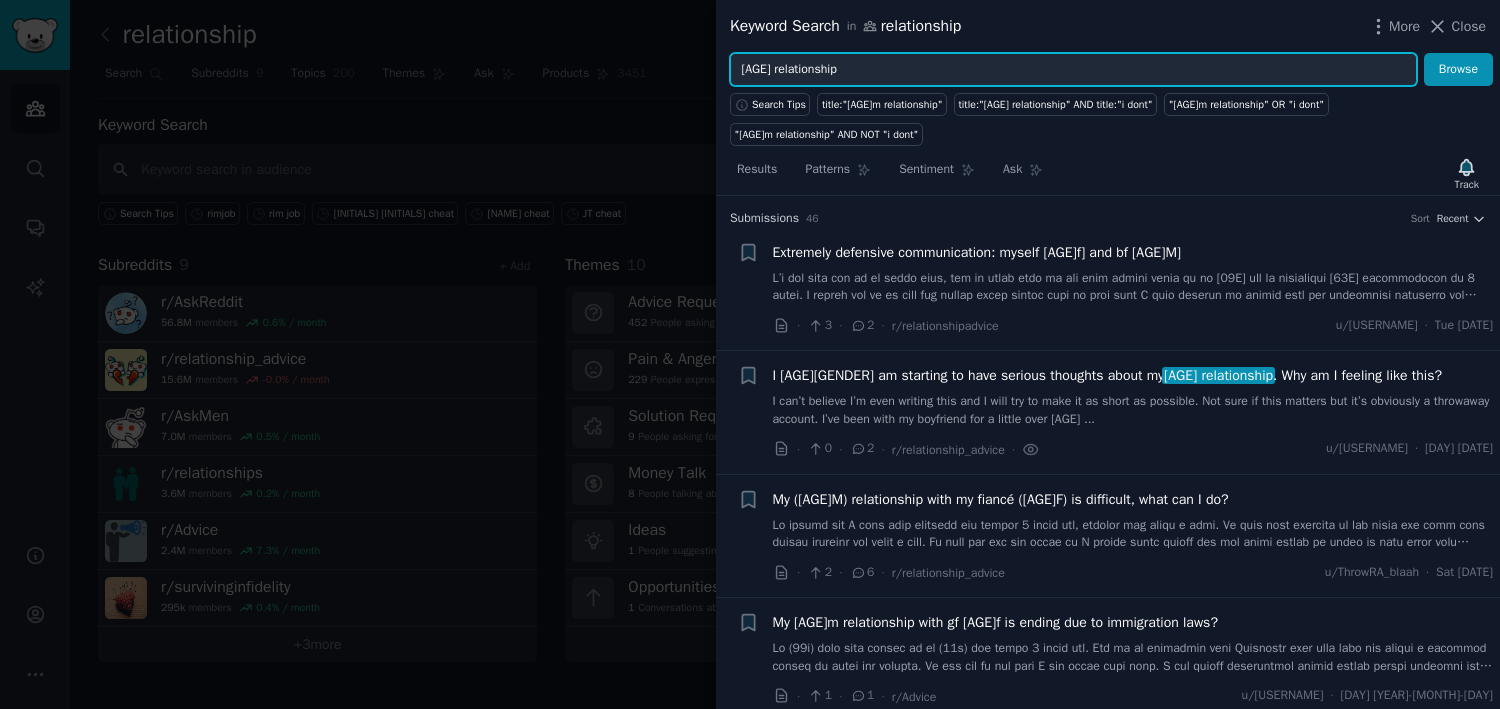 scroll, scrollTop: 0, scrollLeft: 0, axis: both 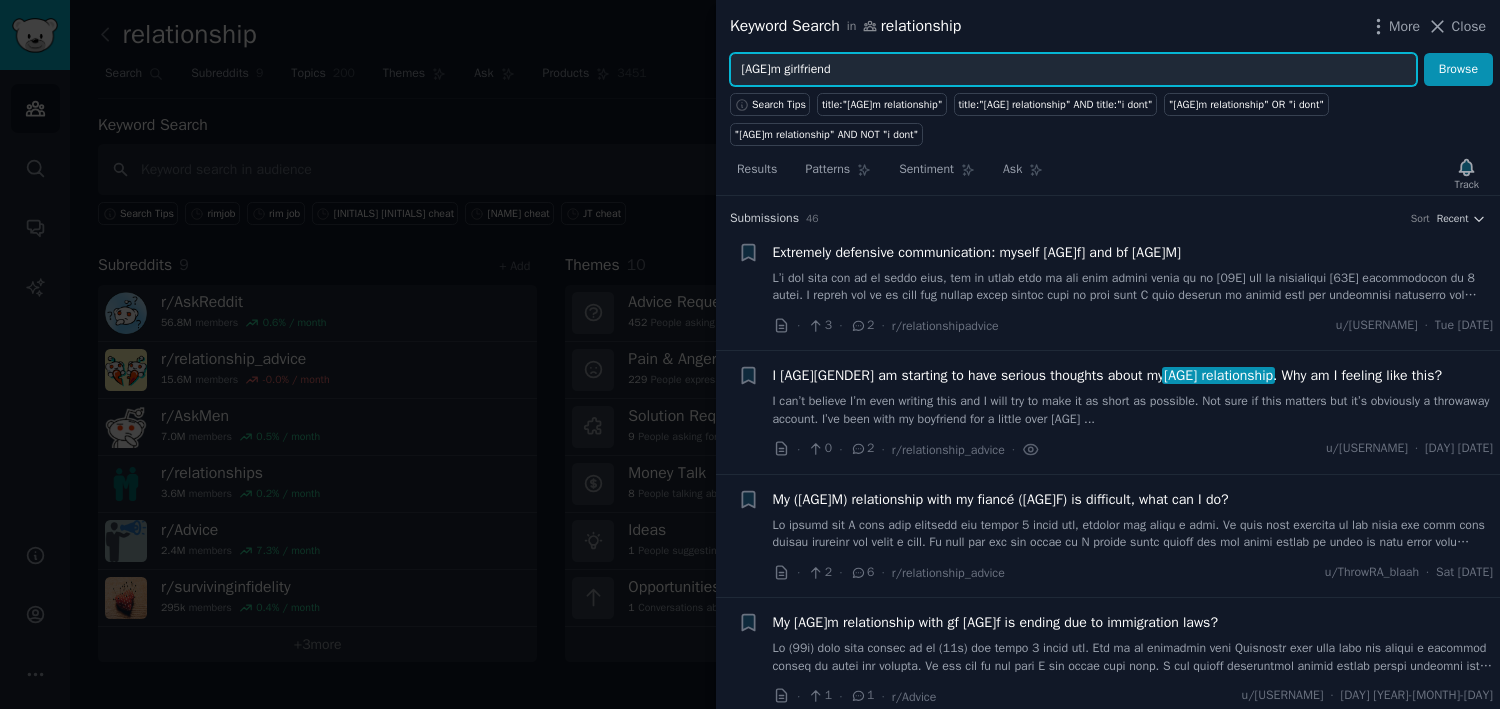 click on "Browse" at bounding box center [1458, 70] 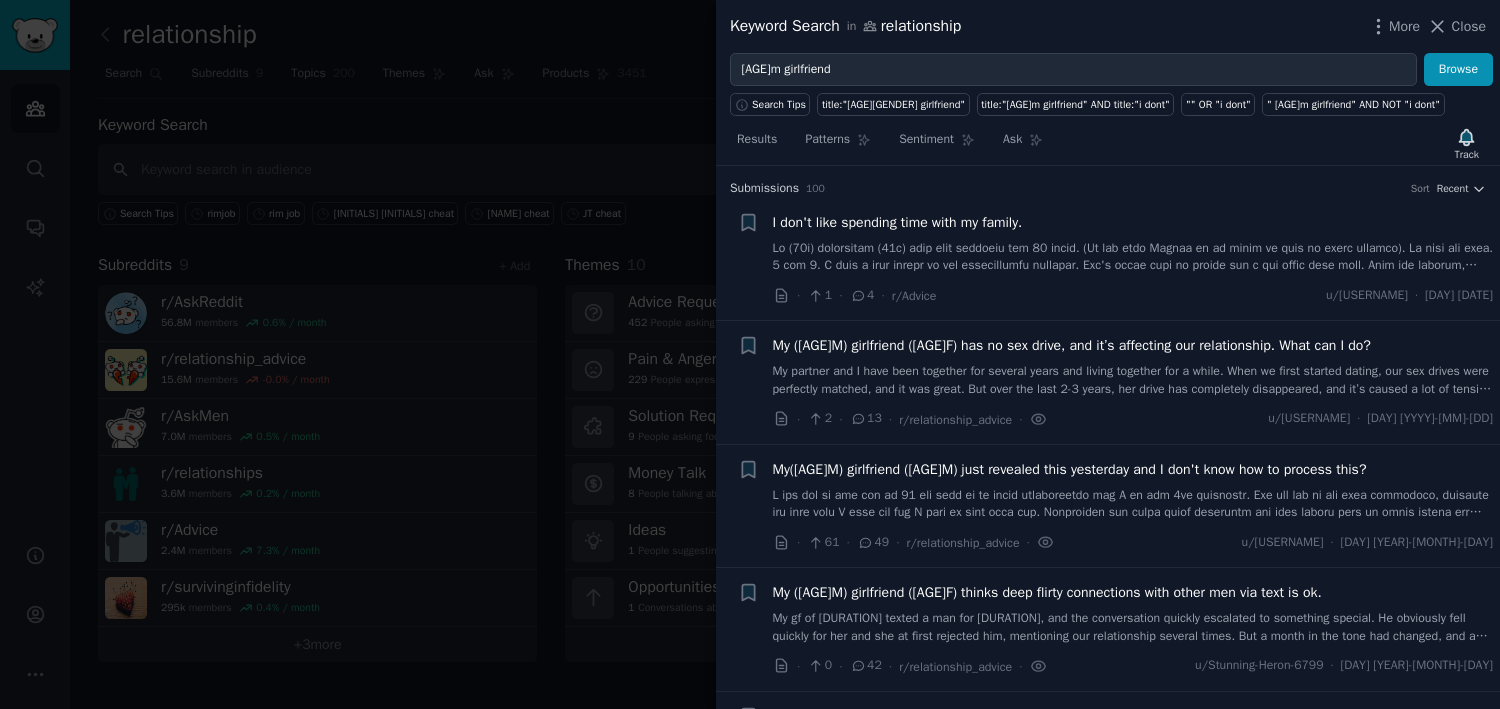 click at bounding box center [1133, 504] 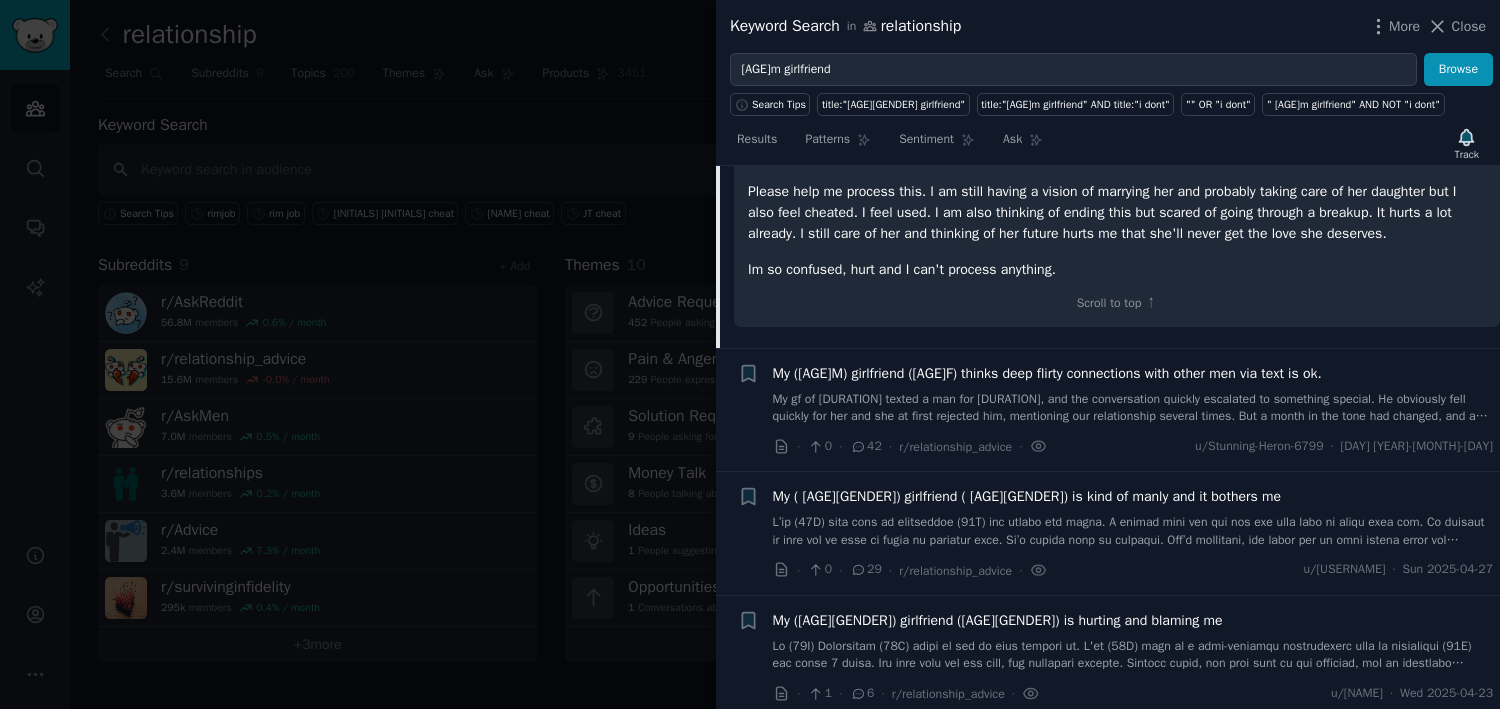 scroll, scrollTop: 702, scrollLeft: 0, axis: vertical 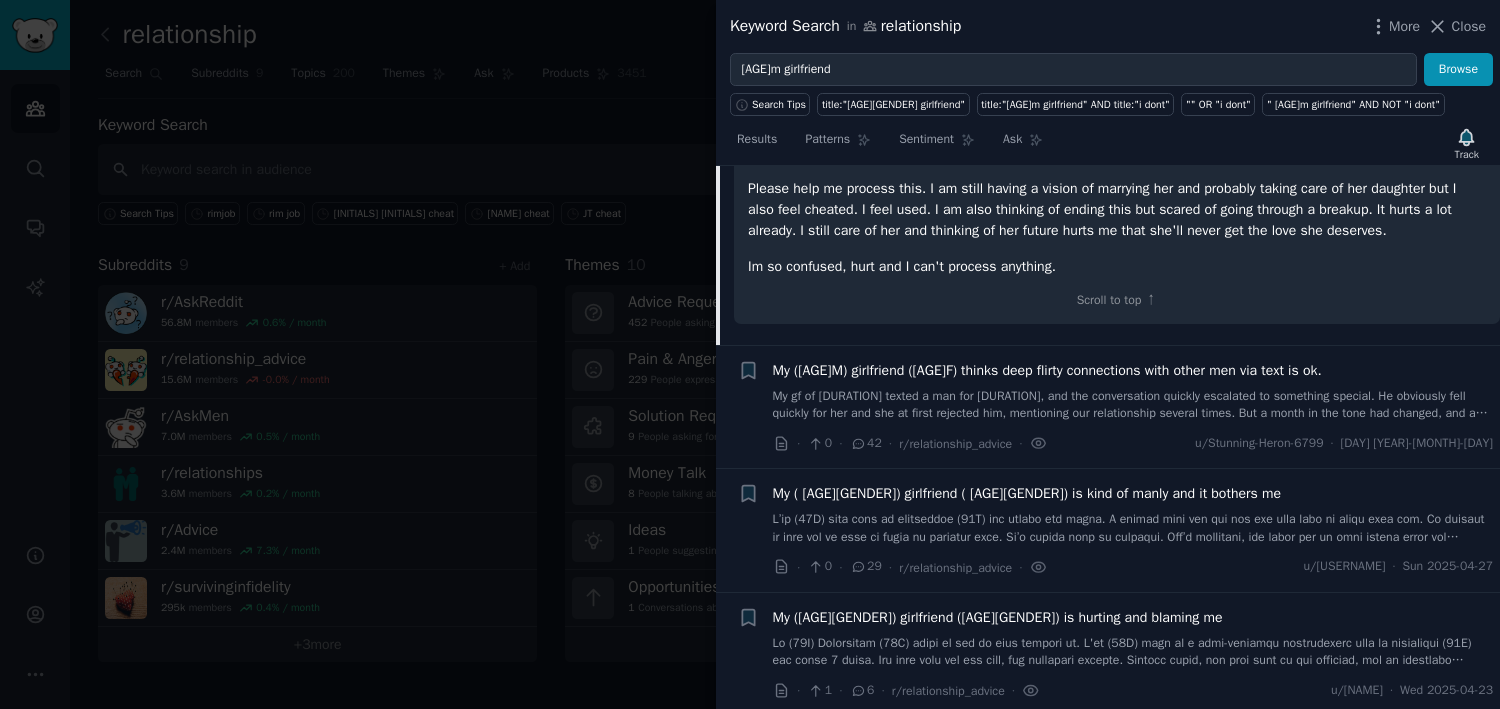 click on "My gf of [AGE] years texted a man for 3 months, and the conversation quickly escalated to something special. He obviously fell quickly for her and she at first rejected him, mentioning our relationship several times.
But a month in the tone had changed, and a connexion had clearly formed. The number of texts increased, they talked at night, it really looked like flirting.
We talked about it and I mentioned to her how I felt hurt, how it felt like cheating to me and they stopped talking.
Now she is mad, telling me that she should be able to have her private space and be able to talk to whoever she wants, and enjoy such relationships as long as it doesn't get physical.
I will add that I know she hasn't cheated on me so far, I haven't either.
I know most of you will tell me that she is or will be cheating and I should leave her on the spot, but I'd like some more insightful perspective. I'm especially interested in the (F) perspective for obvious reasons. What do you think ?" at bounding box center [1133, 405] 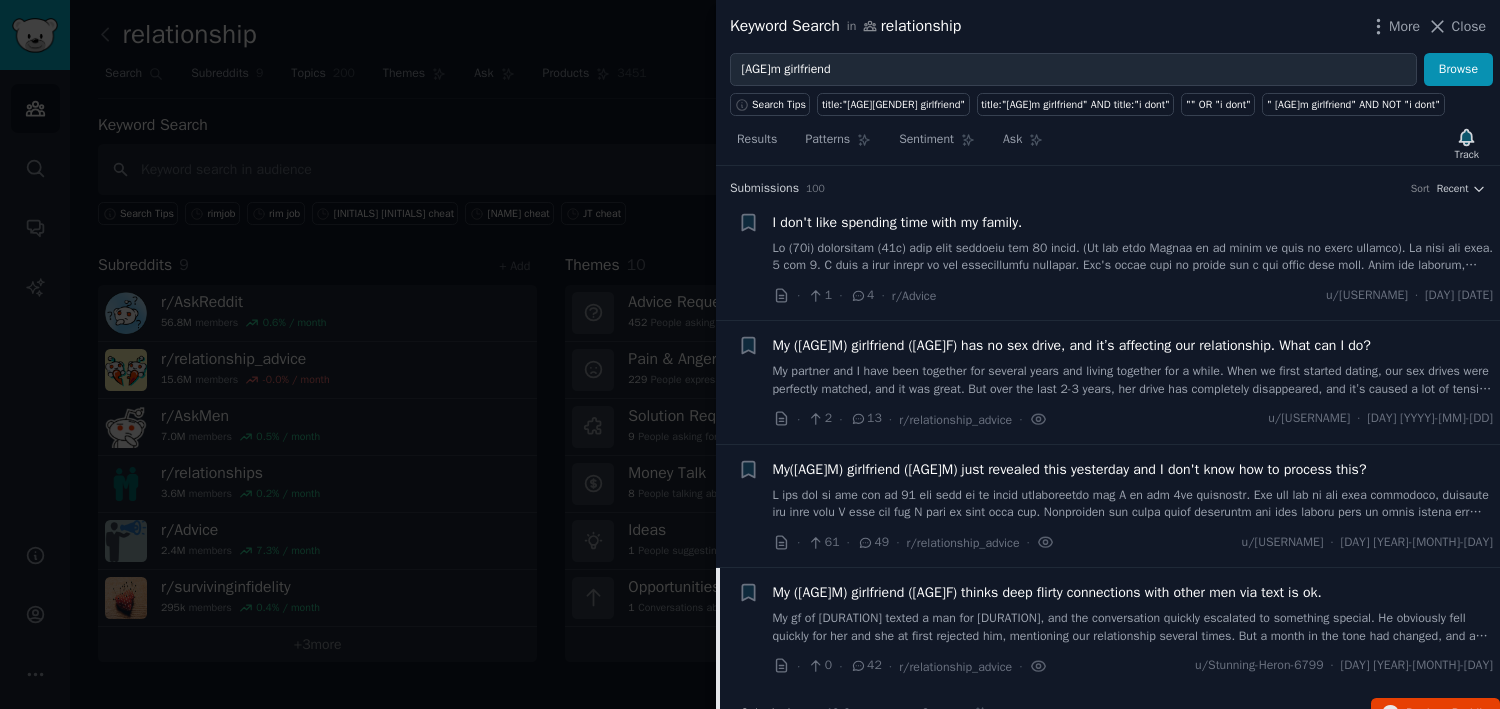 scroll, scrollTop: 0, scrollLeft: 0, axis: both 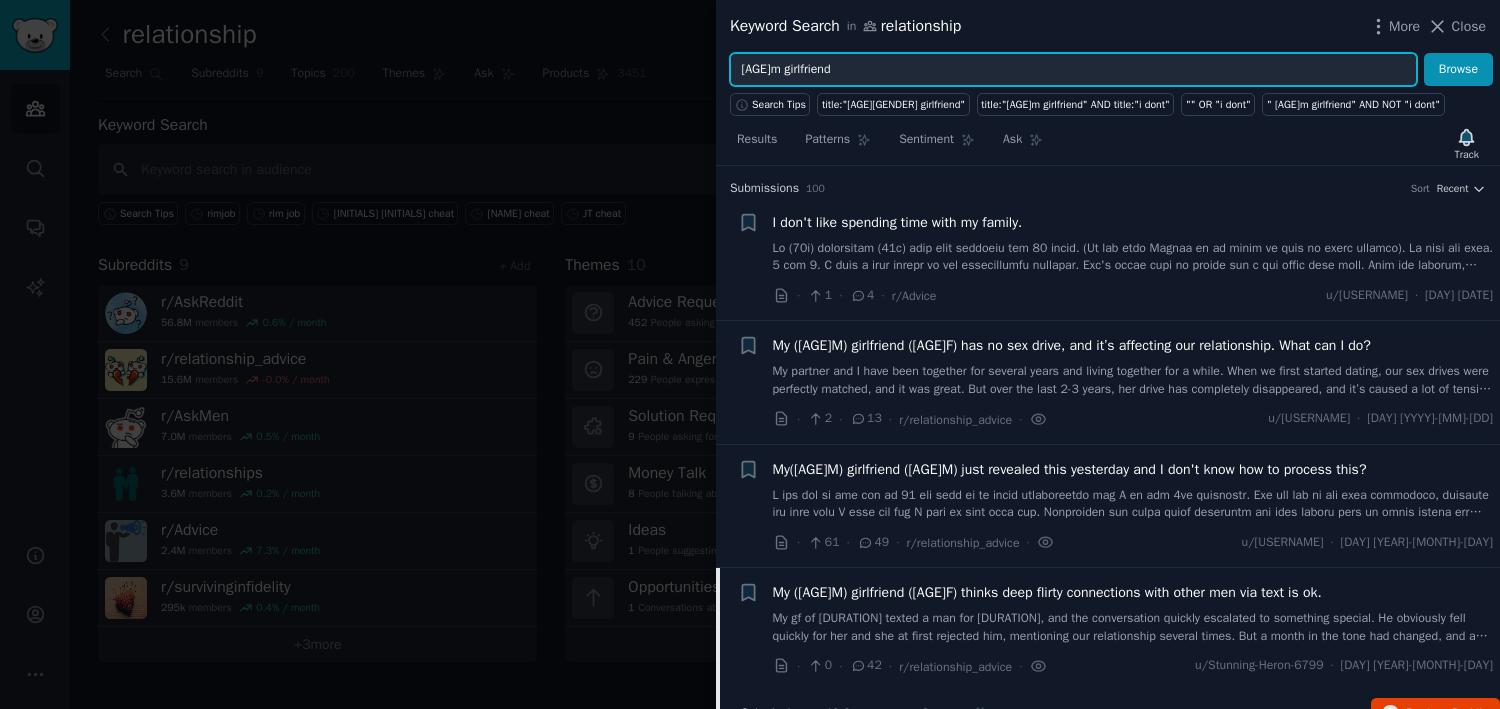 drag, startPoint x: 911, startPoint y: 72, endPoint x: 779, endPoint y: 70, distance: 132.01515 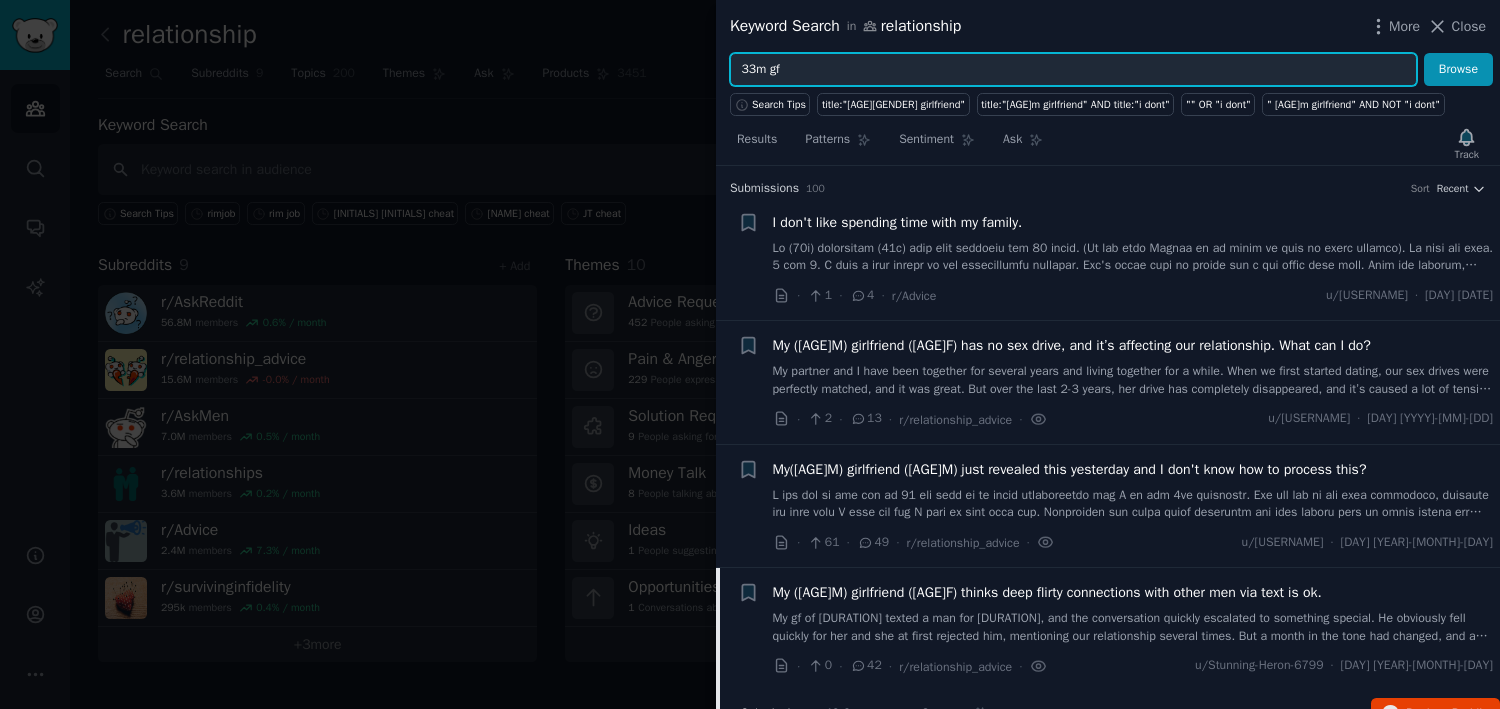 click on "Browse" at bounding box center [1458, 70] 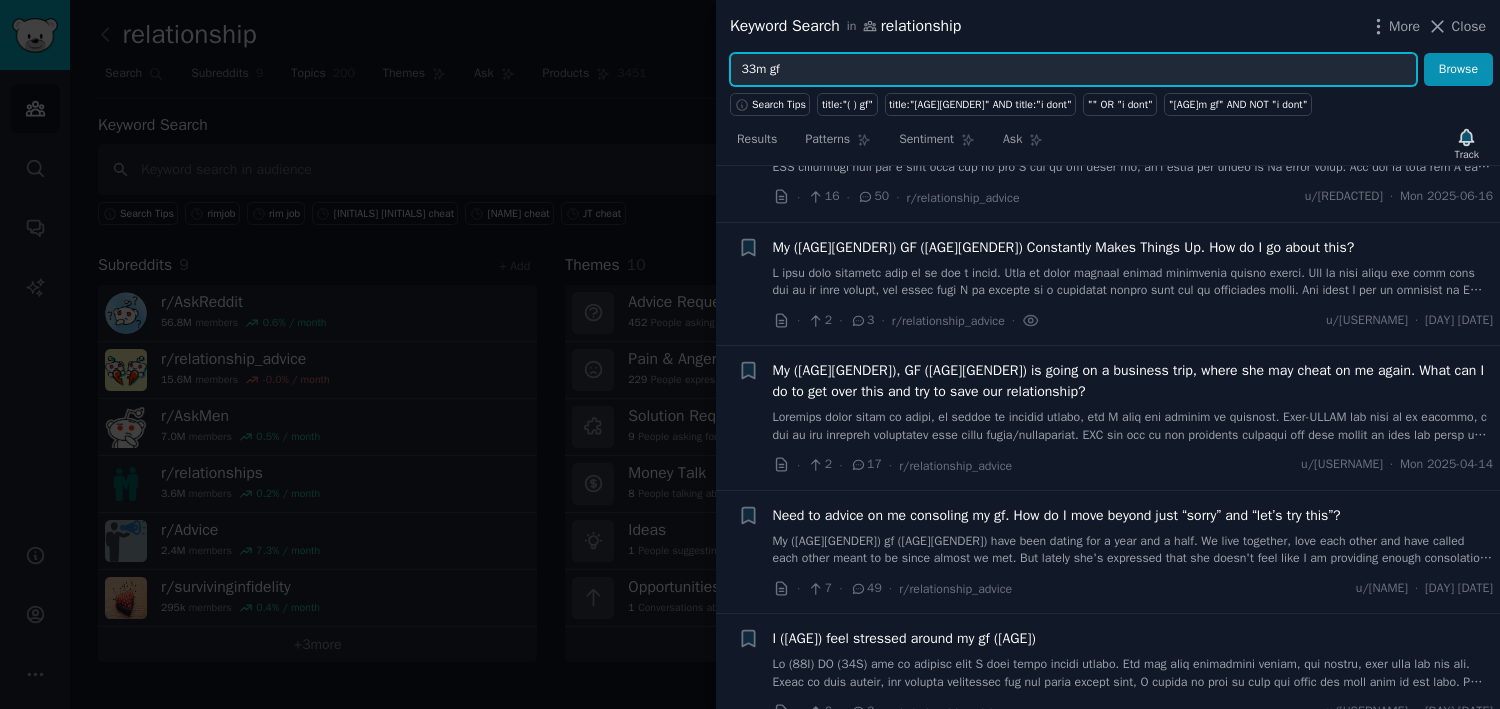 scroll, scrollTop: 224, scrollLeft: 0, axis: vertical 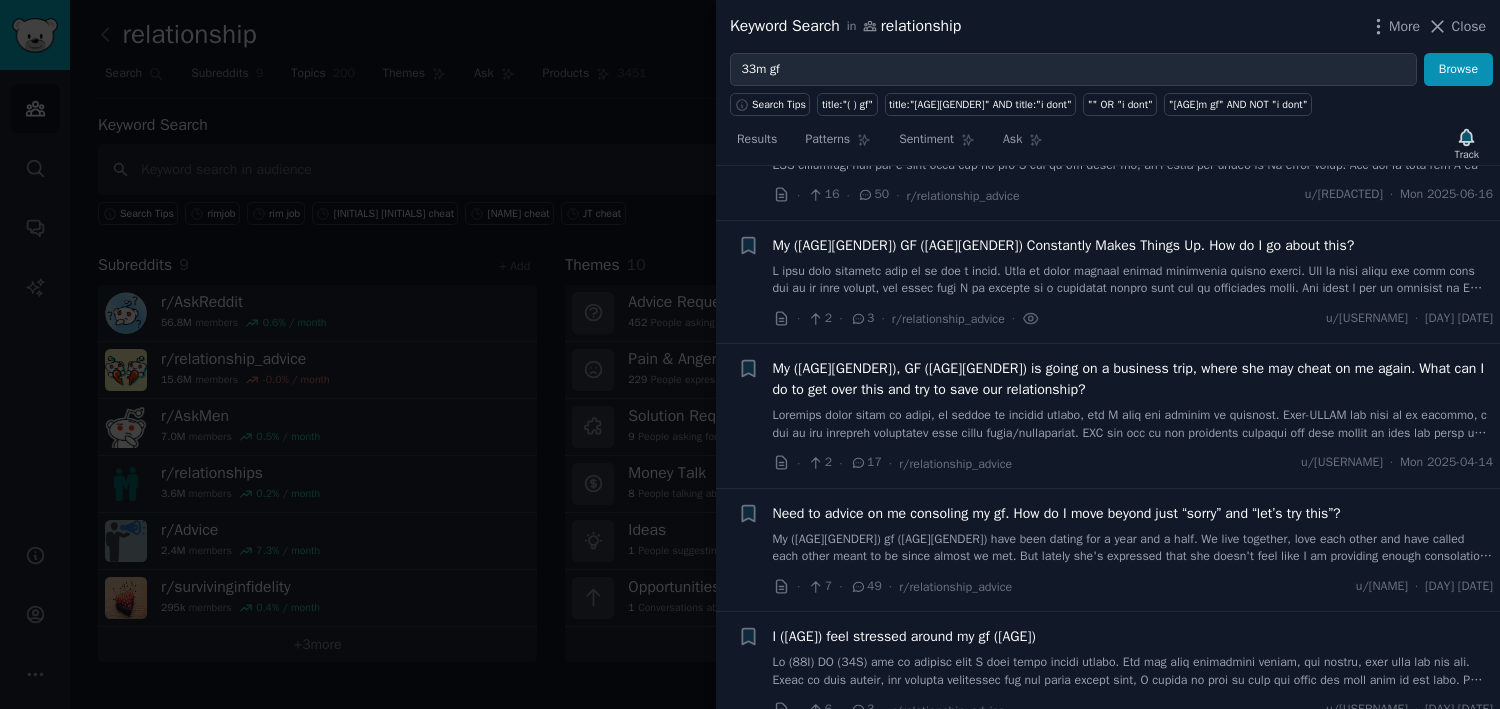 click on "My ([AGE]m) gf ([AGE]f) have been dating for a year and a half. We live together, love each other and have called each other meant to be since almost we met. But lately she's expressed that she doesn't feel like I am providing enough consolation to her with her issues.
She has some mental issues (depression anxiety, adhd, and general mood) I have a small number too, like adhd). The problem for me is that I can only think to say I'm so sorry and then try and offer solutions.
She wonders why I don't ask why she's feeling that way and I agree that I should look into that angle of thought more but I guess I struggled with never having that kind of emotional support growing up so I am learning how to be more supportive in that way.
Beyond that, any advice so that I can branch out more in my responses other than "I'm sorry" and "let's find a solution"? Because I'm ashamed to admit that's ALL I can think of. Thanks" at bounding box center [1133, 548] 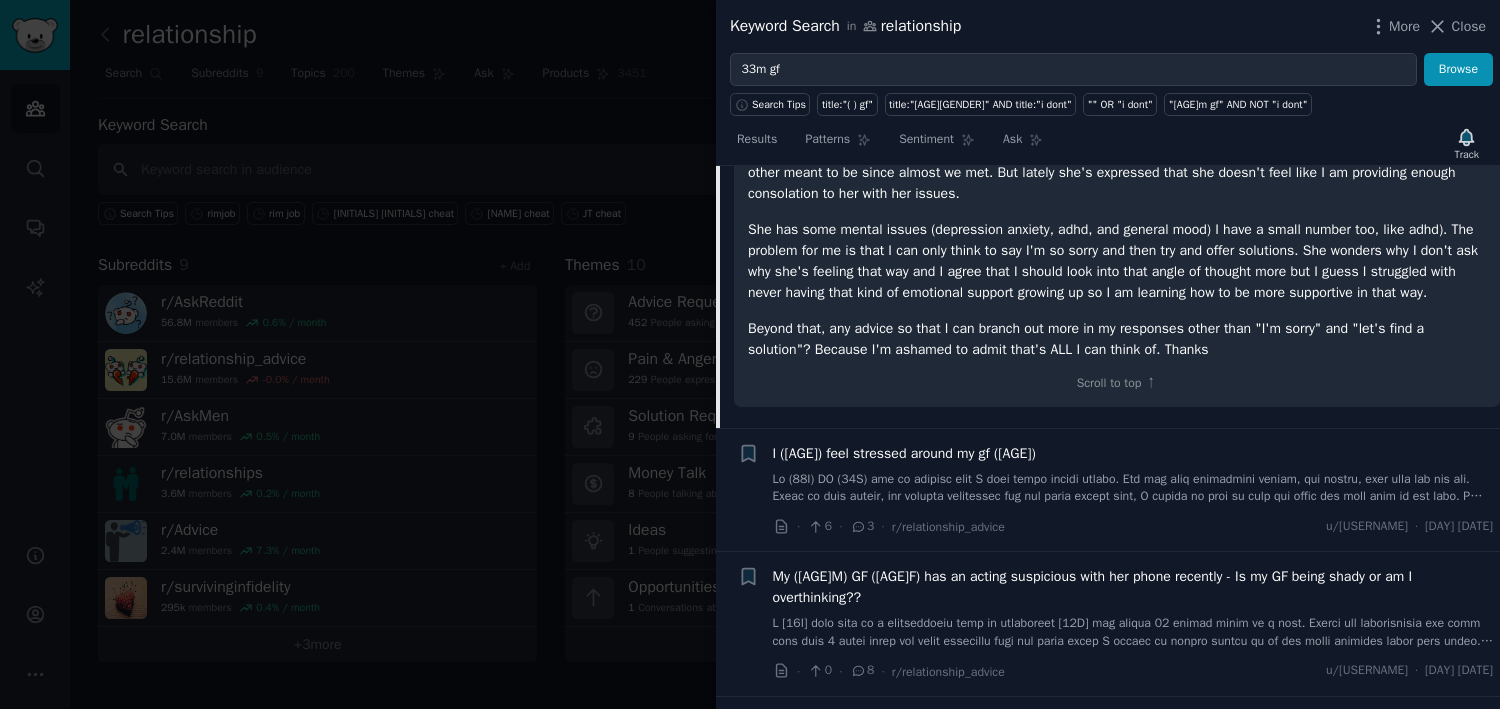 scroll, scrollTop: 799, scrollLeft: 0, axis: vertical 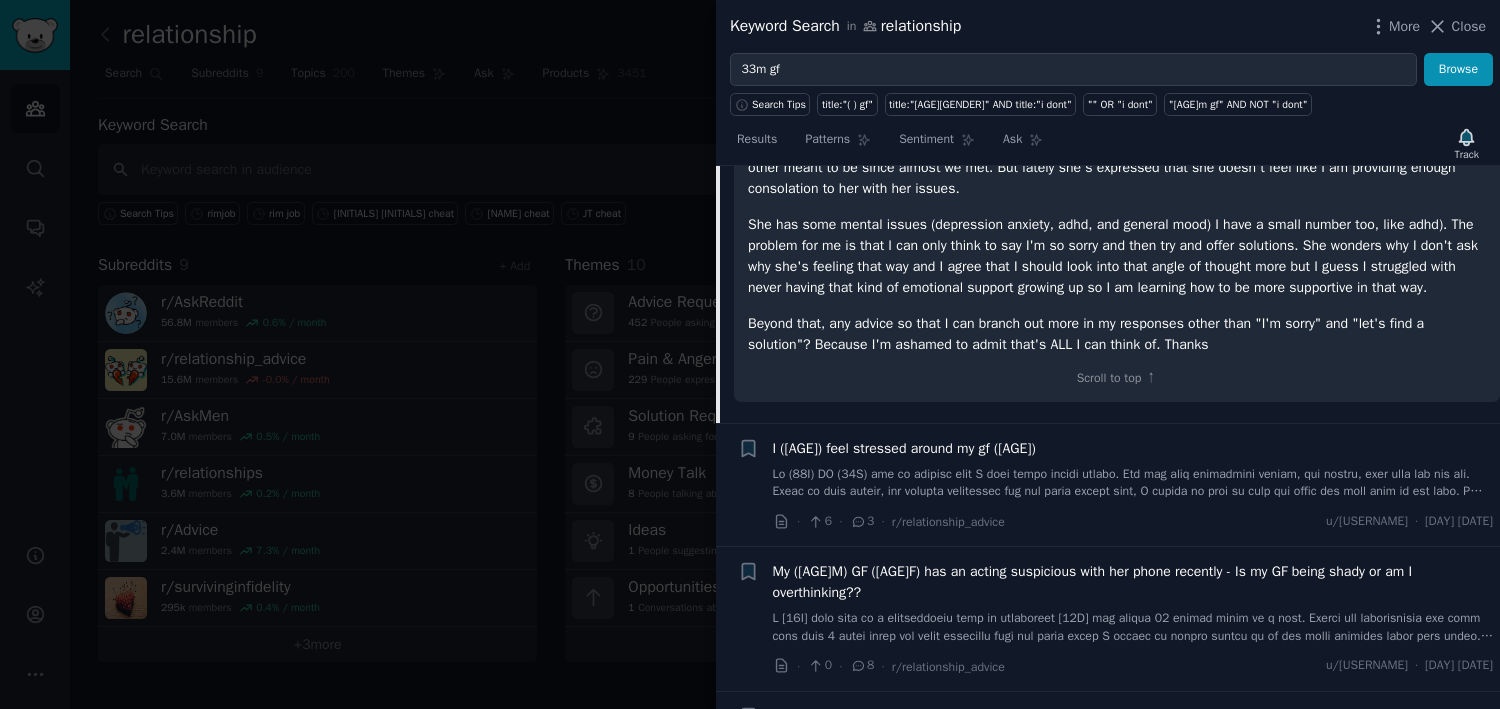 click at bounding box center (1133, 483) 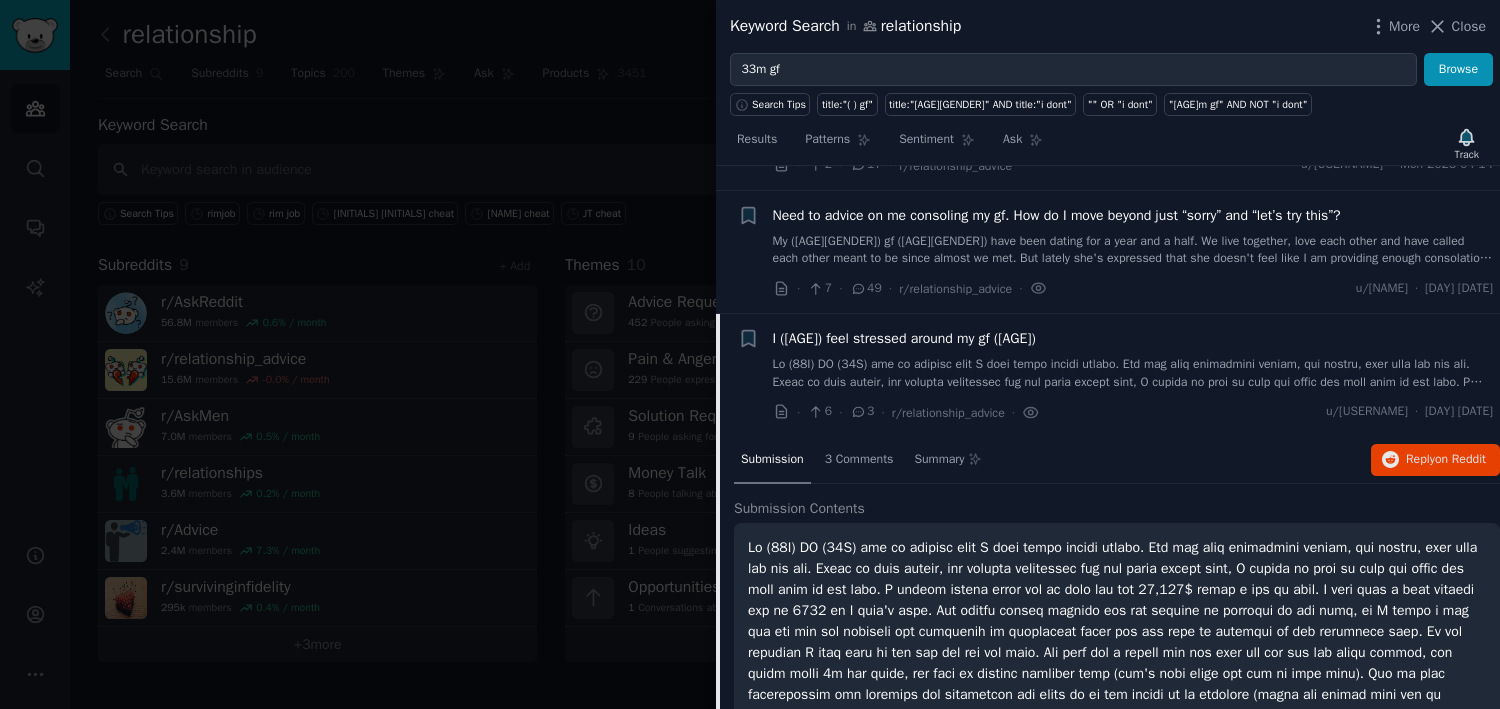 scroll, scrollTop: 168, scrollLeft: 0, axis: vertical 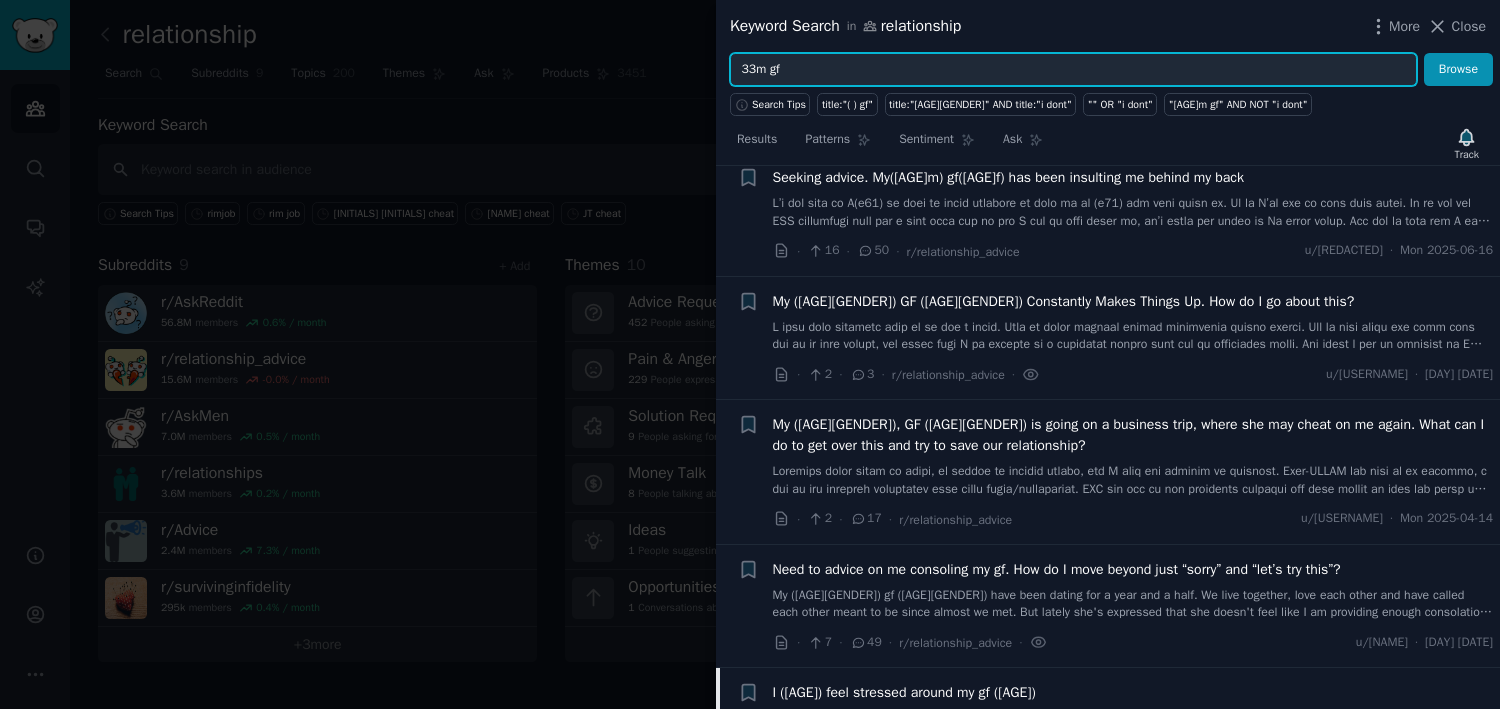 drag, startPoint x: 809, startPoint y: 70, endPoint x: 725, endPoint y: 71, distance: 84.00595 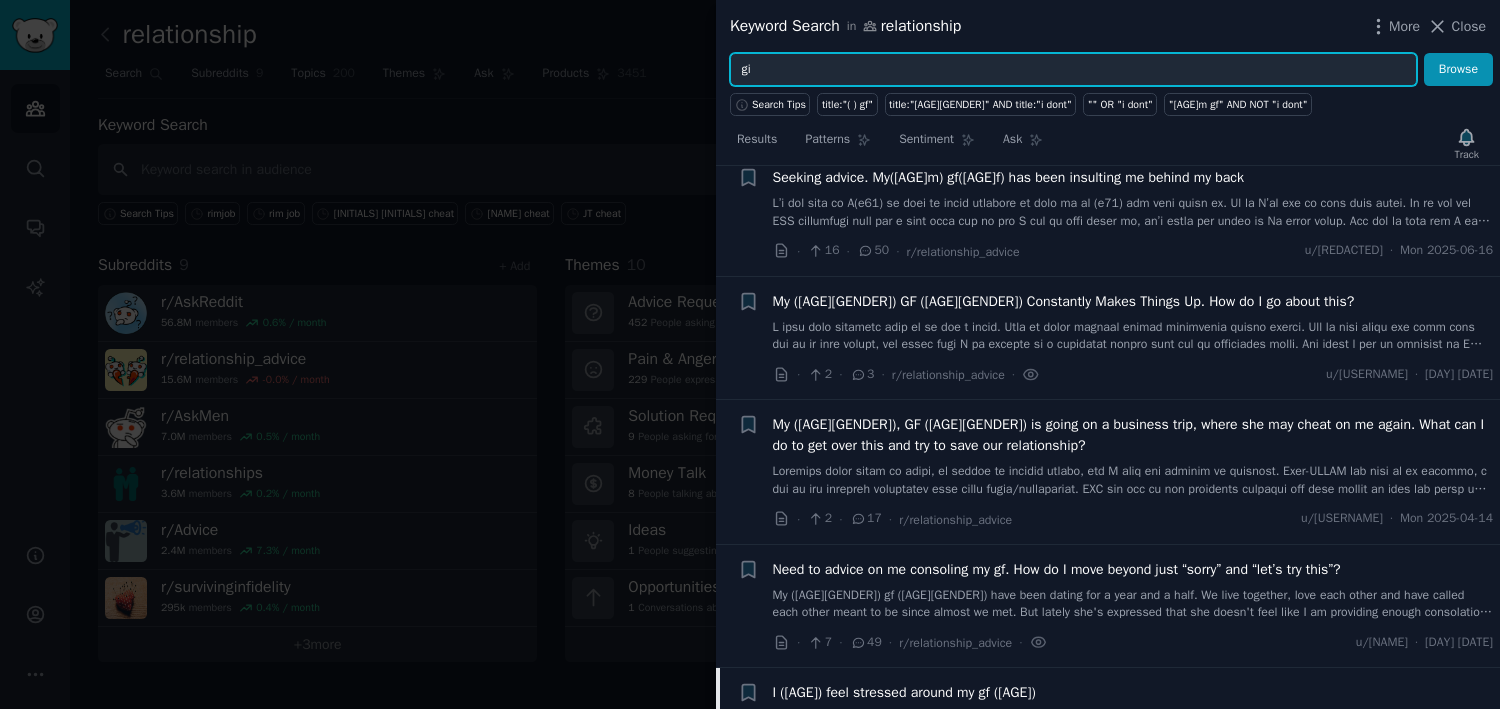 type on "g" 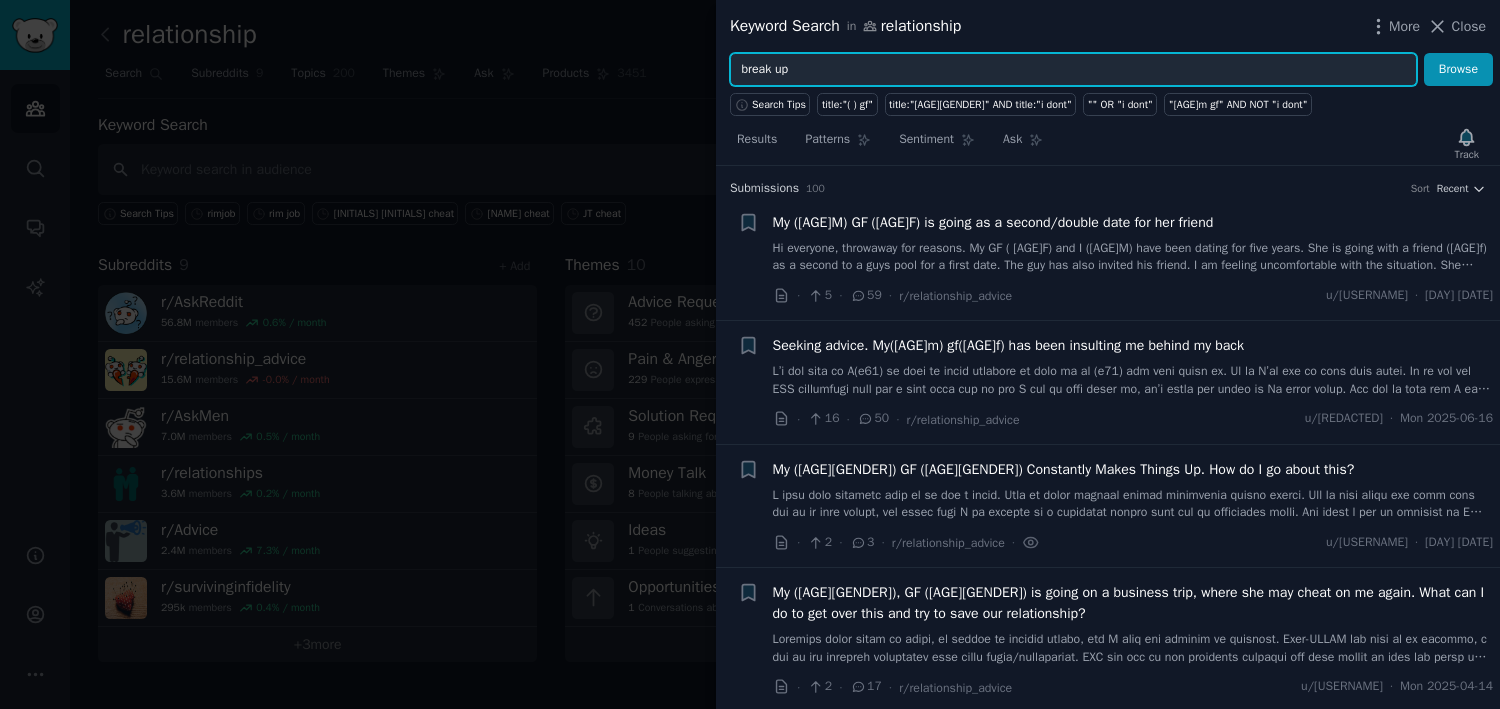 click on "Browse" at bounding box center [1458, 70] 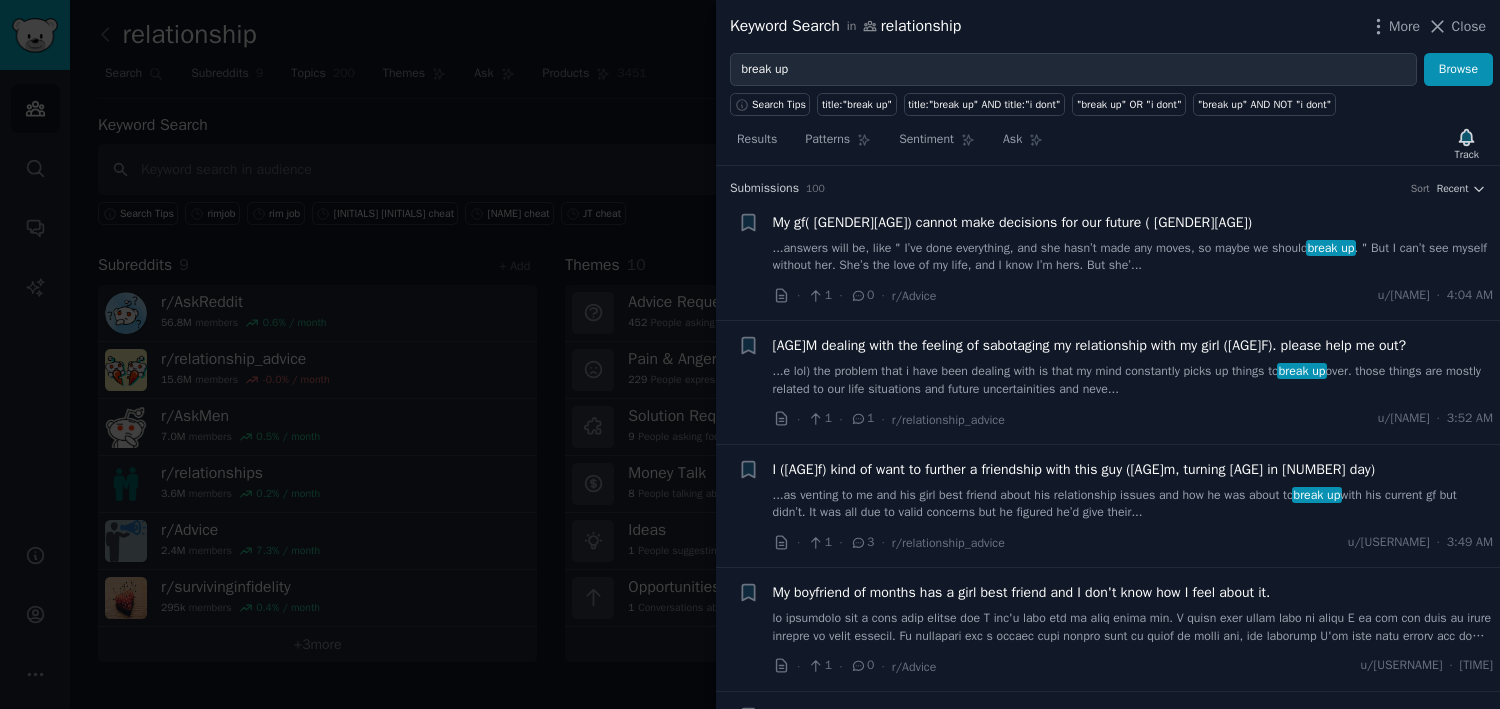 click on "...answers will be, like " I’ve done everything, and she hasn’t made any moves, so maybe we should  break up ."  But I can’t see myself without her. She’s the love of my life, and I know I’m hers. But she’..." at bounding box center [1133, 257] 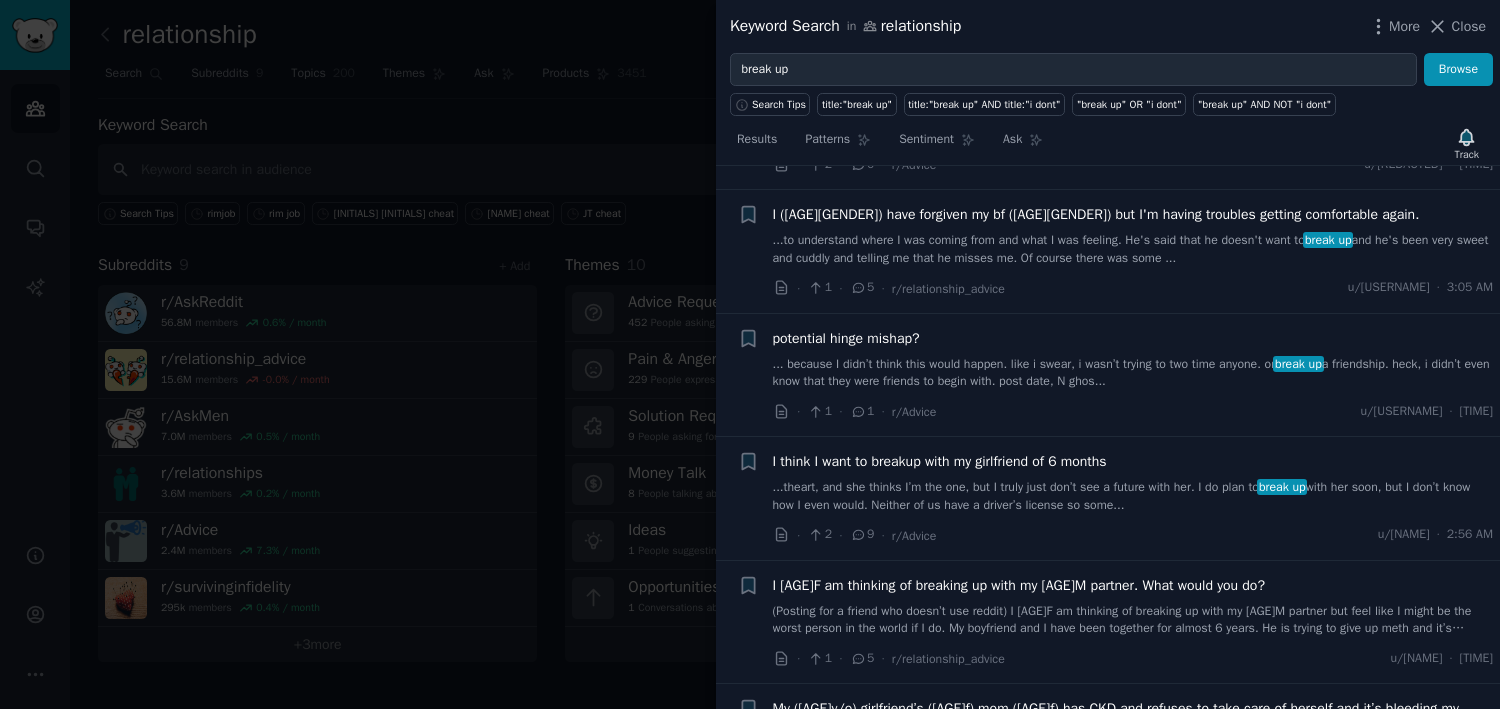 scroll, scrollTop: 1380, scrollLeft: 0, axis: vertical 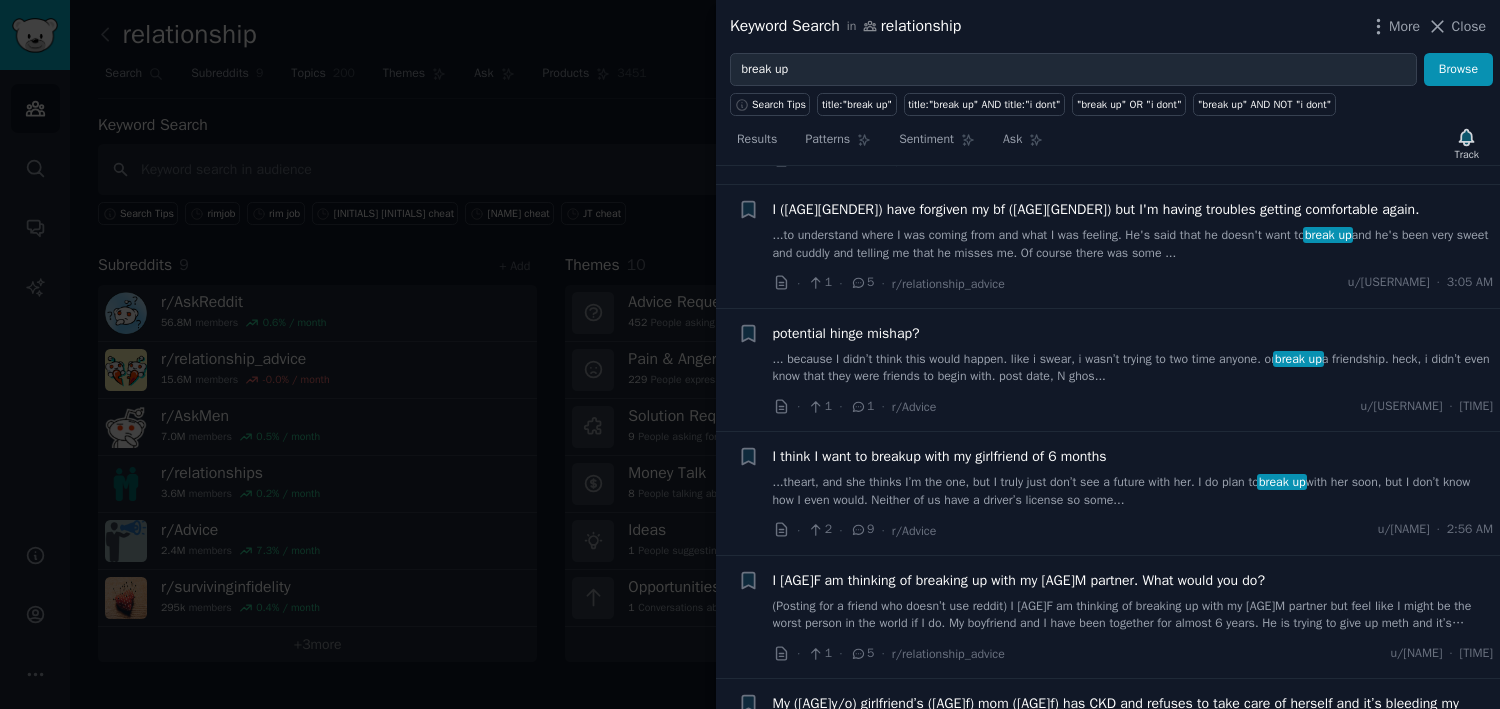 click on "...theart, and she thinks I’m the one, but I truly just don’t see a future with her.
I do plan to  break up  with her soon, but I don’t know how I even would. Neither of us have a driver’s license so some..." at bounding box center (1133, 491) 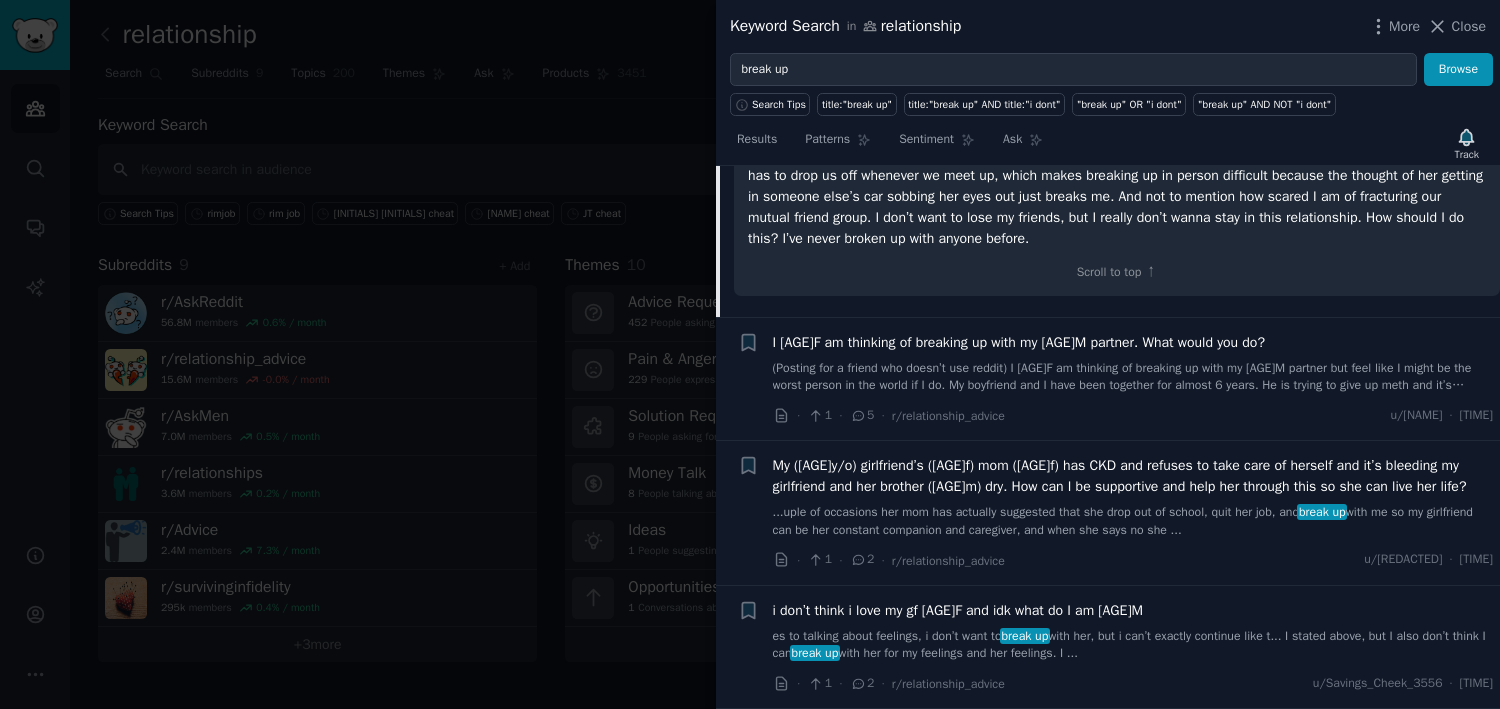 scroll, scrollTop: 1442, scrollLeft: 0, axis: vertical 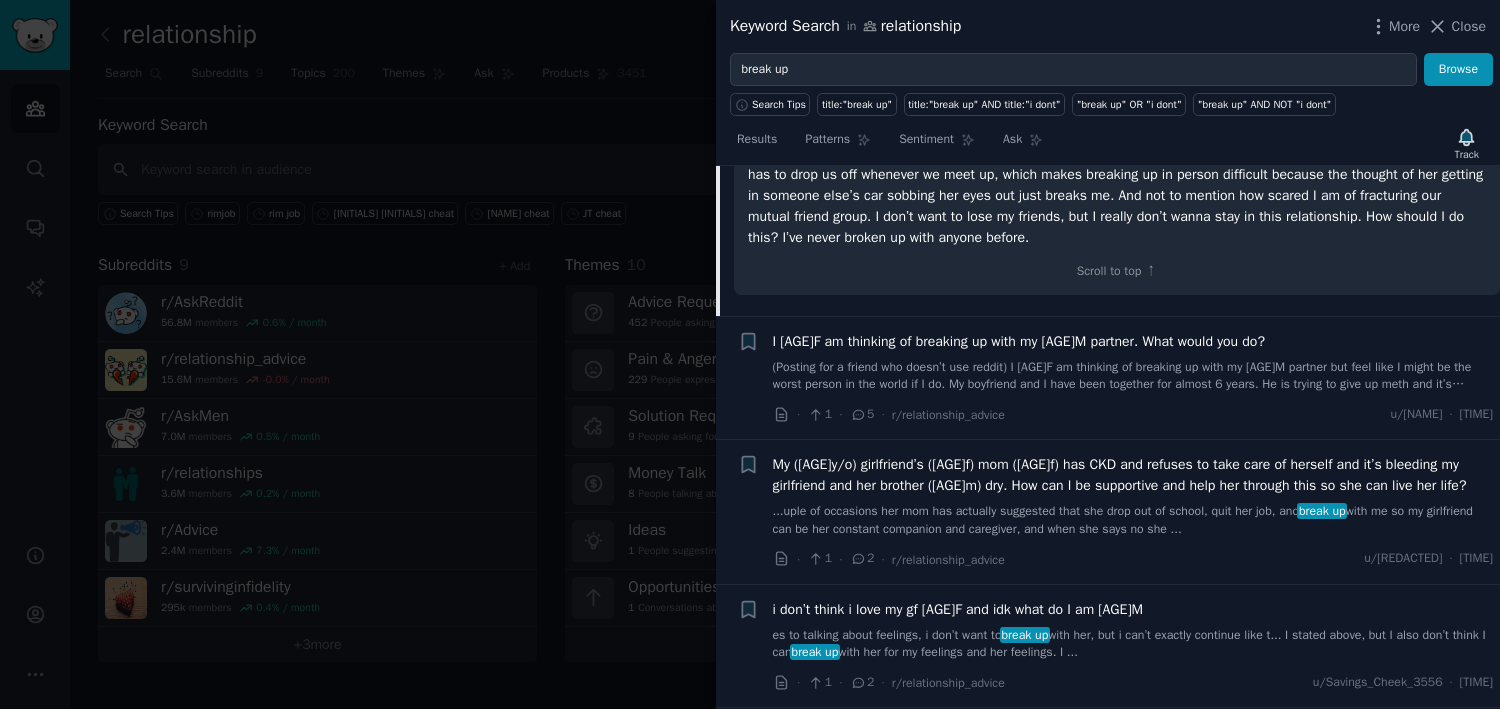 click on "My (20y/o) girlfriend’s (21f) mom (61f) has CKD and refuses to take care of herself and it’s bleeding my girlfriend and her brother (30m) dry. How can I be supportive and help her through this so she can live her life?" at bounding box center [1133, 475] 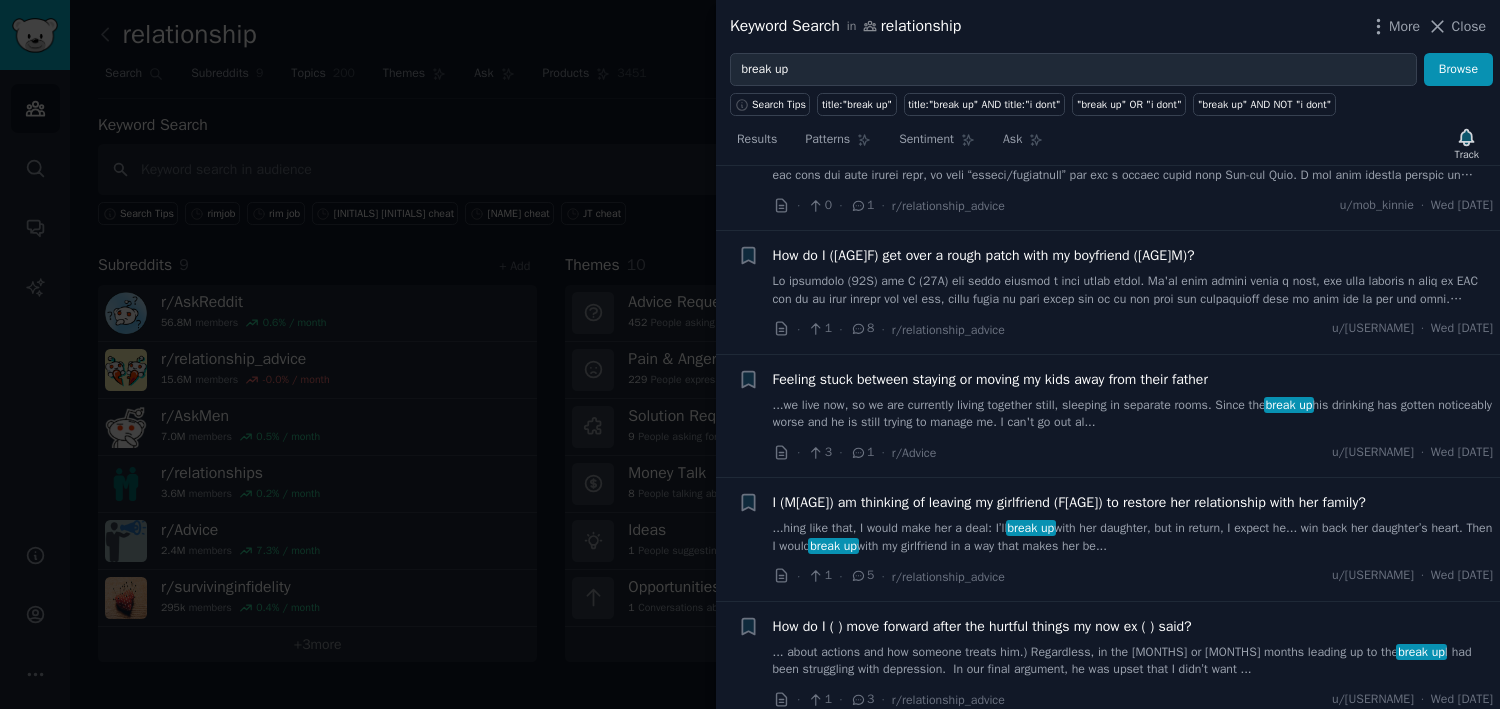 scroll, scrollTop: 3392, scrollLeft: 0, axis: vertical 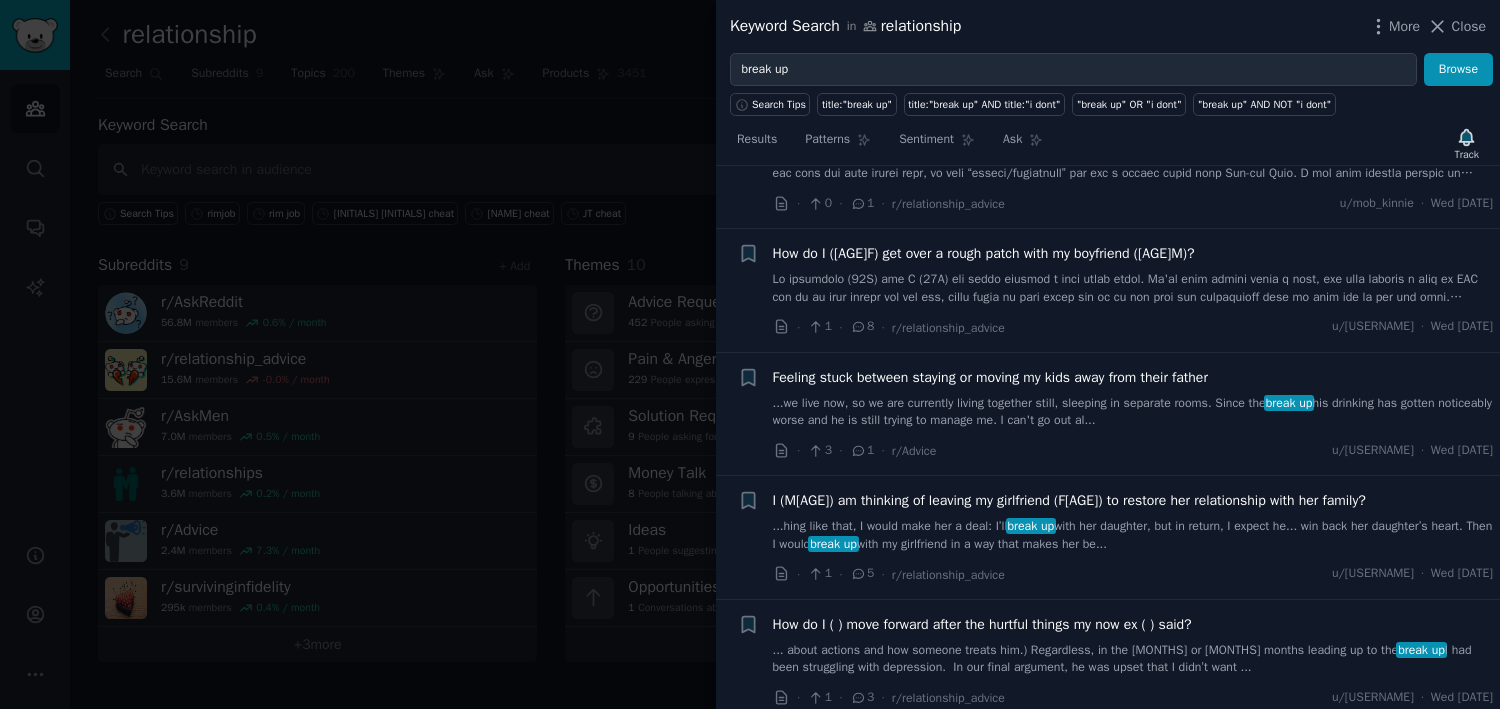 click on "...hing like that, I would make her a deal:
I’ll  break up  with her daughter, but in return, I expect he... win back her daughter’s heart.
Then I would  break up  with my girlfriend in a way that makes her be..." at bounding box center (1133, 535) 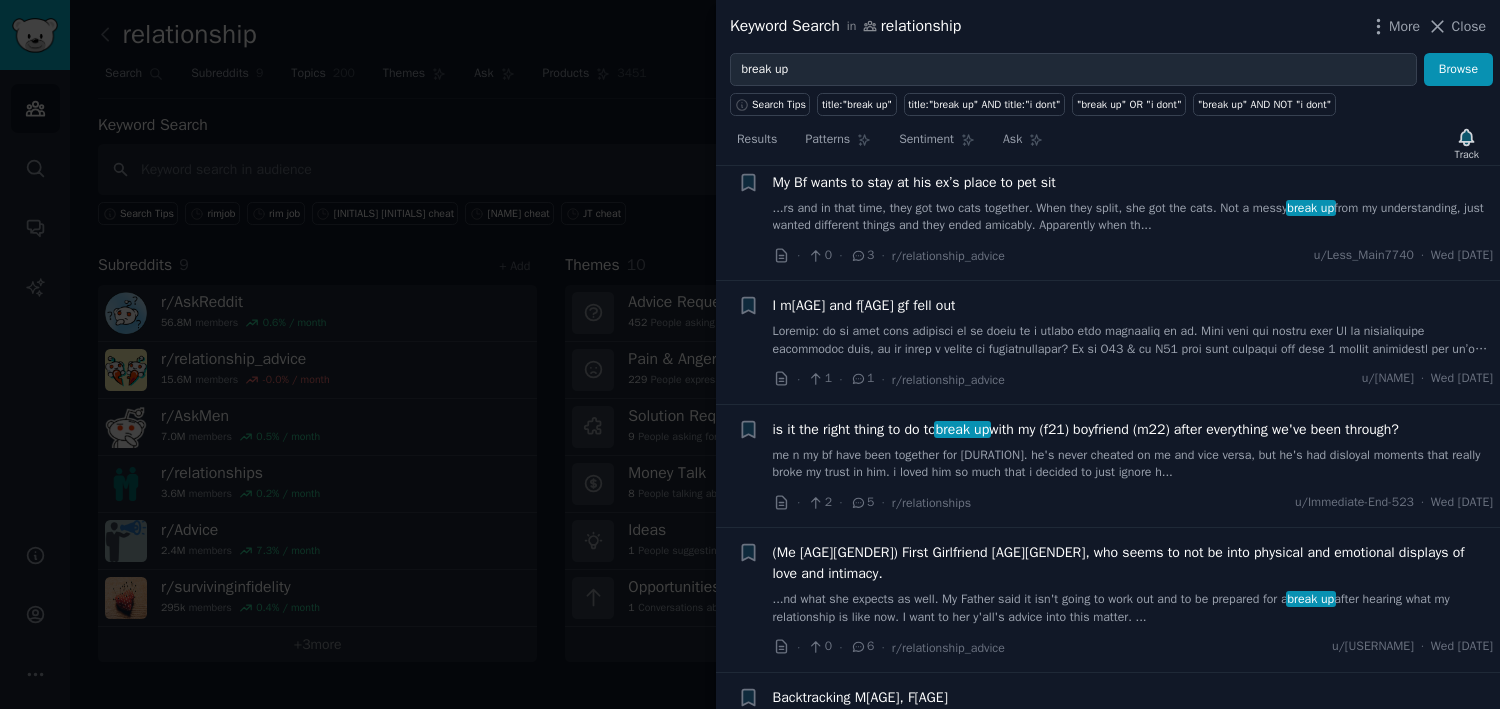scroll, scrollTop: 4304, scrollLeft: 0, axis: vertical 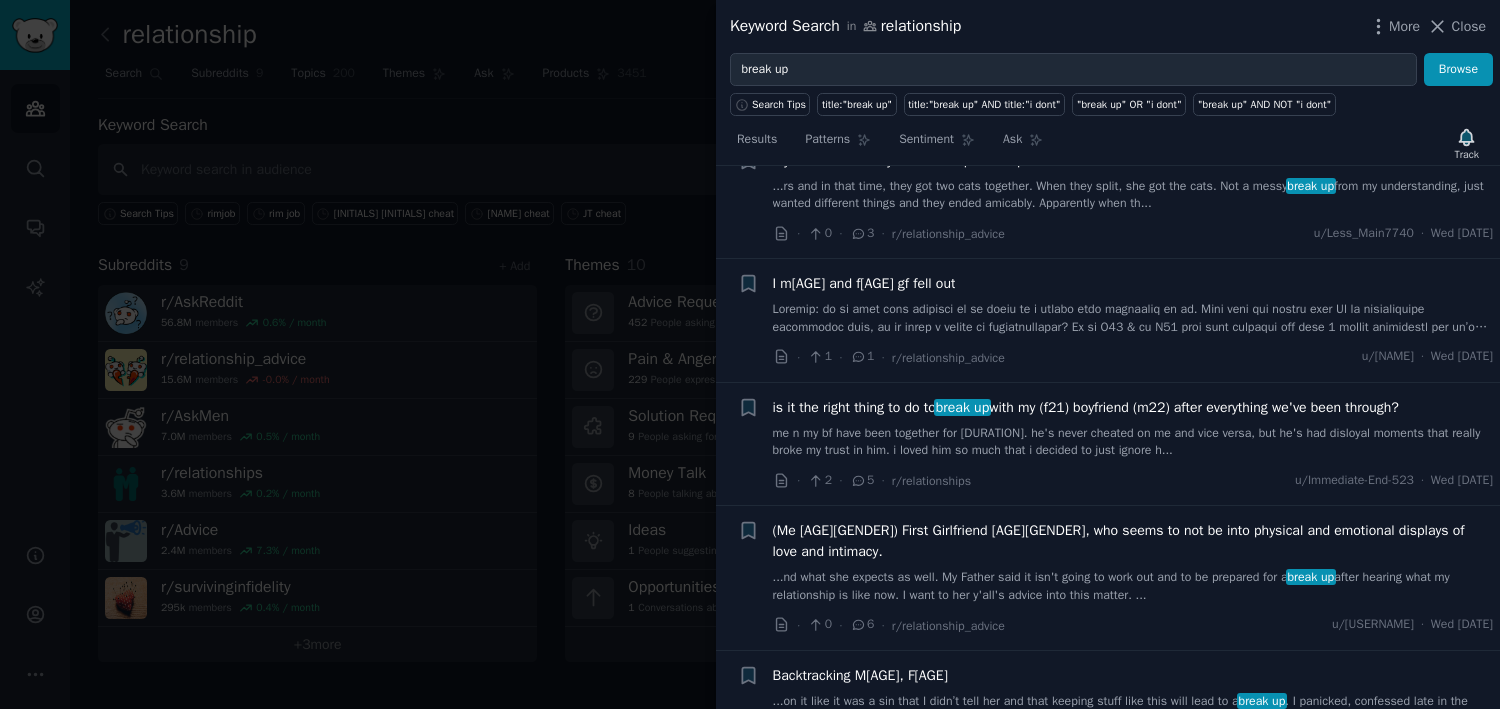 click on "...nd what she expects as well. My Father said it isn't going to work out and to be prepared for a  break up  after hearing what my relationship is like now. I want to her y'all's advice into this matter. ..." at bounding box center (1133, 586) 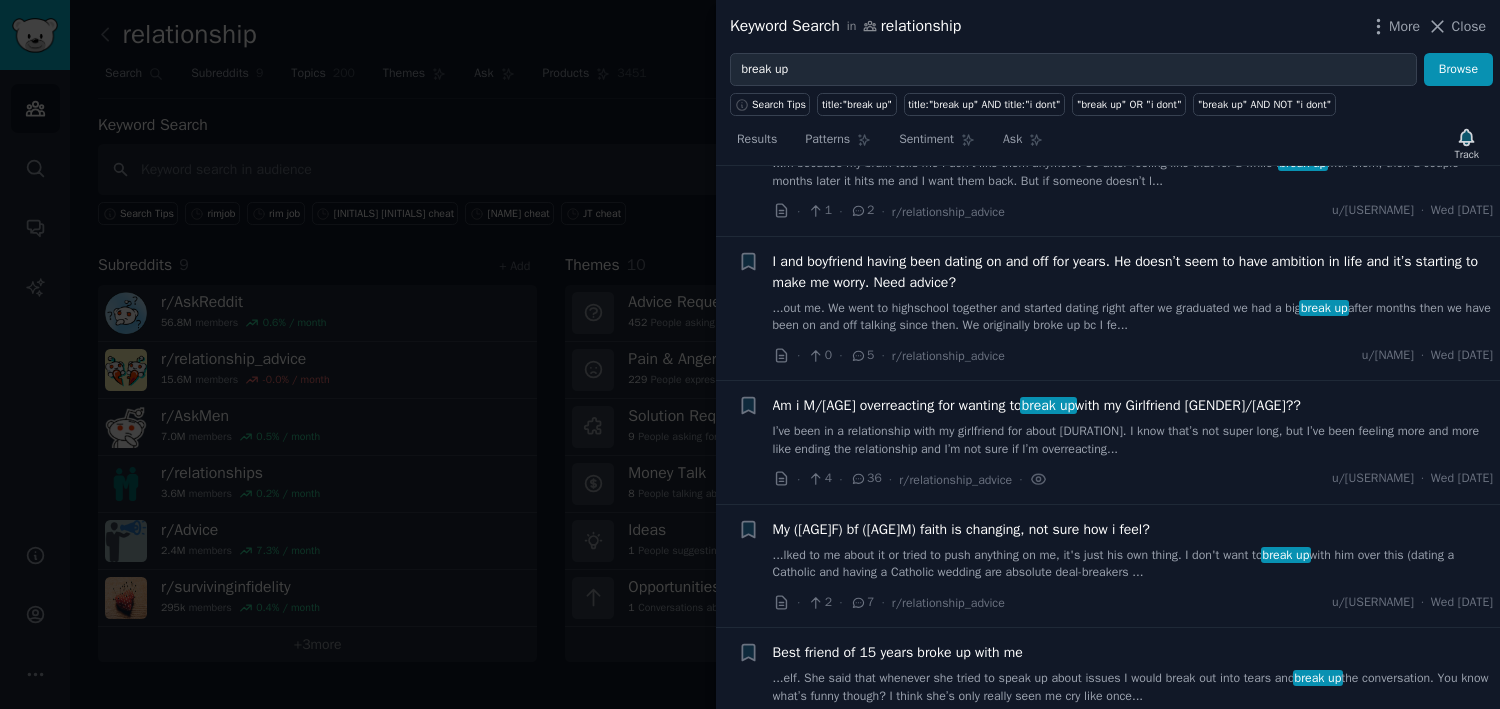 scroll, scrollTop: 4868, scrollLeft: 0, axis: vertical 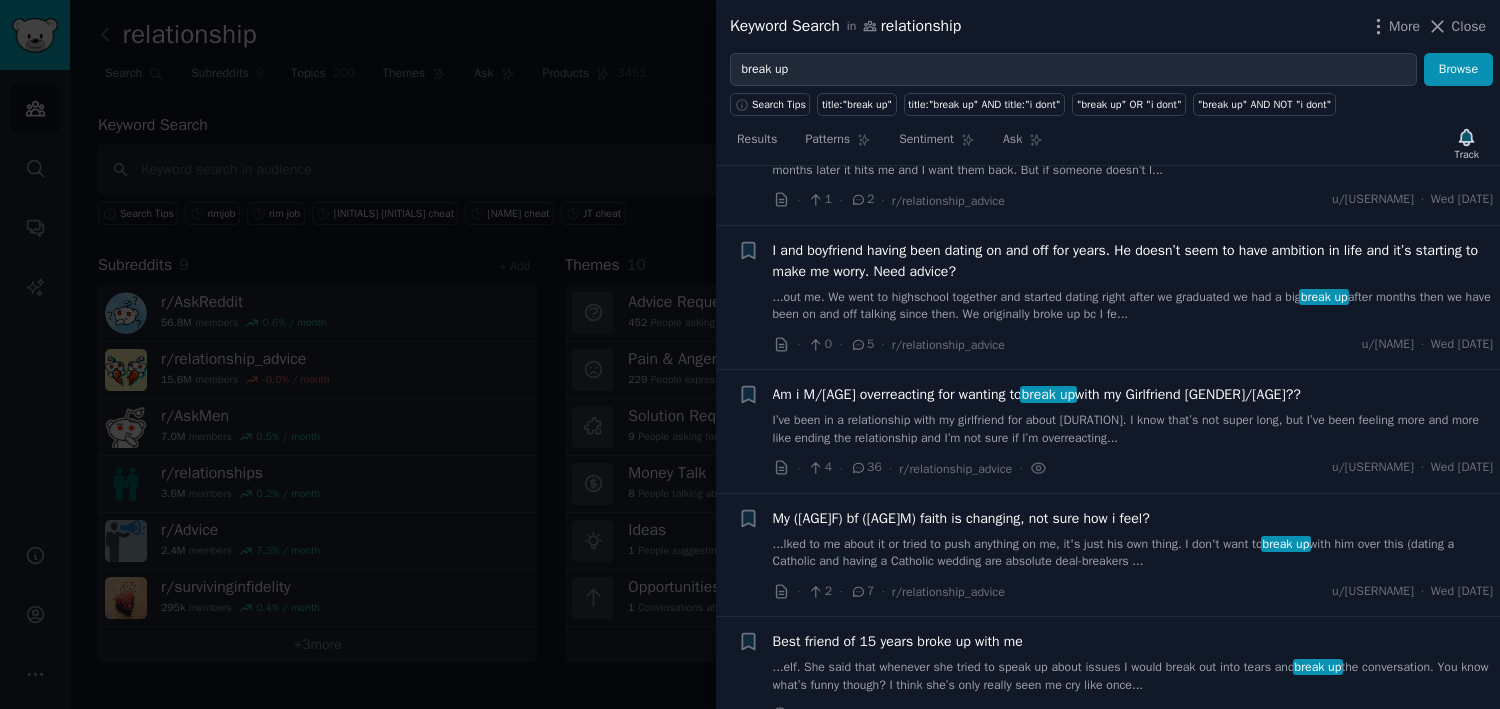 click on "Am i M/19 overreacting for wanting to  break up  with my Girlfriend F/18??" at bounding box center [1037, 394] 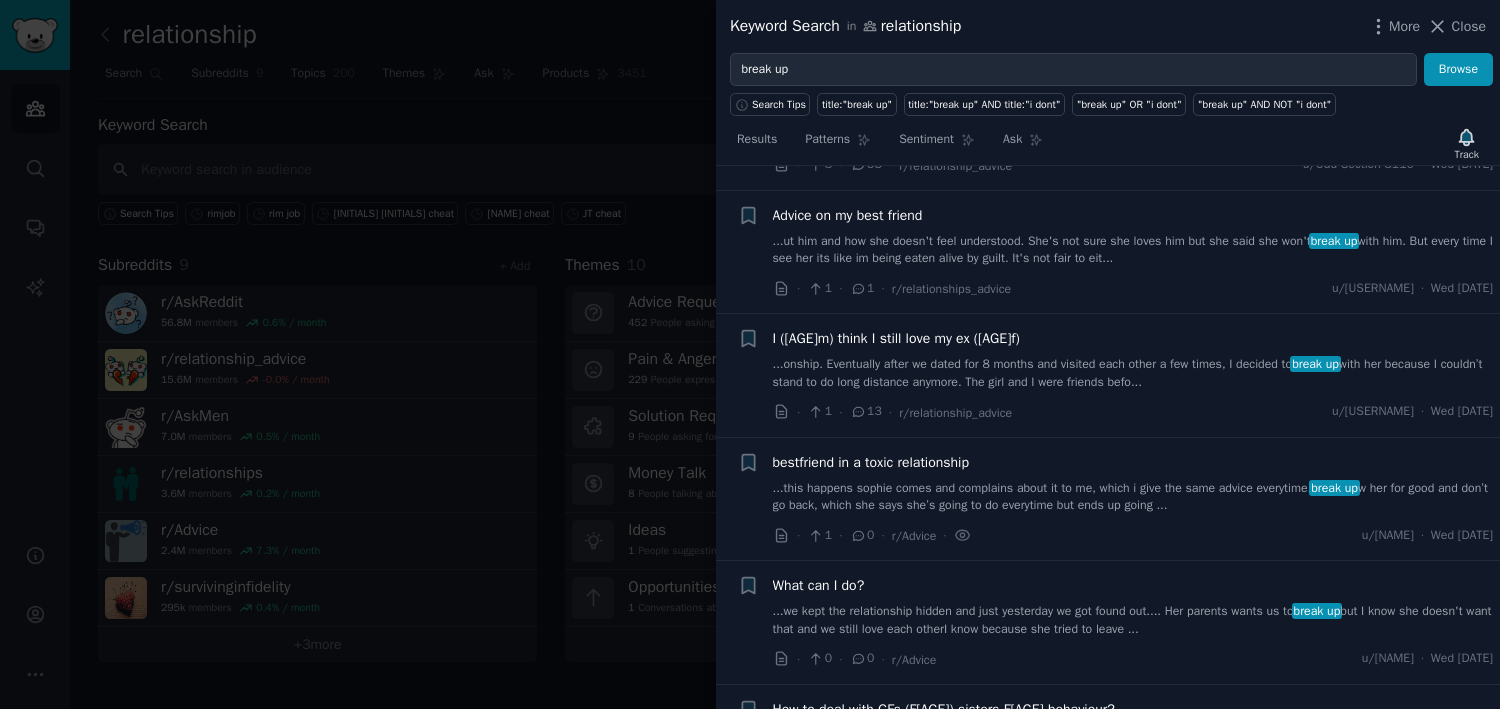 scroll, scrollTop: 5223, scrollLeft: 0, axis: vertical 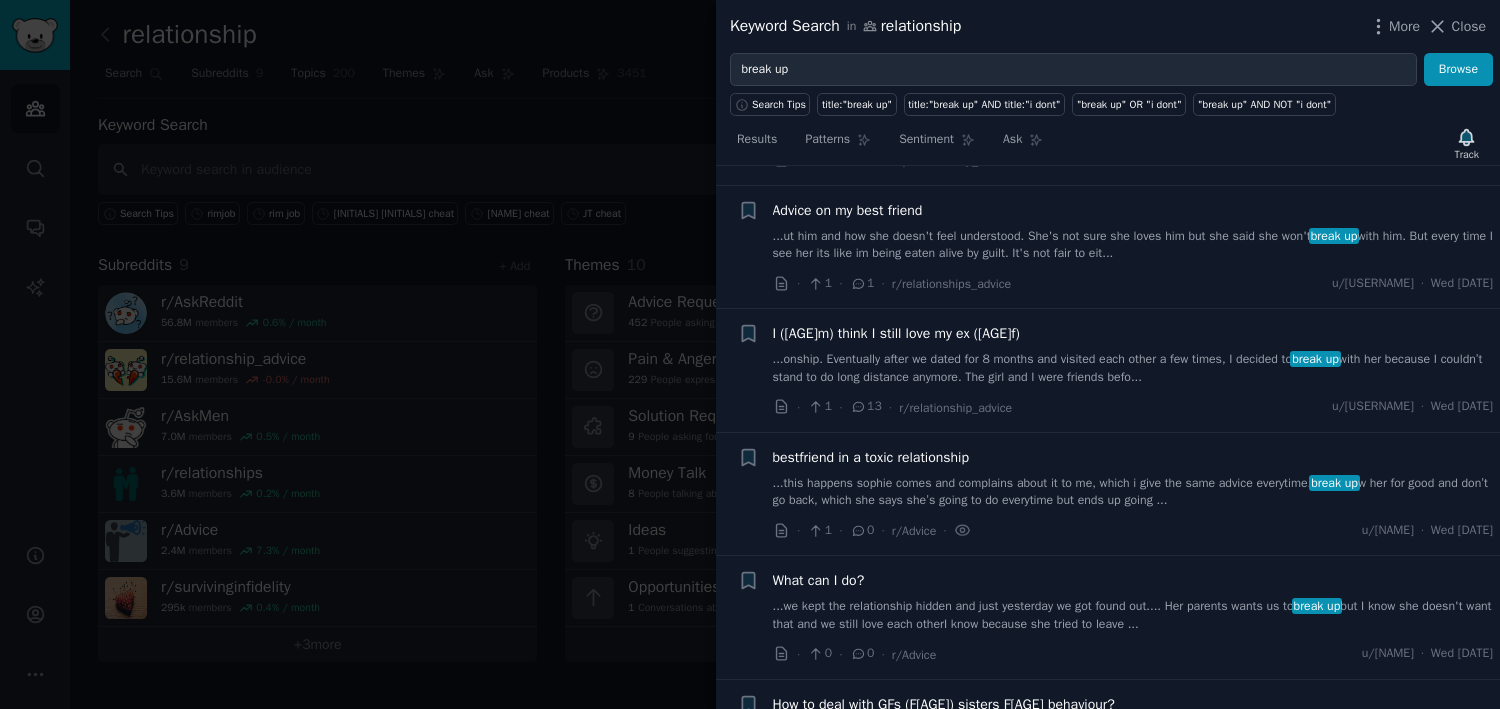 click on "...this happens sophie comes and complains about it to me, which i give the same advice everytime.  break up  w her for good and don’t go back, which she says she’s going to do everytime but ends up going ..." at bounding box center (1133, 492) 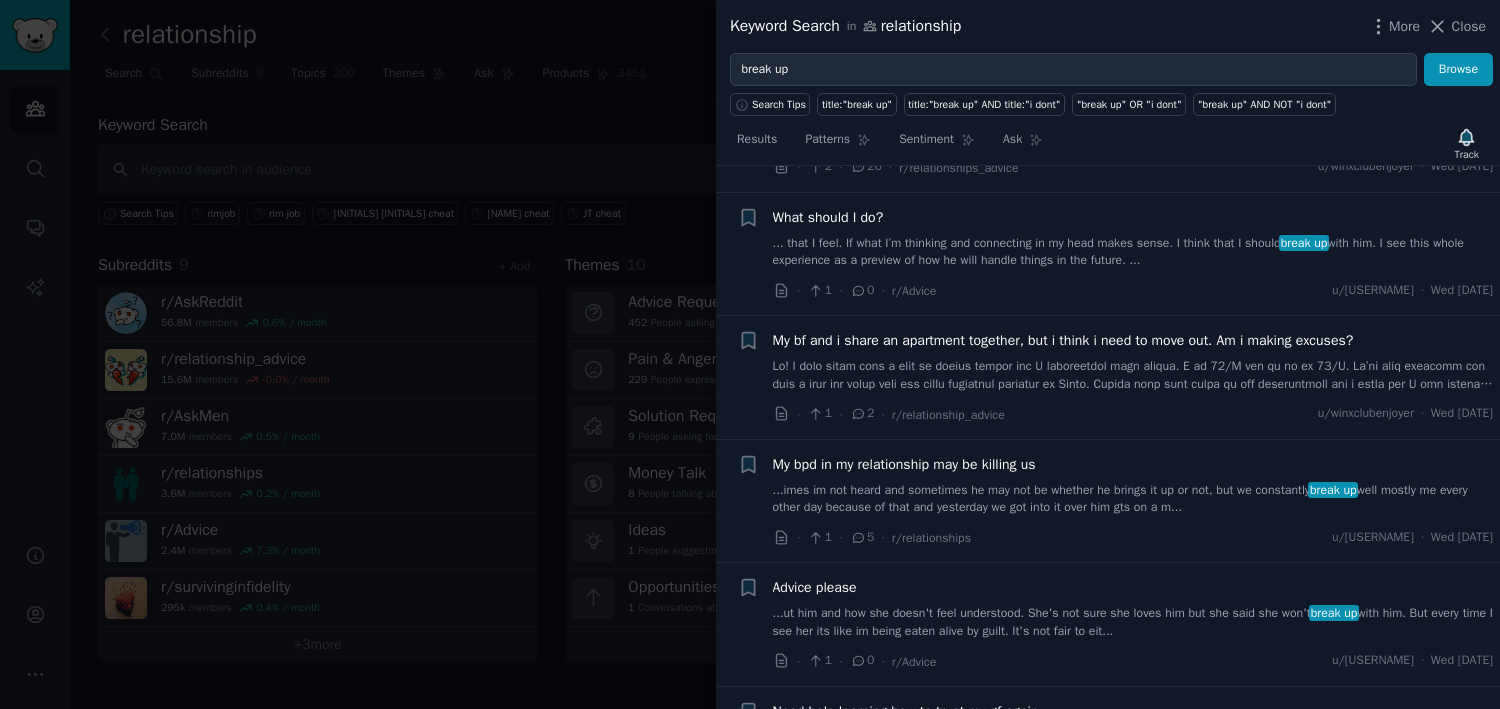 scroll, scrollTop: 5783, scrollLeft: 0, axis: vertical 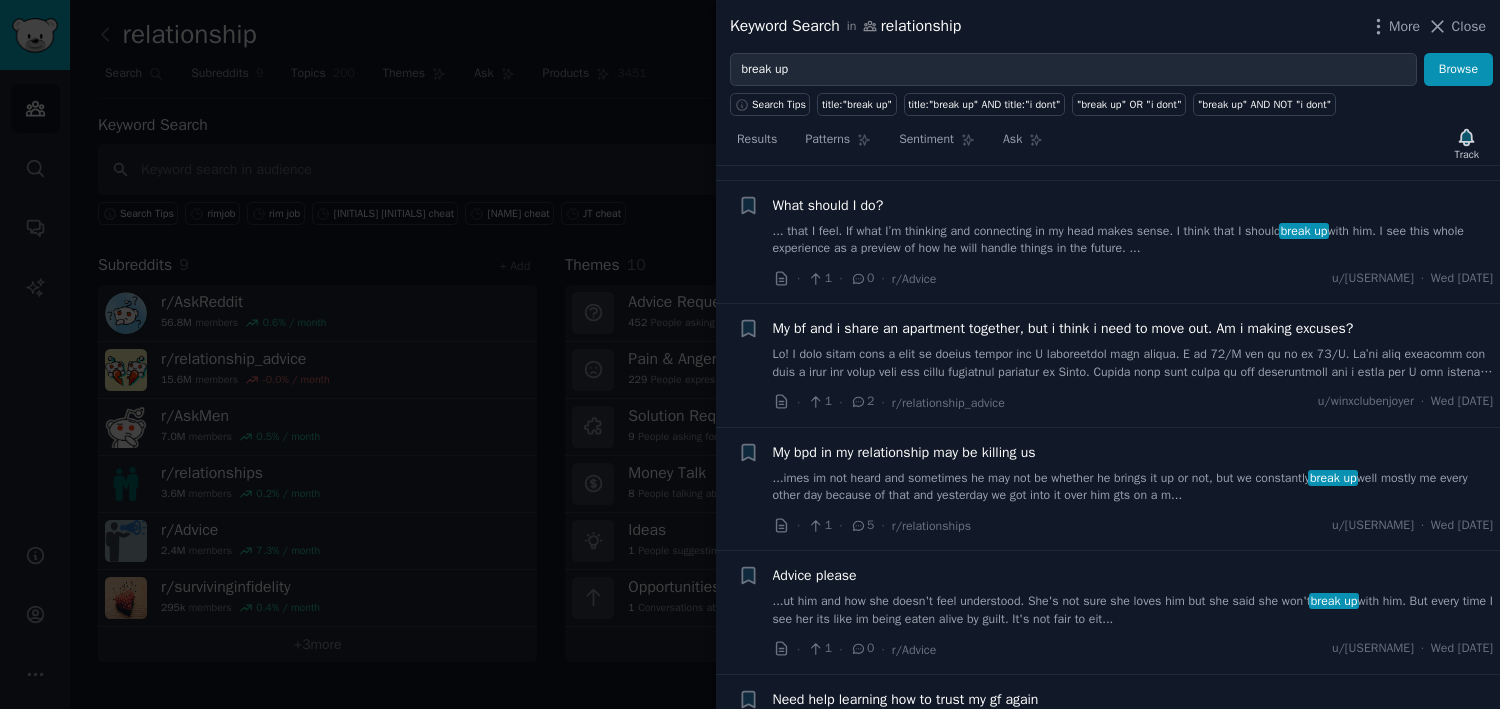 click on "My bpd in my relationship may be killing us" at bounding box center [904, 452] 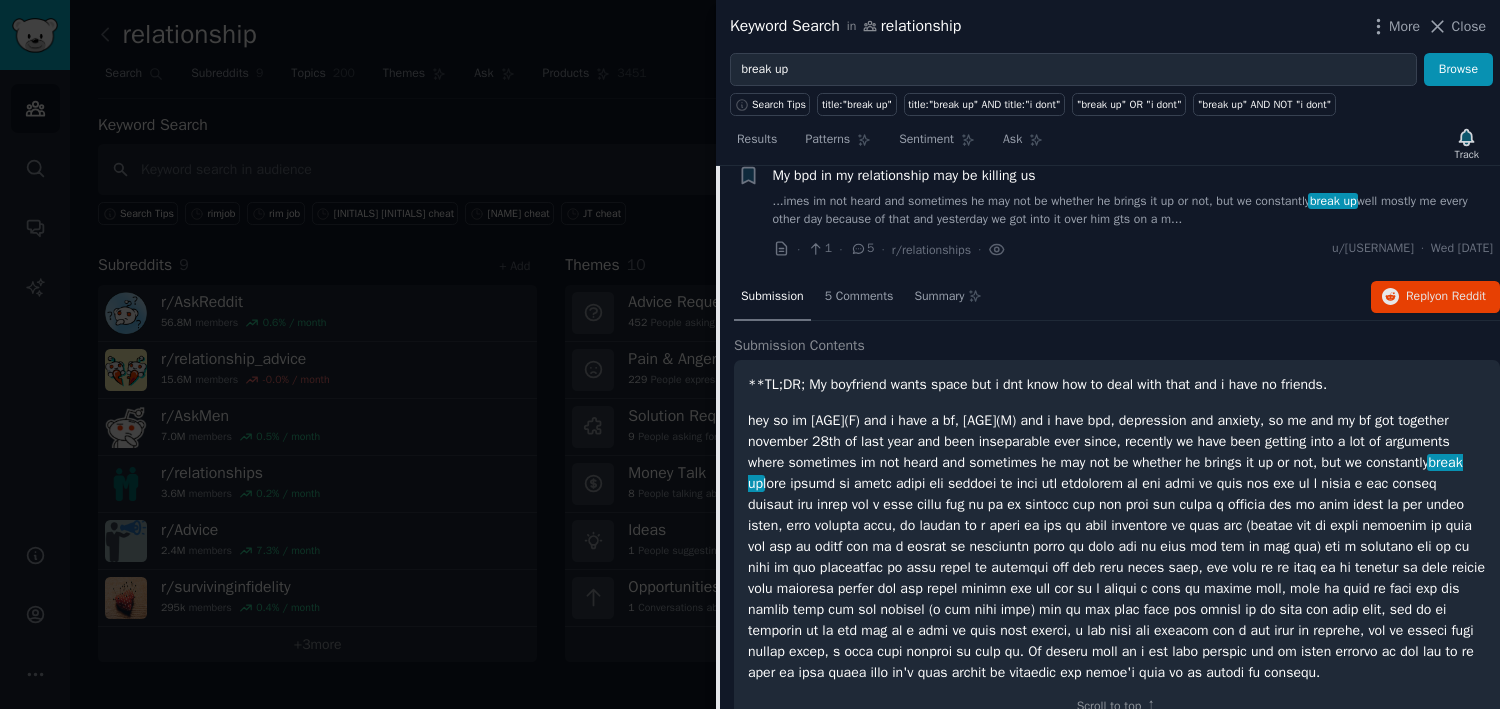 scroll, scrollTop: 5708, scrollLeft: 0, axis: vertical 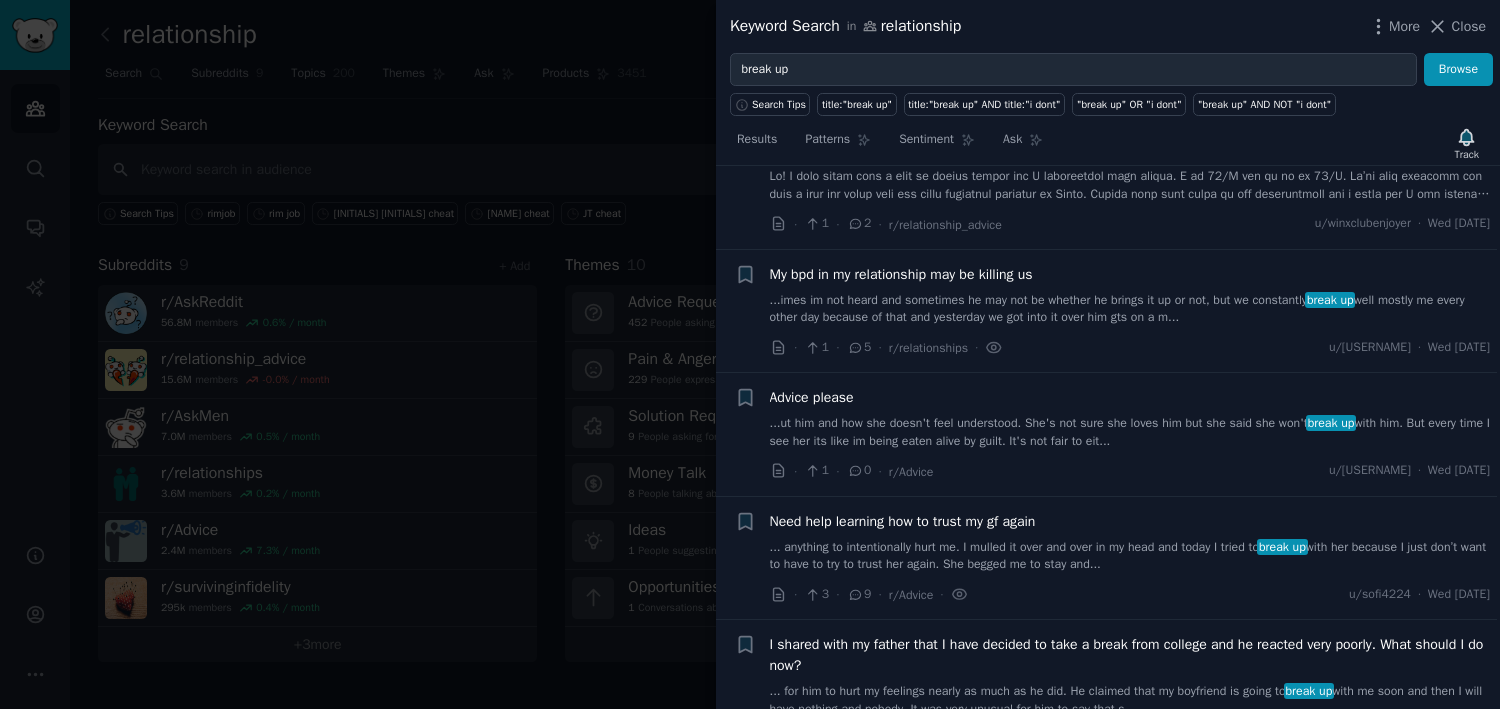 click on "... anything to intentionally hurt me.
I mulled it over and over in my head and today I tried to  break up  with her because I just don’t want to have to try to trust her again. She begged me to stay and..." at bounding box center [1130, 556] 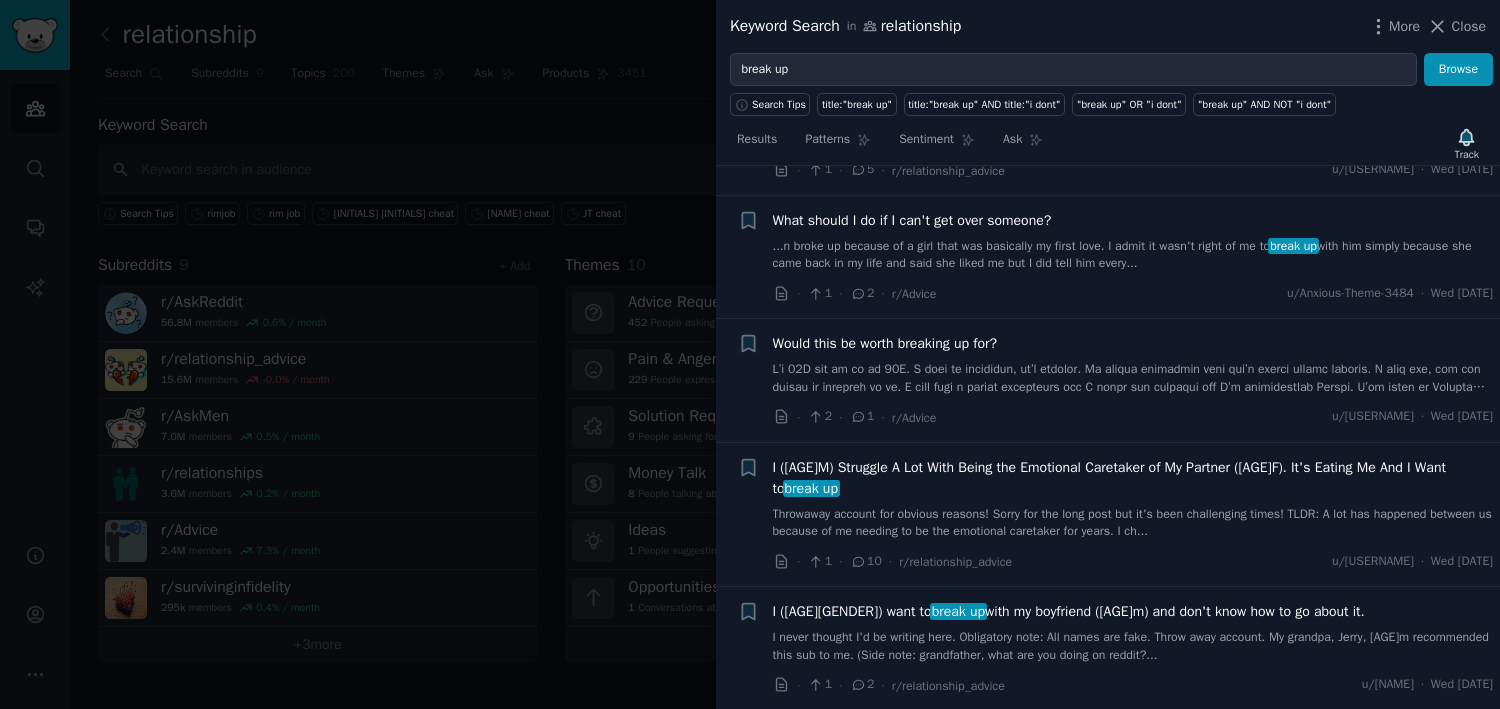scroll, scrollTop: 7890, scrollLeft: 0, axis: vertical 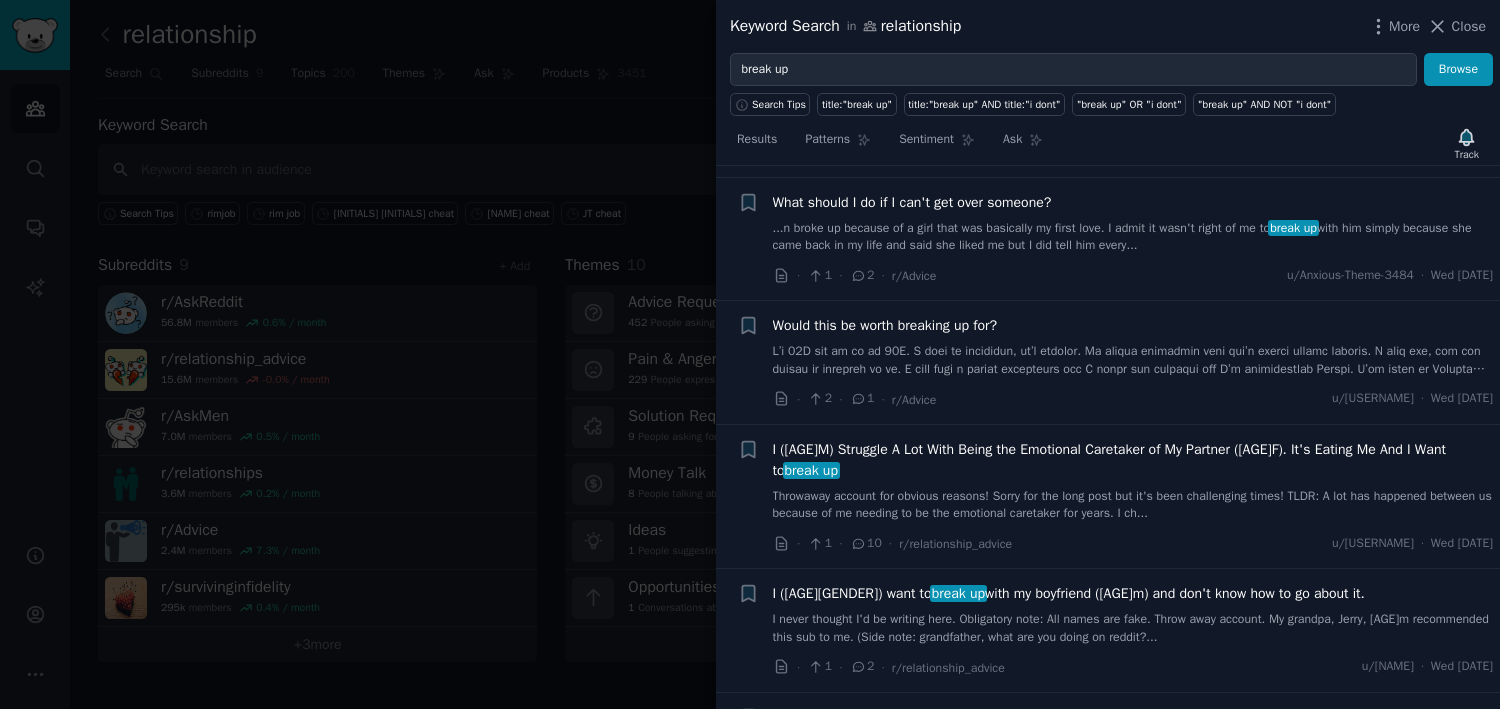 click on "Throwaway account for obvious reasons! Sorry for the long post but it's been challenging times!
TLDR: A lot has happened between us because of me needing to be the emotional caretaker for years. I ch..." at bounding box center (1133, 505) 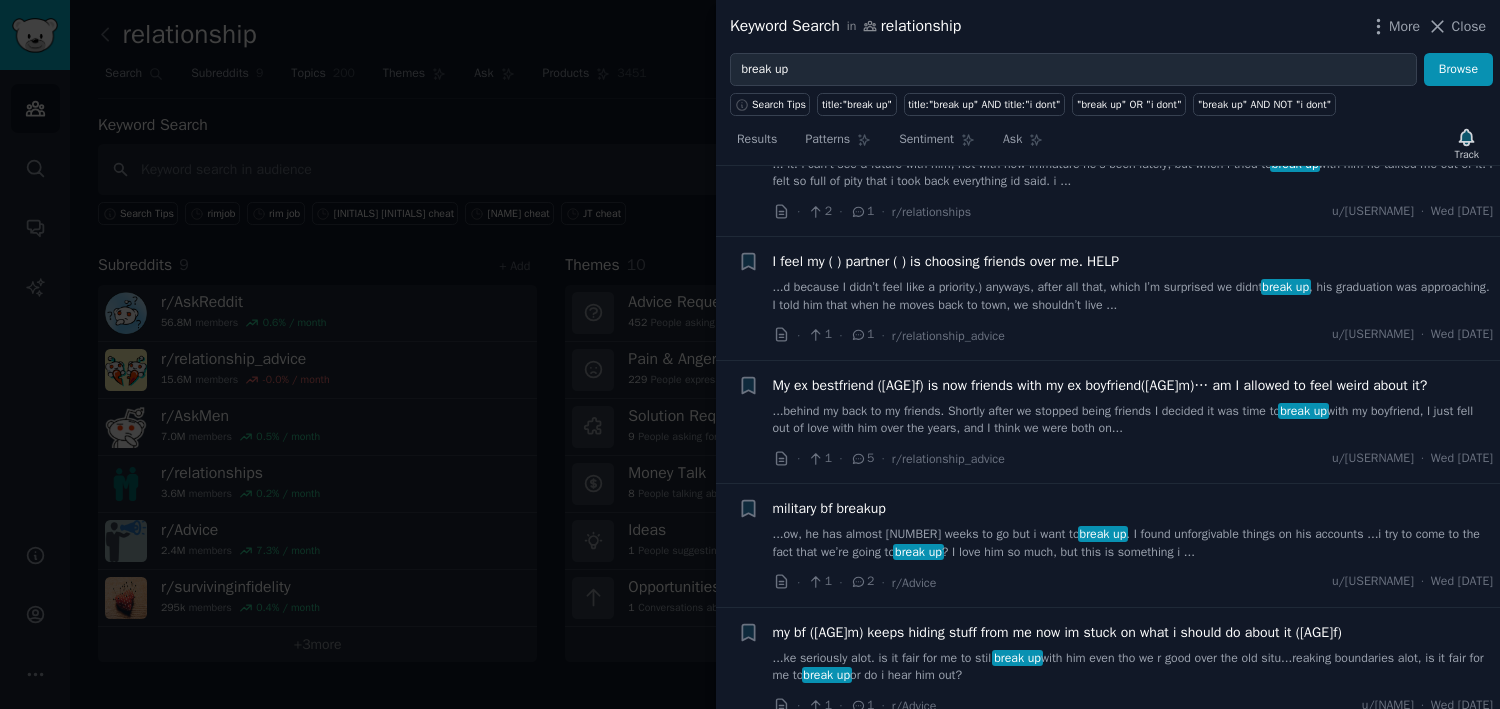 scroll, scrollTop: 9354, scrollLeft: 0, axis: vertical 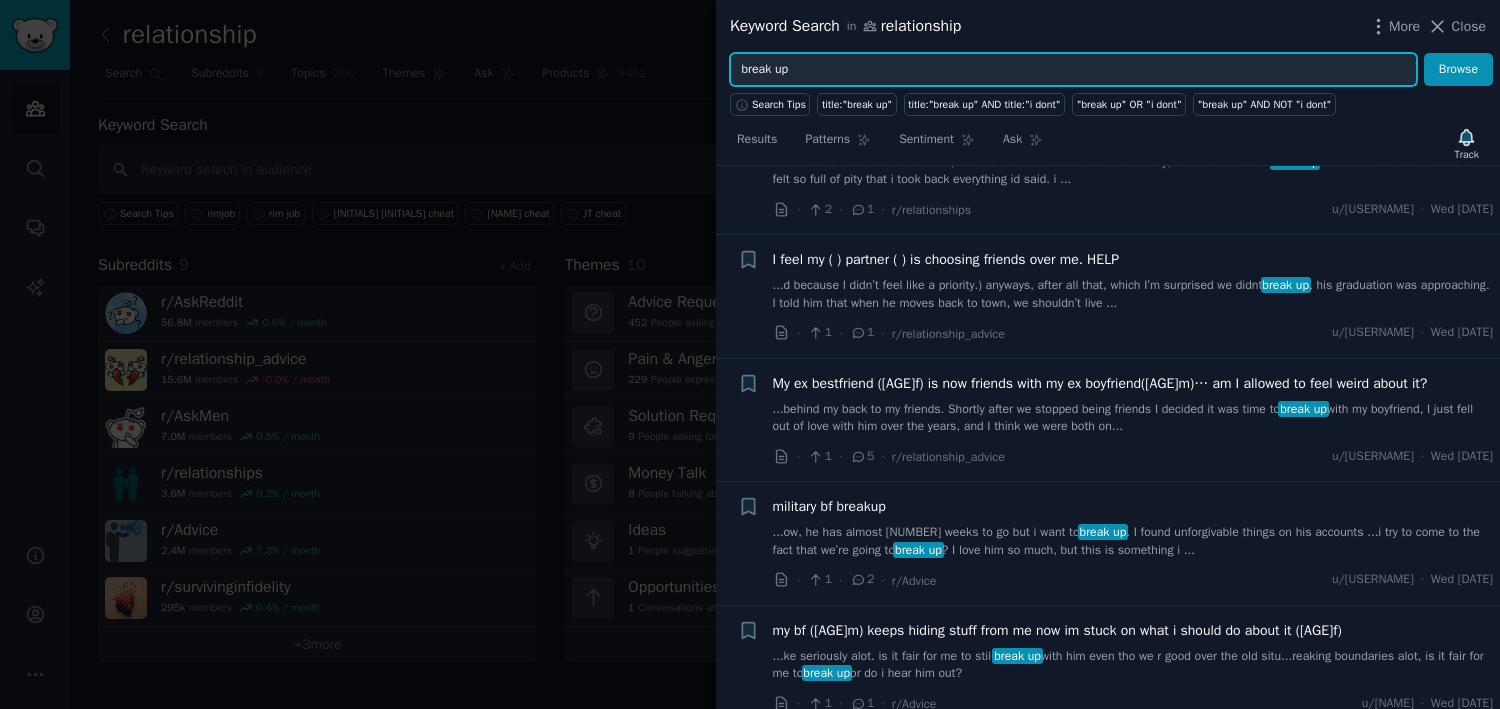 drag, startPoint x: 826, startPoint y: 77, endPoint x: 711, endPoint y: 76, distance: 115.00435 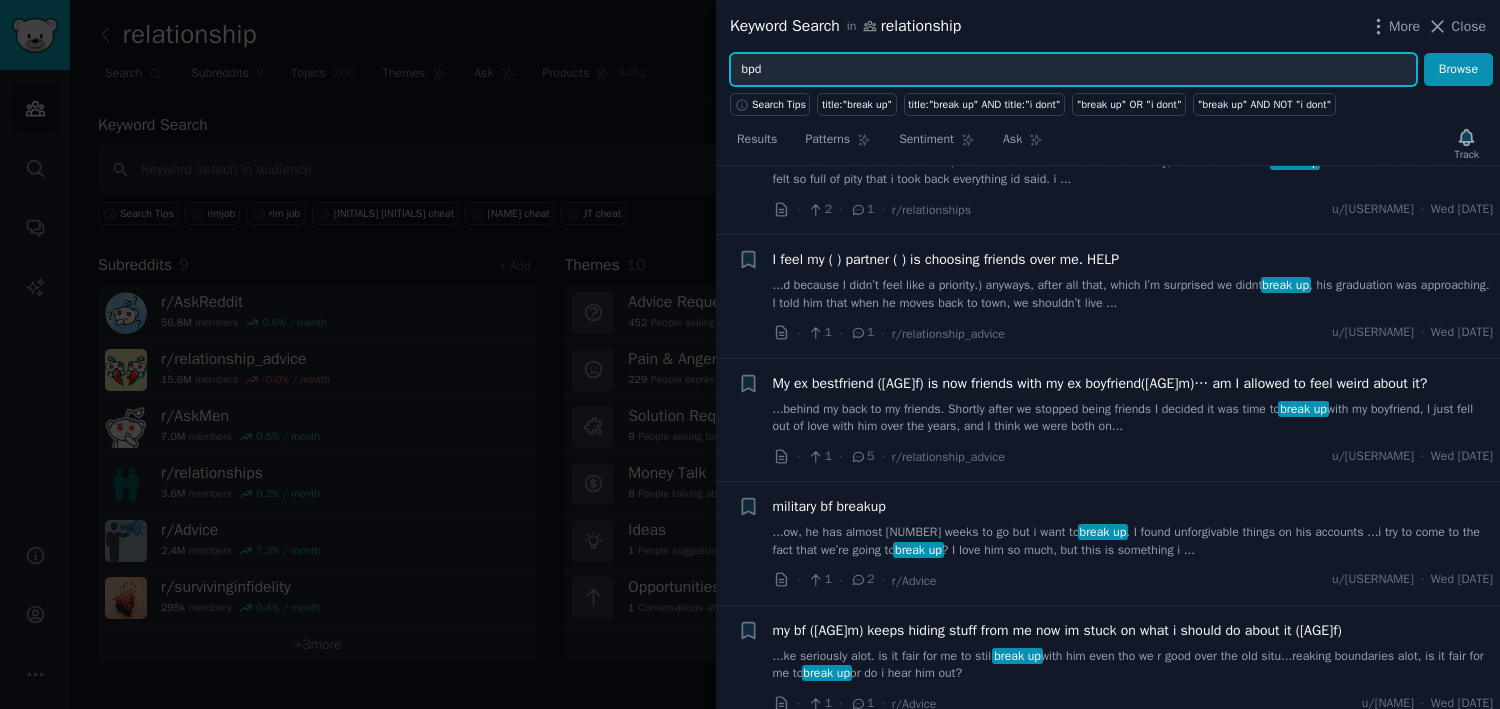 click on "Browse" at bounding box center [1458, 70] 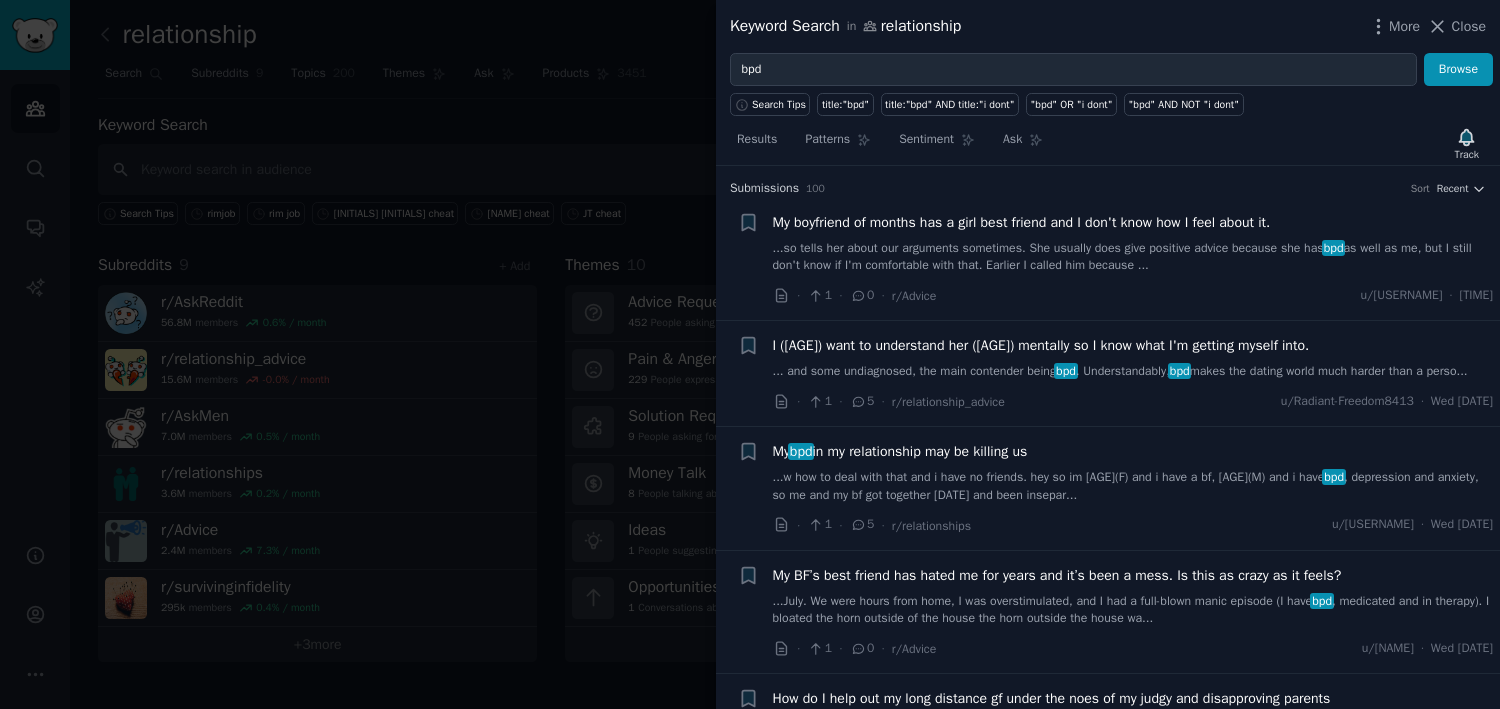 click on "I (19M) want to understand her (19F) mentally so I know what I'm getting myself into." at bounding box center (1041, 345) 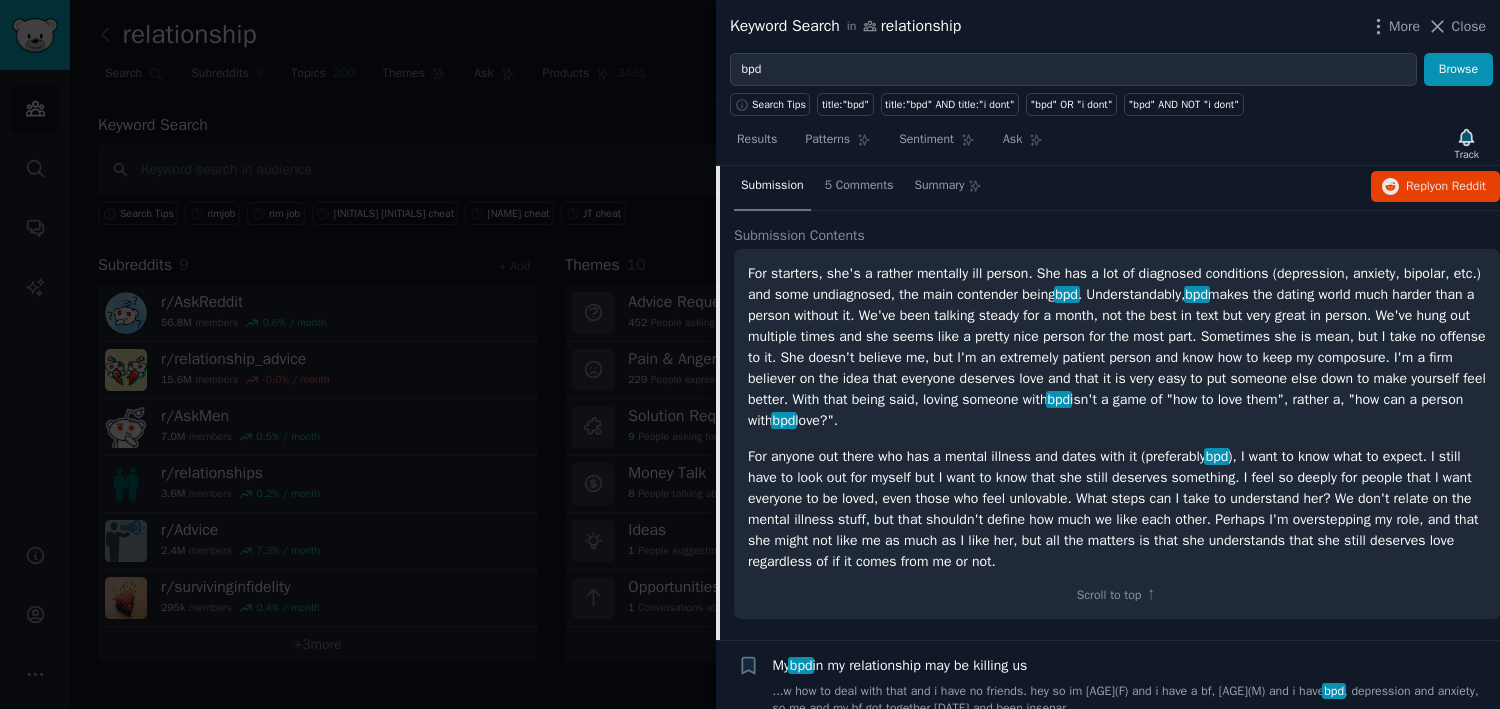 scroll, scrollTop: 272, scrollLeft: 0, axis: vertical 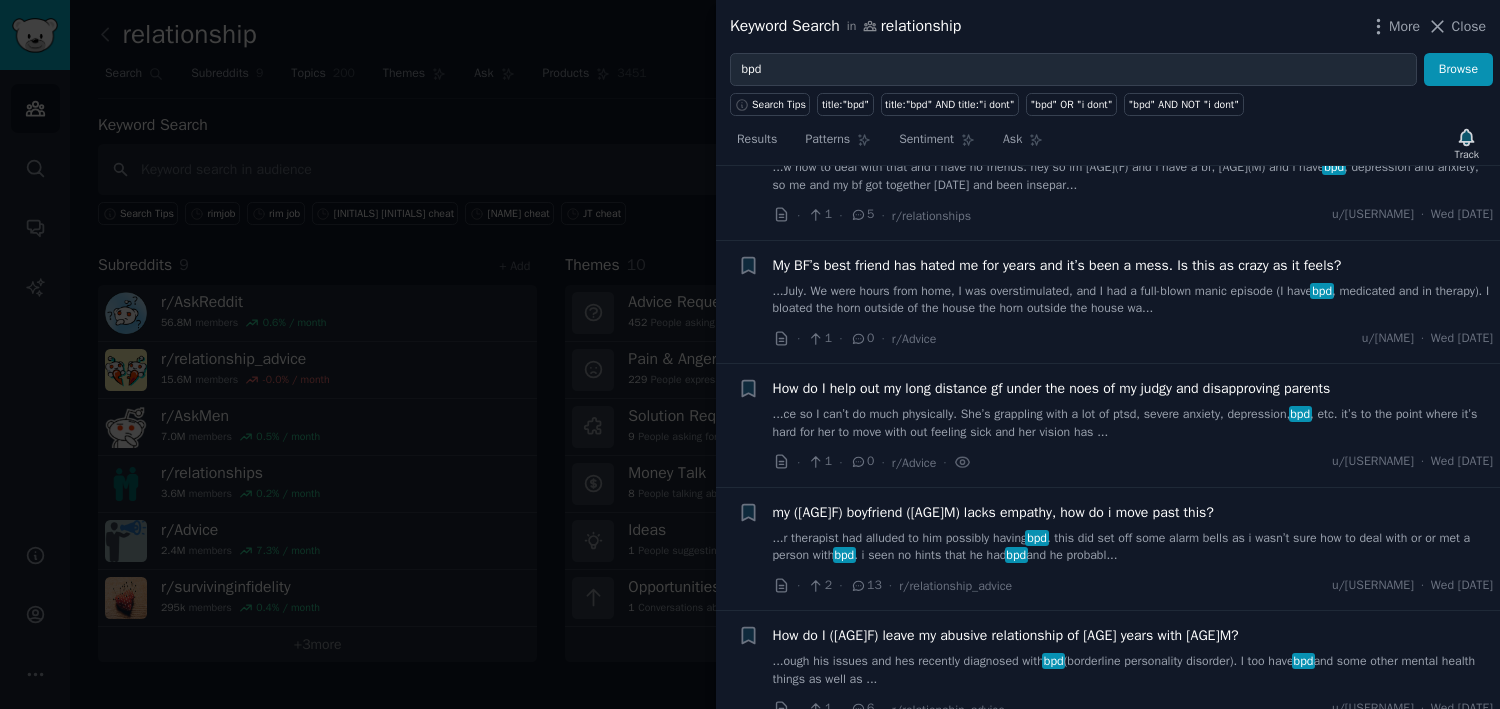click on "...ce so I can’t do much physically. She’s grappling with a lot of ptsd, severe anxiety, depression,  bpd , etc. it’s to the point where it’s hard for her to move with out feeling sick and her vision has ..." at bounding box center [1133, 423] 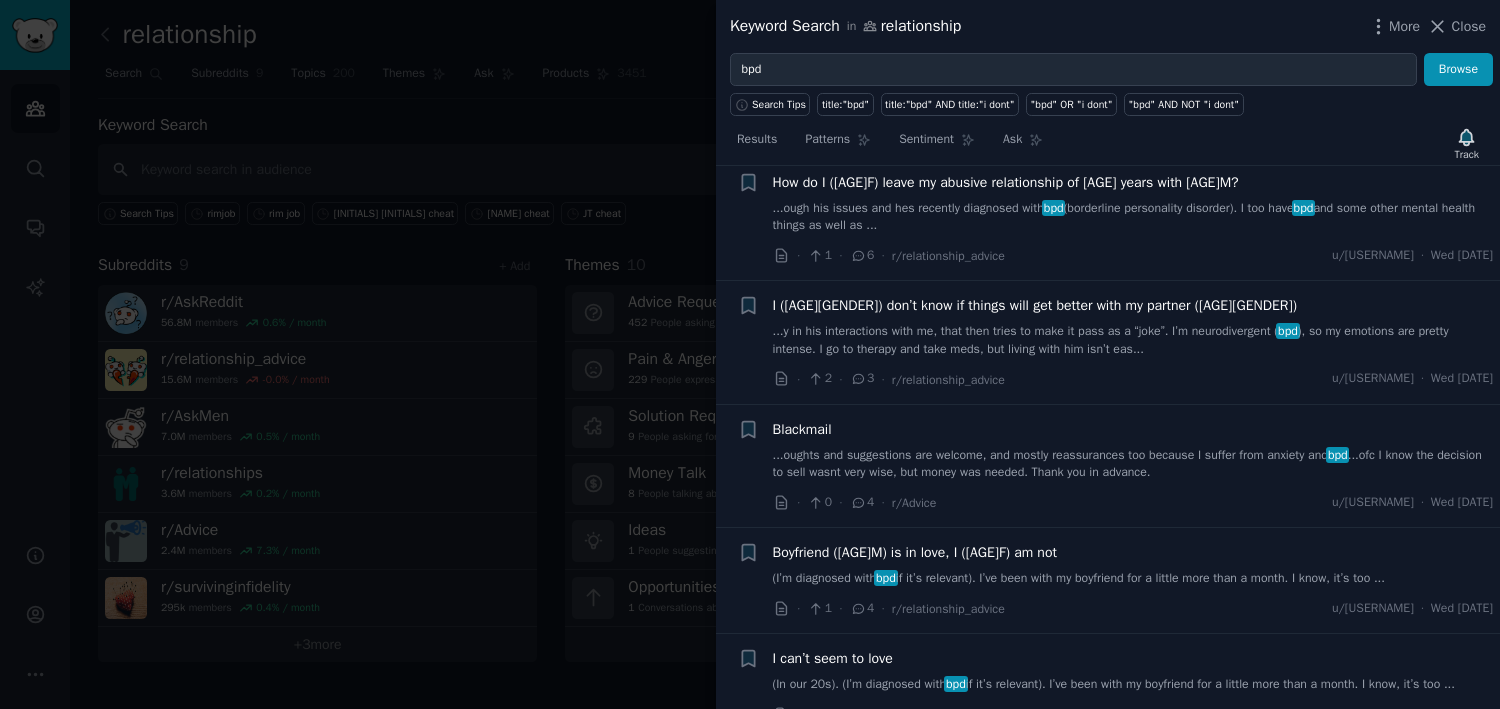 scroll, scrollTop: 1258, scrollLeft: 0, axis: vertical 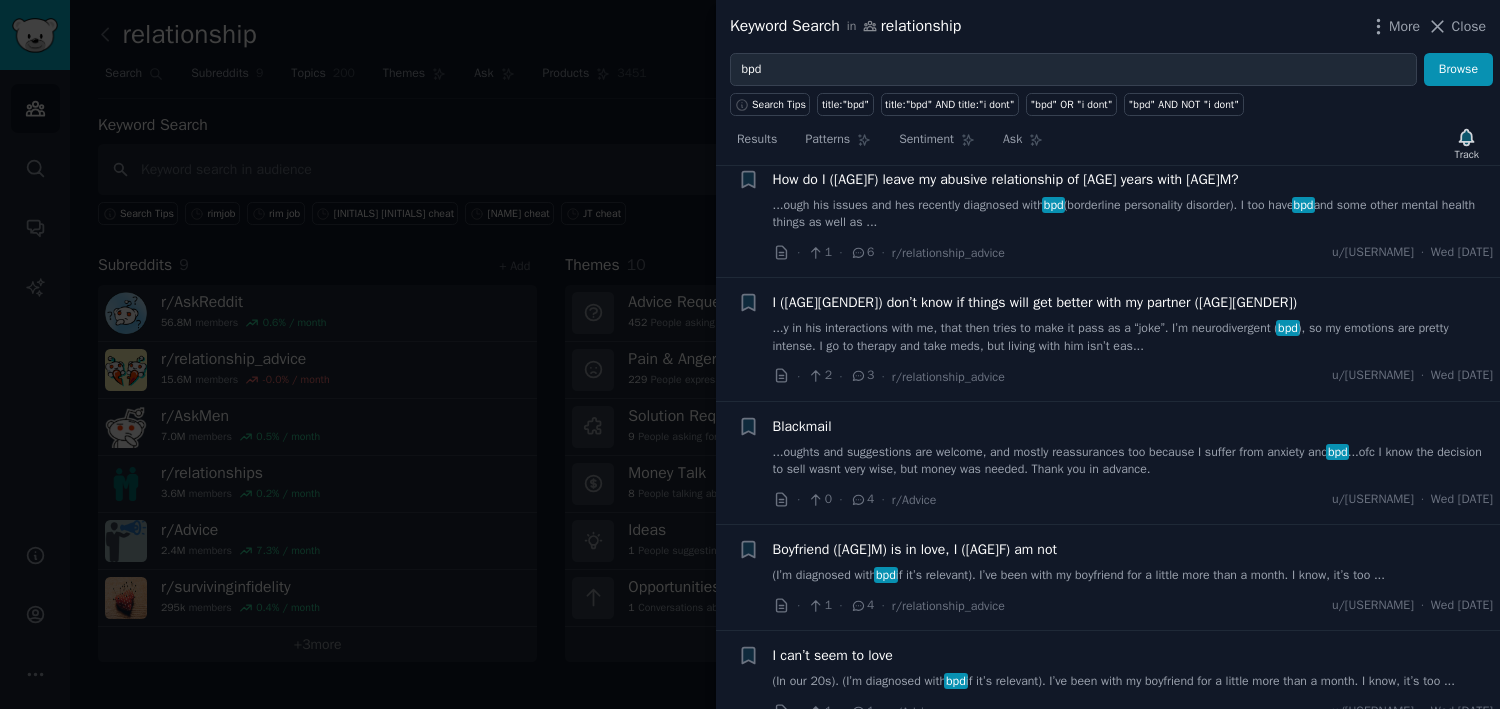 click on "...oughts and suggestions are welcome, and mostly reassurances too because I suffer from anxiety and  bpd ...ofc I know the decision to sell wasnt very wise, but money was needed.
Thank you in advance." at bounding box center (1133, 461) 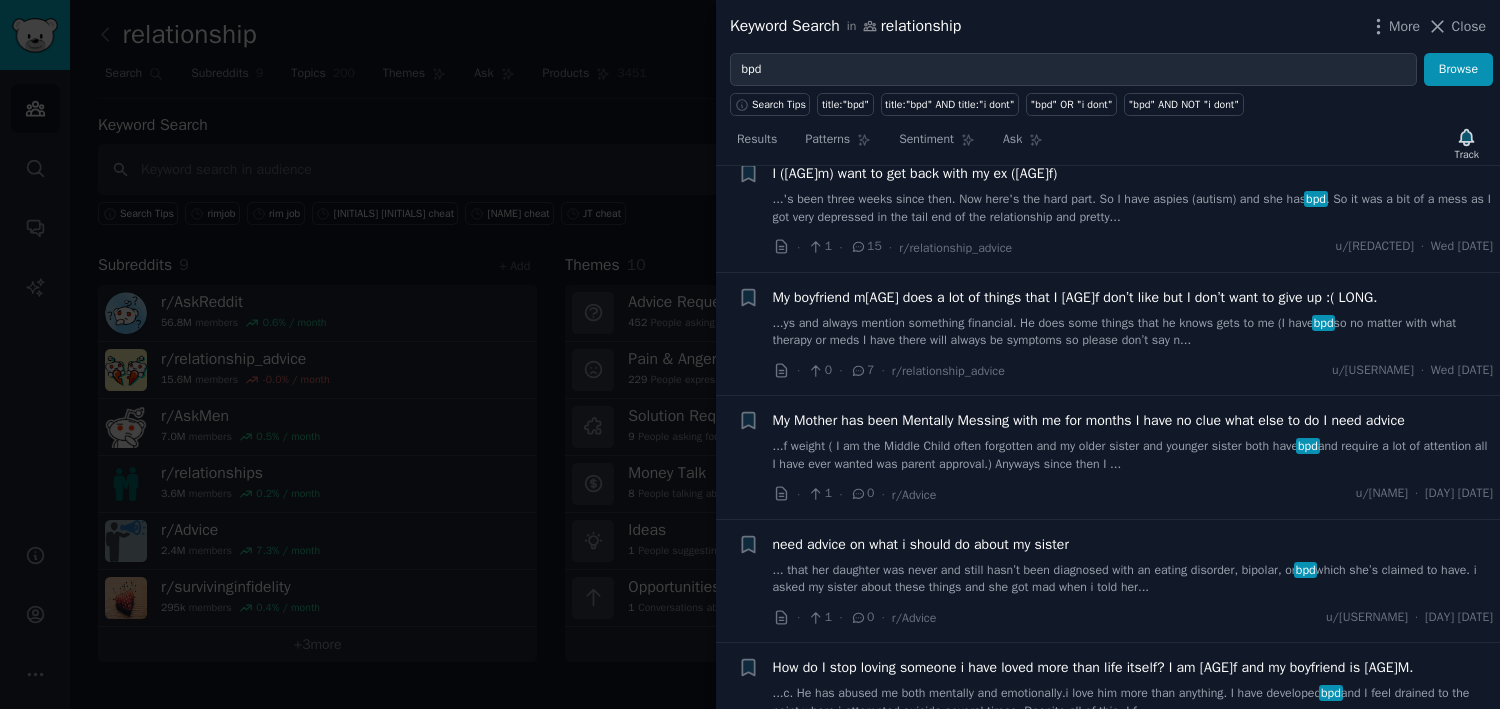 scroll, scrollTop: 1851, scrollLeft: 0, axis: vertical 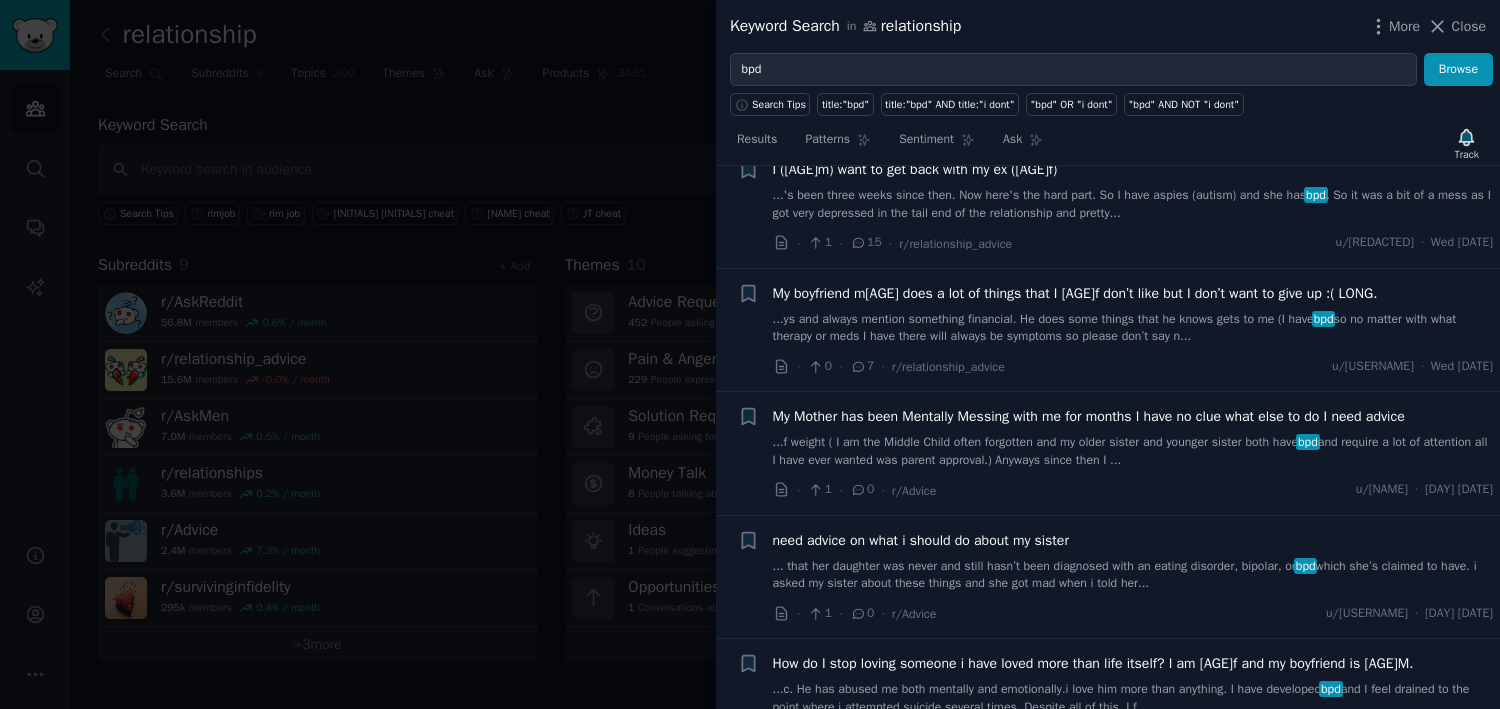 click on "My Mother has been Mentally Messing with me for months I have no clue what else to do I need advice" at bounding box center [1089, 416] 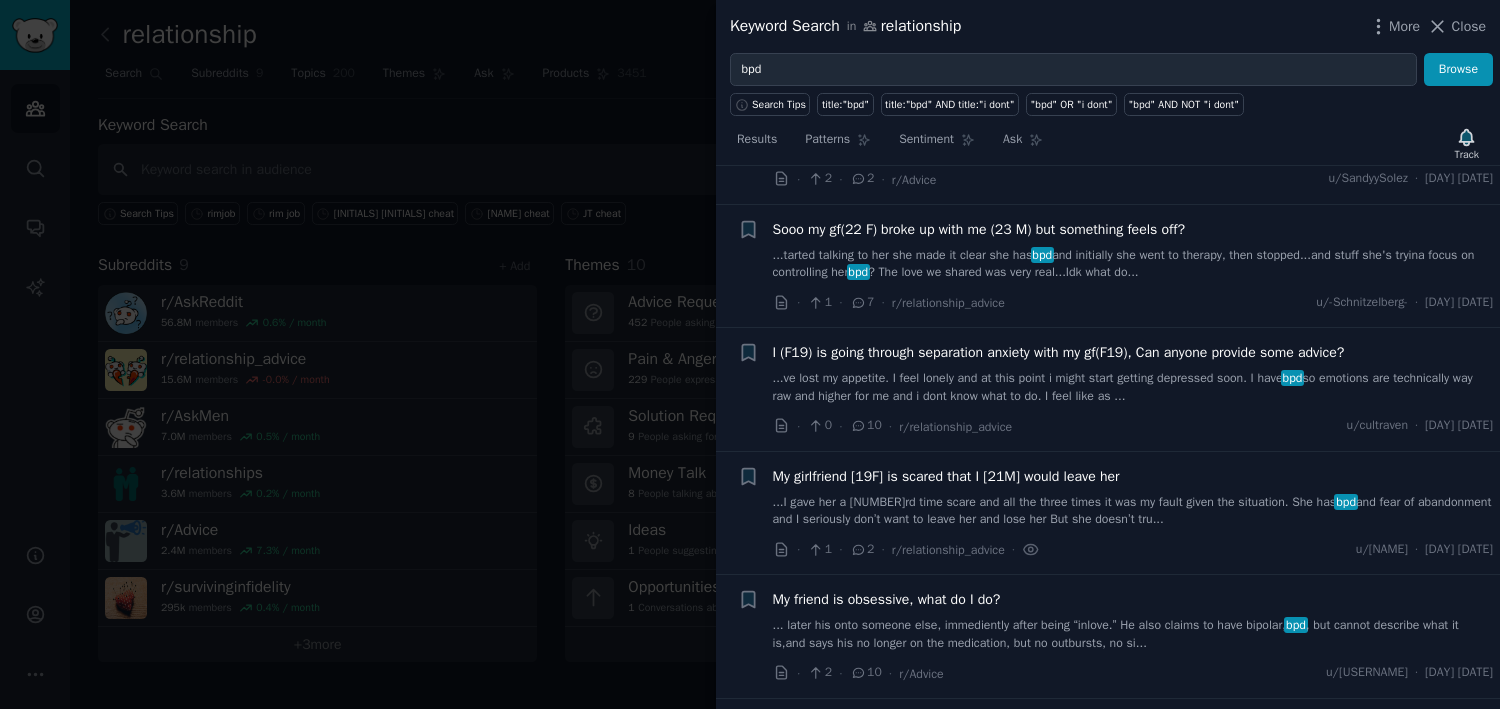scroll, scrollTop: 2784, scrollLeft: 0, axis: vertical 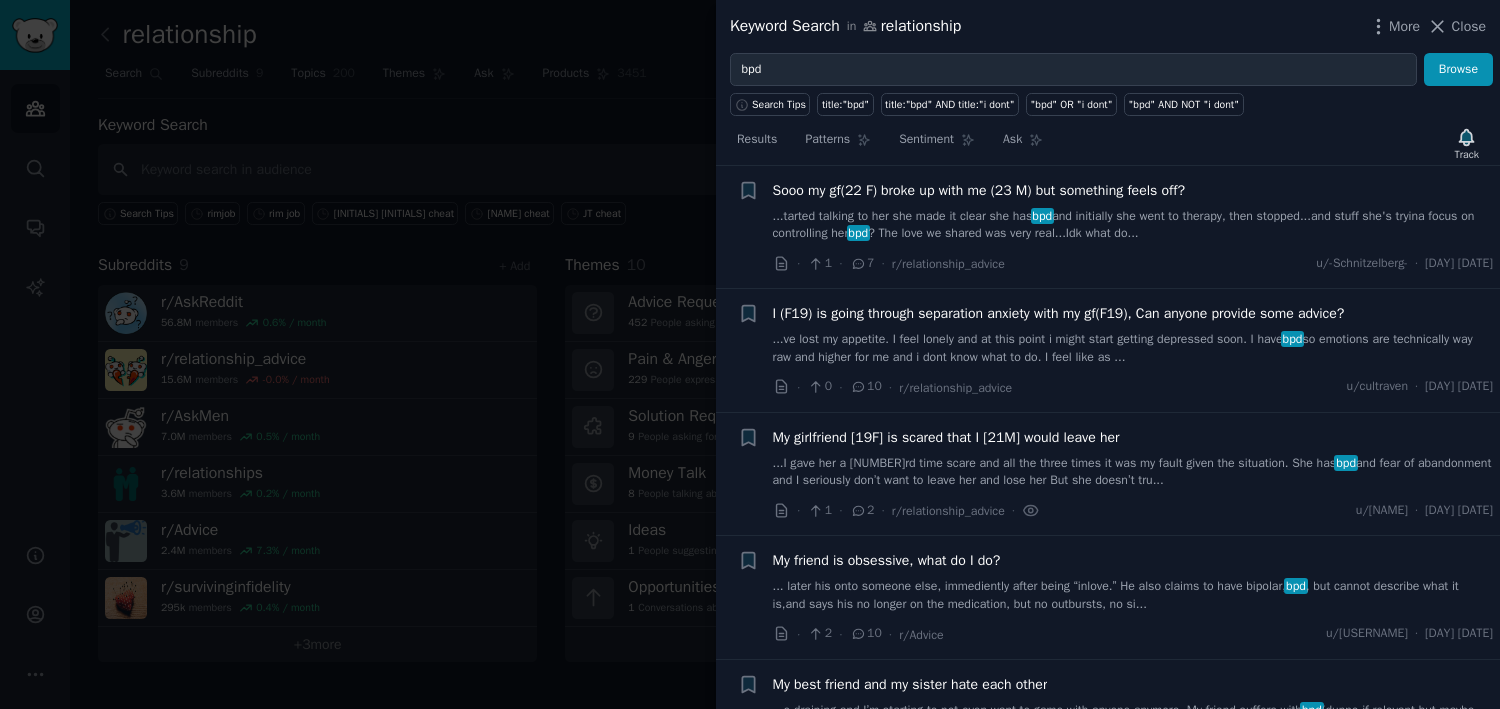 click on "...I gave her a 3rd time scare and all the three times it was my fault given the situation.
She has  bpd  and fear of abandonment and I seriously don’t want to leave her and lose her
But she doesn’t tru..." at bounding box center (1133, 472) 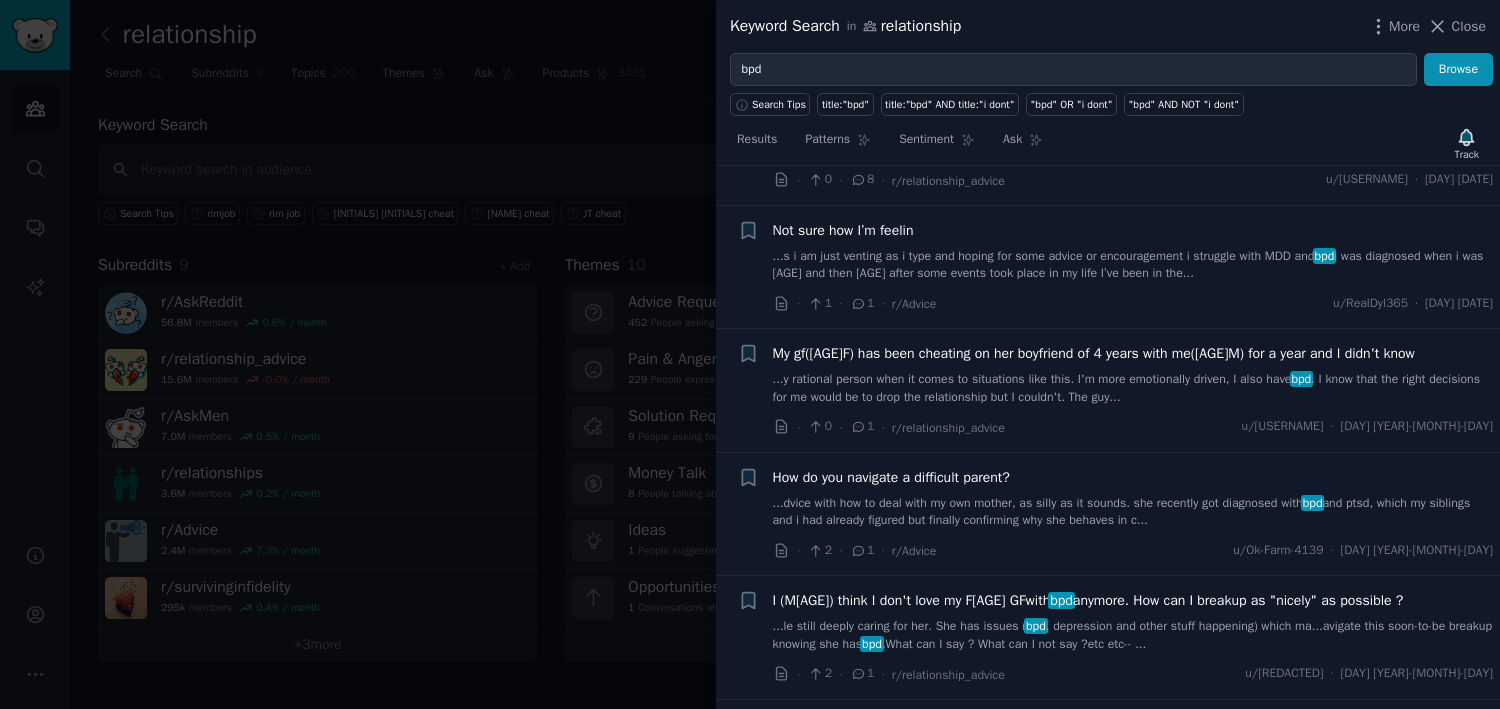 scroll, scrollTop: 3666, scrollLeft: 0, axis: vertical 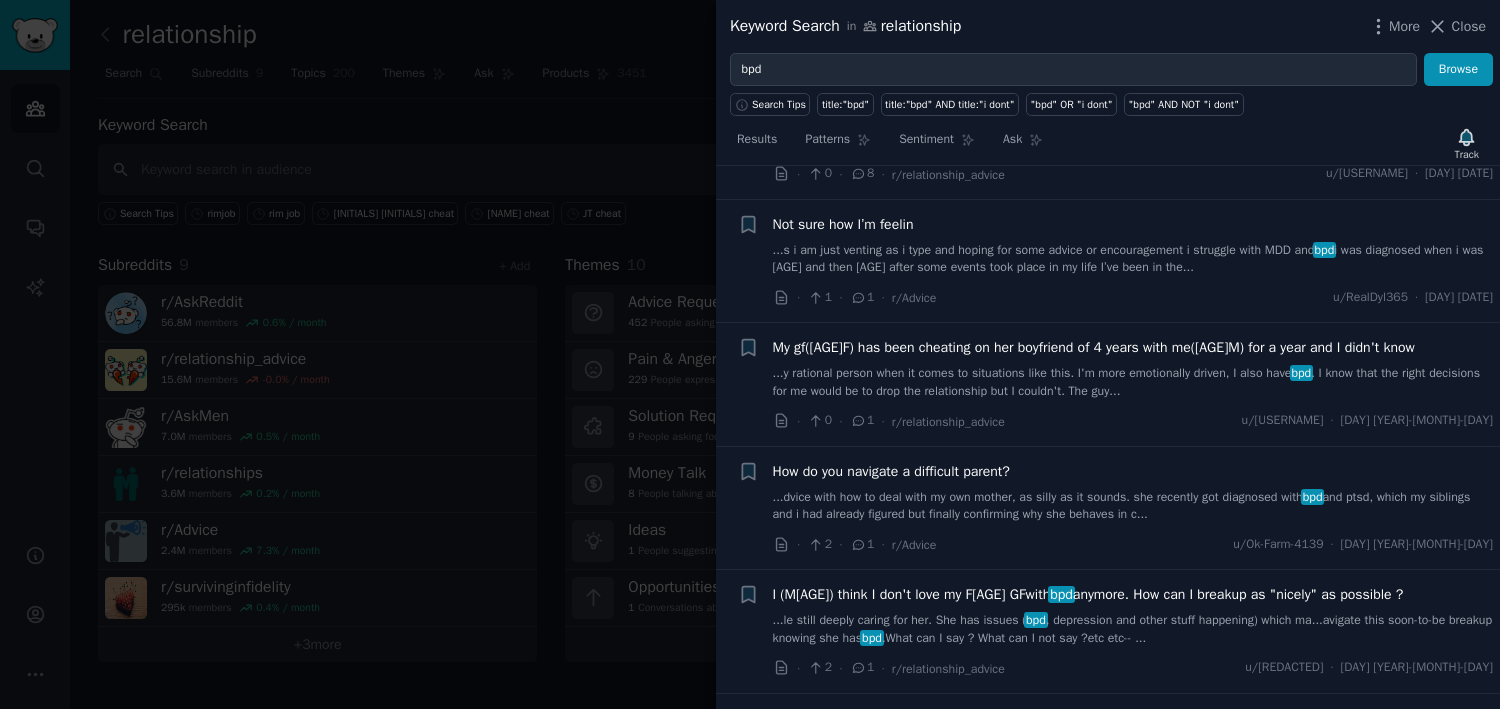 click on "...dvice with how to deal with my own mother, as silly as it sounds. she recently got diagnosed with  bpd  and ptsd, which my siblings and i had already figured but finally confirming why she behaves in c..." at bounding box center [1133, 506] 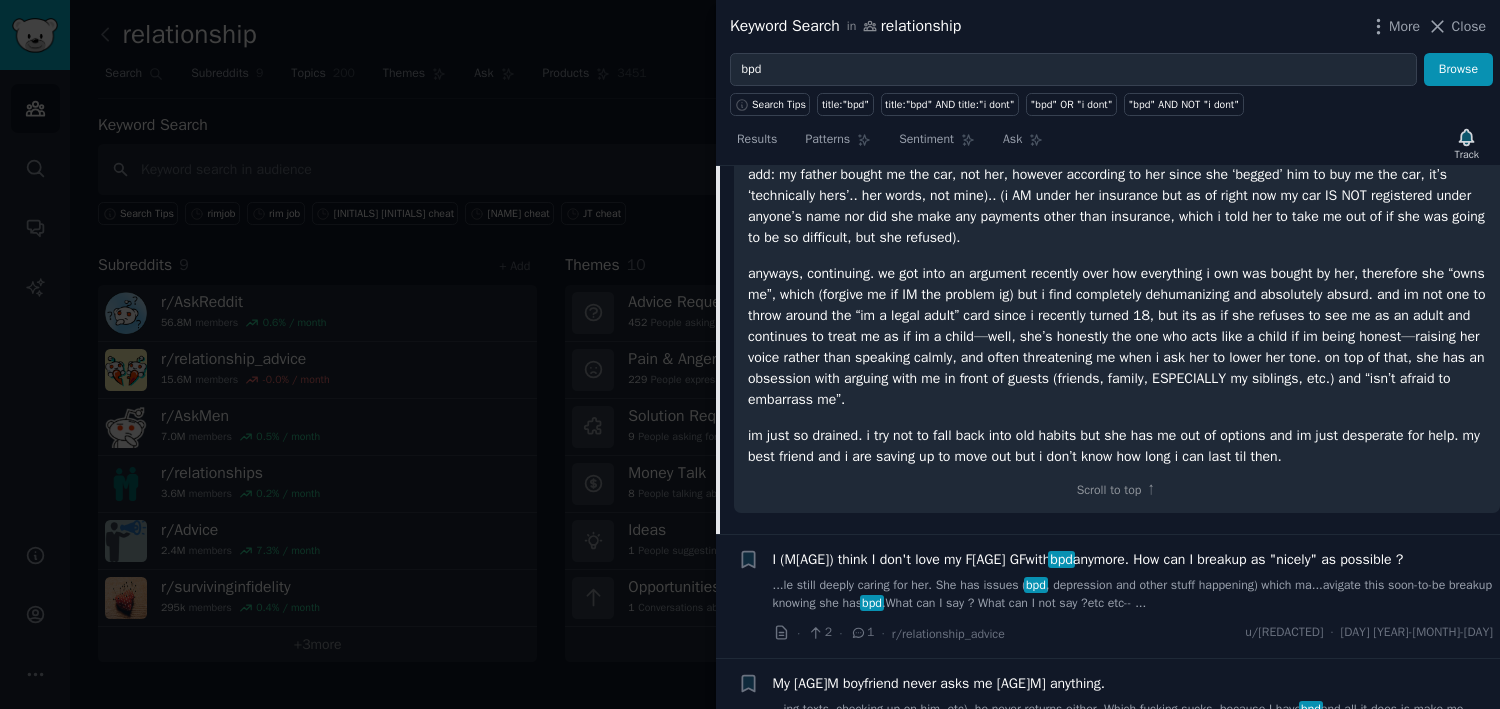scroll, scrollTop: 4149, scrollLeft: 0, axis: vertical 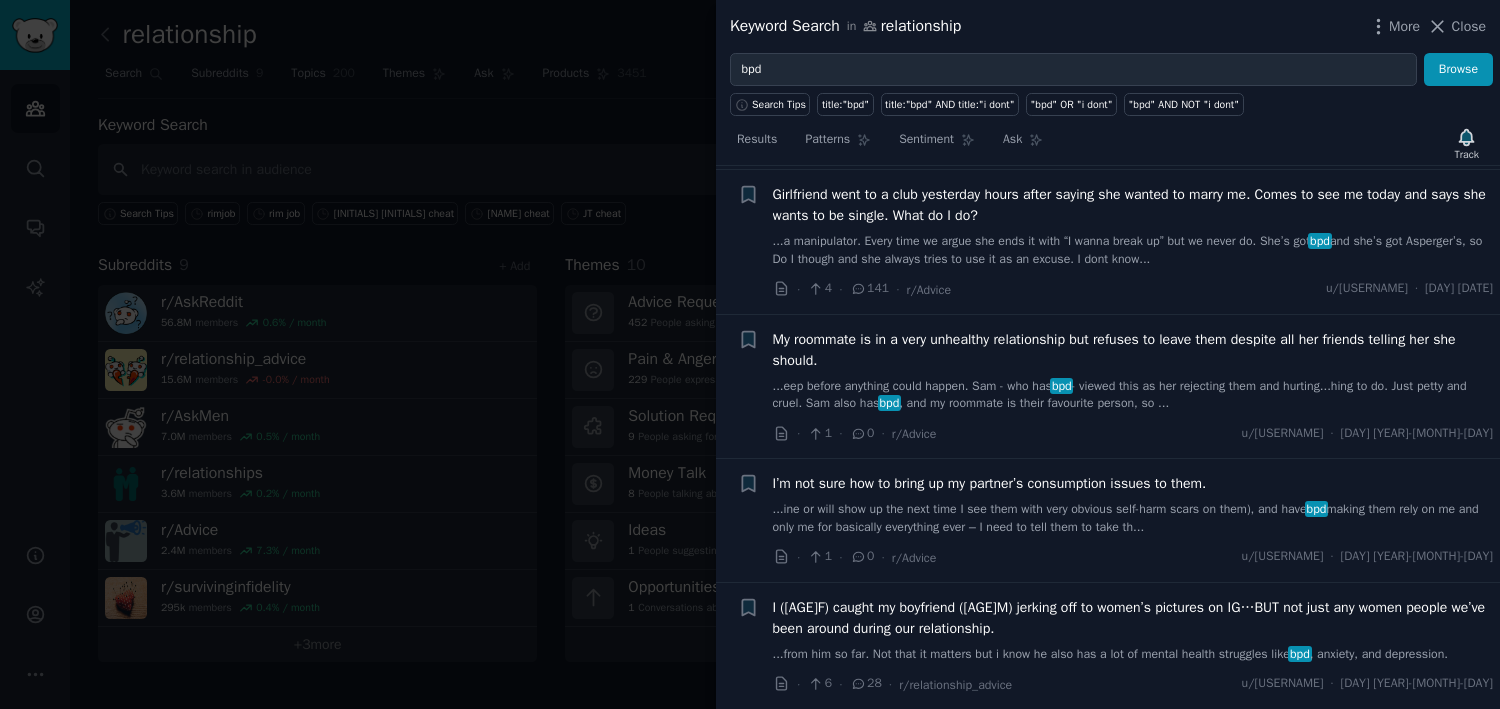 click on "I’m not sure how to bring up my partner’s consumption issues to them." at bounding box center [990, 483] 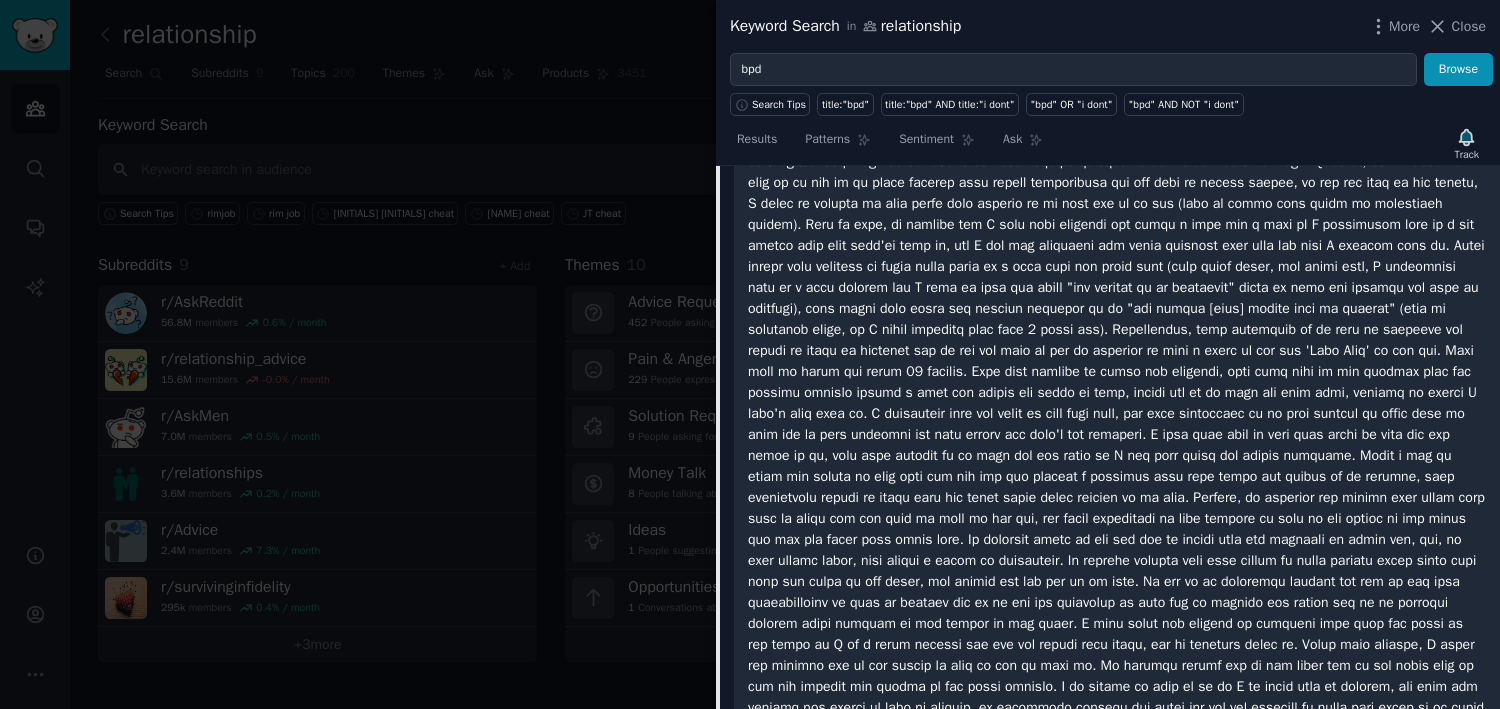 scroll, scrollTop: 5103, scrollLeft: 0, axis: vertical 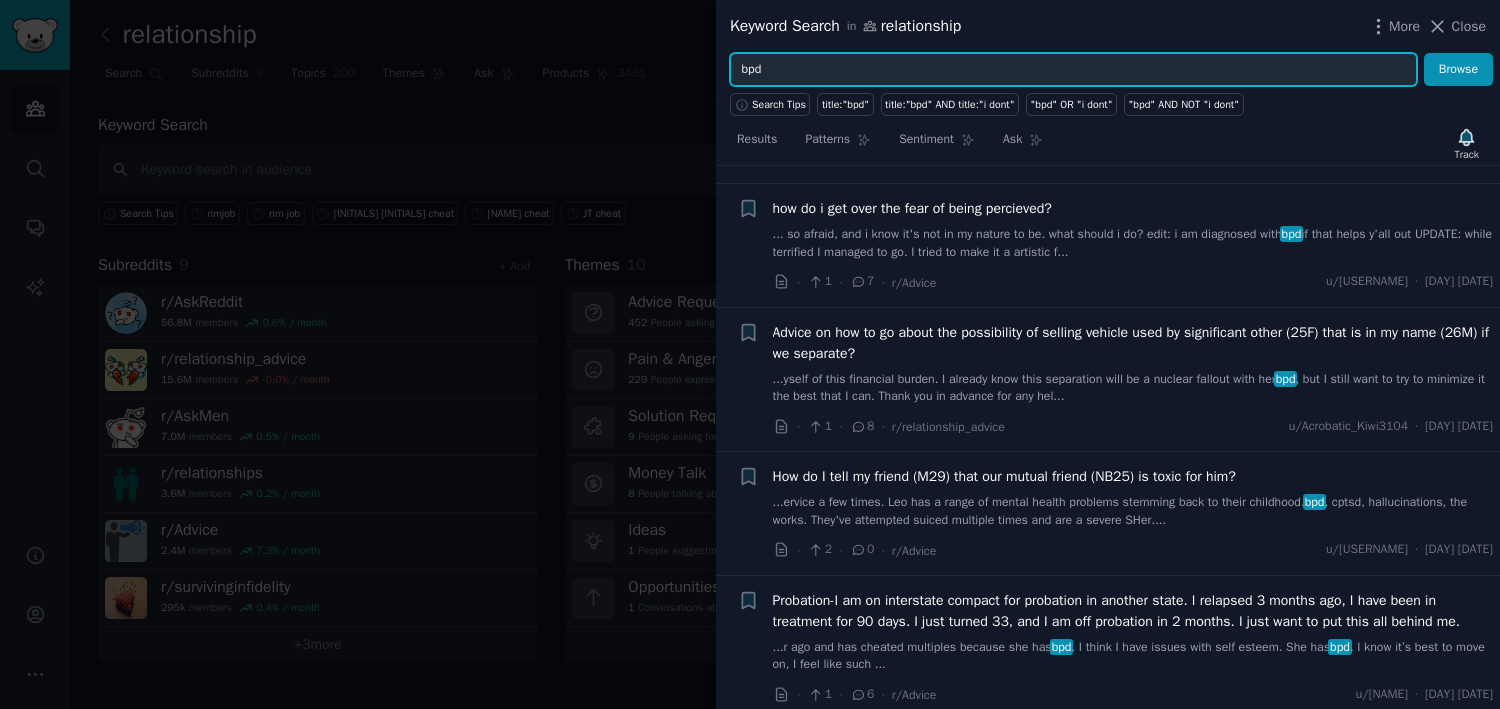 click on "bpd" at bounding box center [1073, 70] 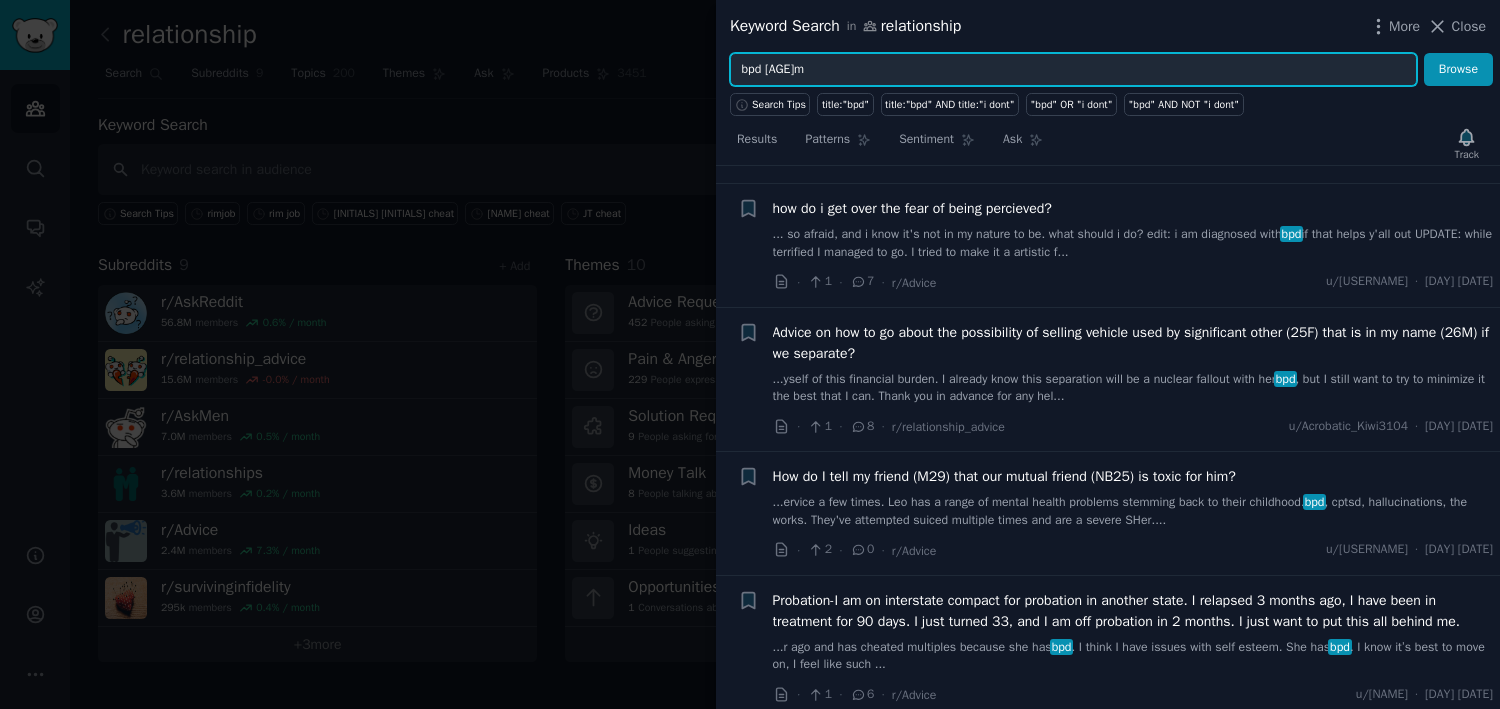 click on "Browse" at bounding box center [1458, 70] 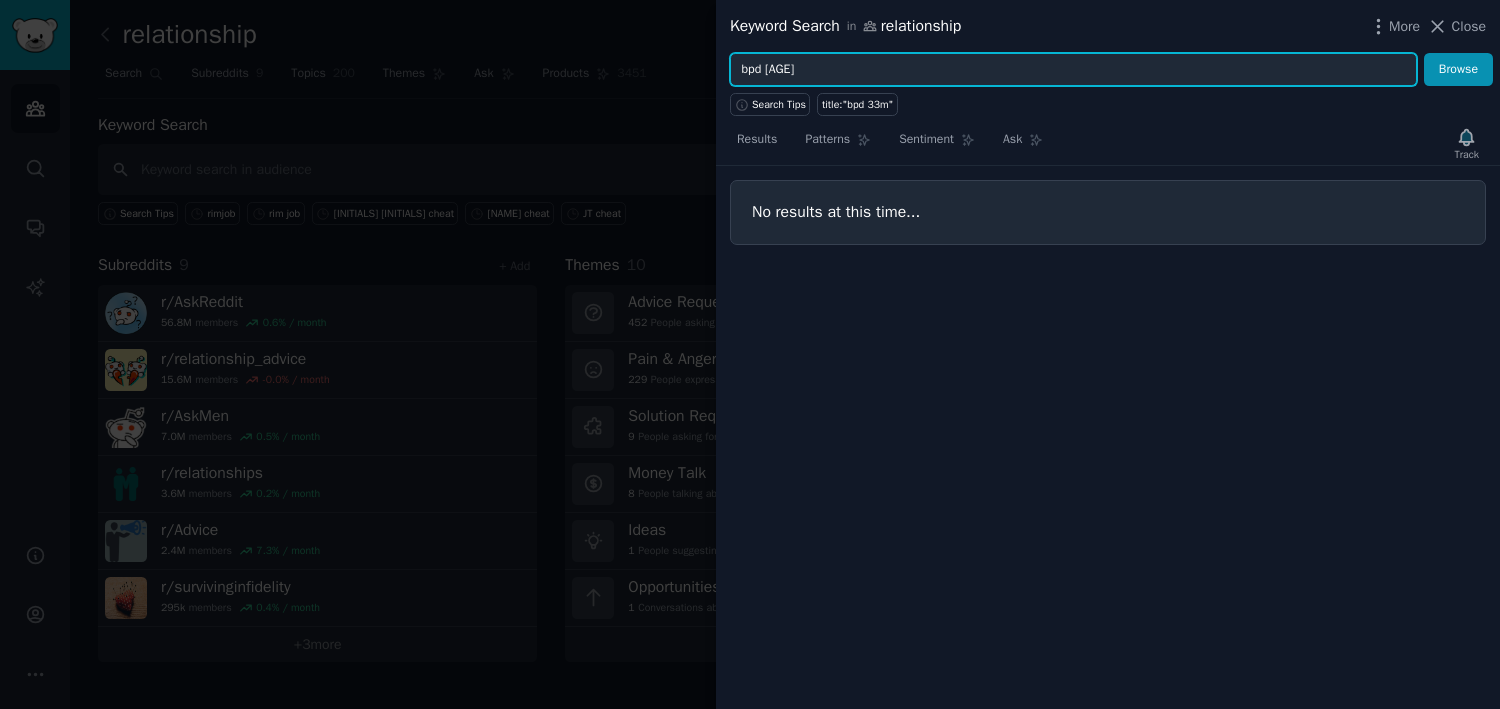 click on "Browse" at bounding box center [1458, 70] 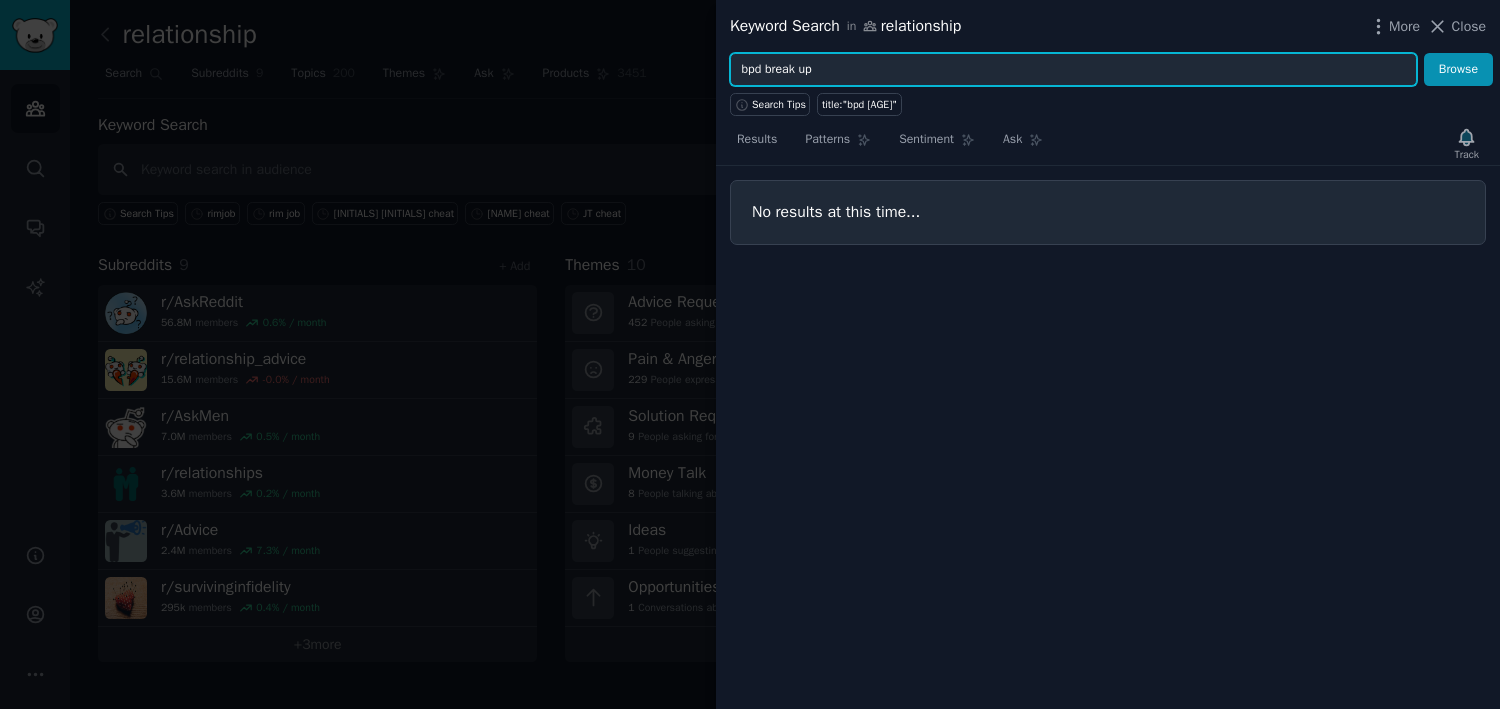click on "Browse" at bounding box center (1458, 70) 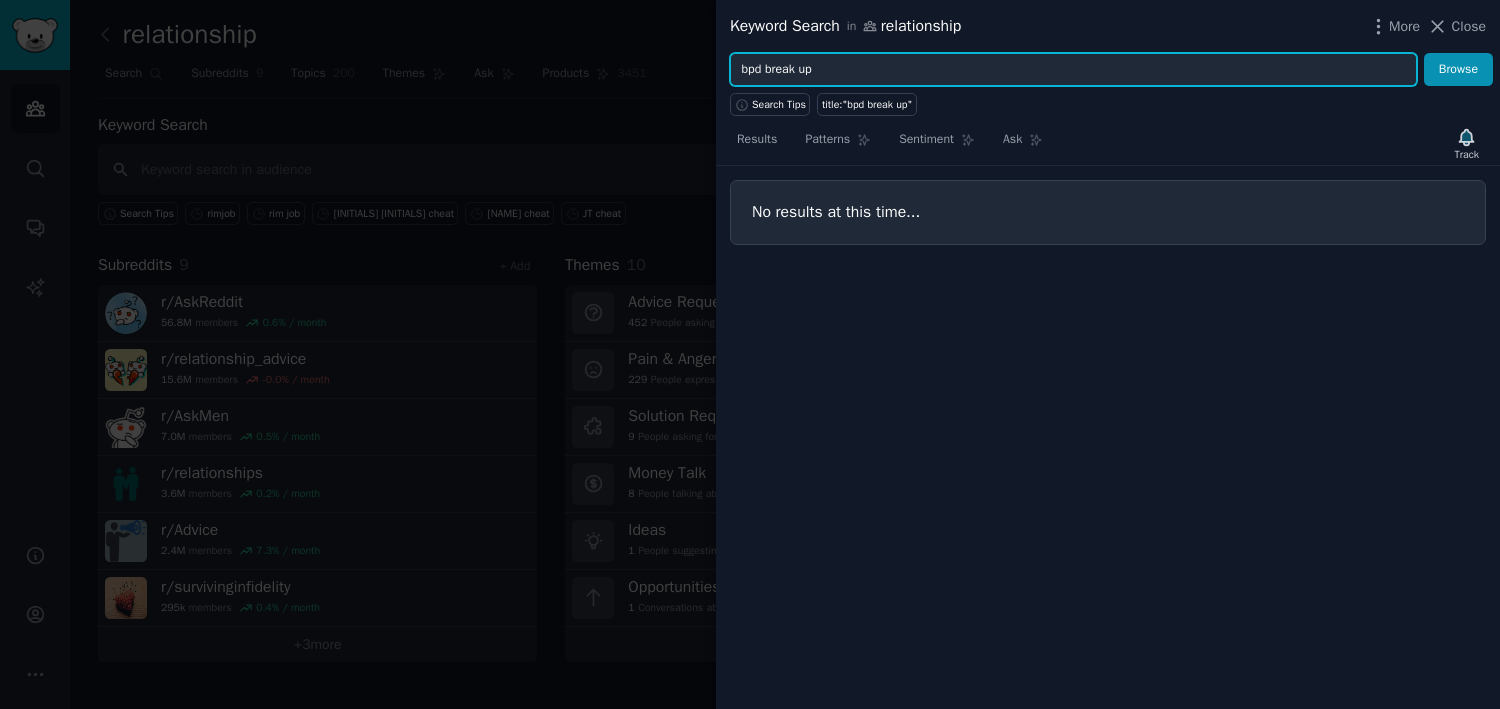 drag, startPoint x: 859, startPoint y: 78, endPoint x: 773, endPoint y: 70, distance: 86.37129 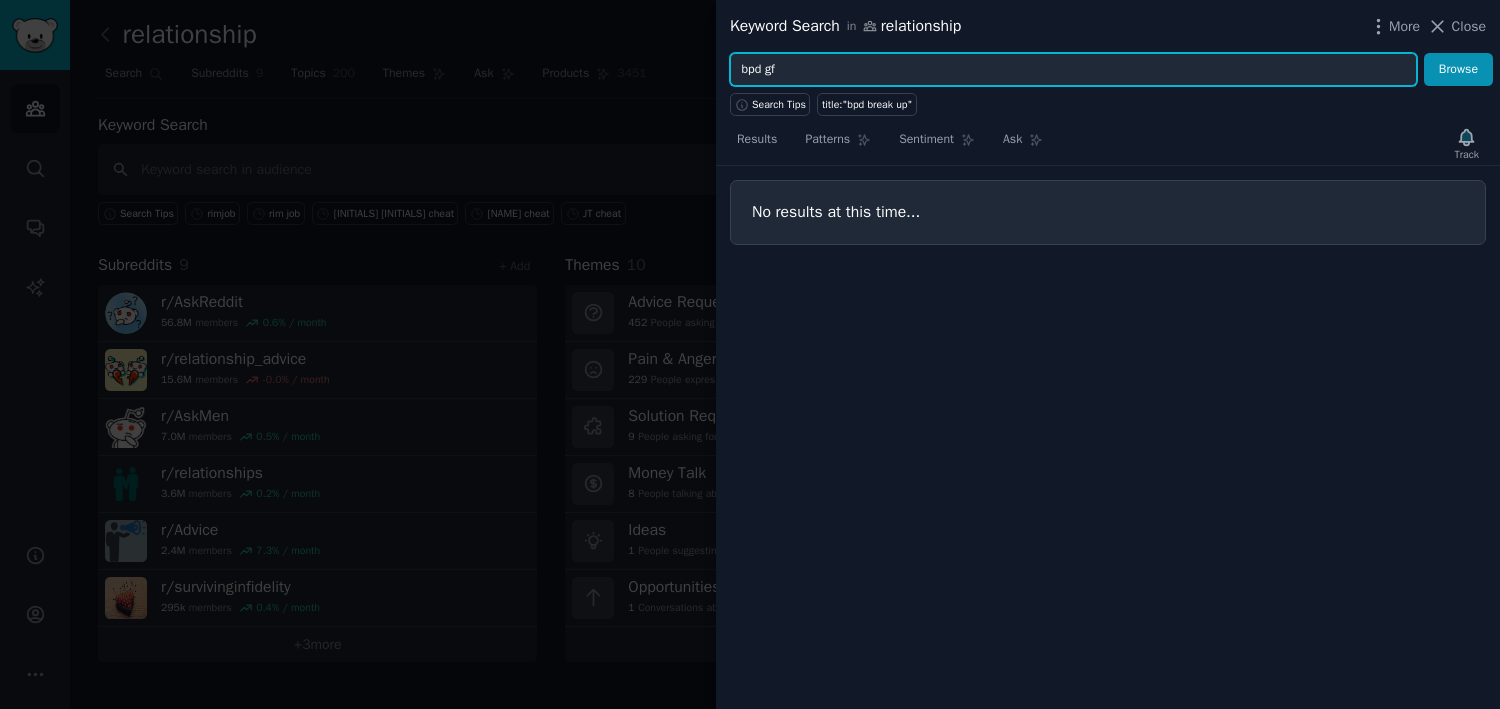 click on "Browse" at bounding box center (1458, 70) 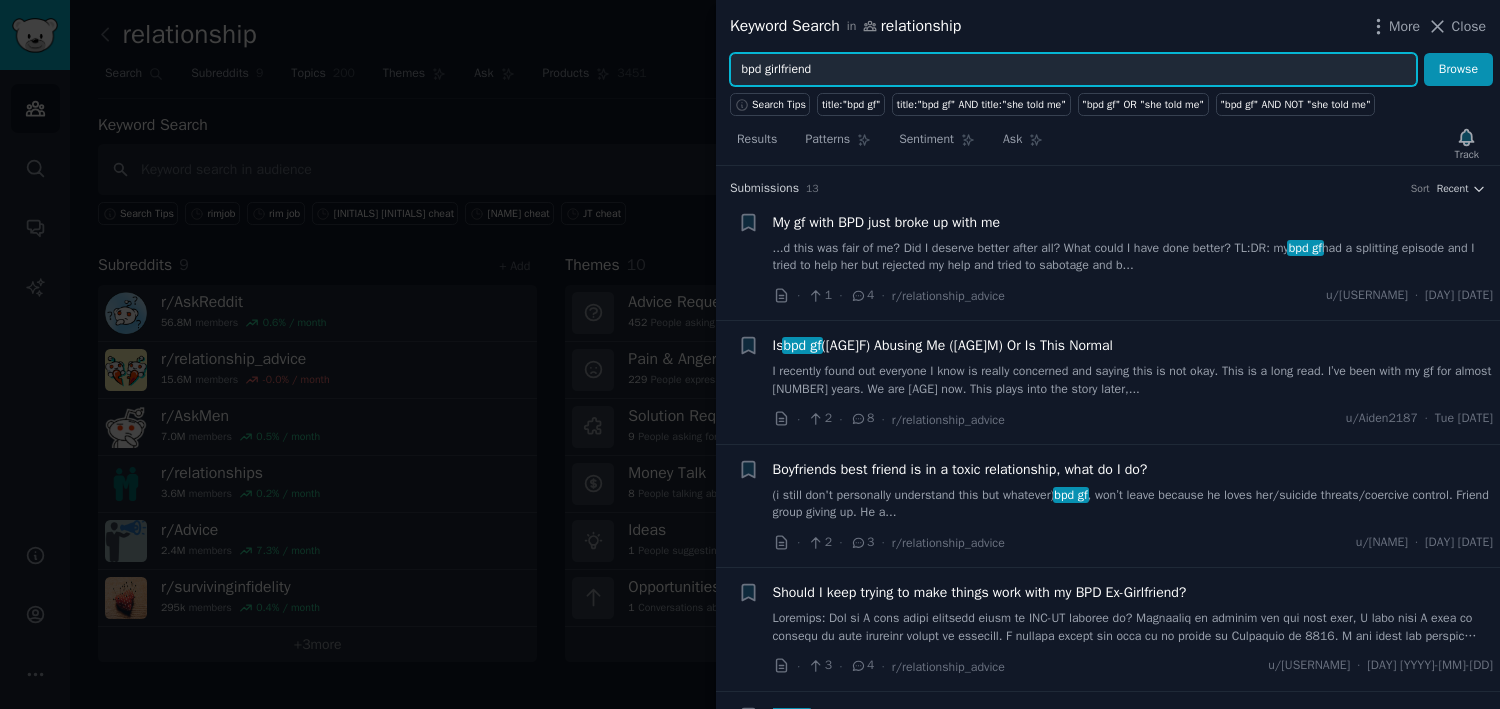 click on "Browse" at bounding box center [1458, 70] 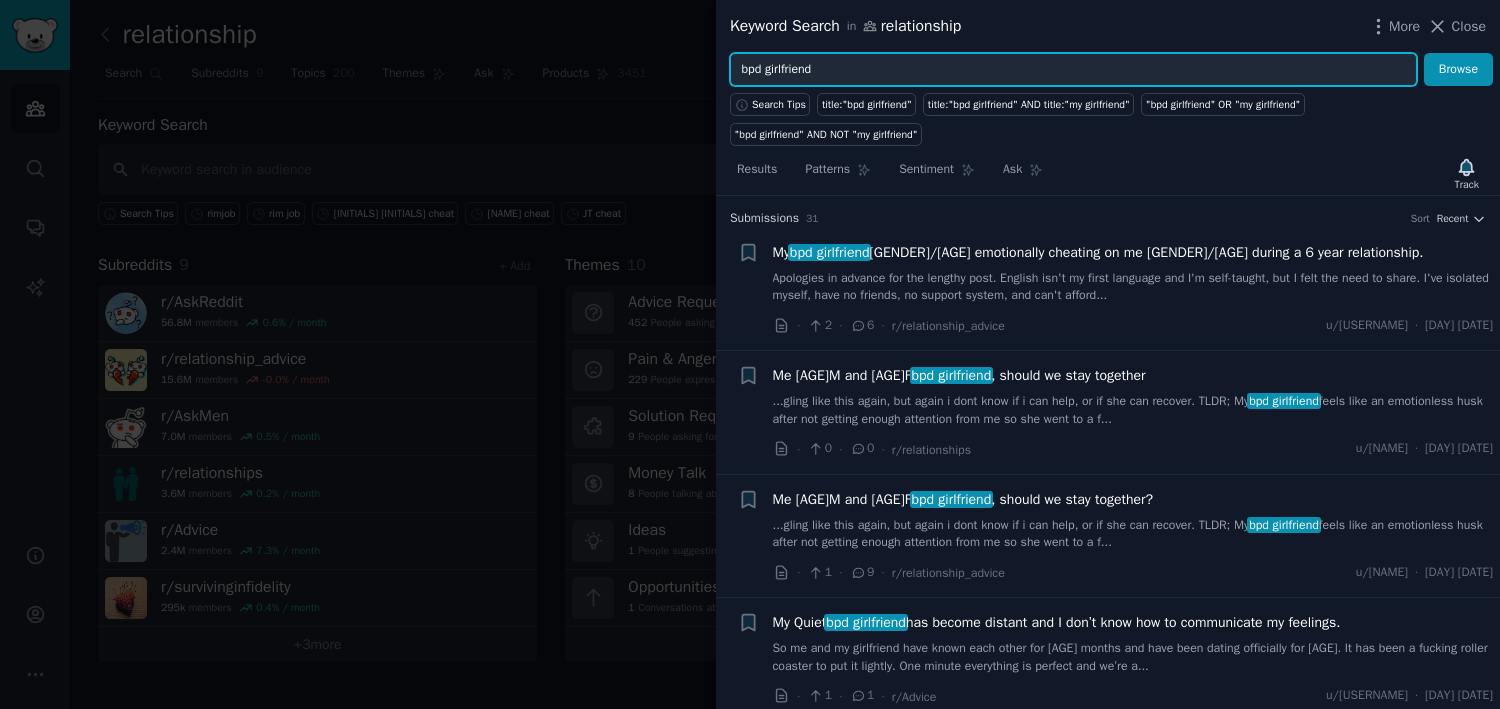 drag, startPoint x: 826, startPoint y: 73, endPoint x: 769, endPoint y: 68, distance: 57.21888 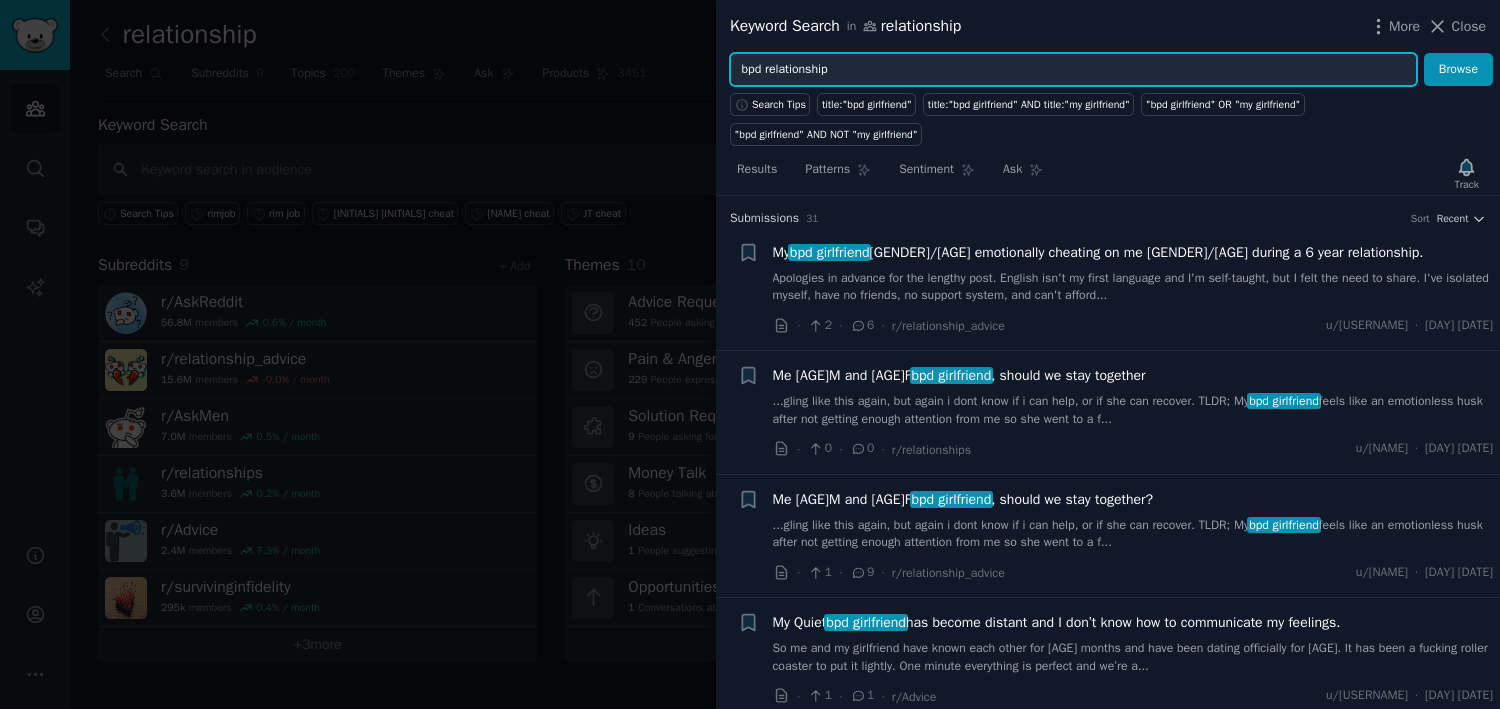 type on "bpd relationship" 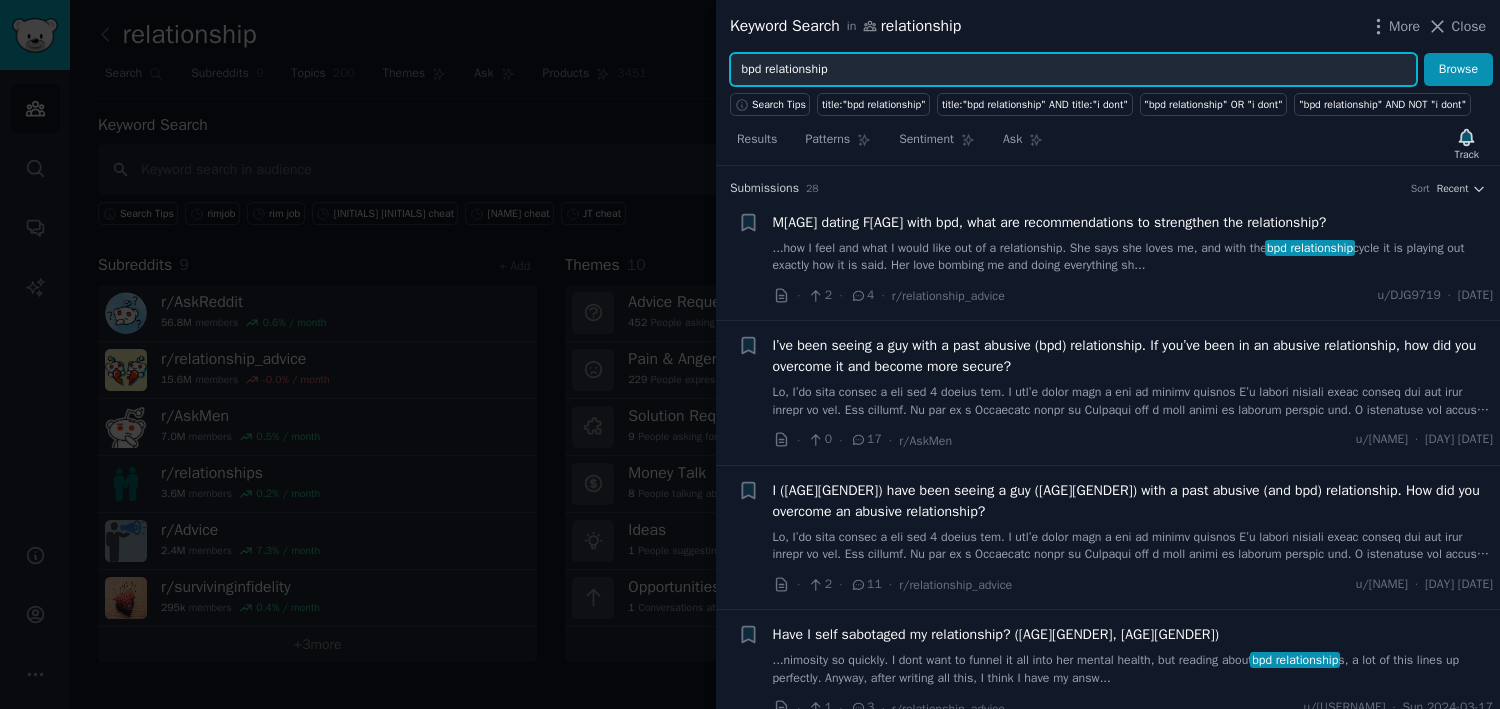 drag, startPoint x: 859, startPoint y: 80, endPoint x: 735, endPoint y: 60, distance: 125.60255 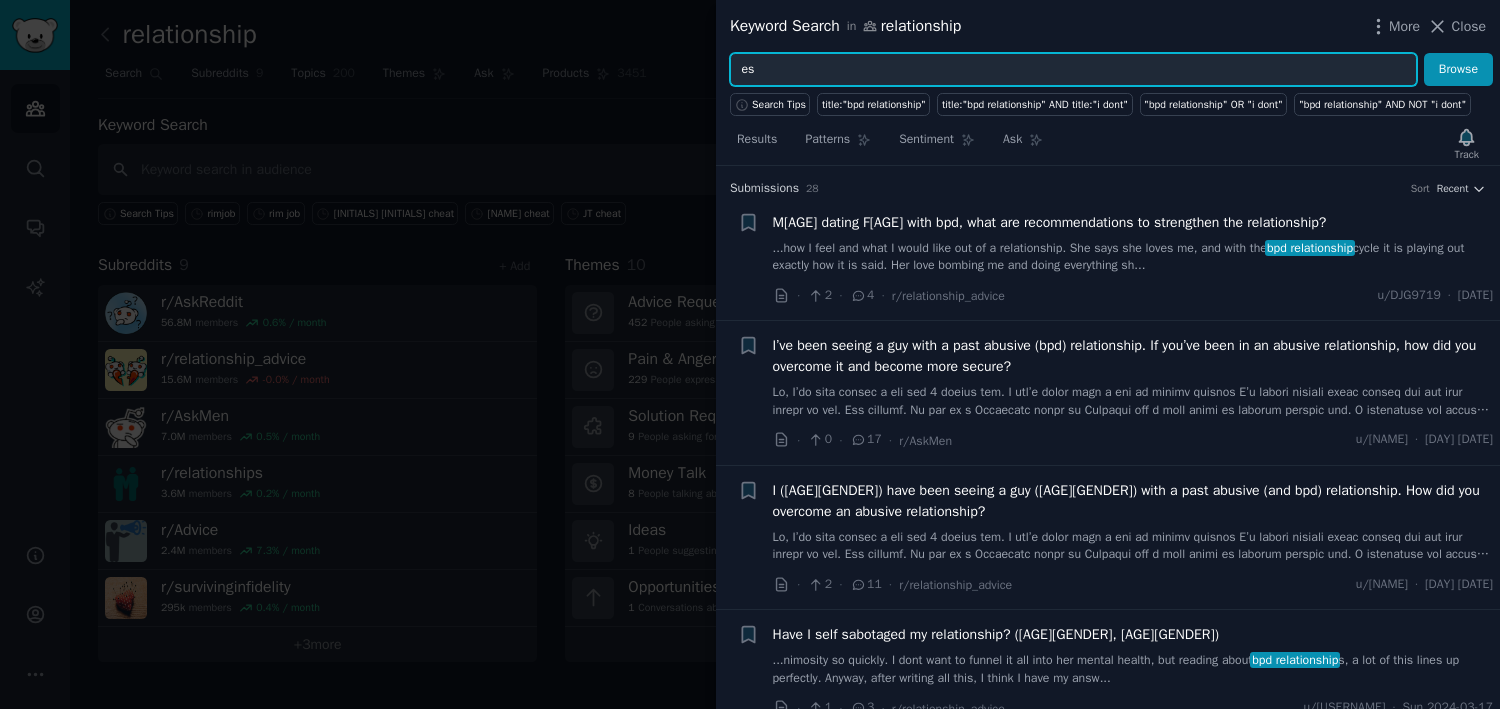 type on "e" 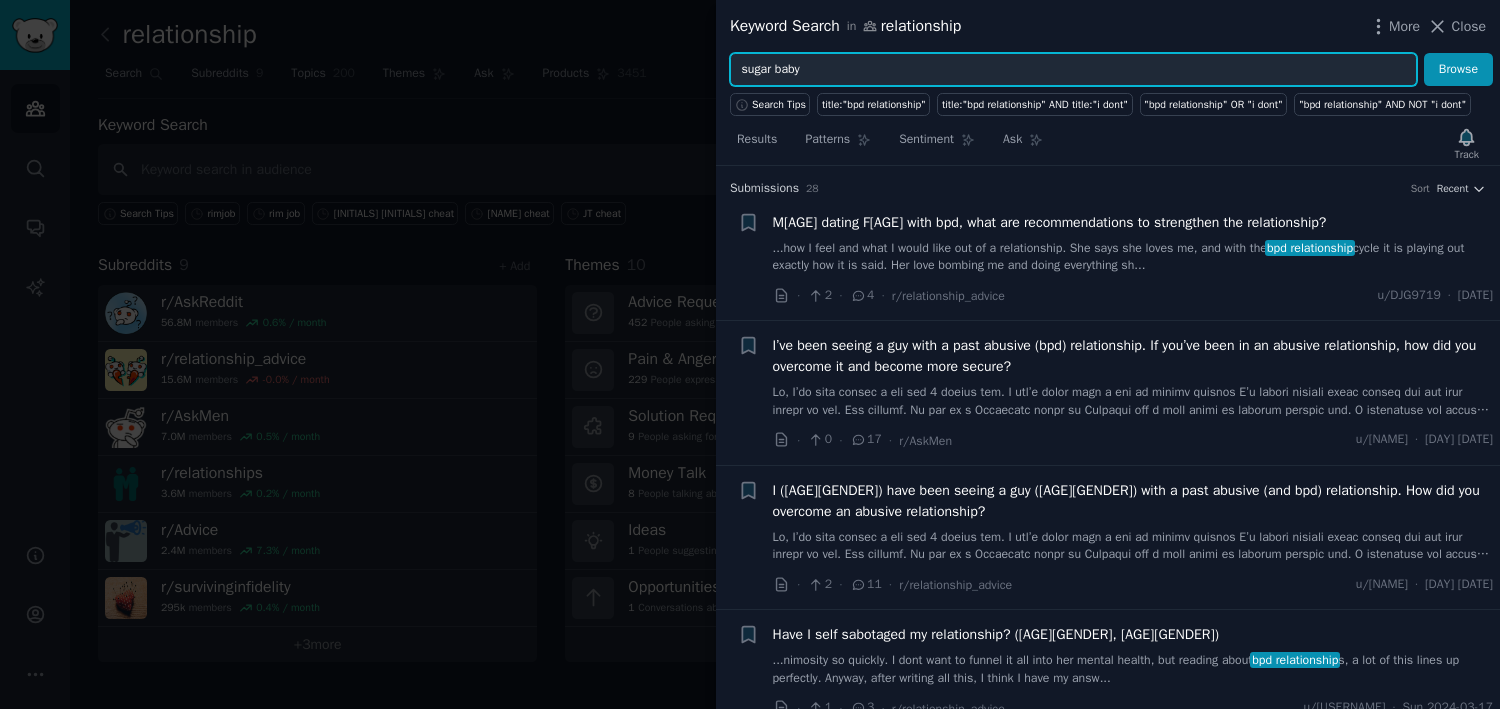 type on "sugar baby" 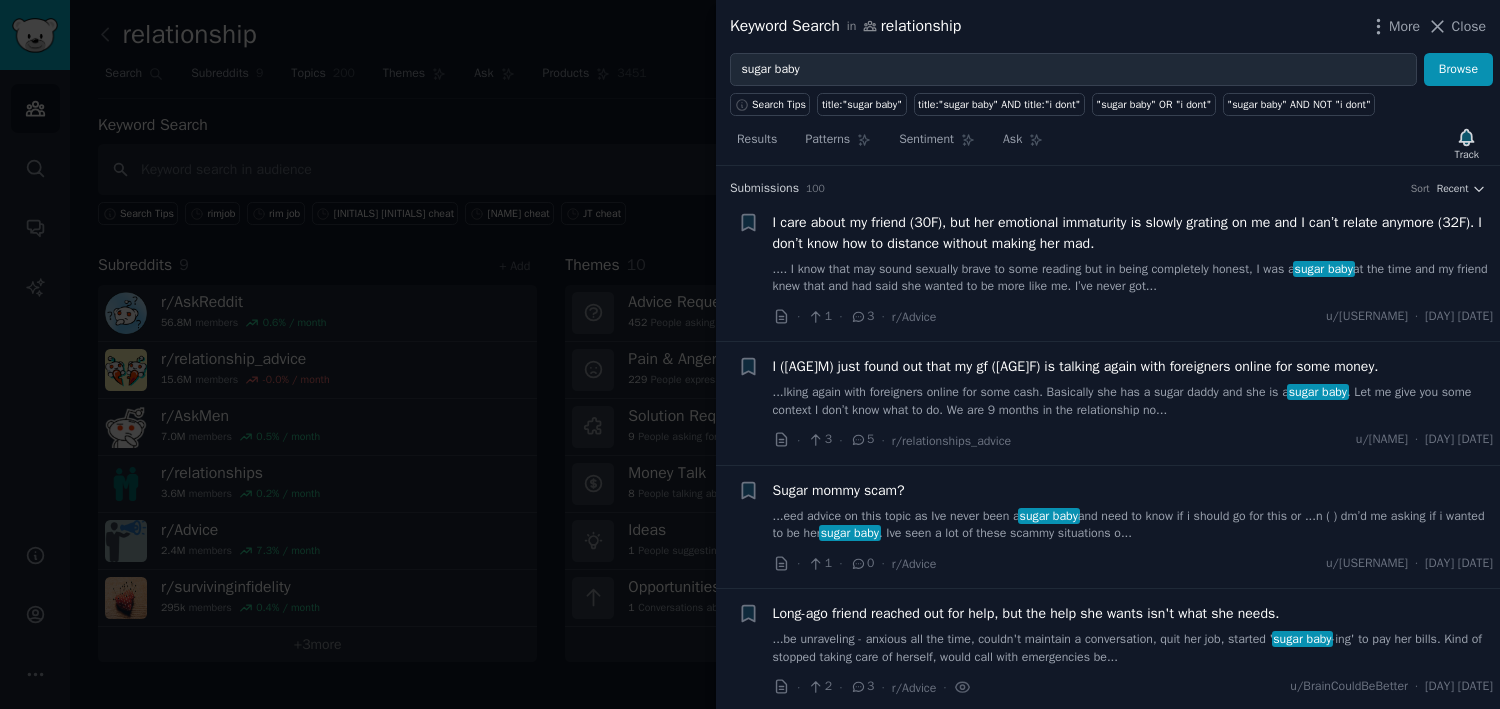 click on "I care about my friend (30F), but her emotional immaturity is slowly grating on me and I can’t relate anymore (32F). I don’t know how to distance without making her mad. .... I know that may sound sexually brave to some reading but in being completely honest, I was a  sugar baby  at the time and my friend knew that and had said she wanted to be more like me. I’ve never got..." at bounding box center (1133, 254) 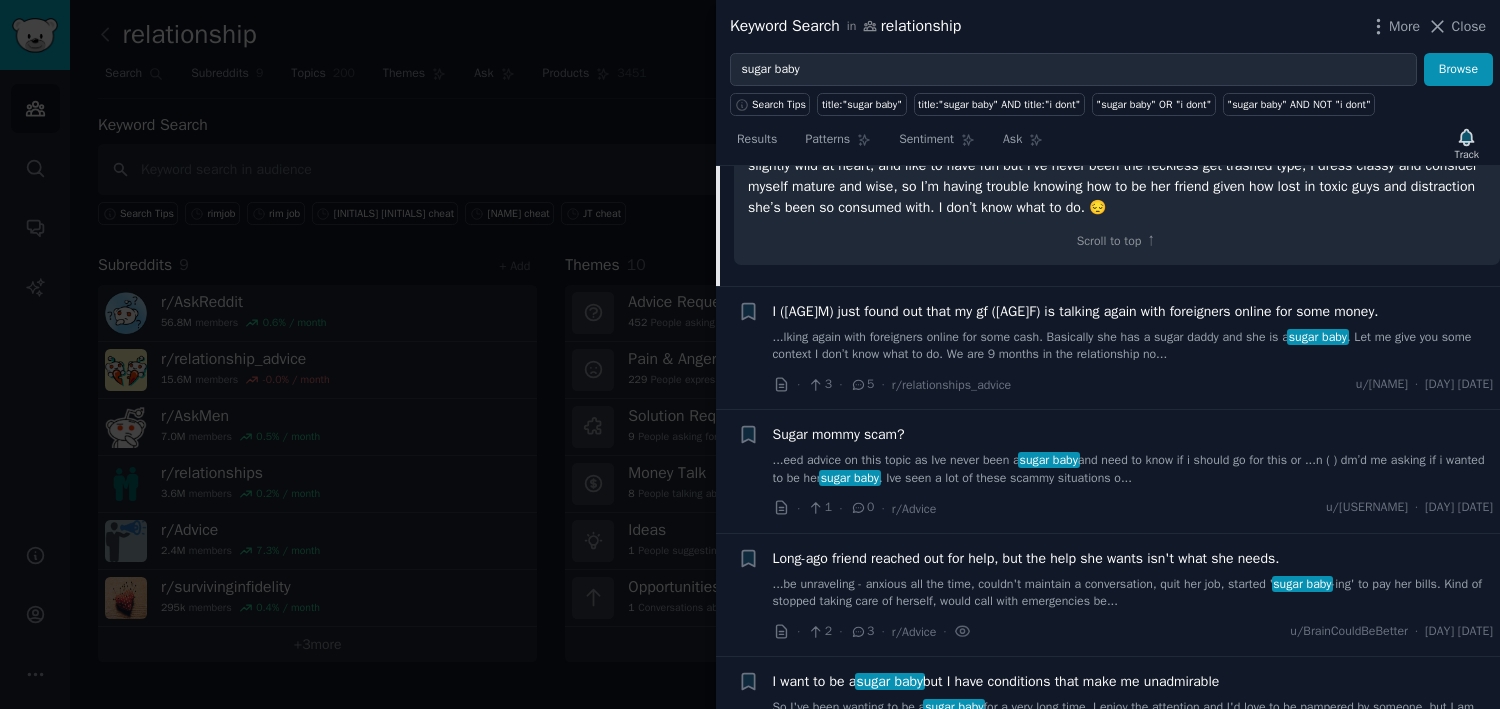 scroll, scrollTop: 1817, scrollLeft: 0, axis: vertical 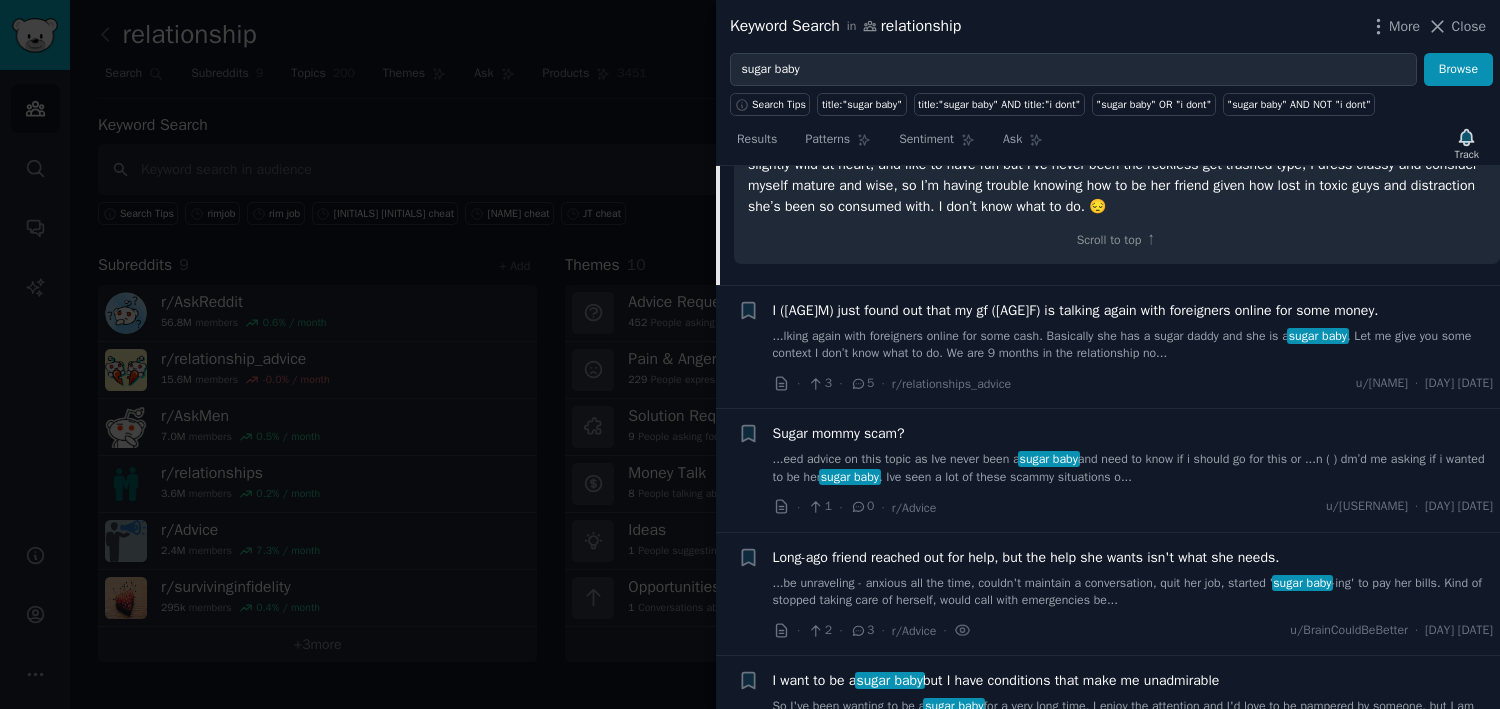 click on "I (28M) just found out that my gf (23F) is talking again with foreigners online for some money." at bounding box center (1076, 310) 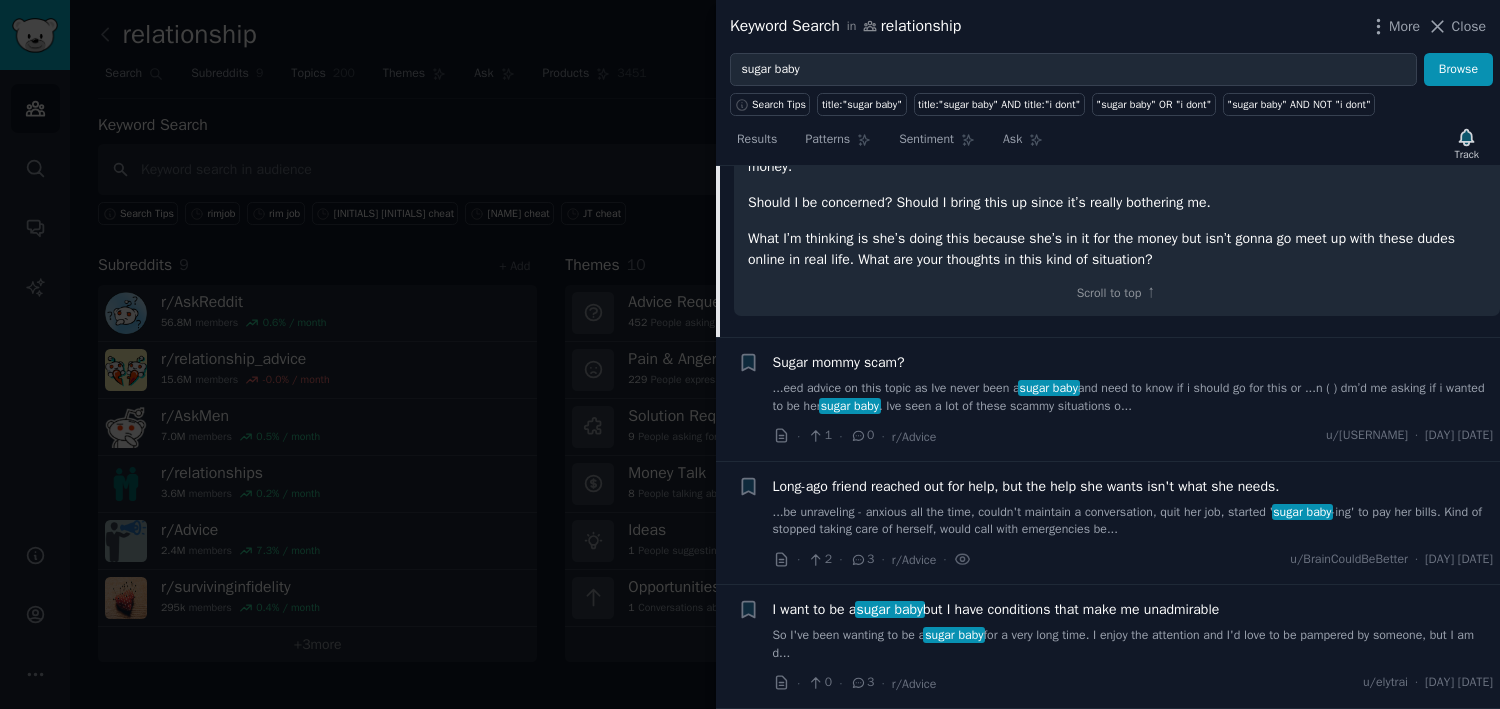 scroll, scrollTop: 788, scrollLeft: 0, axis: vertical 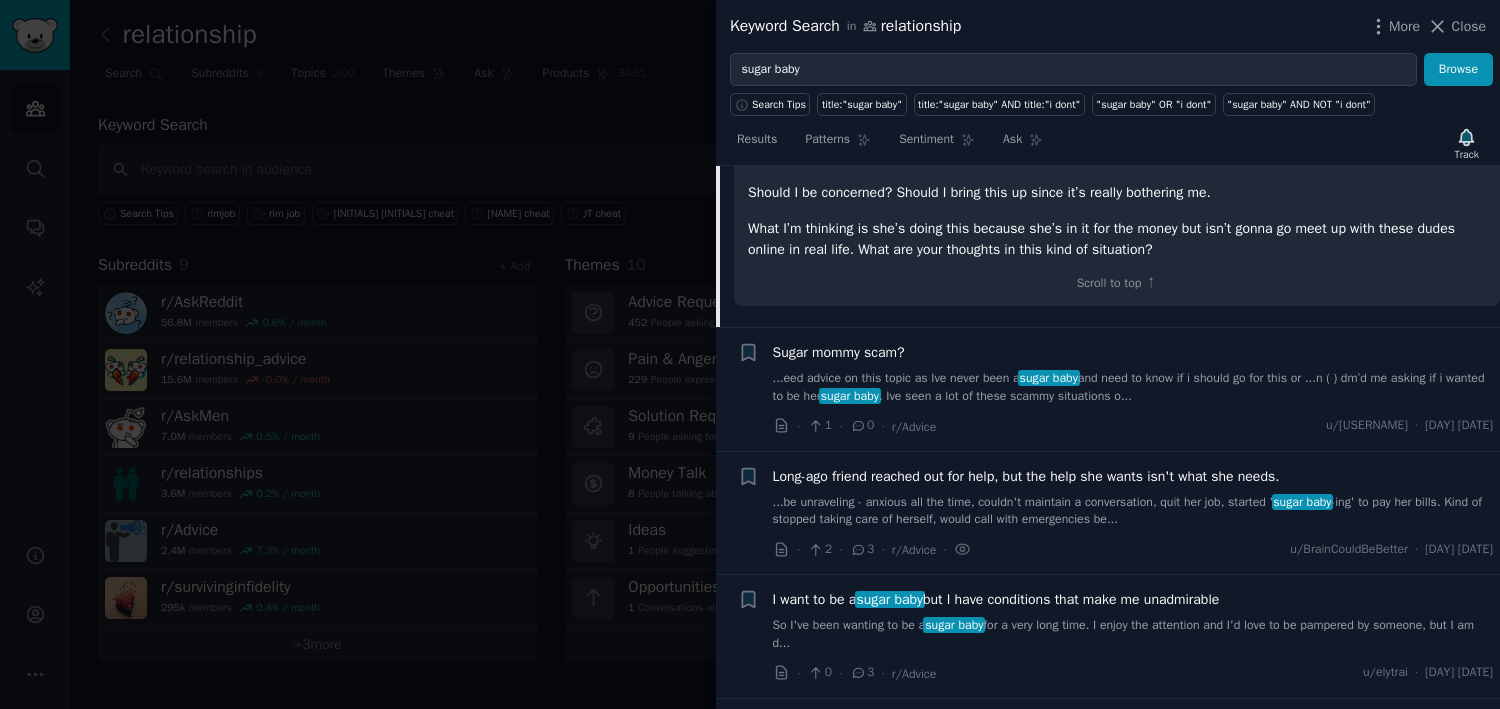click on "Long-ago friend reached out for help, but the help she wants isn't what she needs. ...be unraveling - anxious all the time, couldn't maintain a conversation, quit her job, started ' sugar baby -ing' to pay her bills.  Kind of stopped taking care of herself, would call with emergencies be..." at bounding box center (1133, 497) 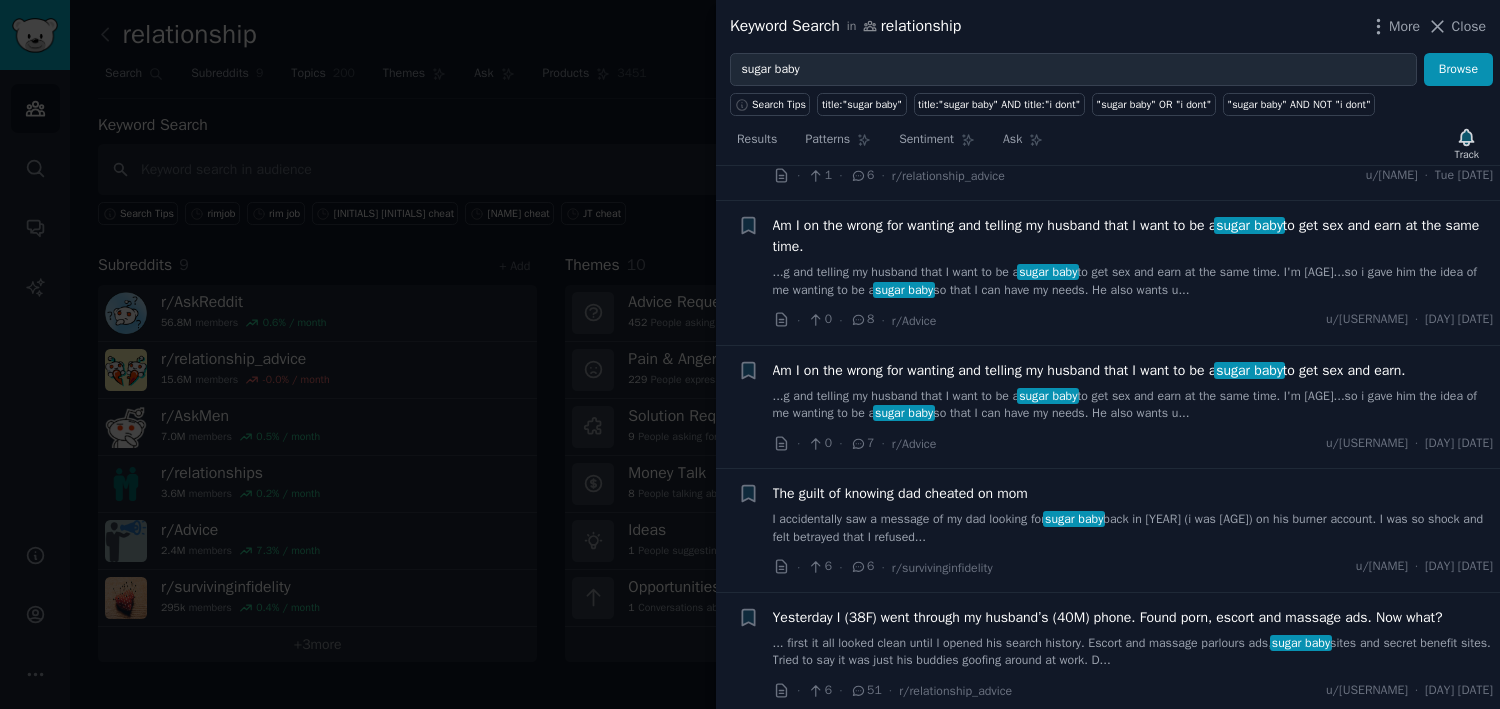 scroll, scrollTop: 1969, scrollLeft: 0, axis: vertical 